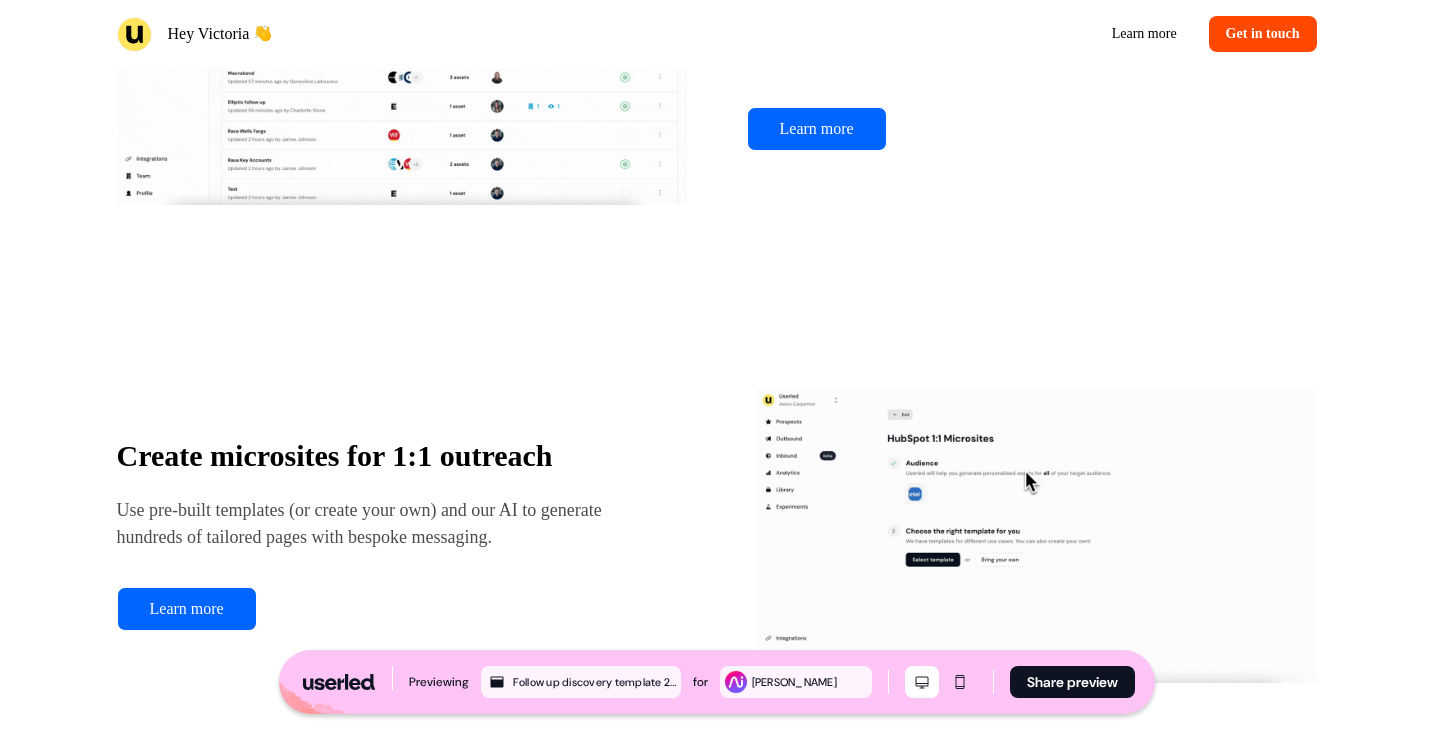 scroll, scrollTop: 2052, scrollLeft: 0, axis: vertical 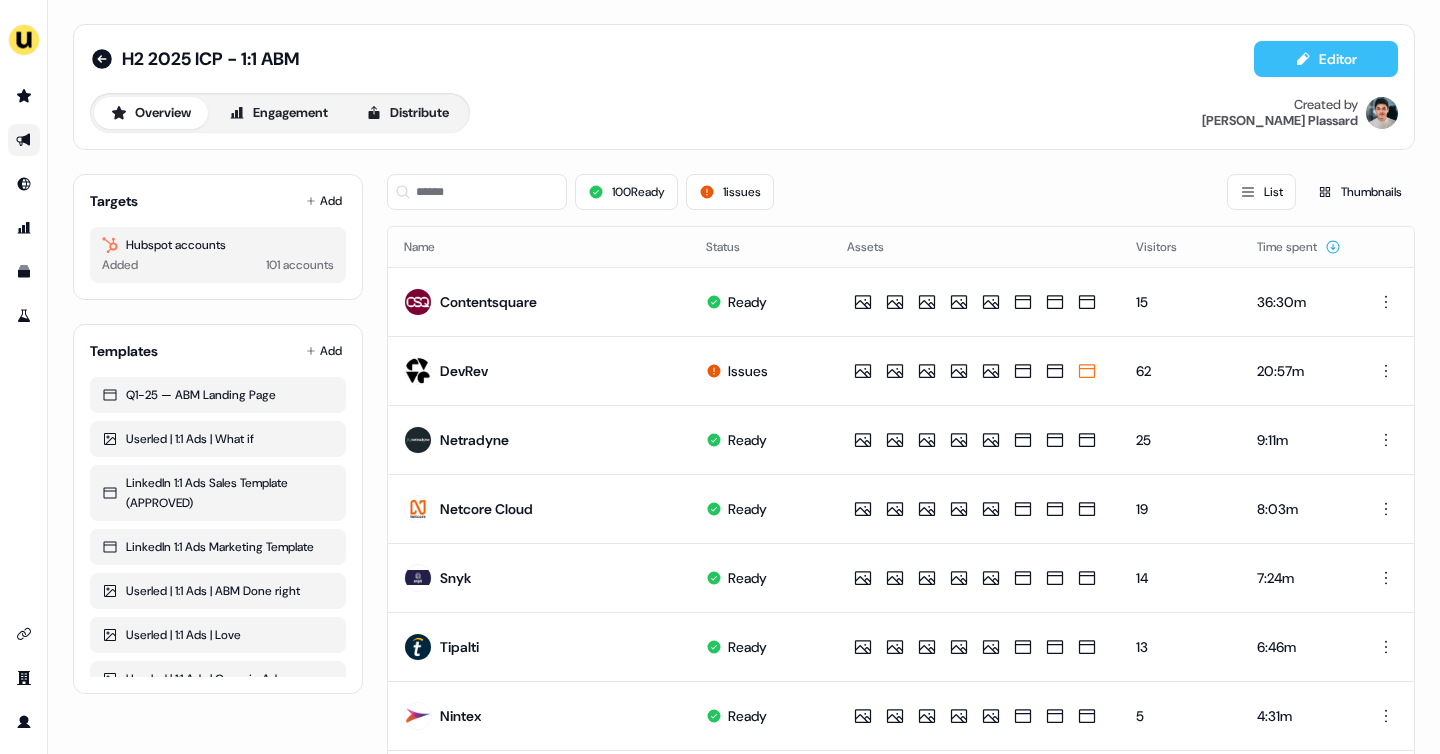 click on "Editor" at bounding box center [1326, 59] 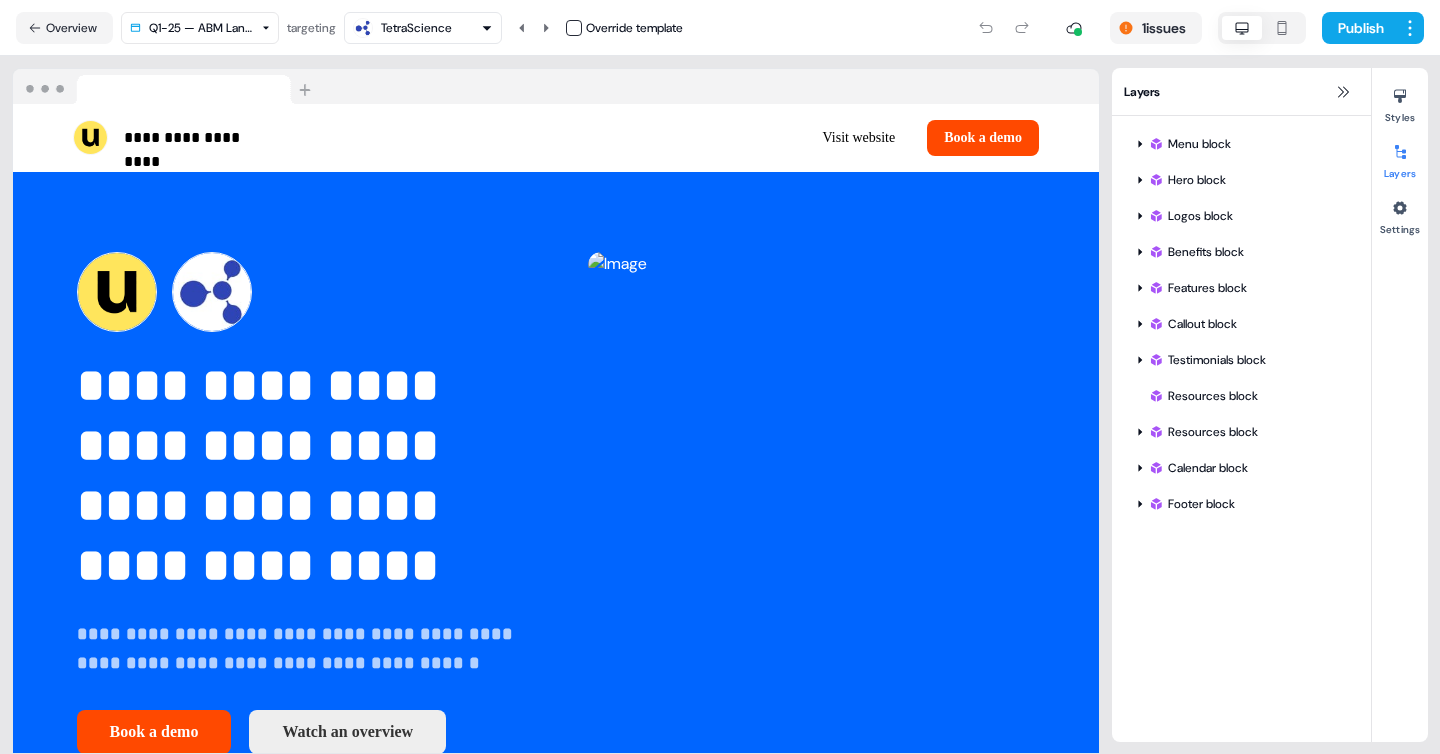 click 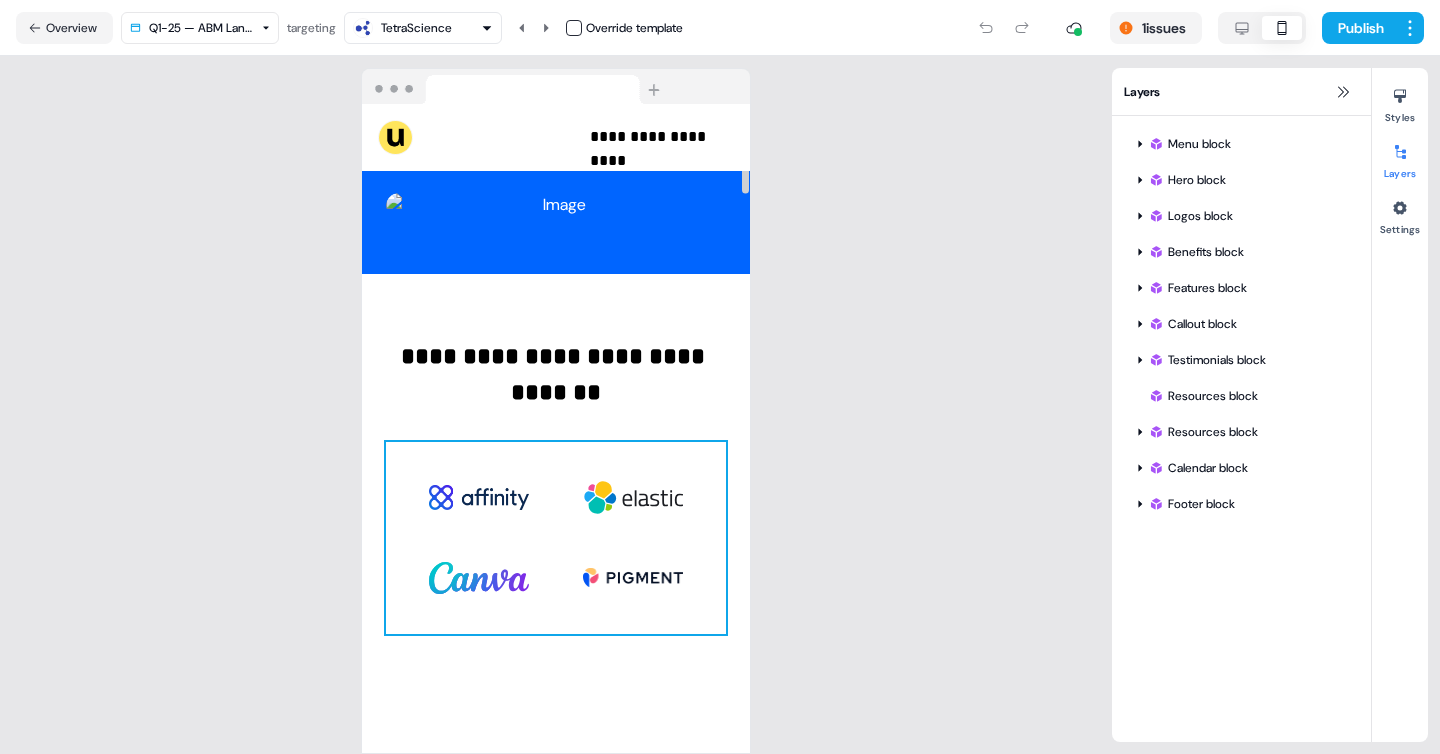 scroll, scrollTop: 583, scrollLeft: 0, axis: vertical 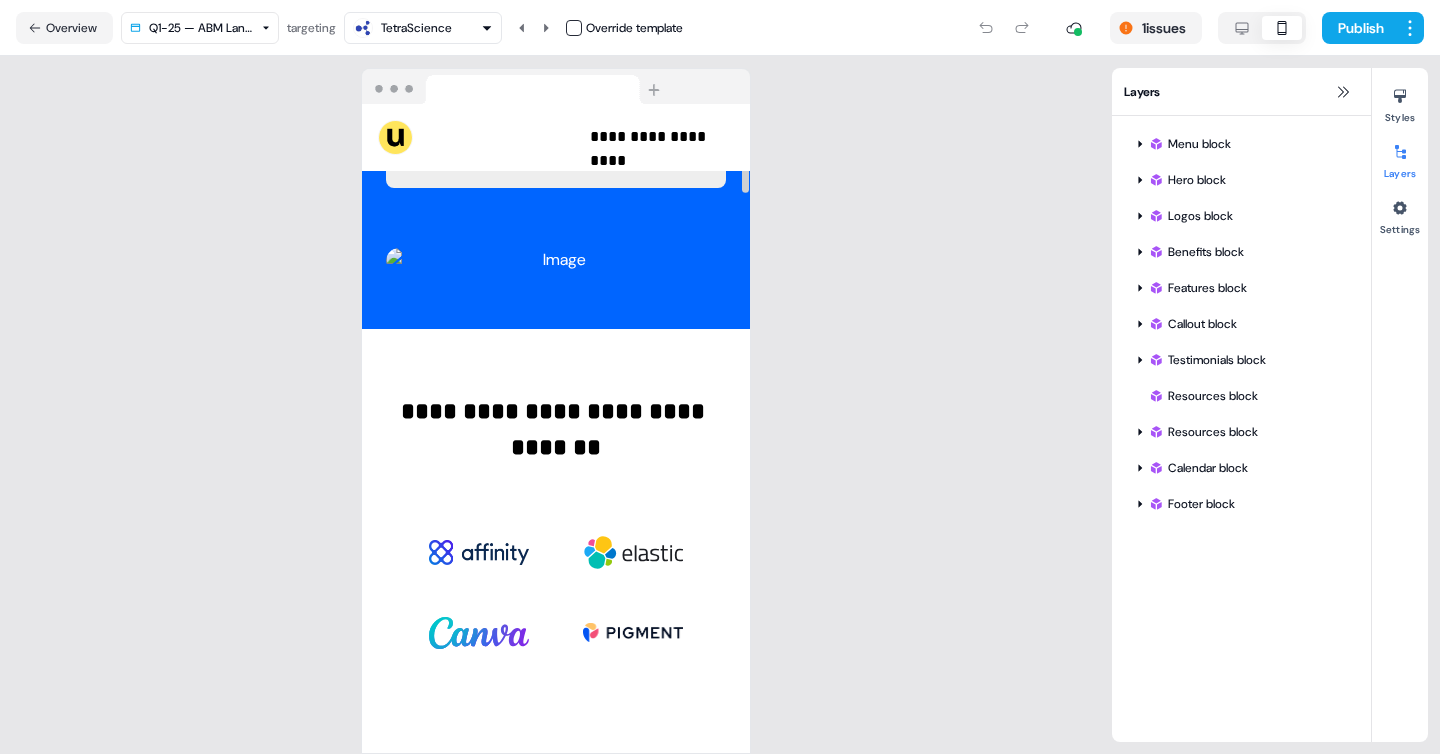 click on "**********" at bounding box center [720, 377] 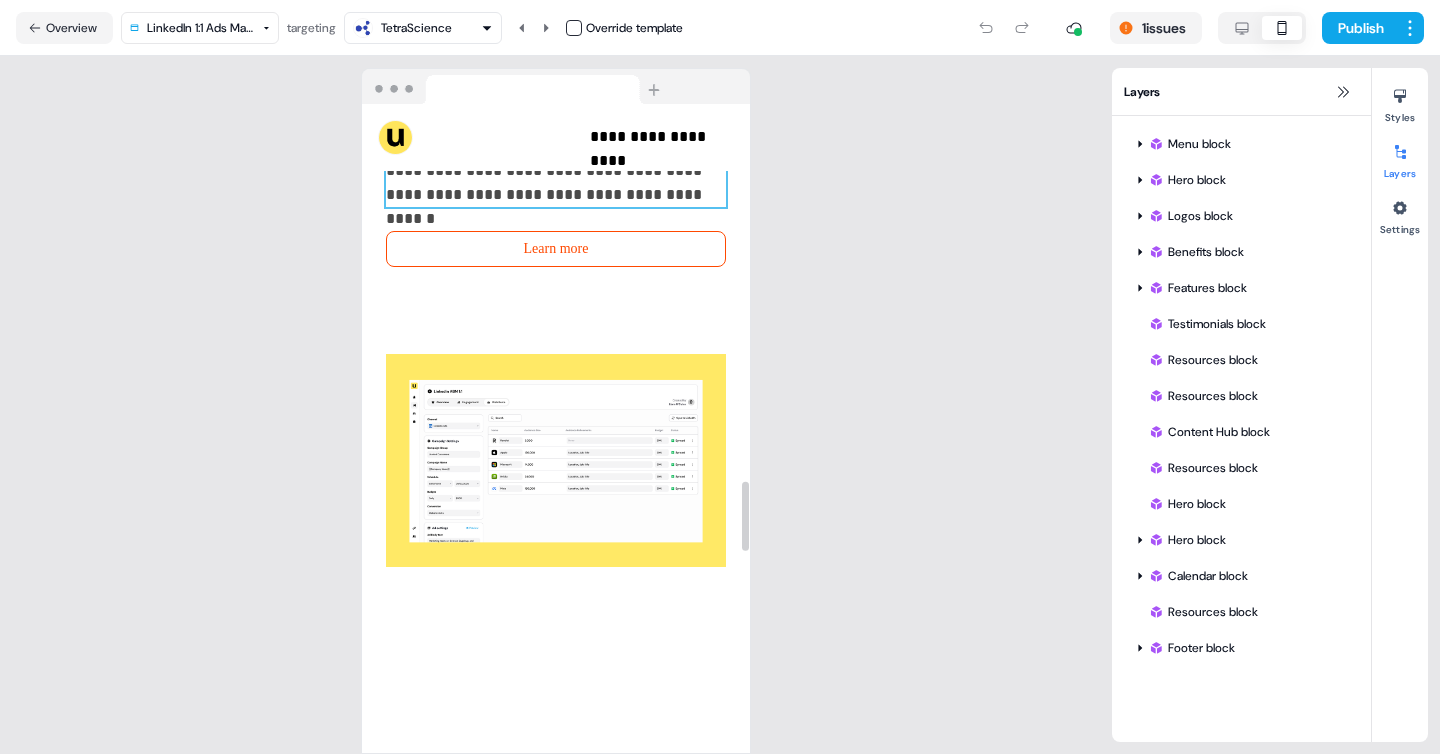 scroll, scrollTop: 3669, scrollLeft: 0, axis: vertical 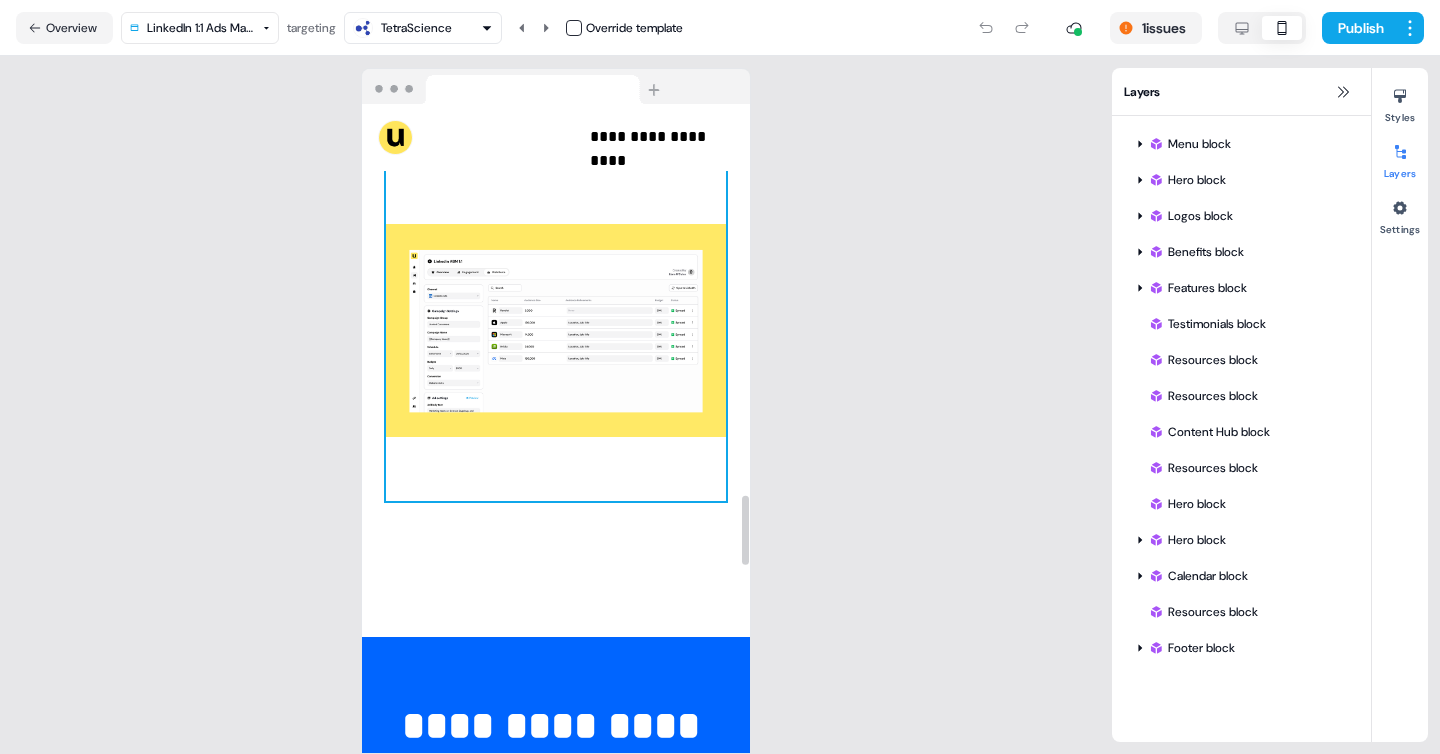 click on "**********" at bounding box center (556, 219) 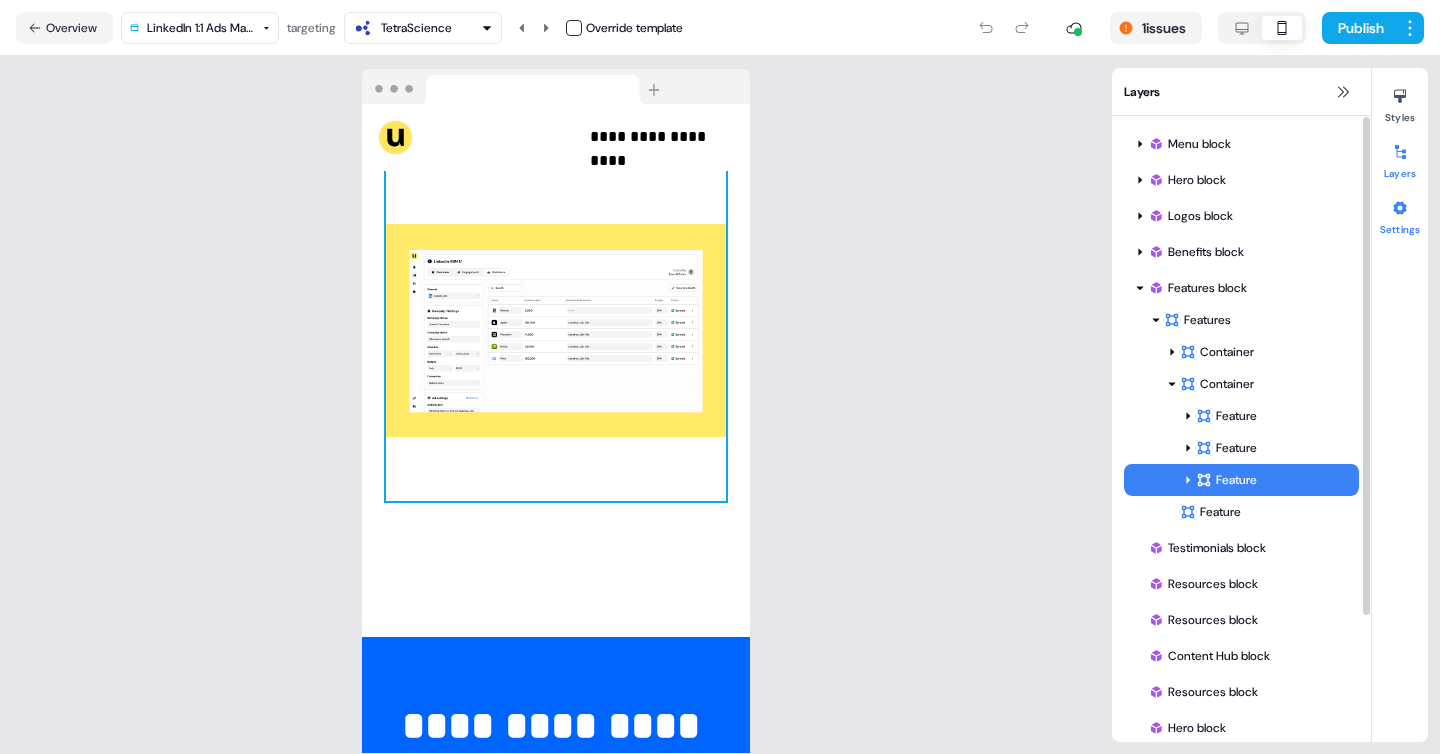 click at bounding box center [1400, 208] 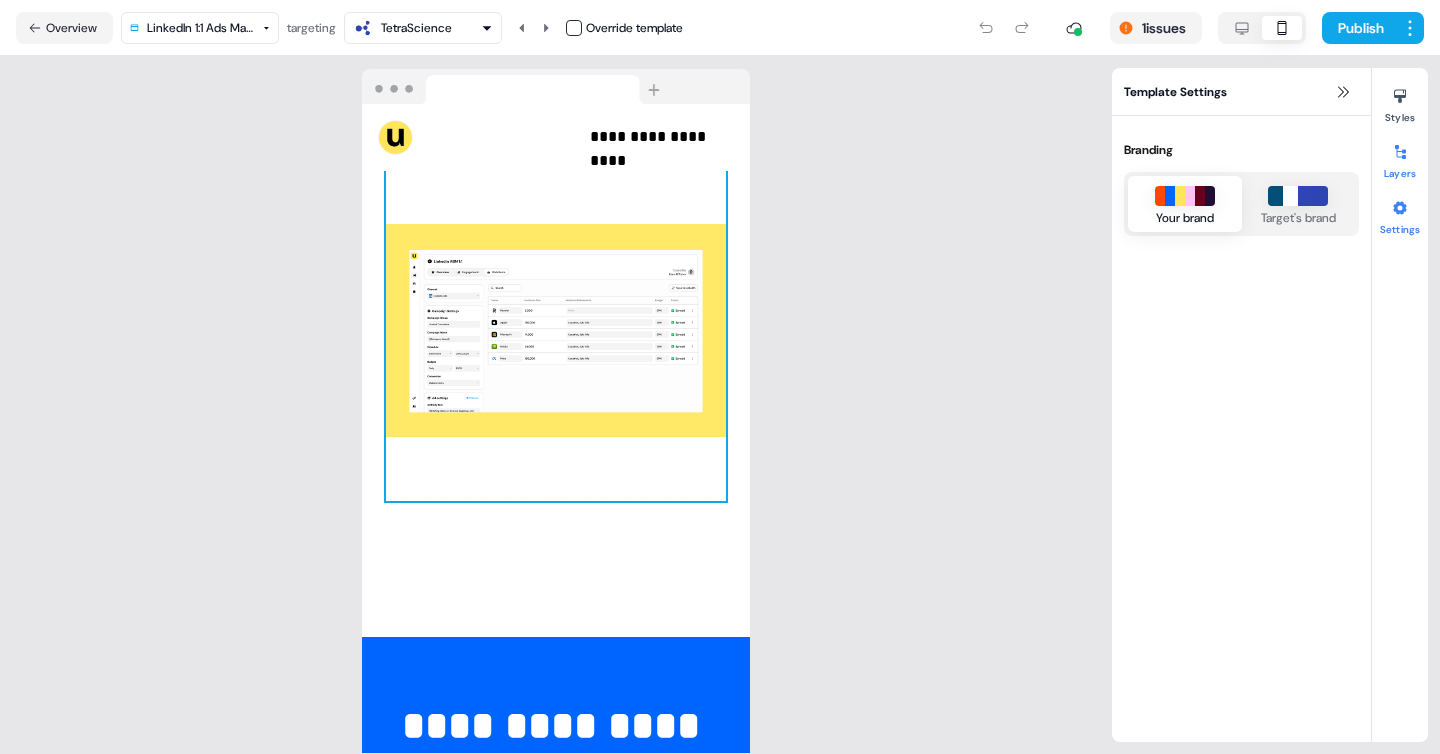 click at bounding box center [1400, 152] 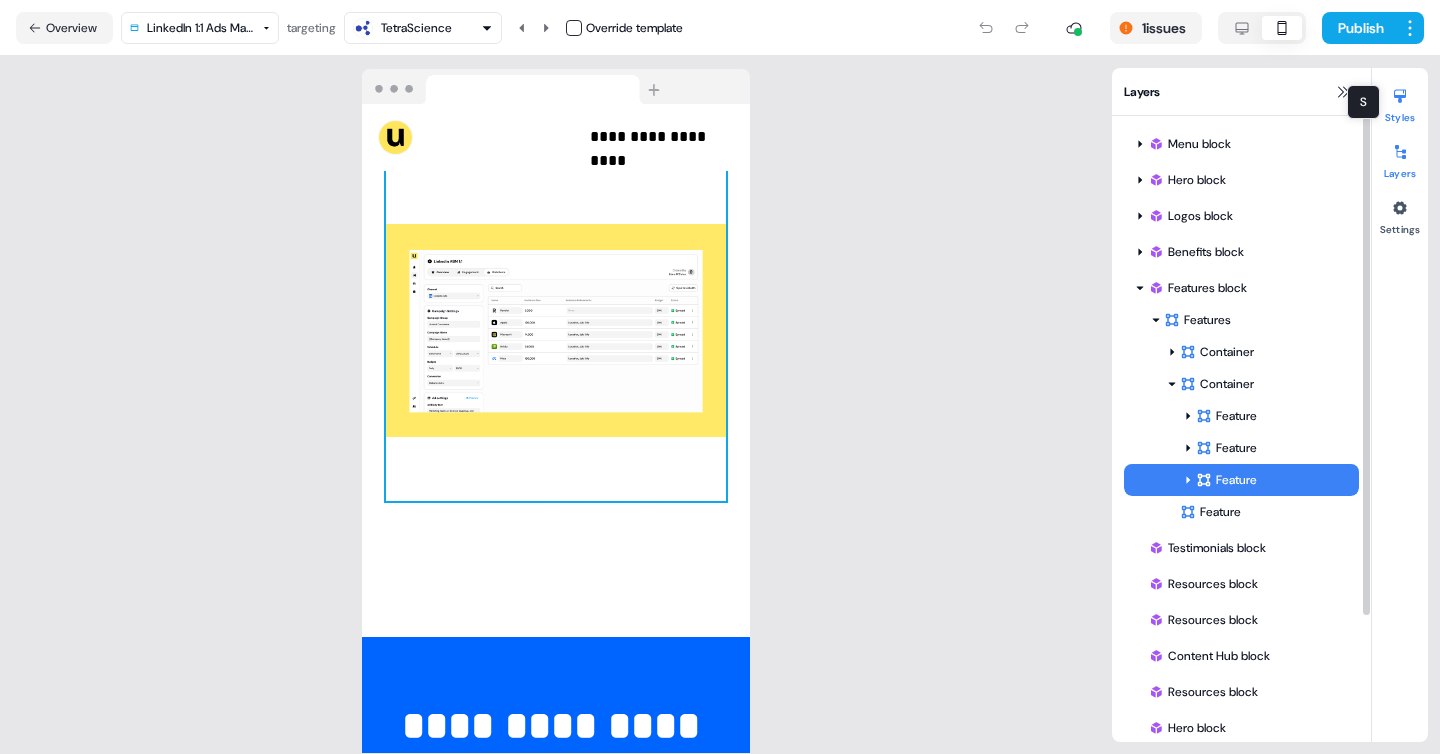 click at bounding box center [1400, 96] 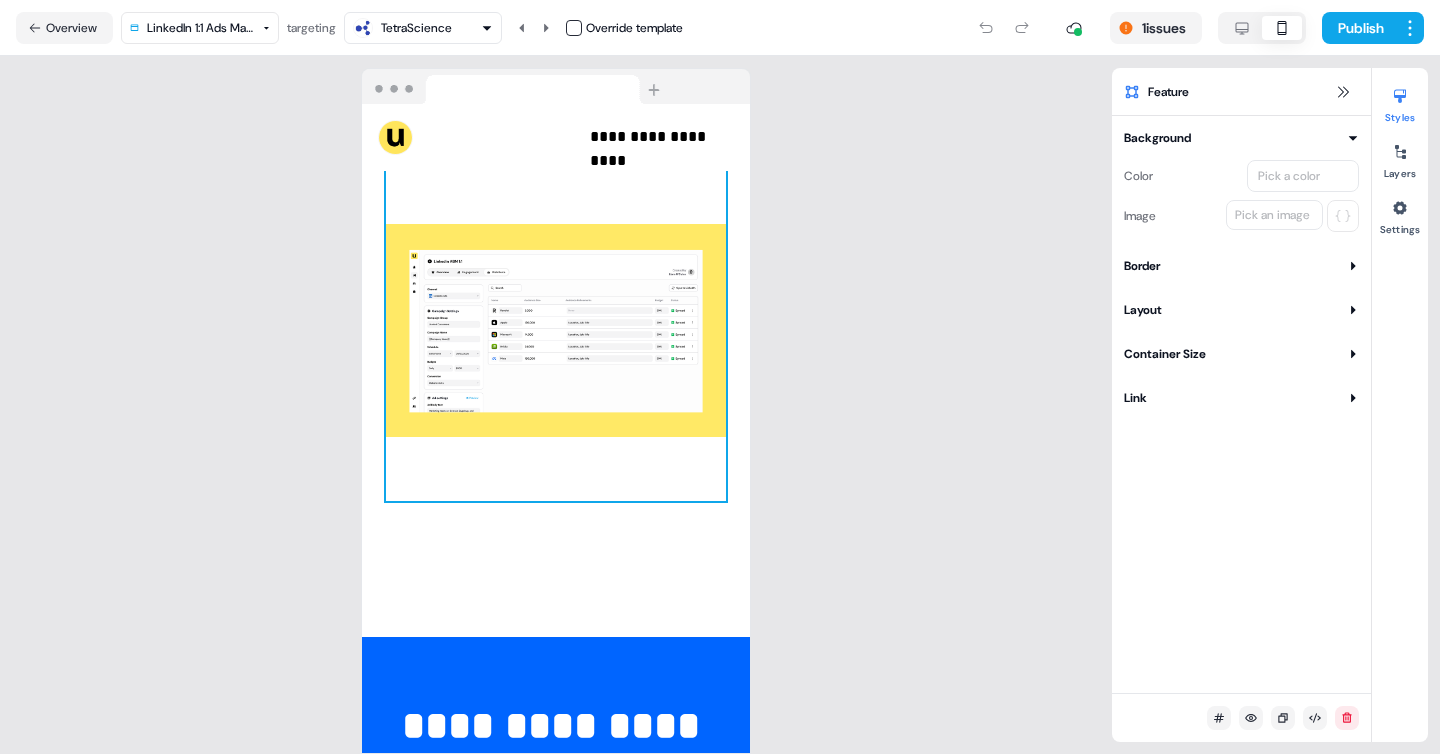 click on "Border" at bounding box center (1241, 266) 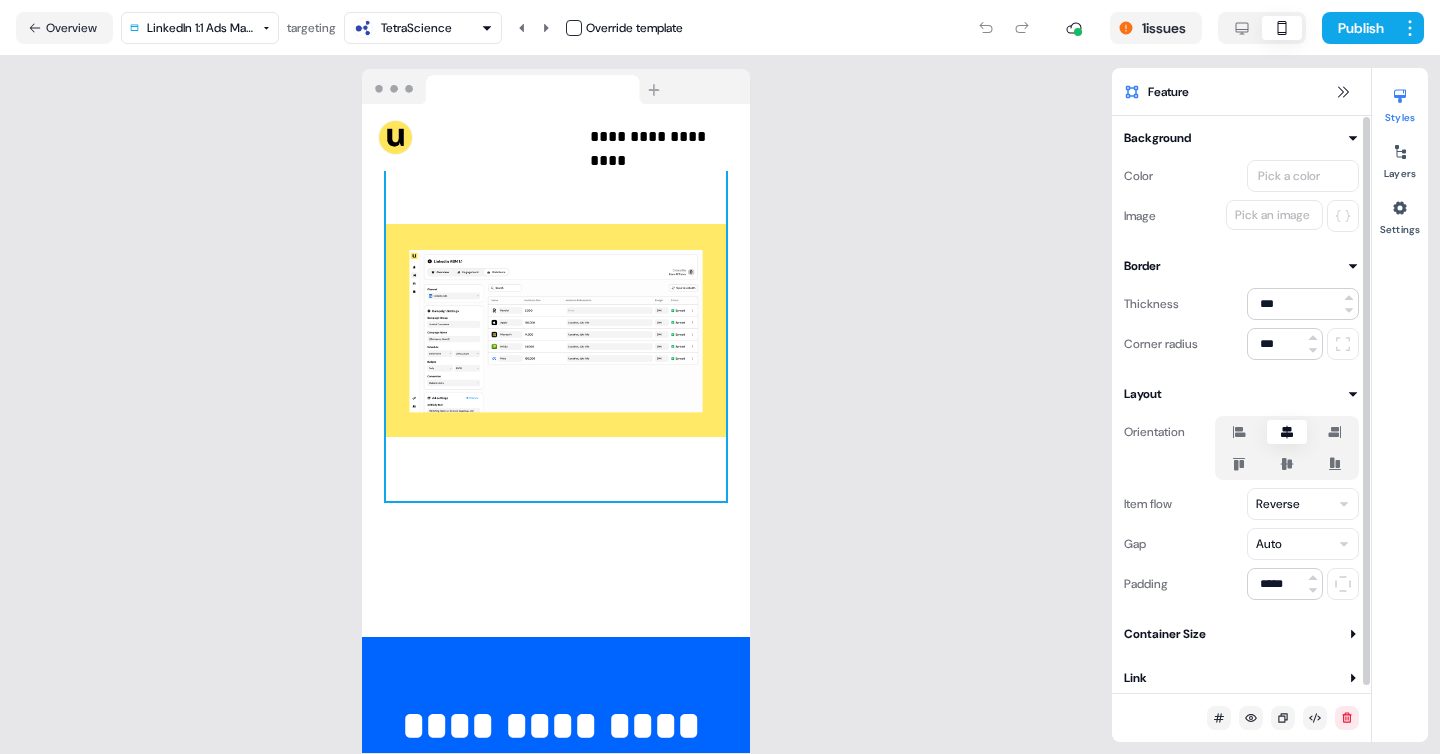 scroll, scrollTop: 7, scrollLeft: 0, axis: vertical 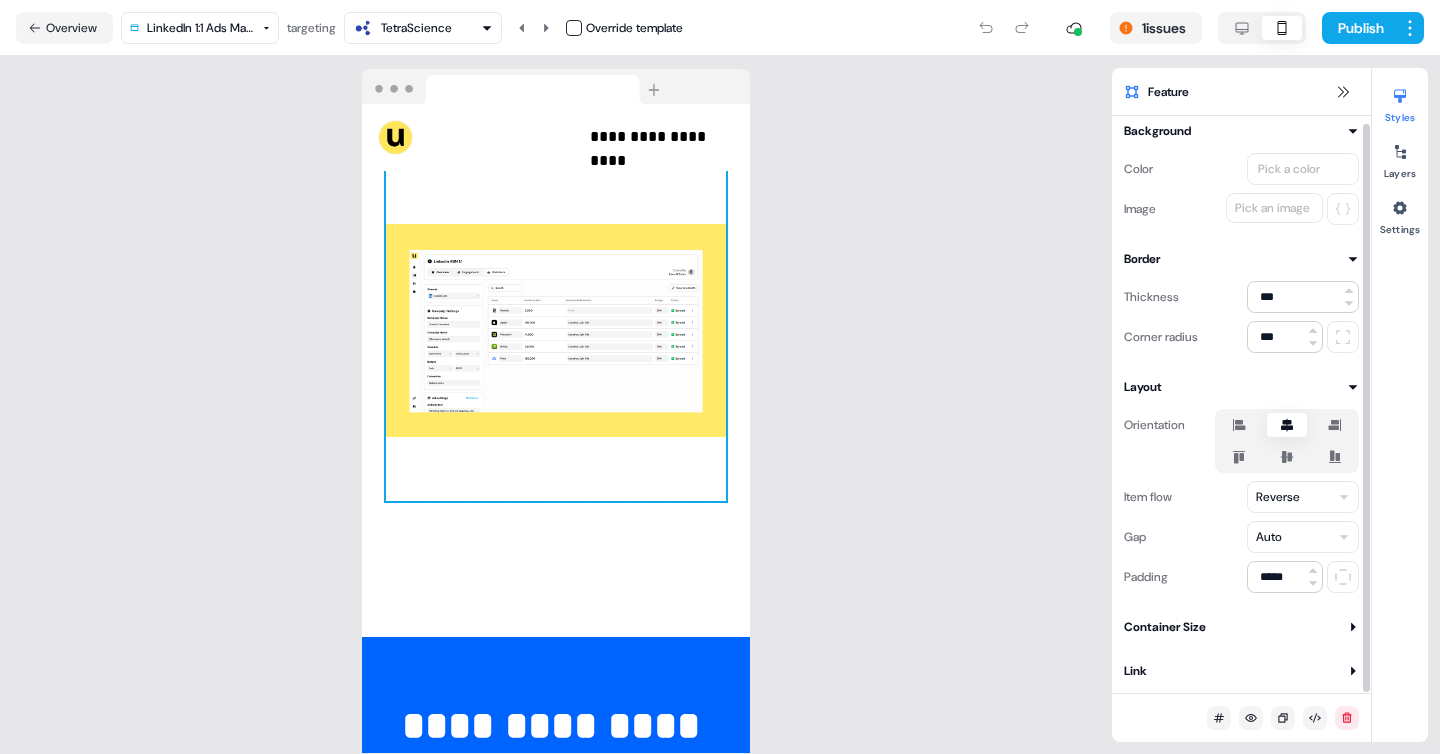 click 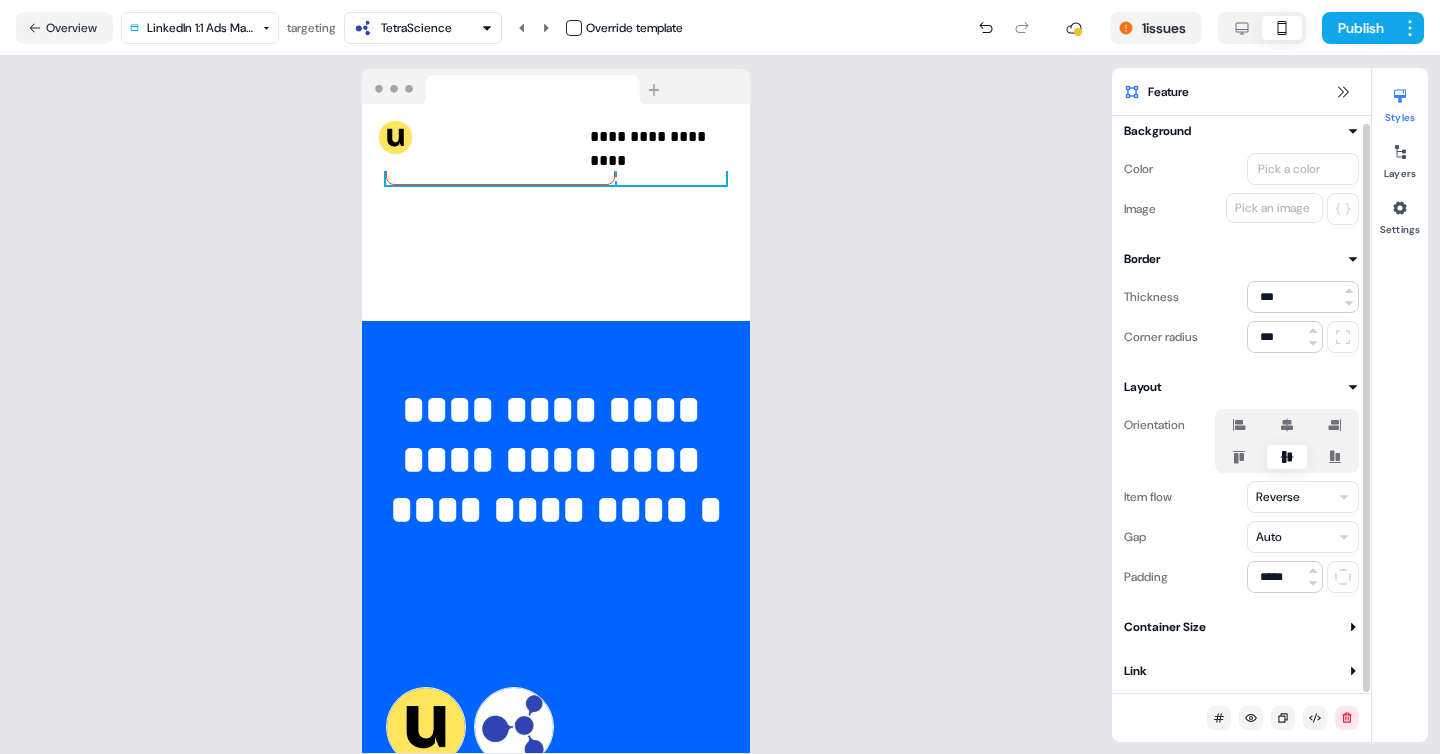 click 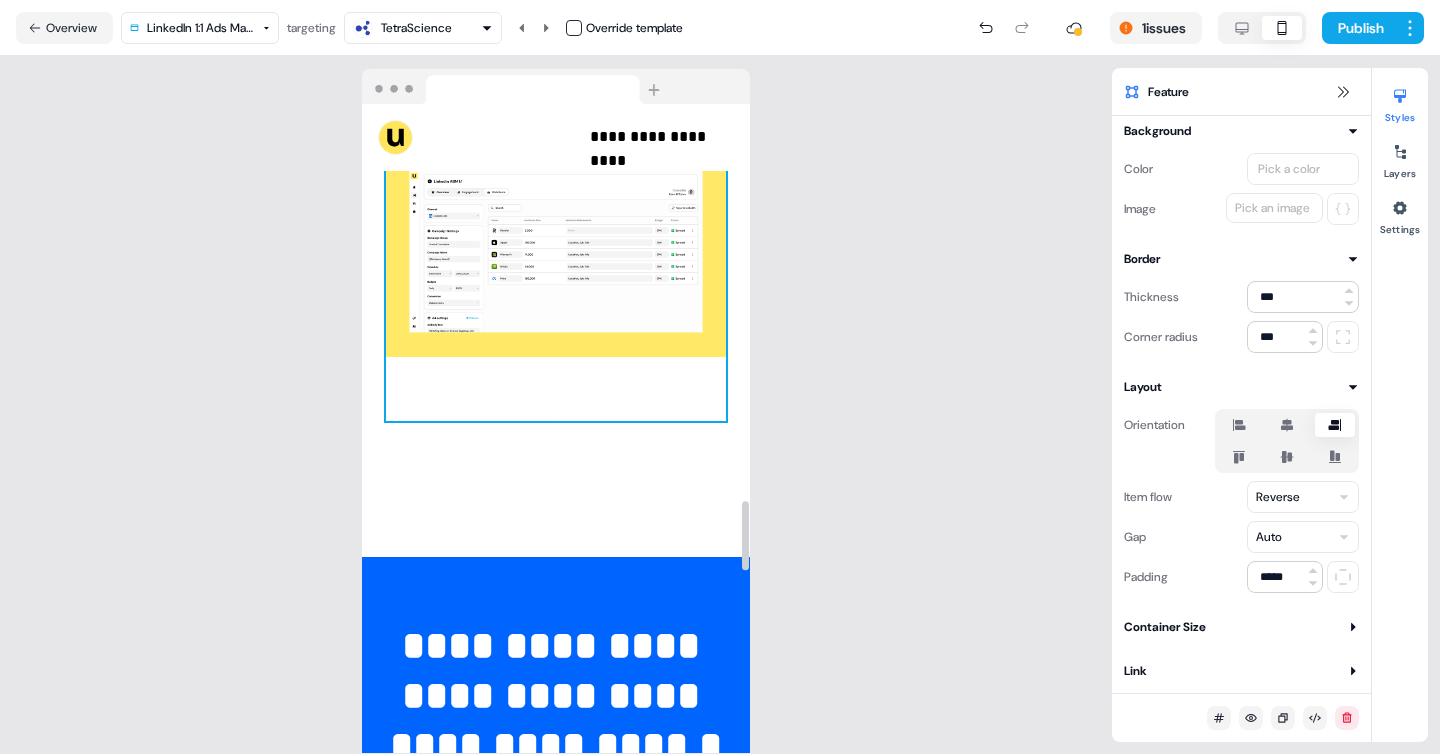 scroll, scrollTop: 3691, scrollLeft: 0, axis: vertical 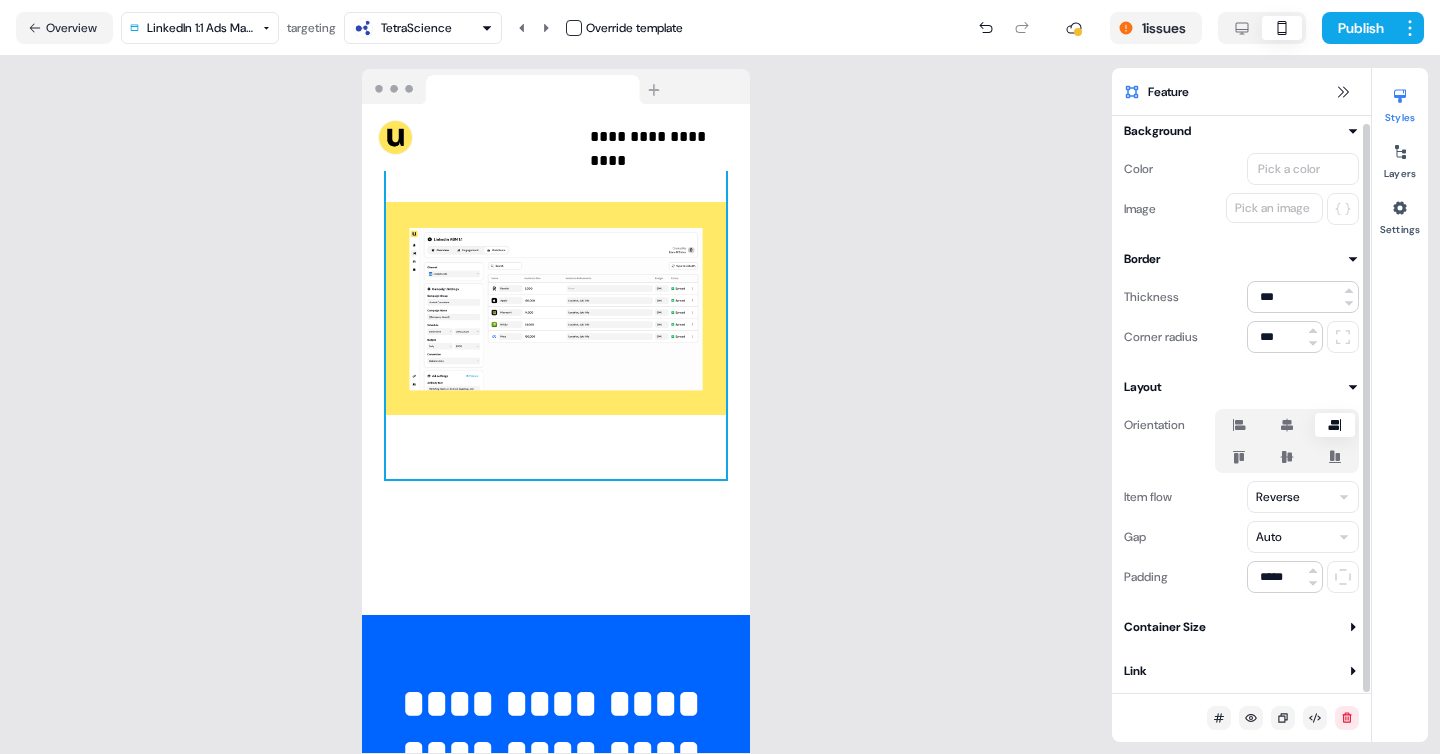 click 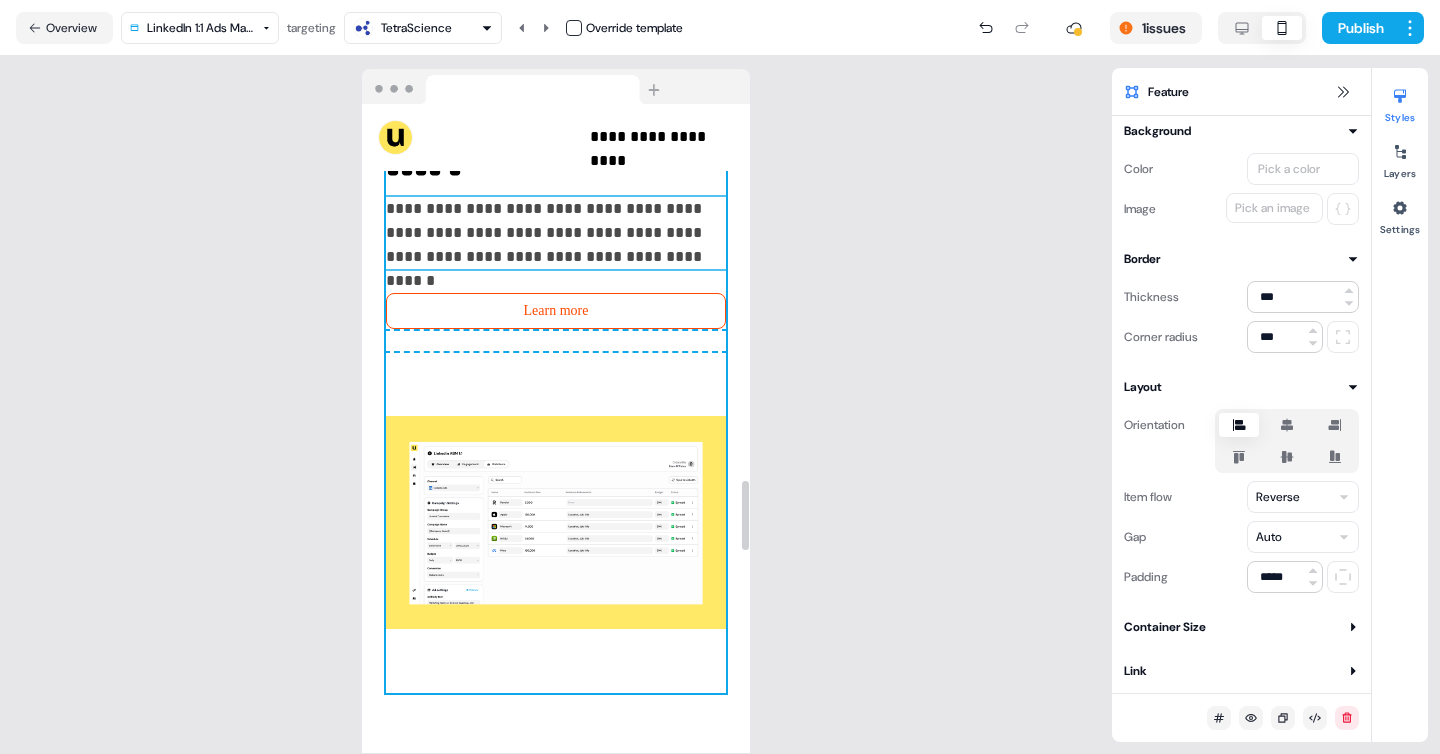 scroll, scrollTop: 3635, scrollLeft: 0, axis: vertical 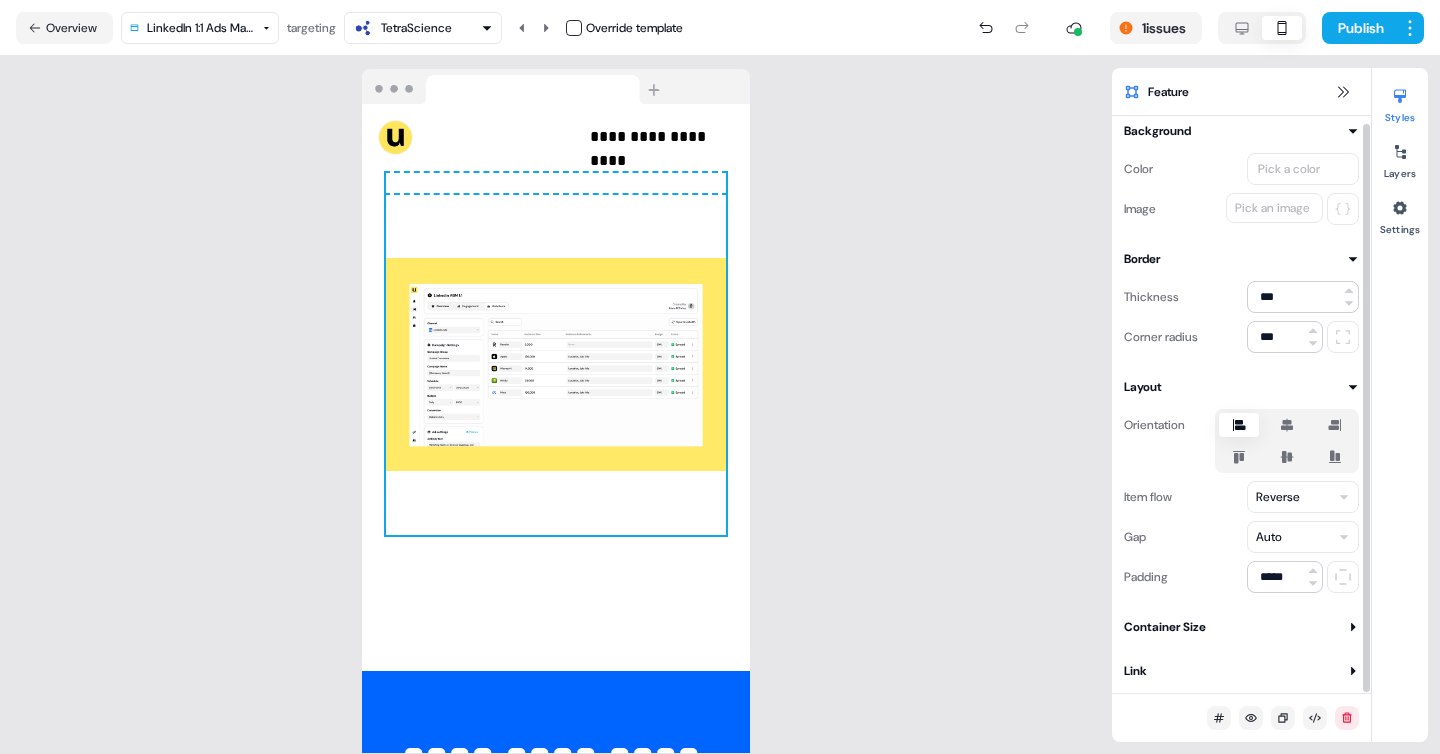 click on "**********" at bounding box center [720, 377] 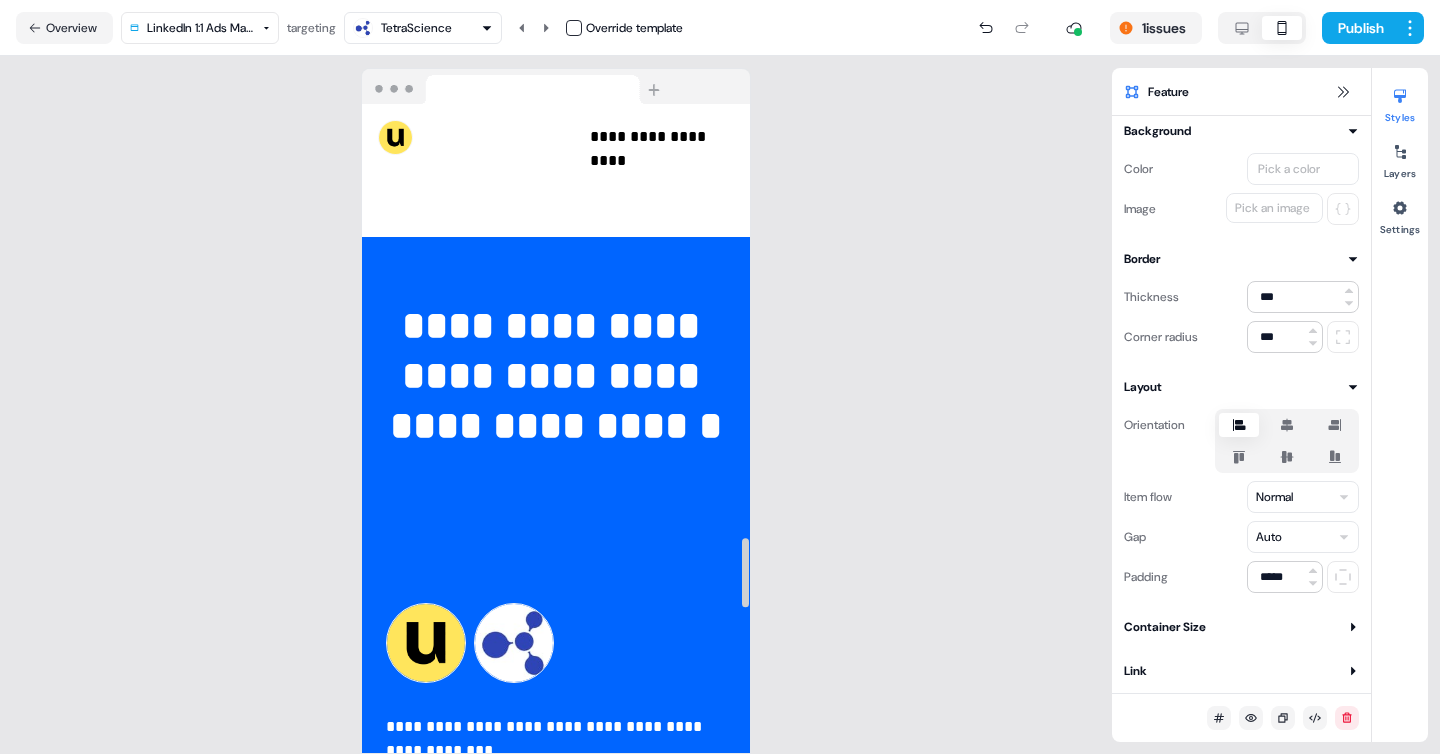 scroll, scrollTop: 4114, scrollLeft: 0, axis: vertical 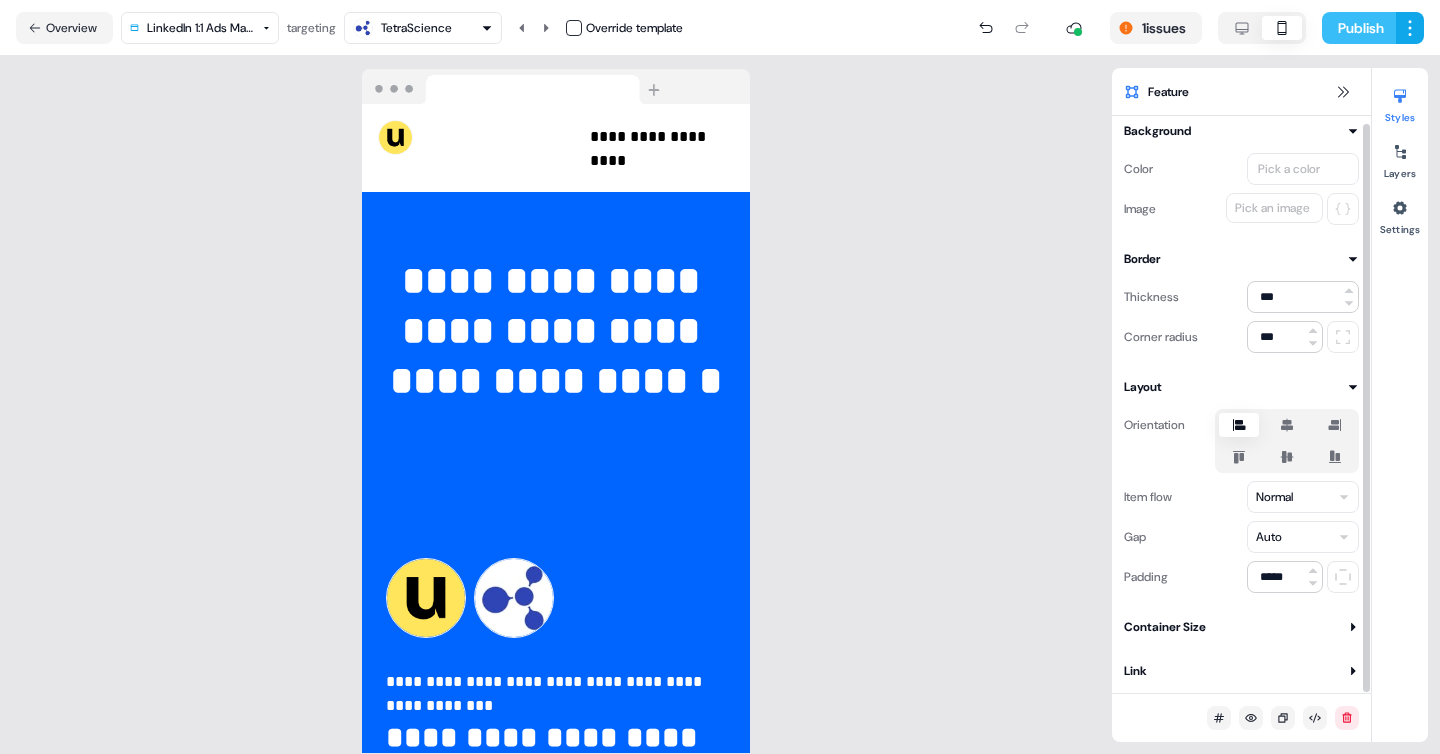 click on "Publish" at bounding box center [1359, 28] 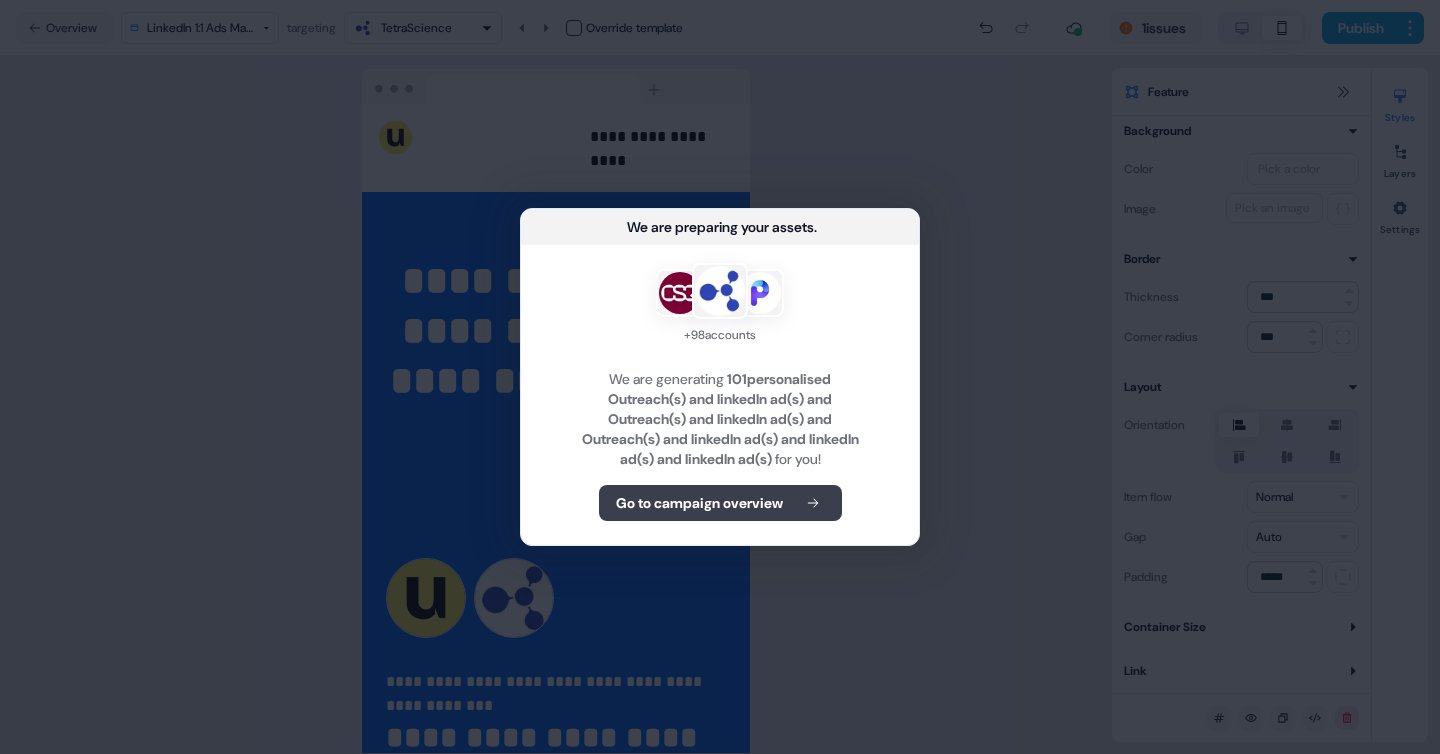 click on "Go to campaign overview" at bounding box center [699, 503] 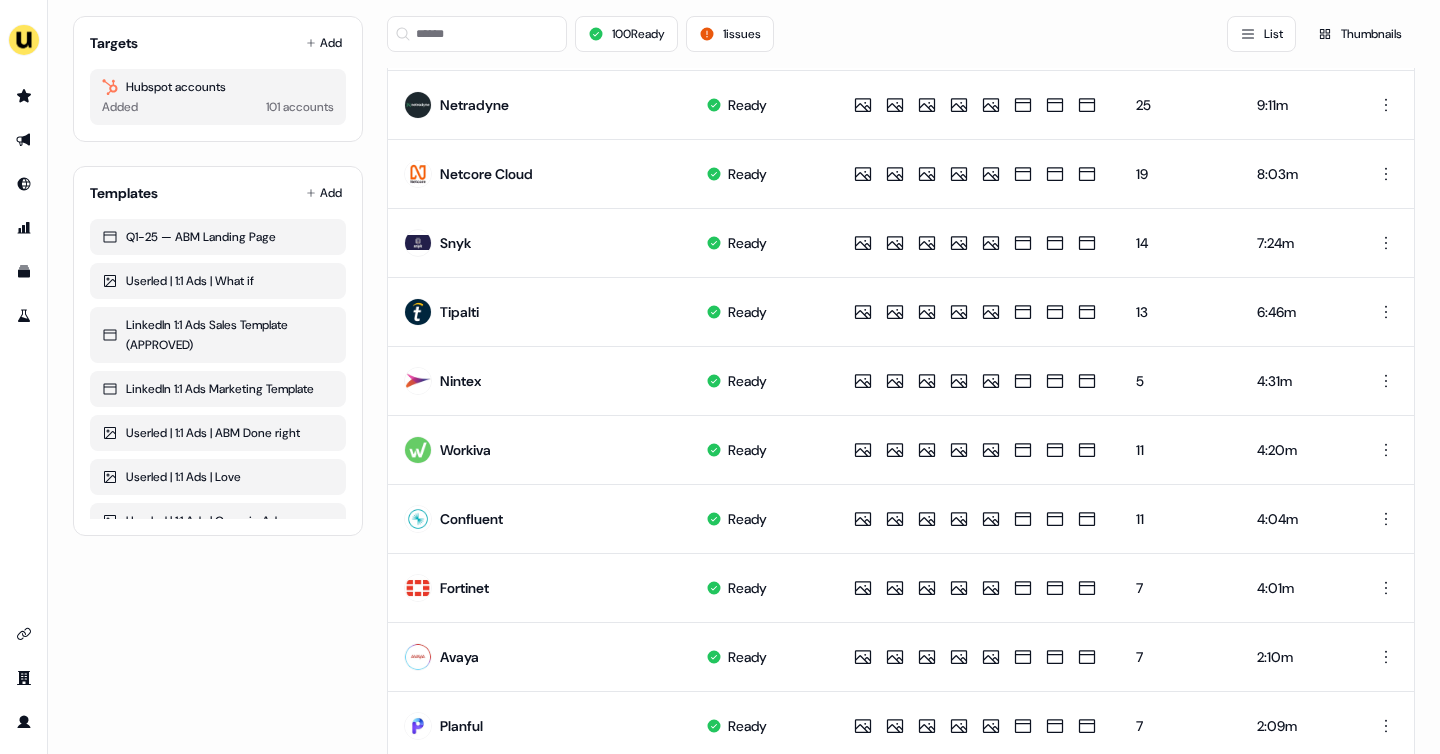 scroll, scrollTop: 0, scrollLeft: 0, axis: both 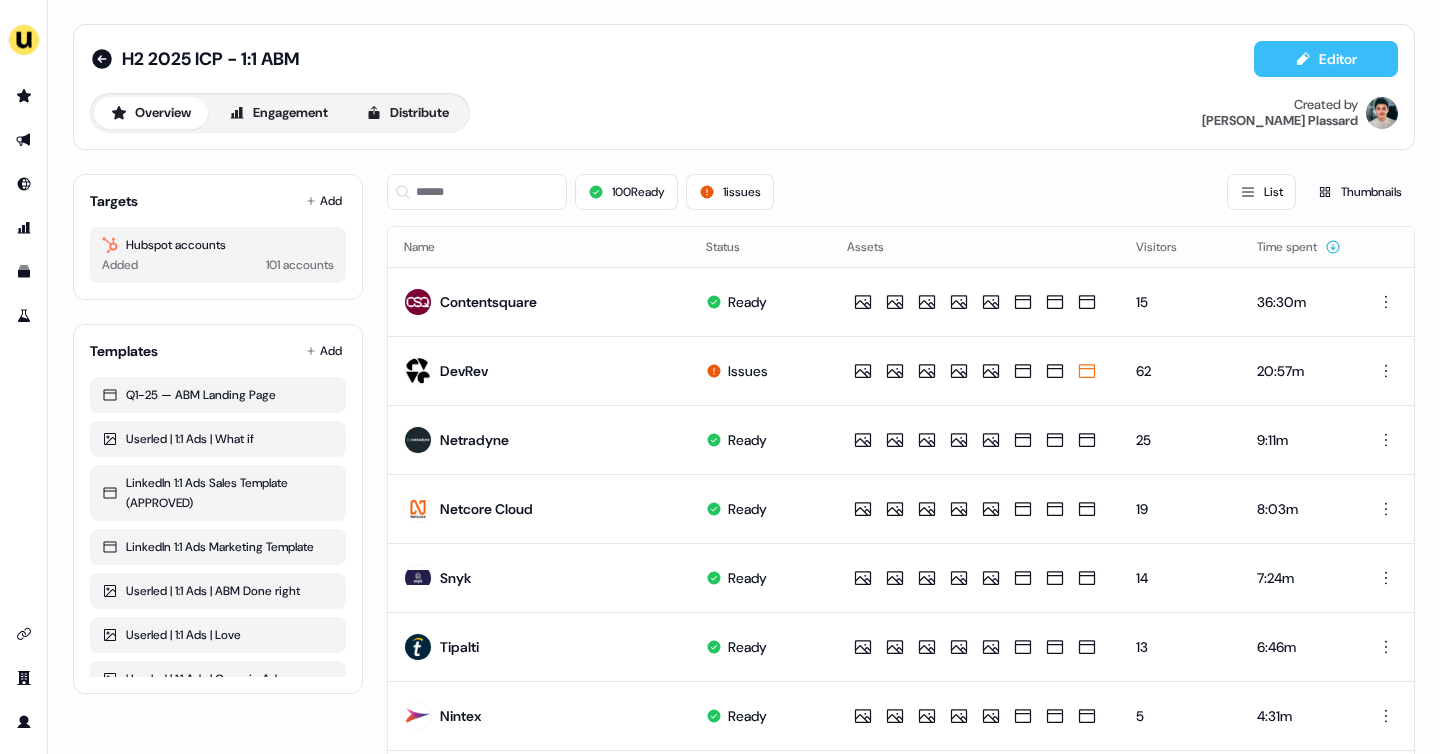 click on "Editor" at bounding box center [1326, 59] 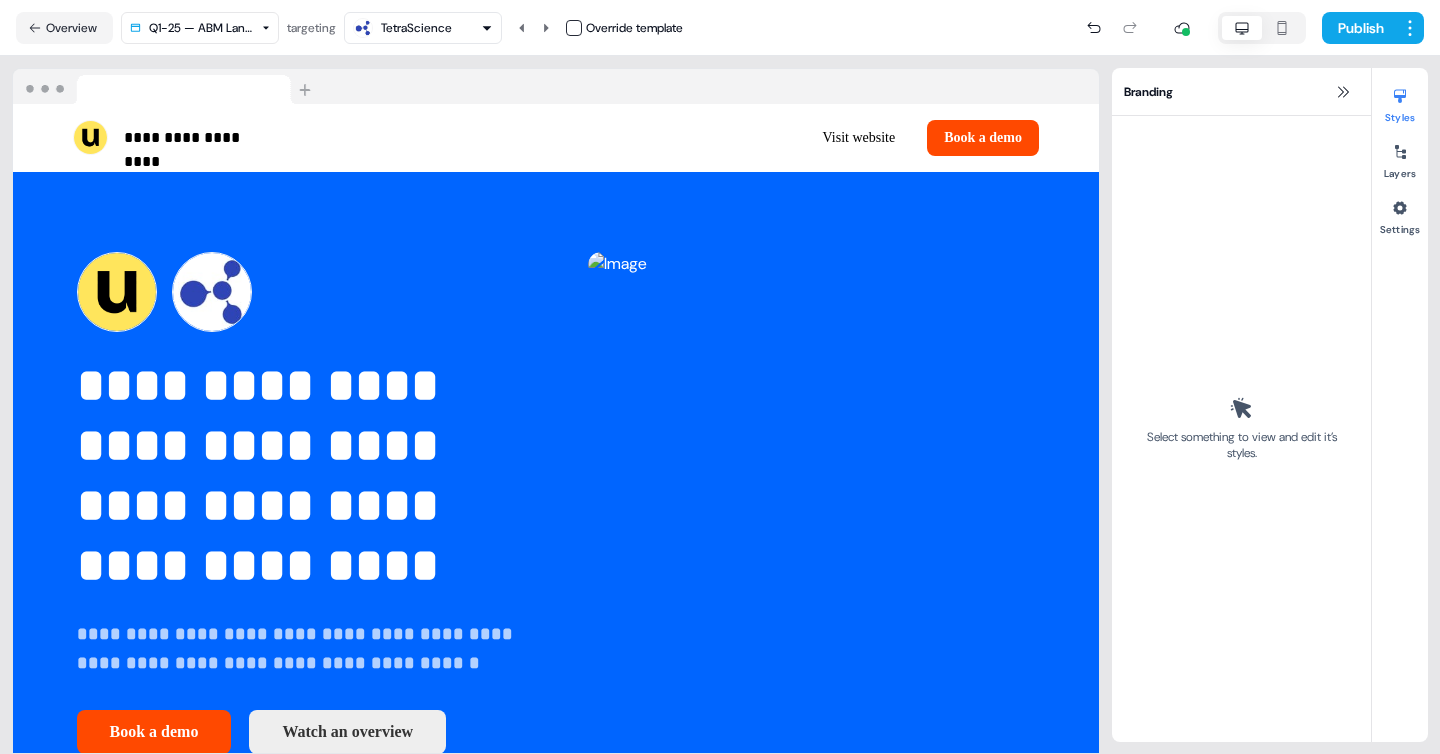 click on "**********" at bounding box center (720, 377) 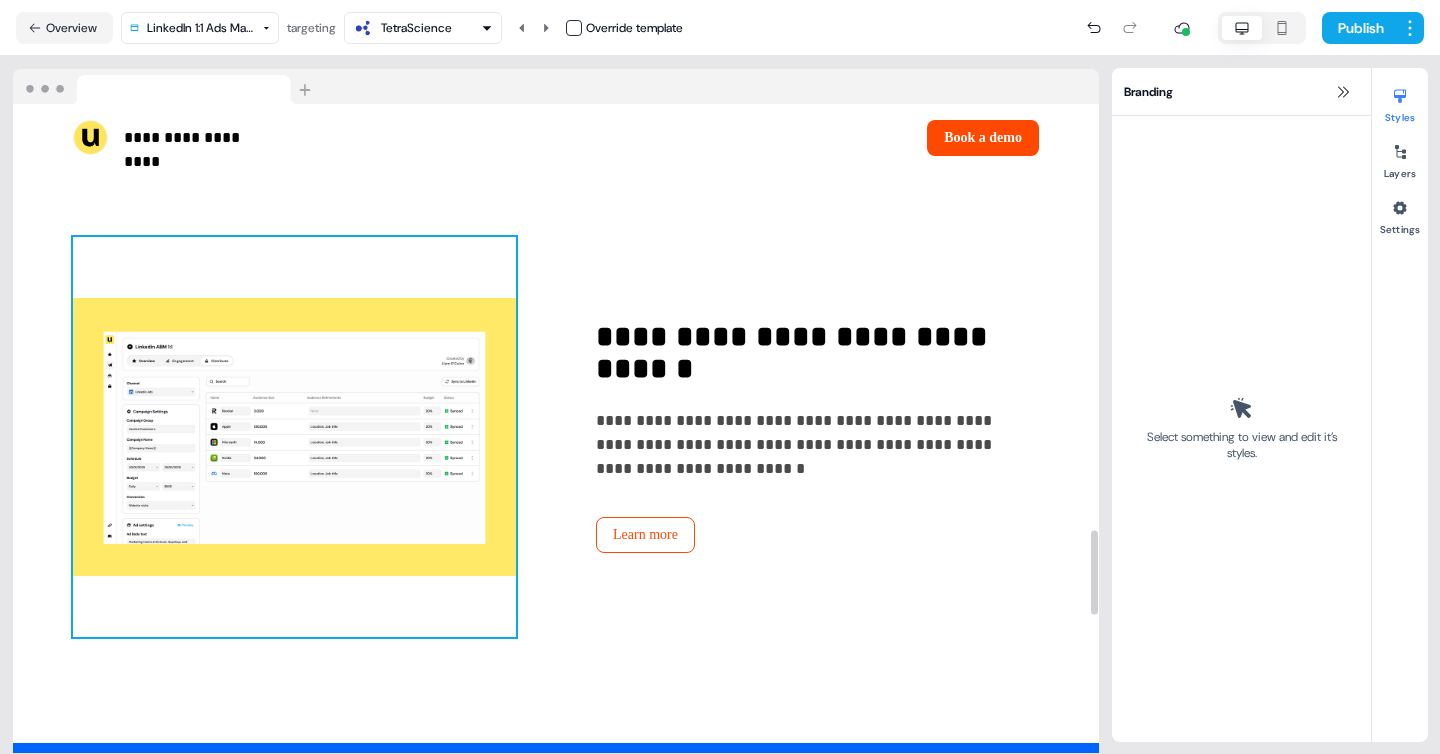 scroll, scrollTop: 3260, scrollLeft: 0, axis: vertical 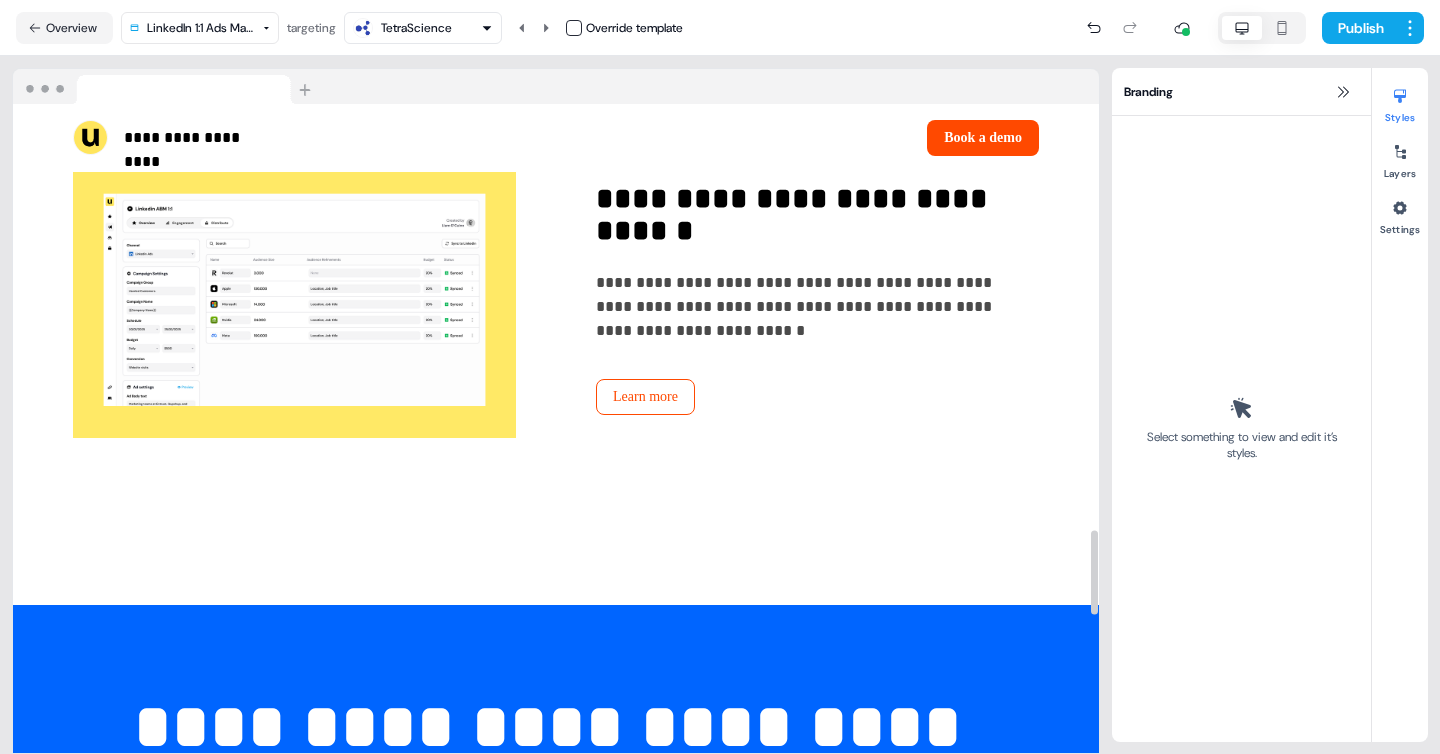 click 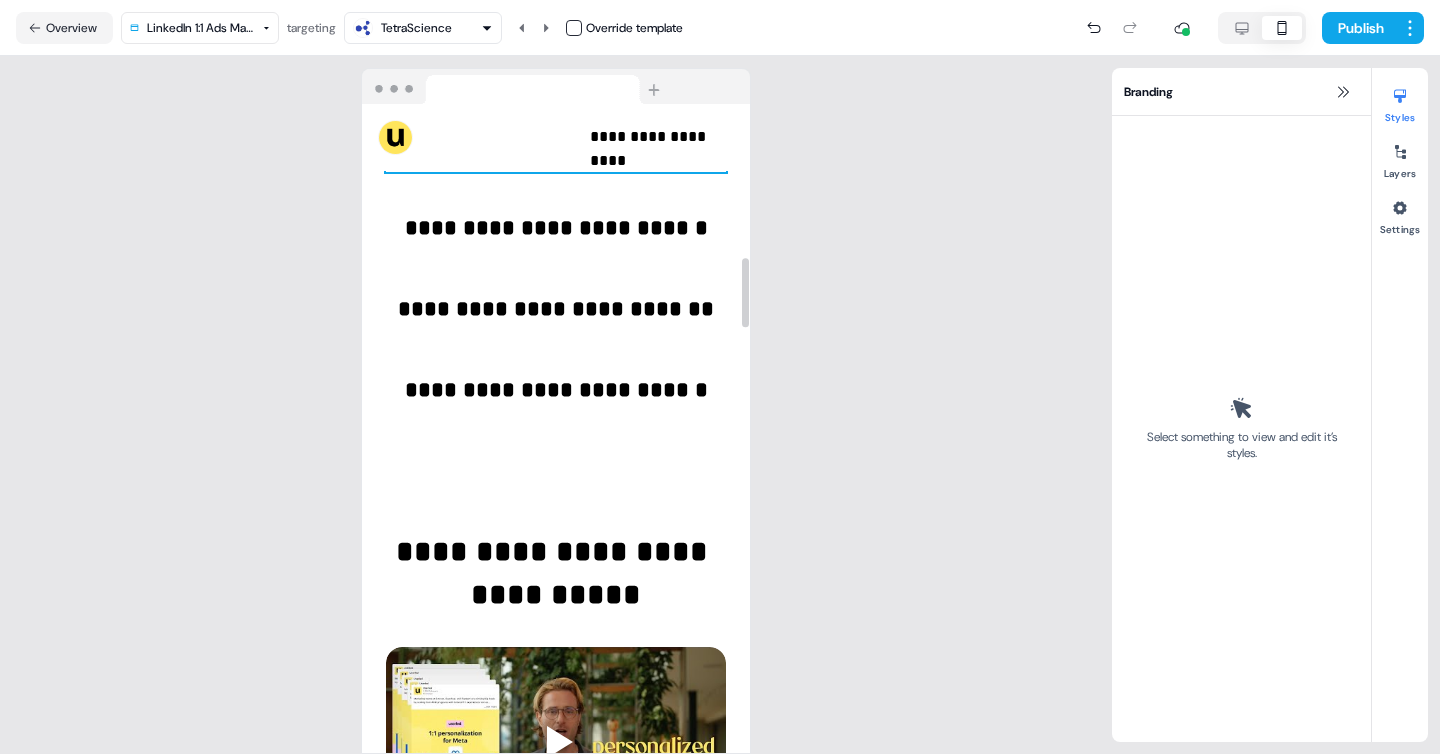 scroll, scrollTop: 1438, scrollLeft: 0, axis: vertical 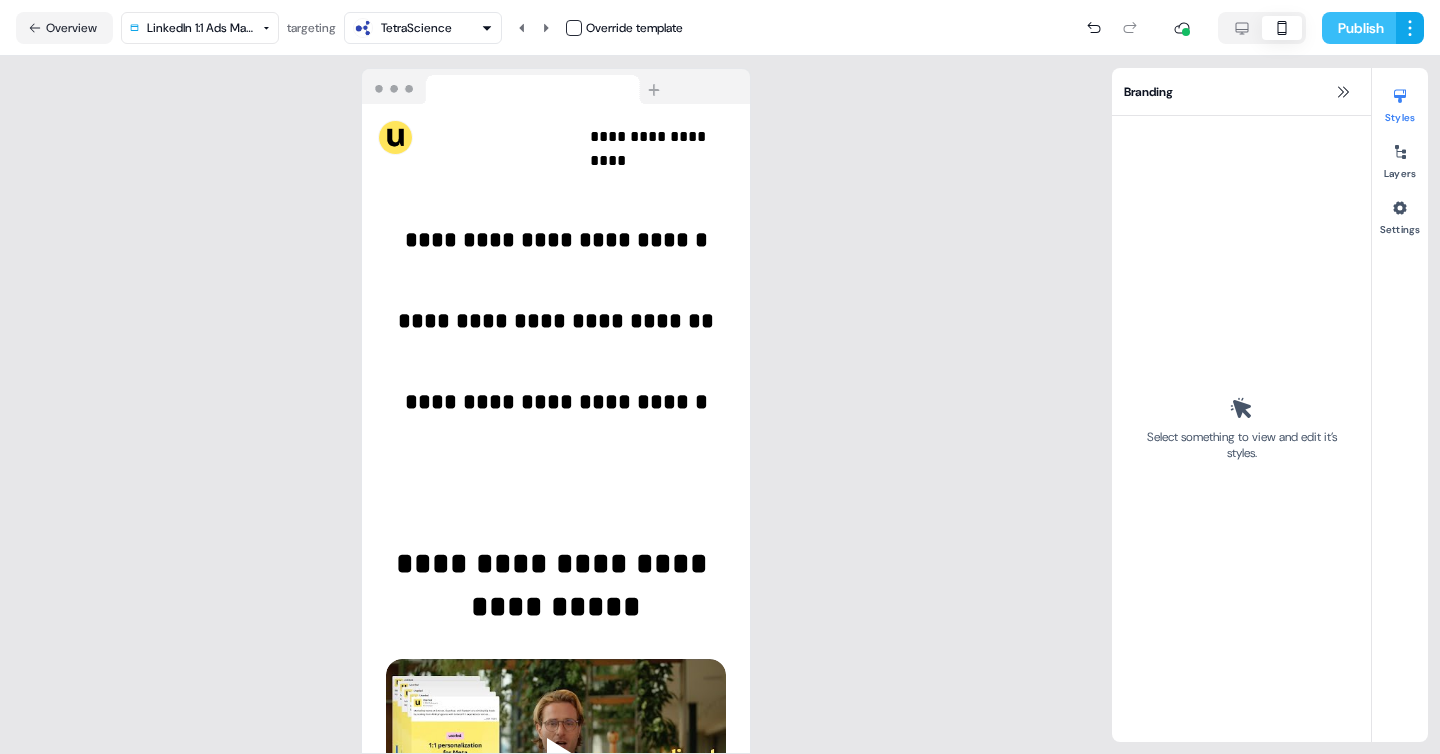 click on "Publish" at bounding box center (1359, 28) 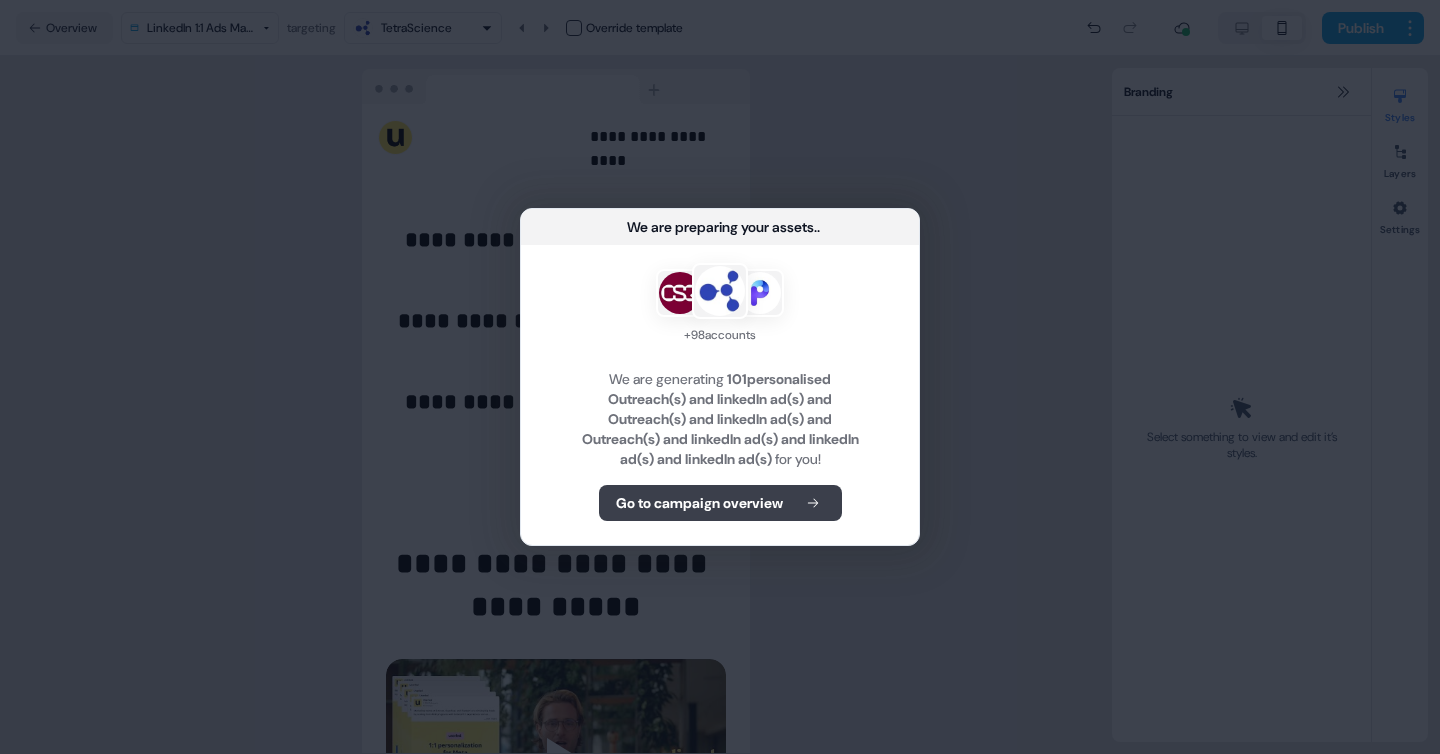 click on "Go to campaign overview" at bounding box center (720, 503) 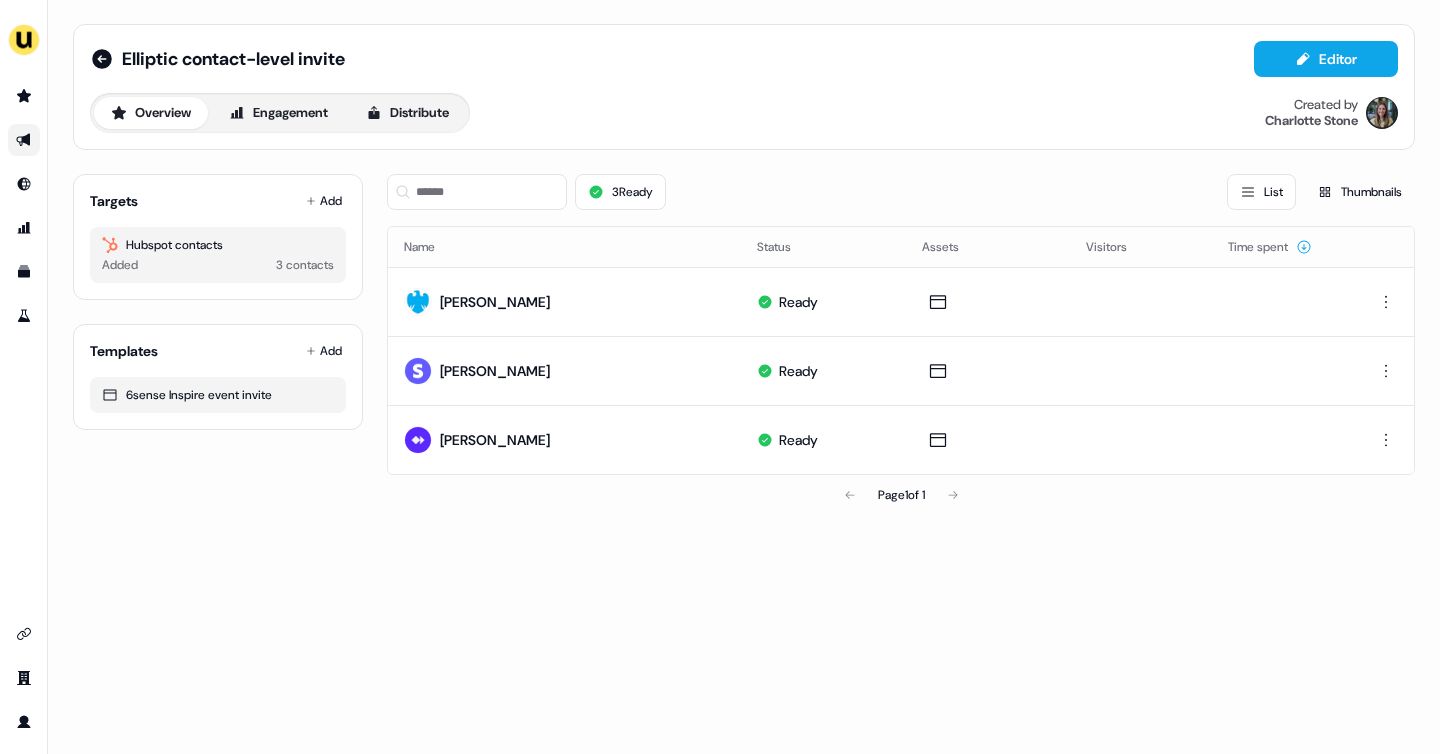 scroll, scrollTop: 0, scrollLeft: 0, axis: both 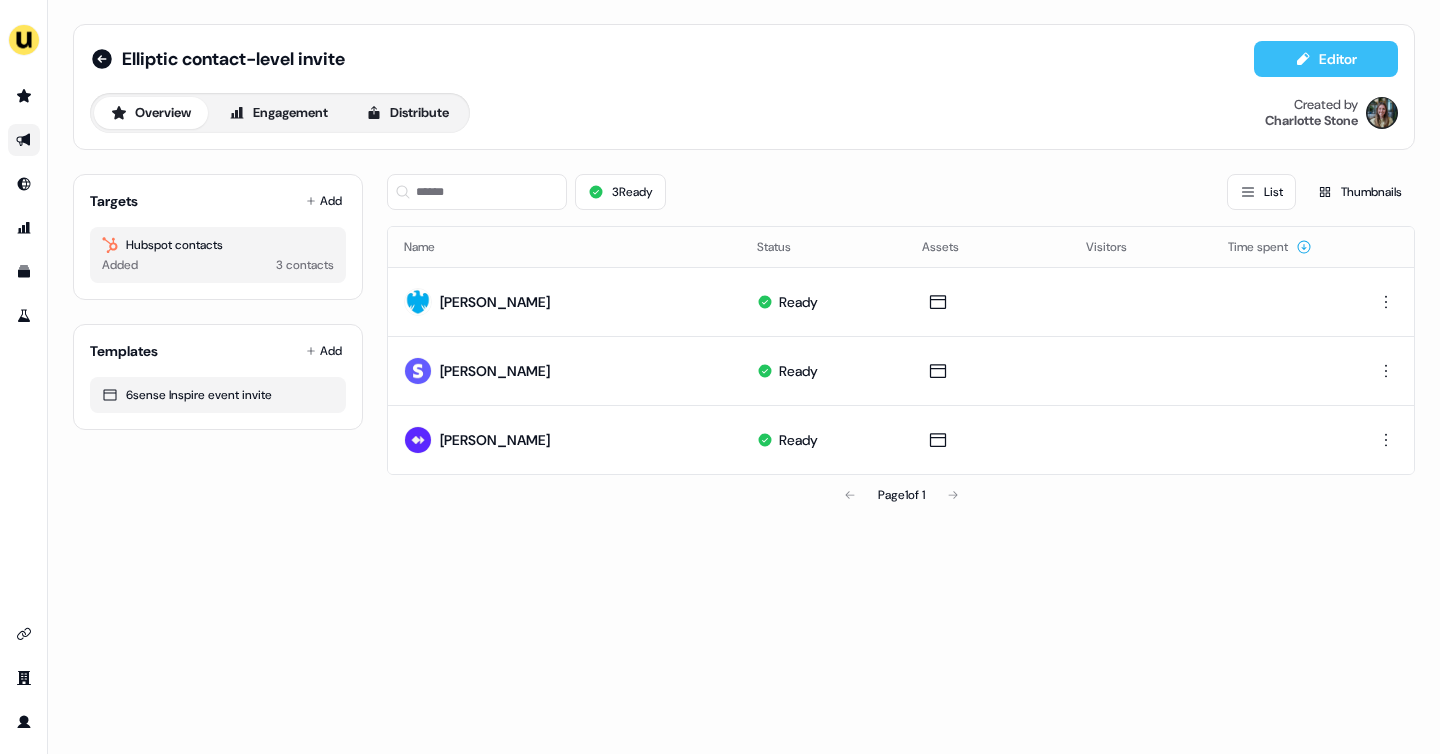click on "Editor" at bounding box center [1326, 59] 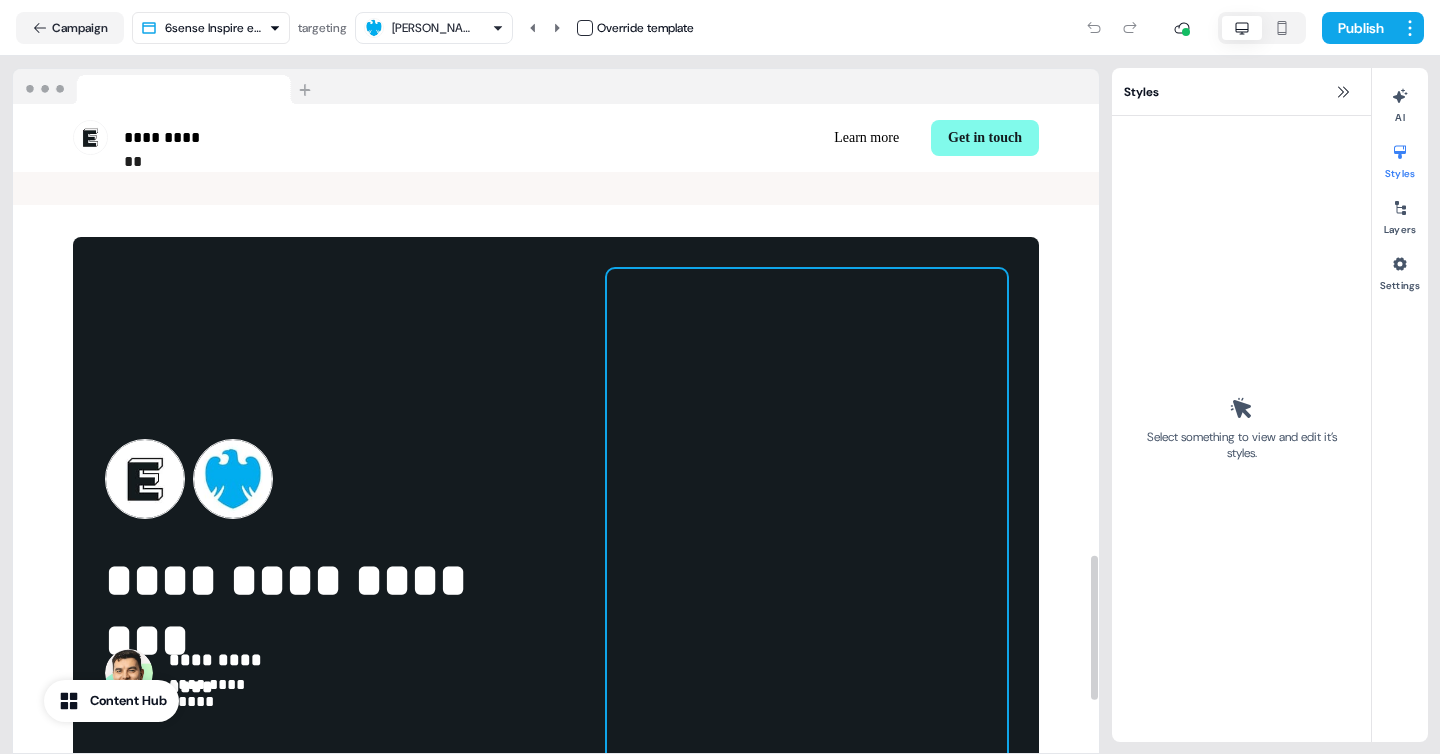 scroll, scrollTop: 2075, scrollLeft: 0, axis: vertical 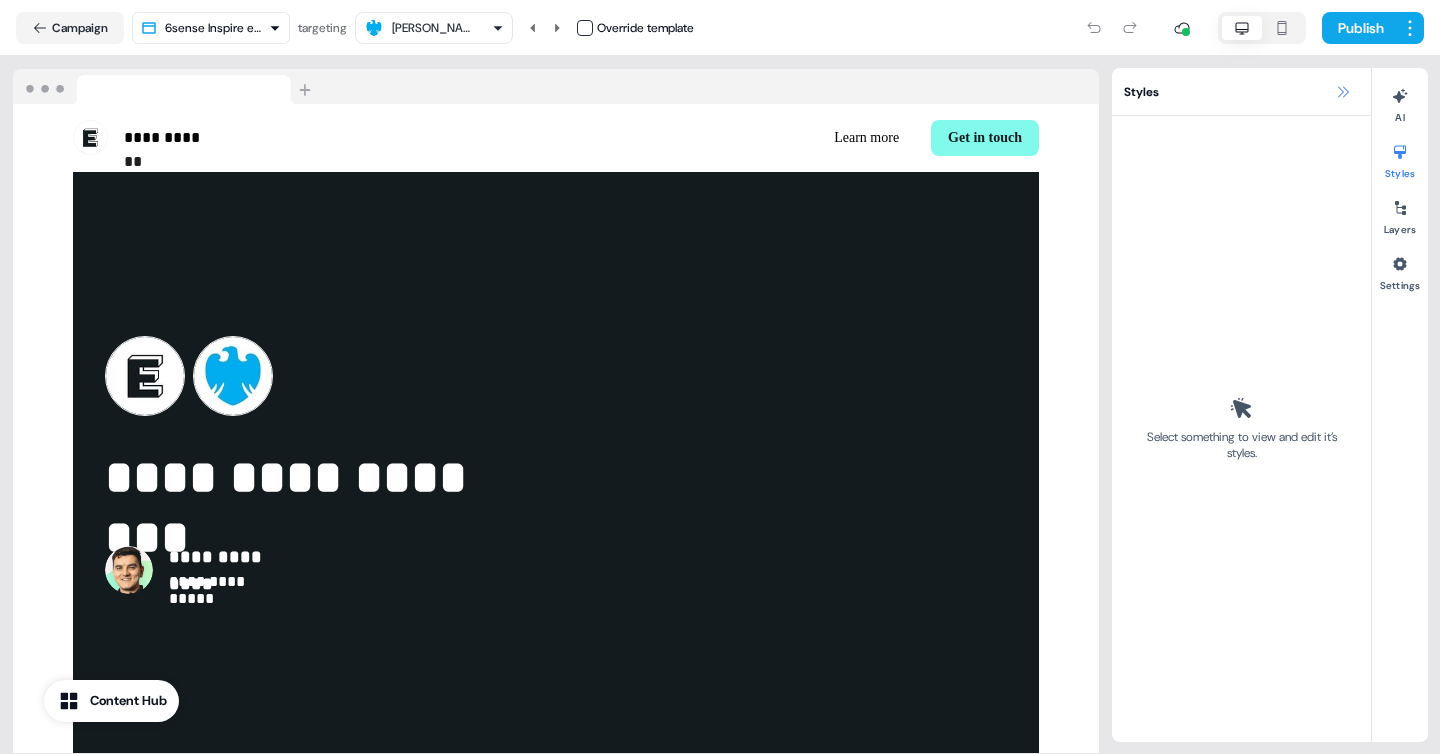 click 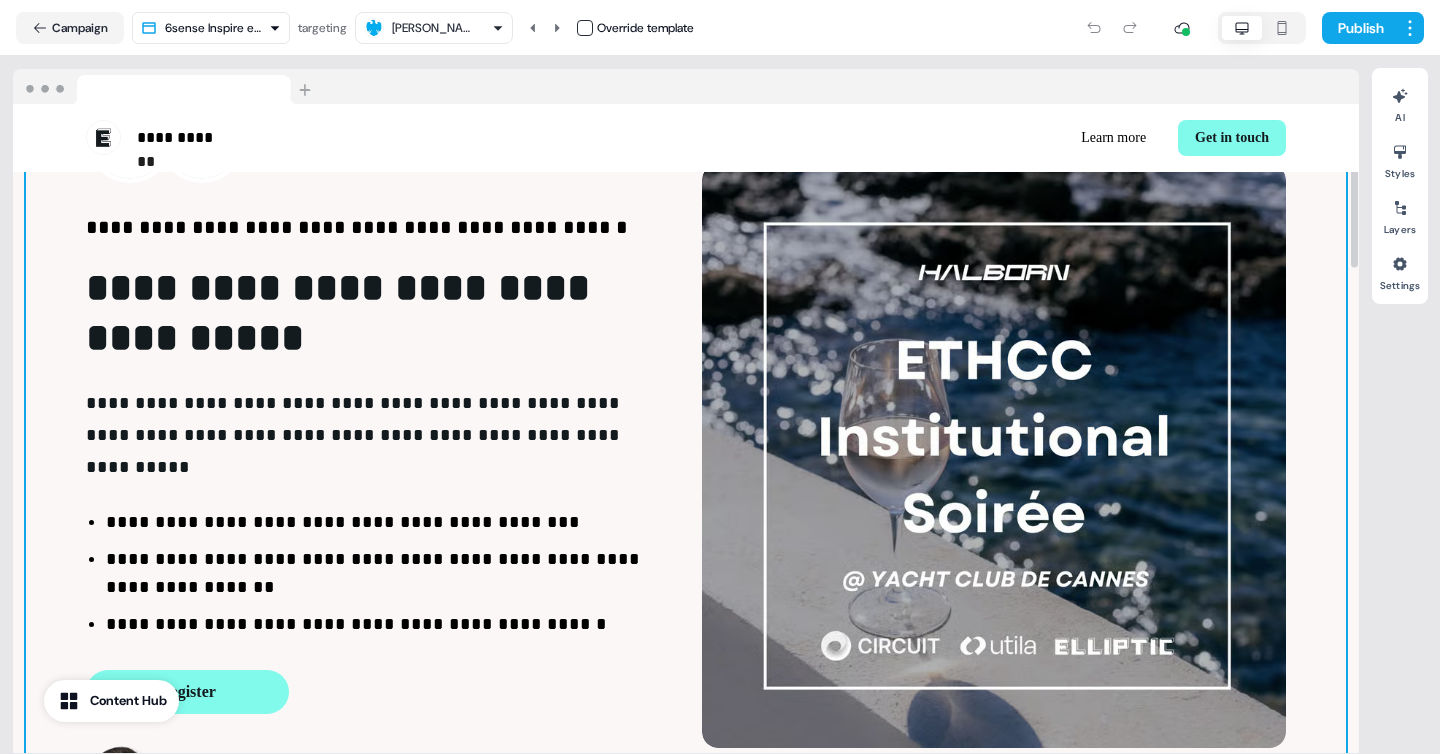 scroll, scrollTop: 46, scrollLeft: 0, axis: vertical 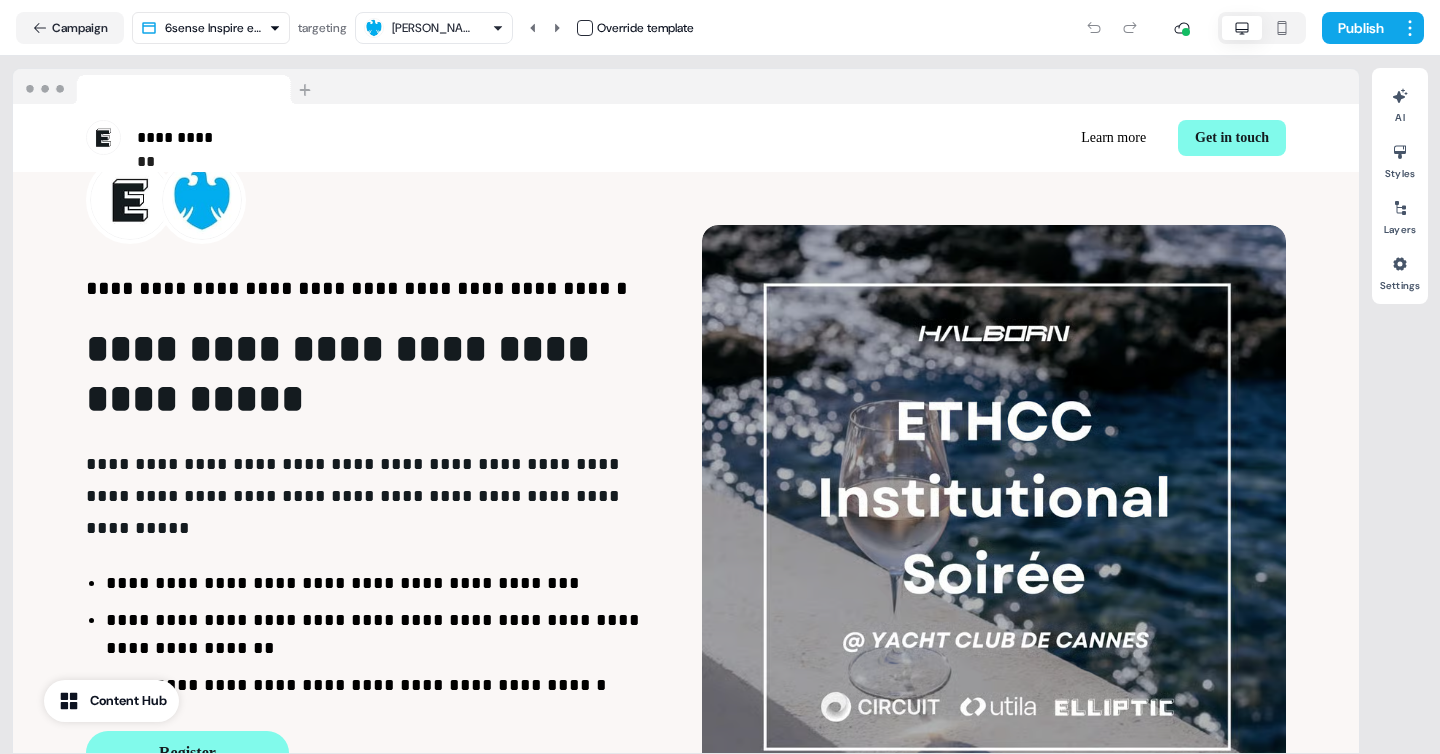click on "Emily Blake" at bounding box center (434, 28) 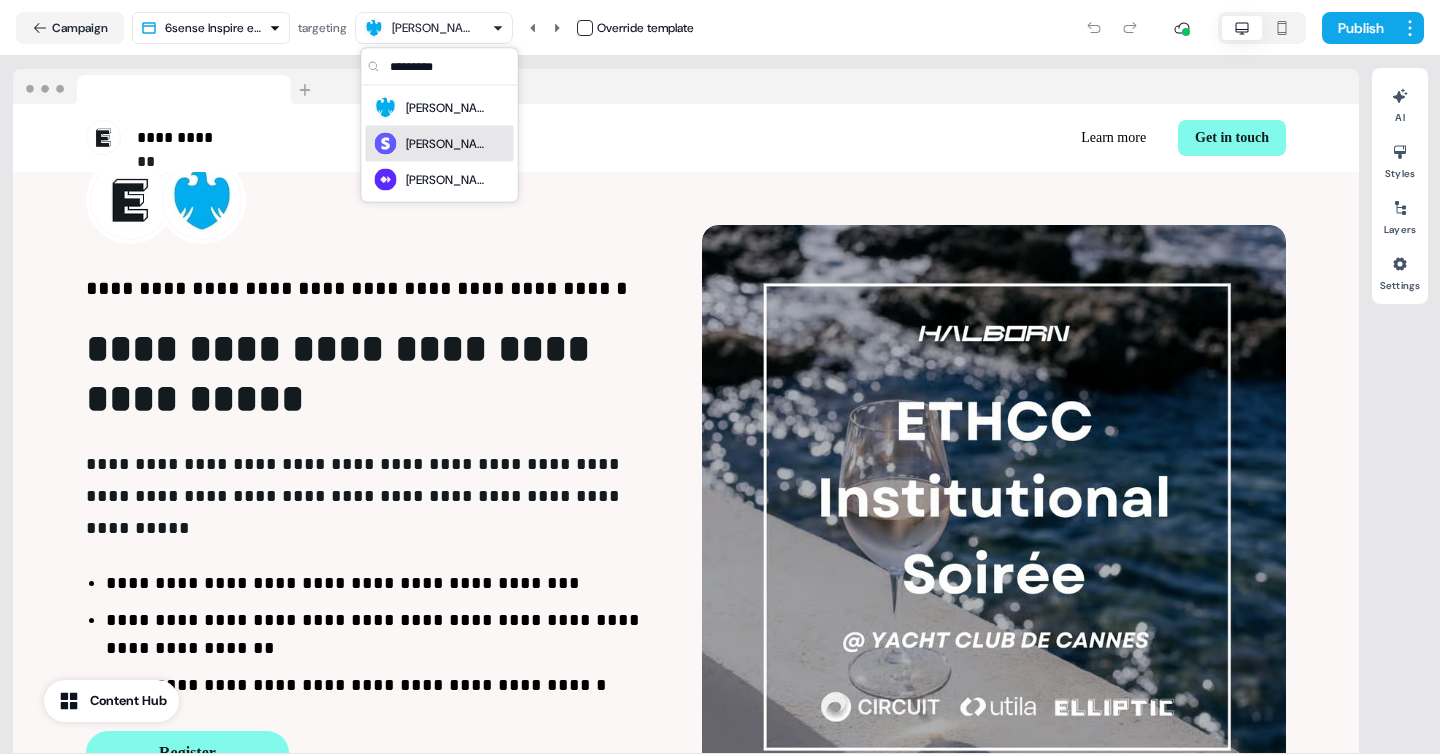 click on "Brian O'Sullivan" at bounding box center (446, 144) 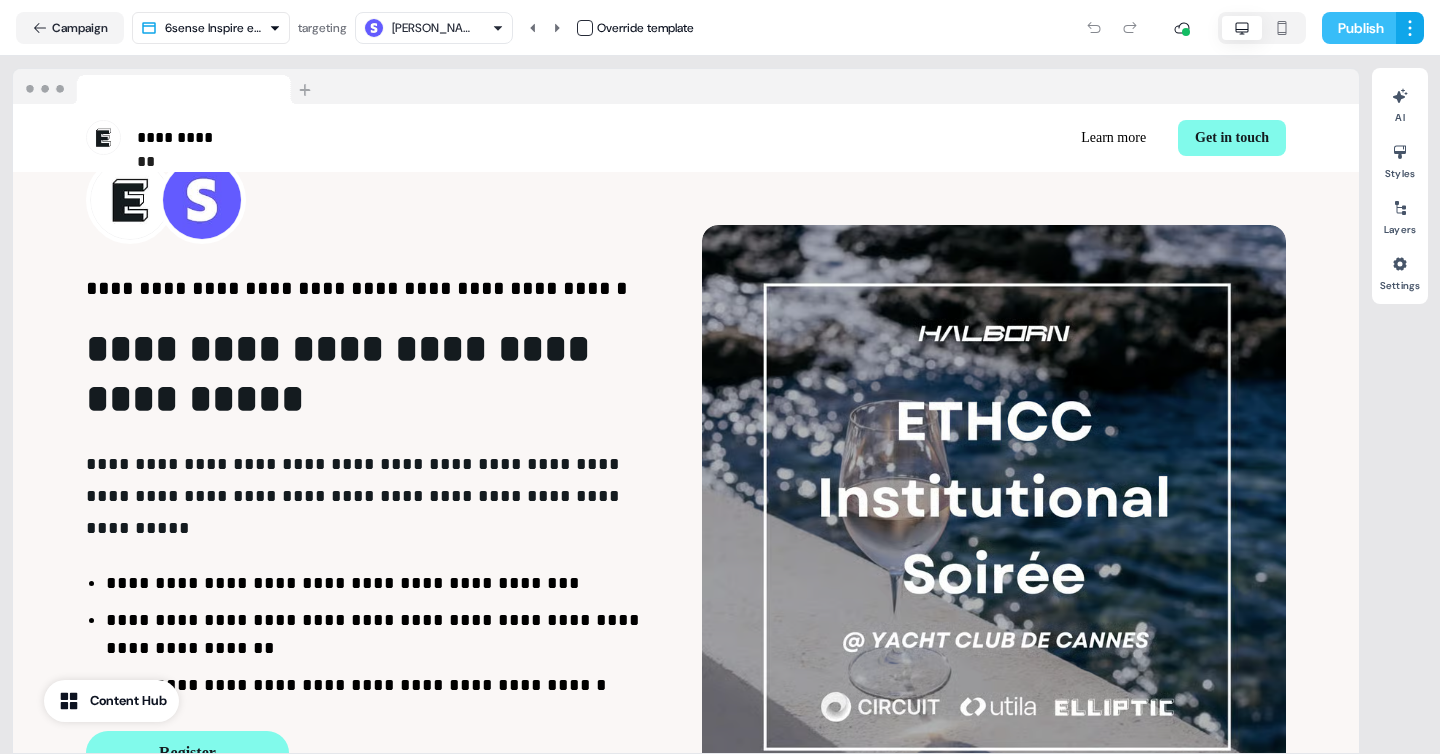 click on "Publish" at bounding box center [1359, 28] 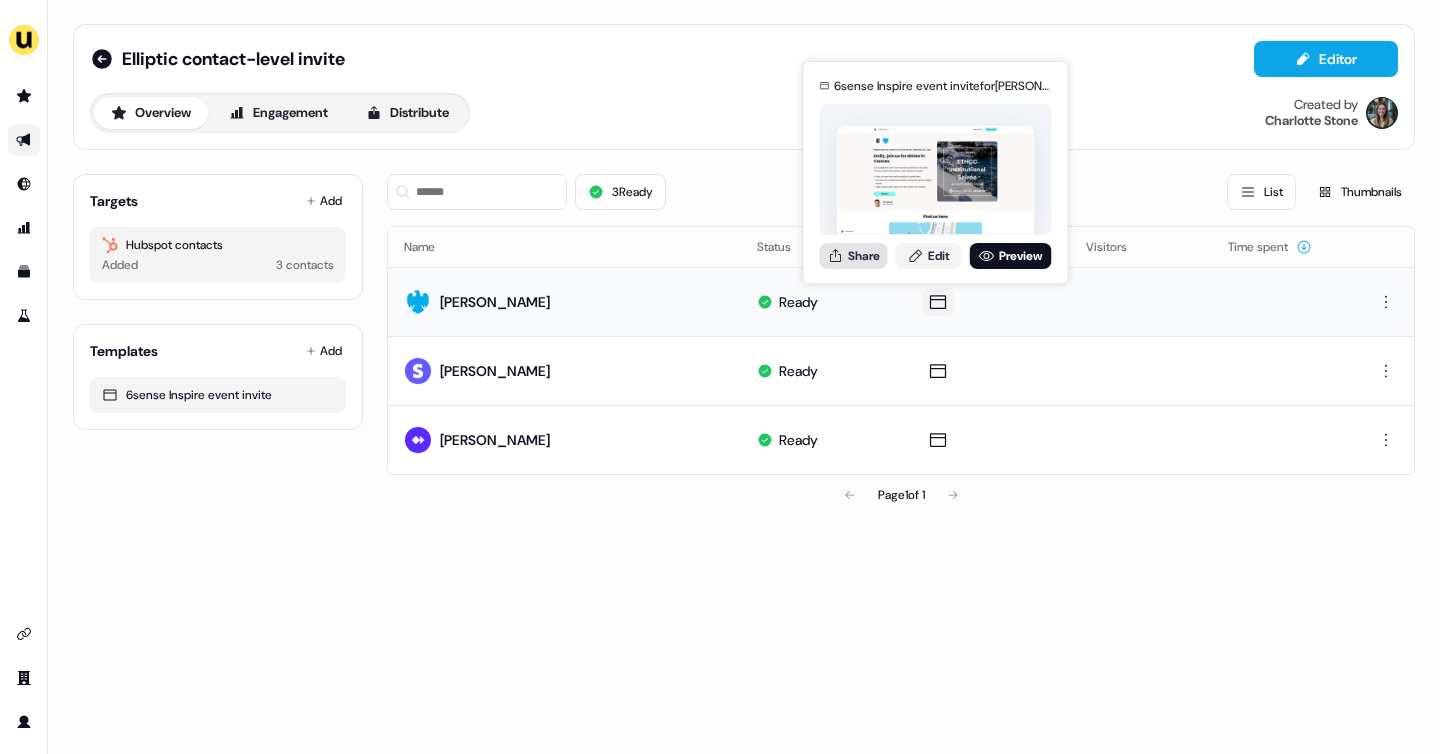 click on "Share" at bounding box center [854, 256] 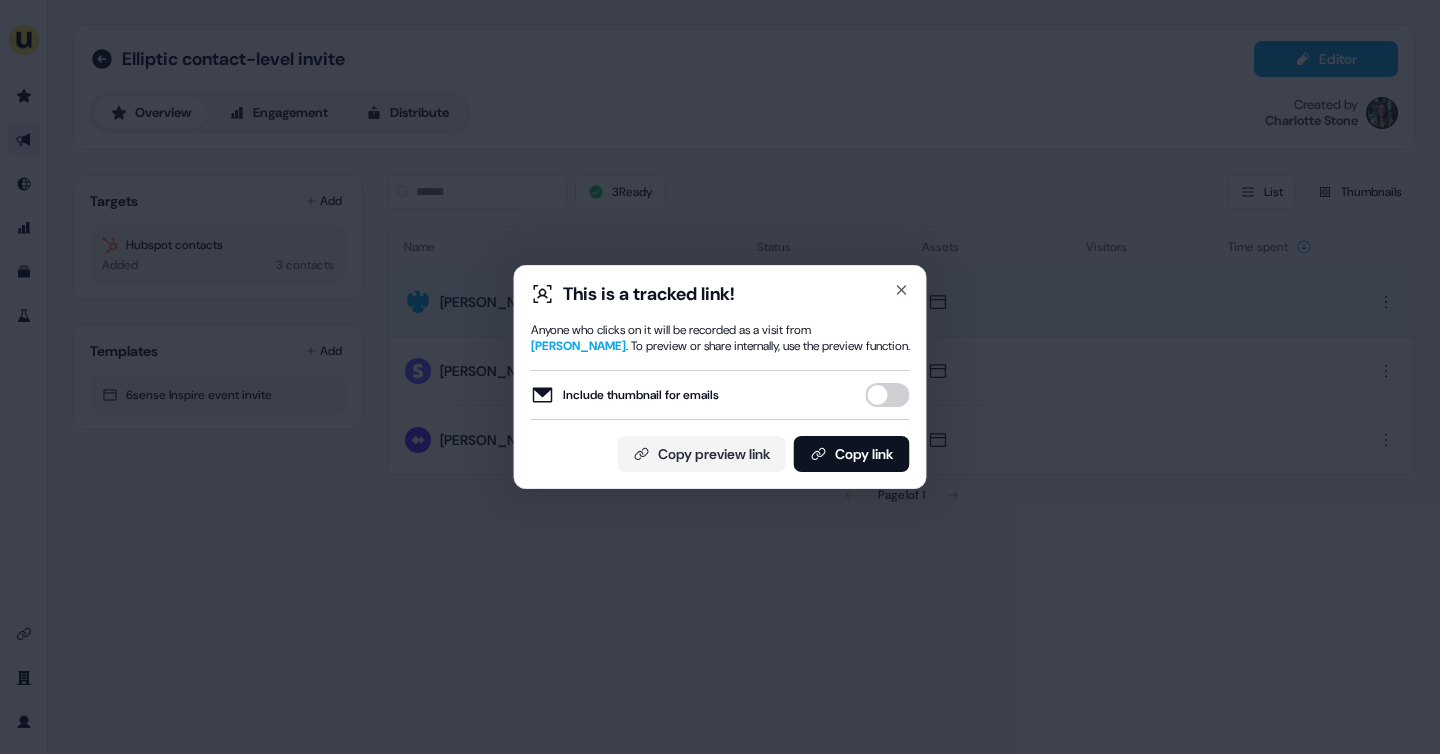 click on "Include thumbnail for emails" at bounding box center [888, 395] 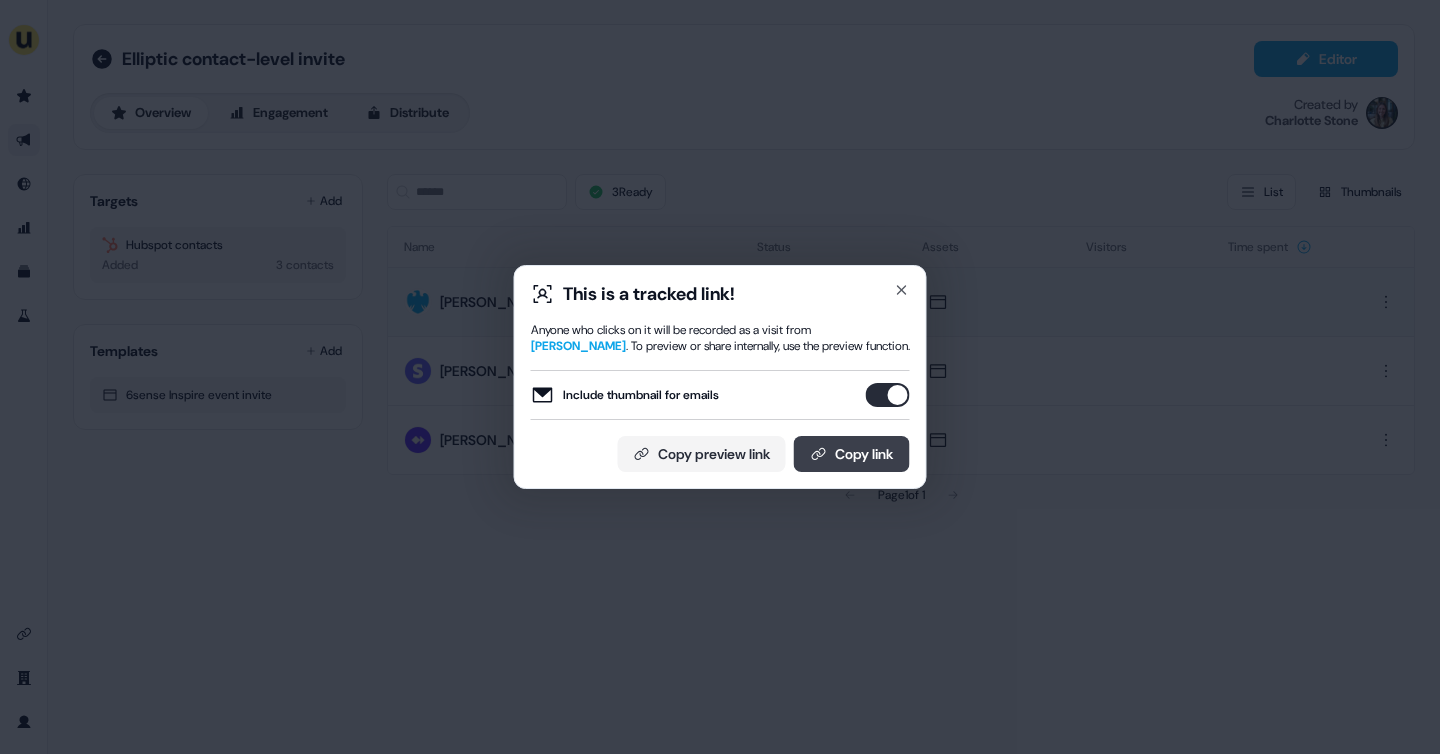 click on "Copy link" at bounding box center (852, 454) 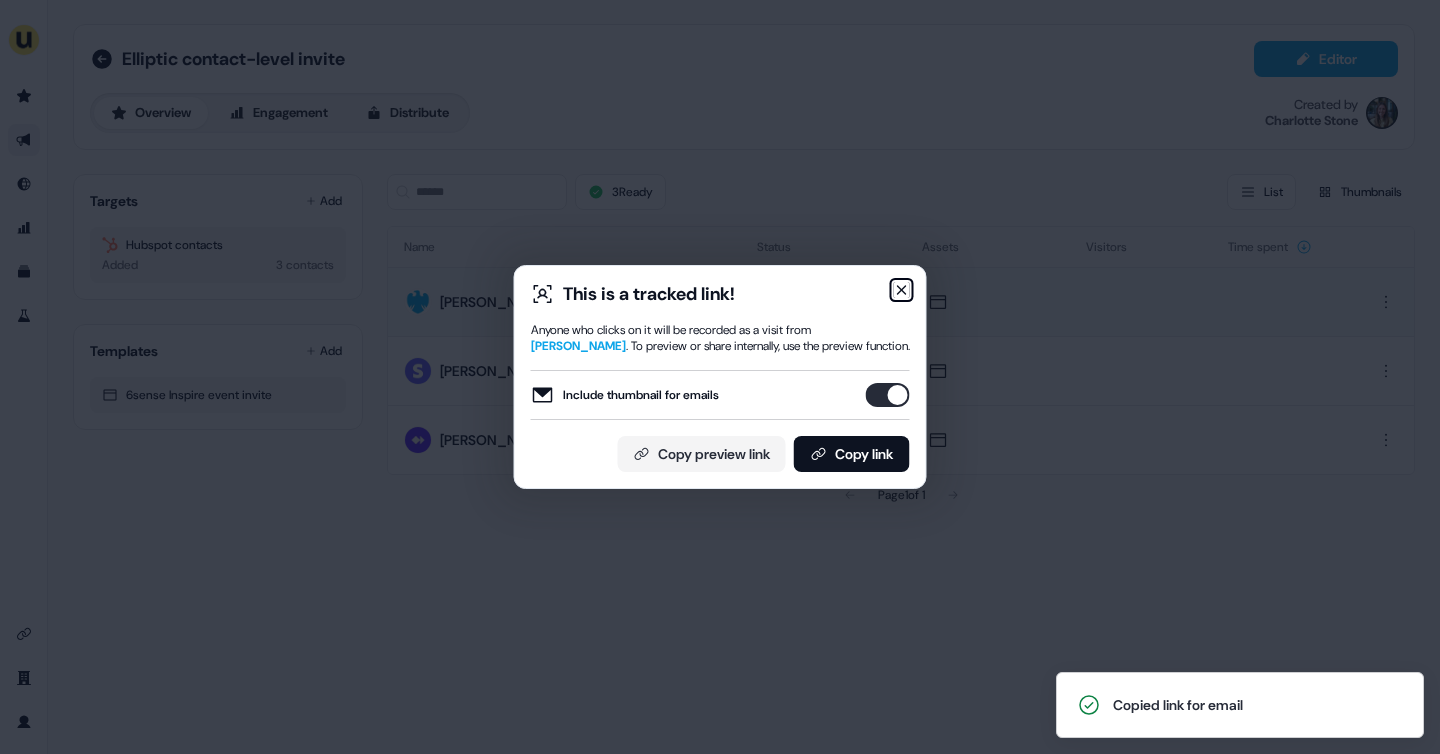 click 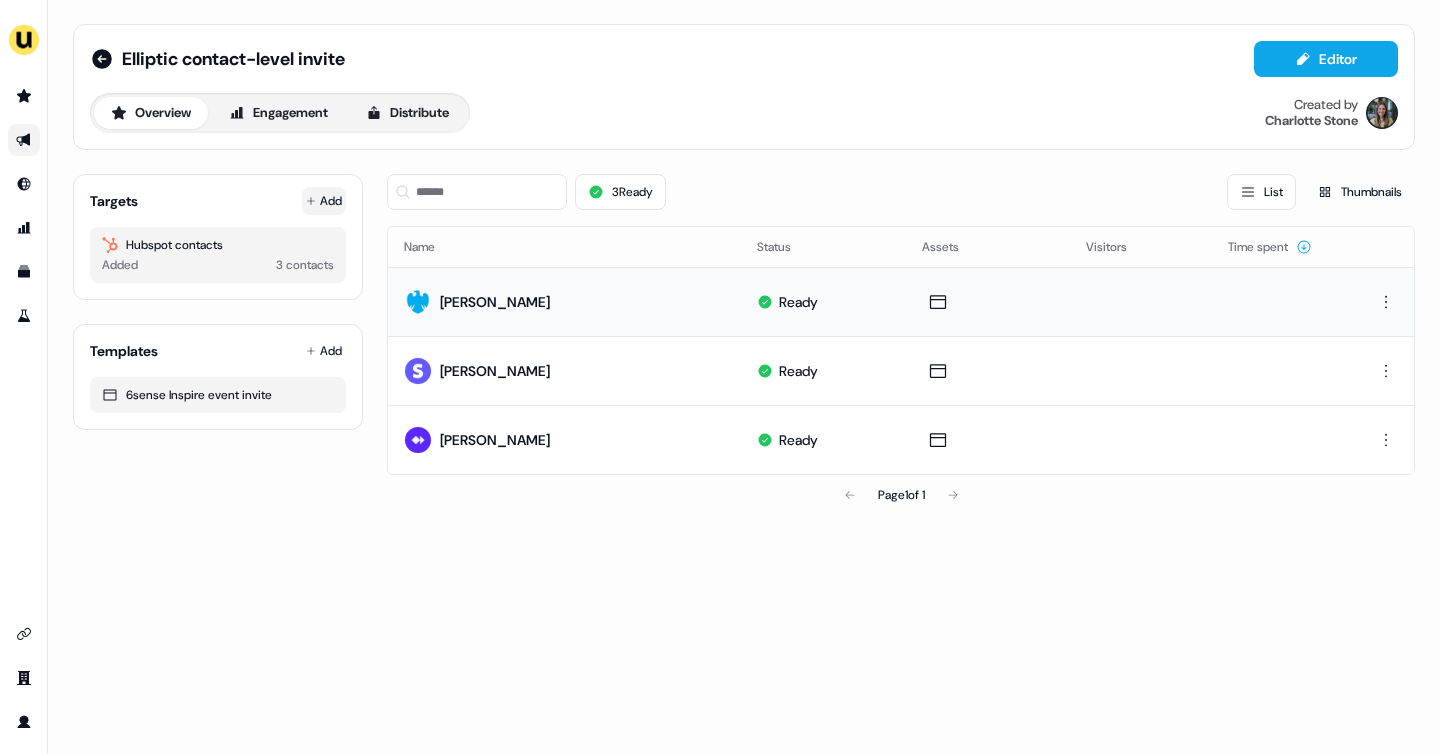 click on "Add" at bounding box center [324, 201] 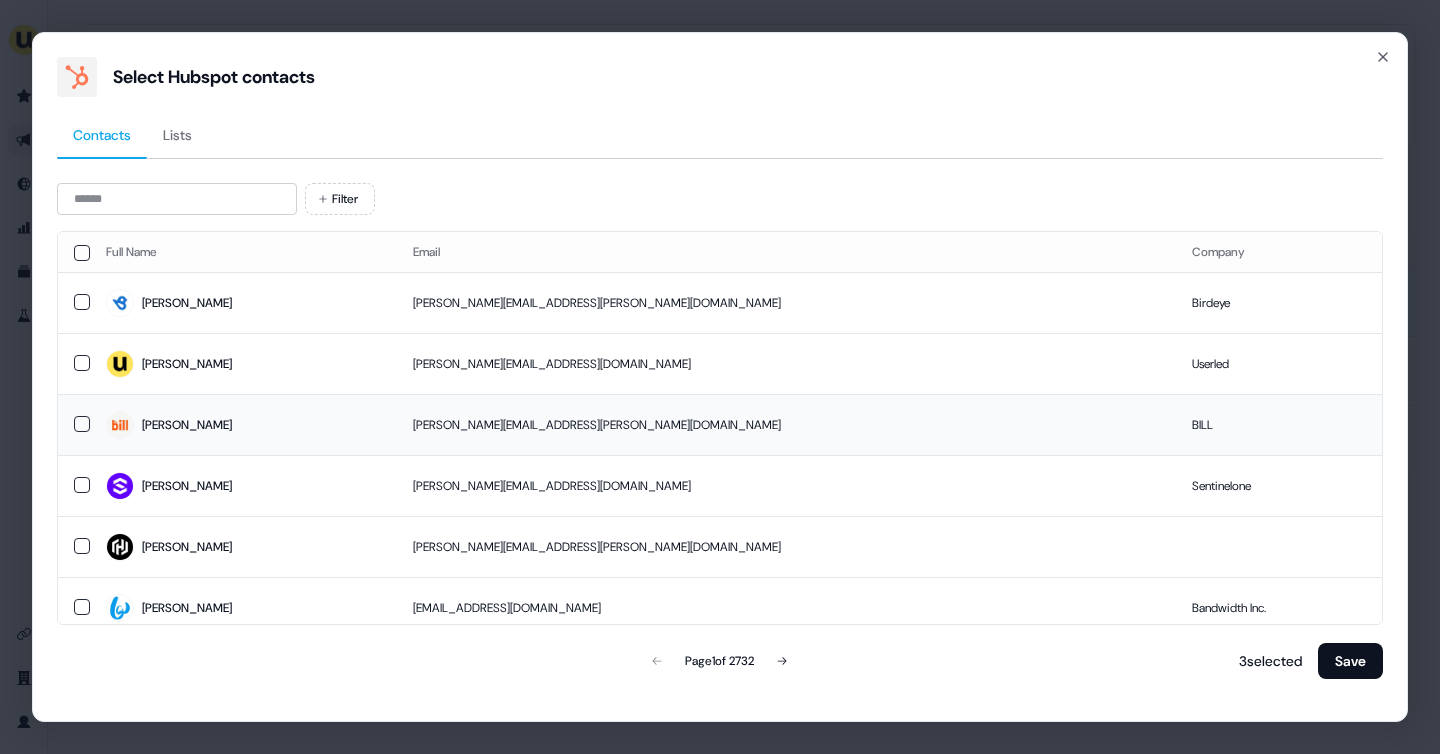 click at bounding box center [82, 424] 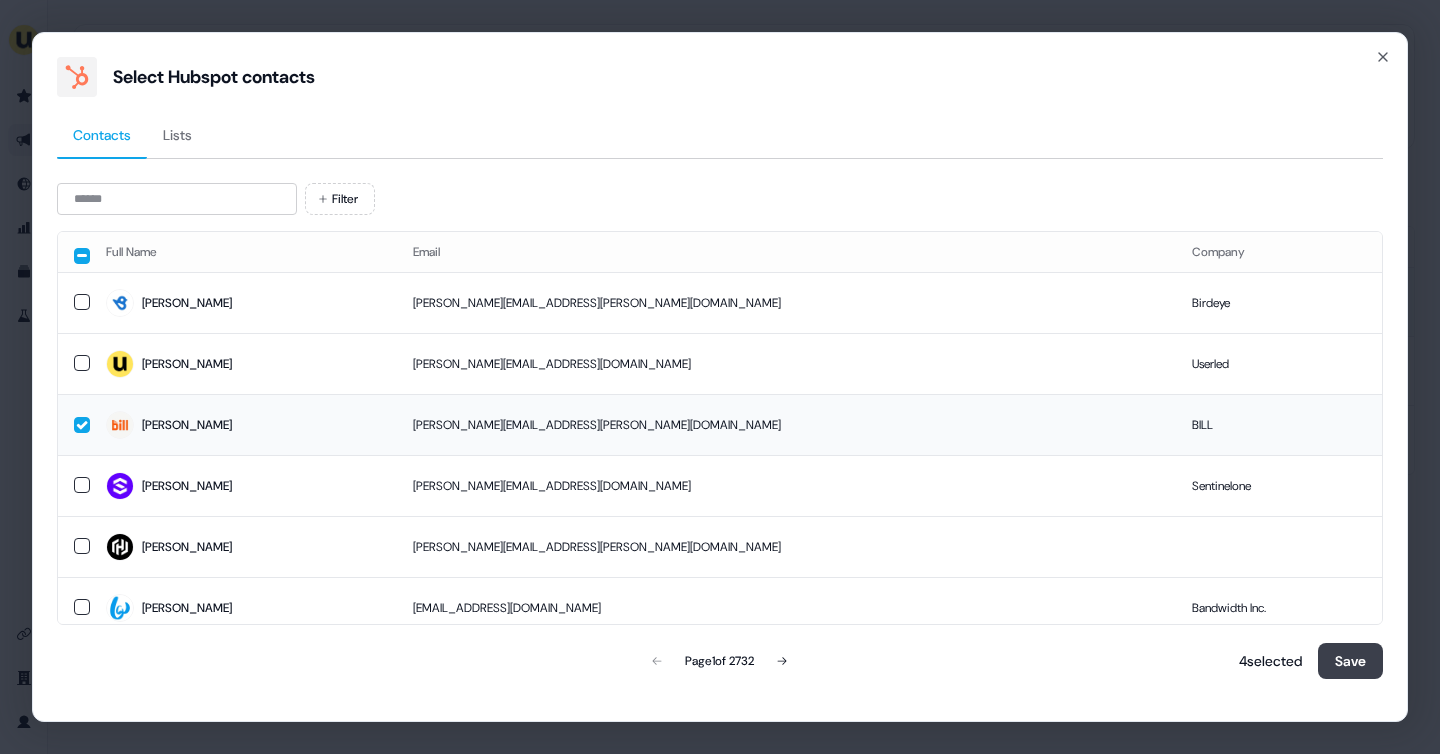 click on "Save" at bounding box center (1350, 661) 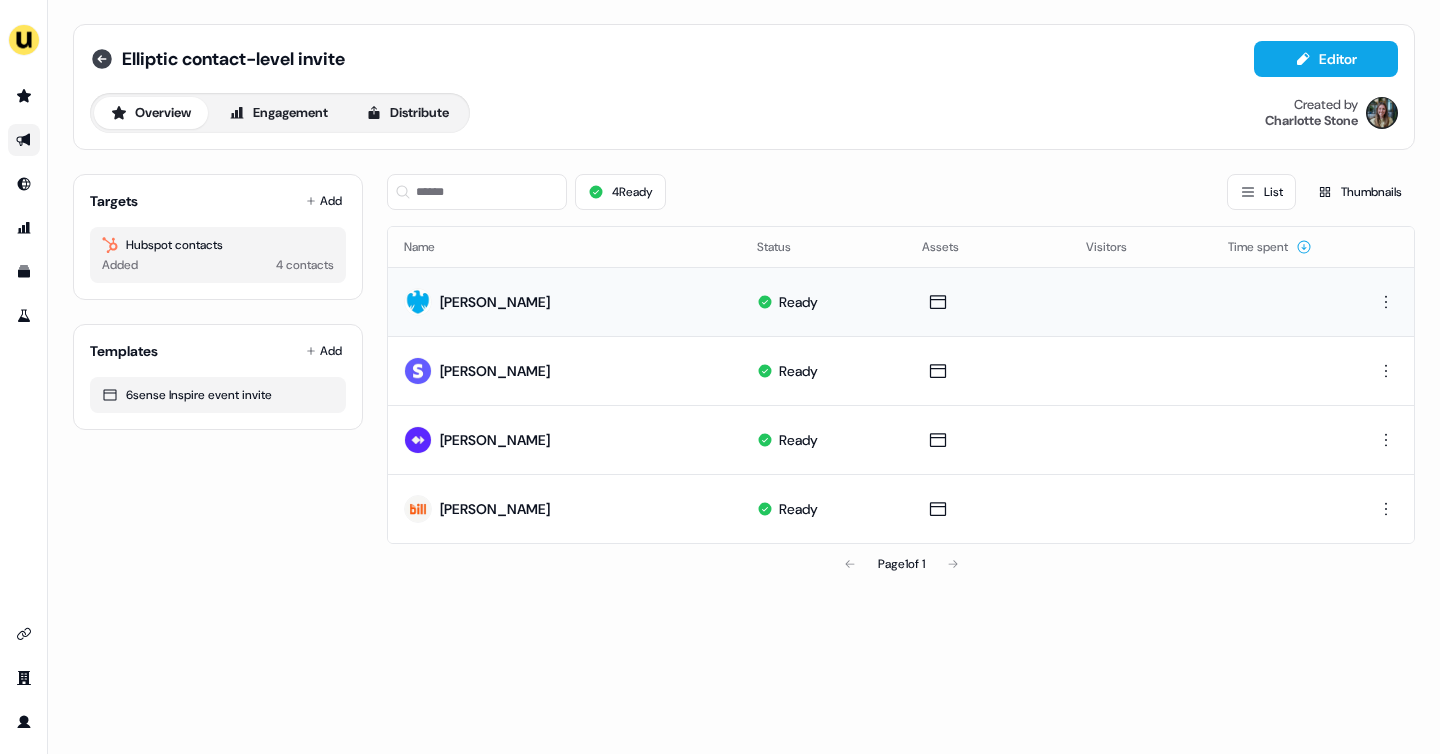 click 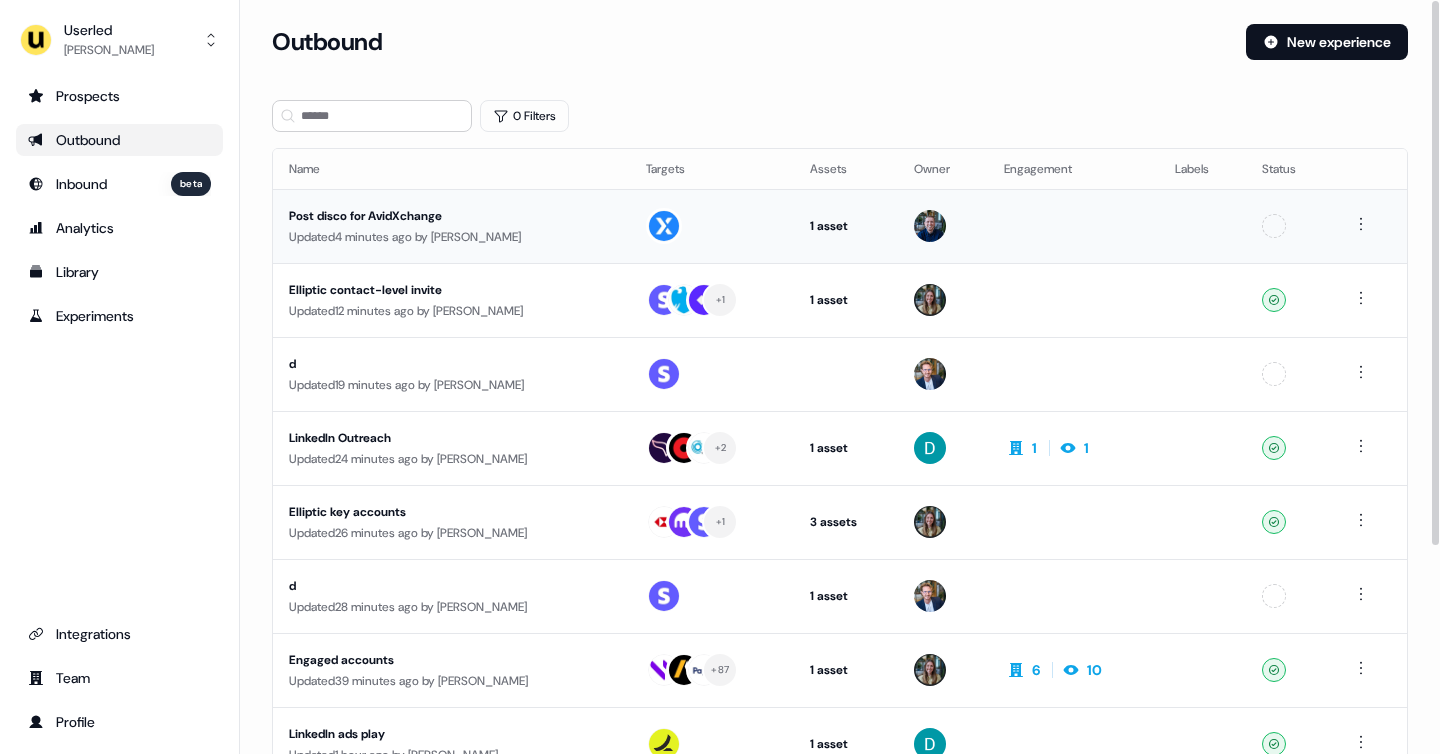 click on "Post disco for AvidXchange" at bounding box center (451, 216) 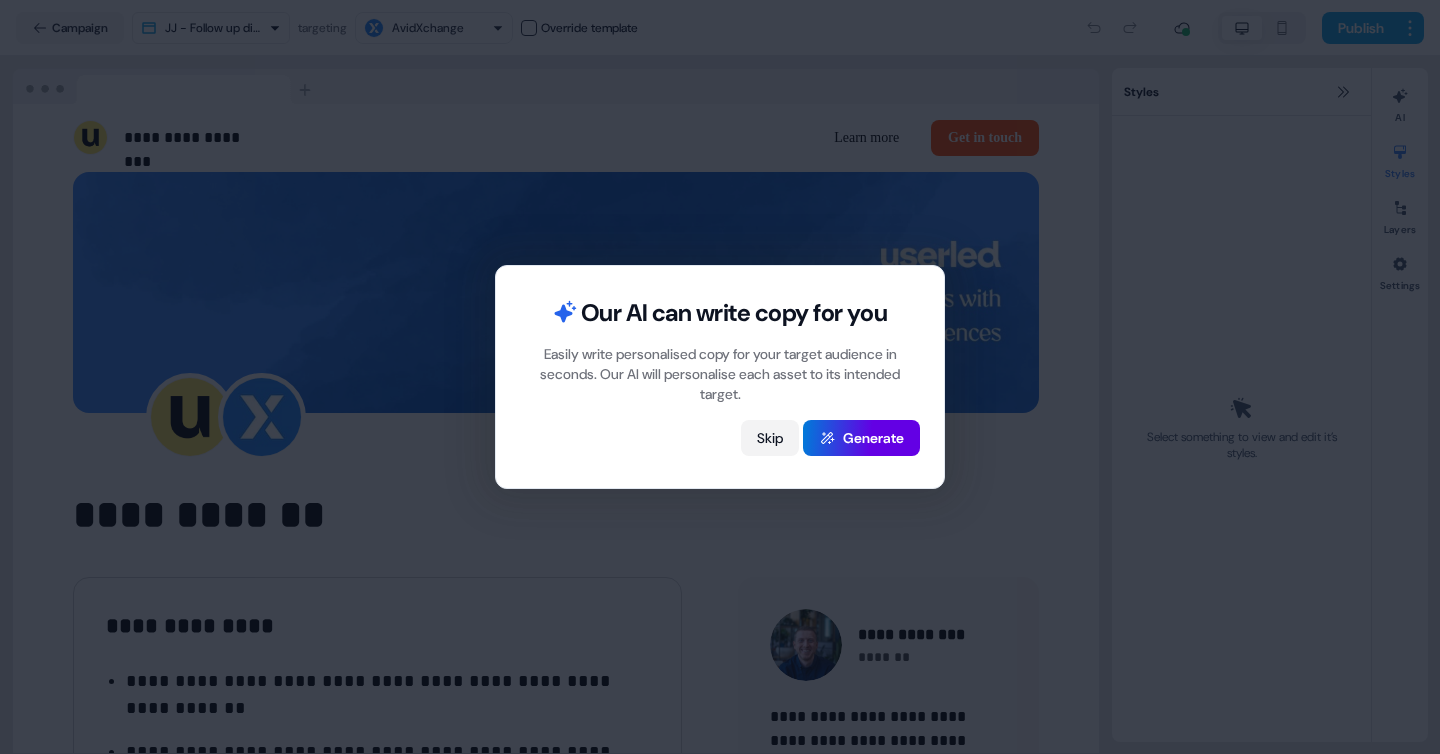 click on "Skip" at bounding box center (770, 438) 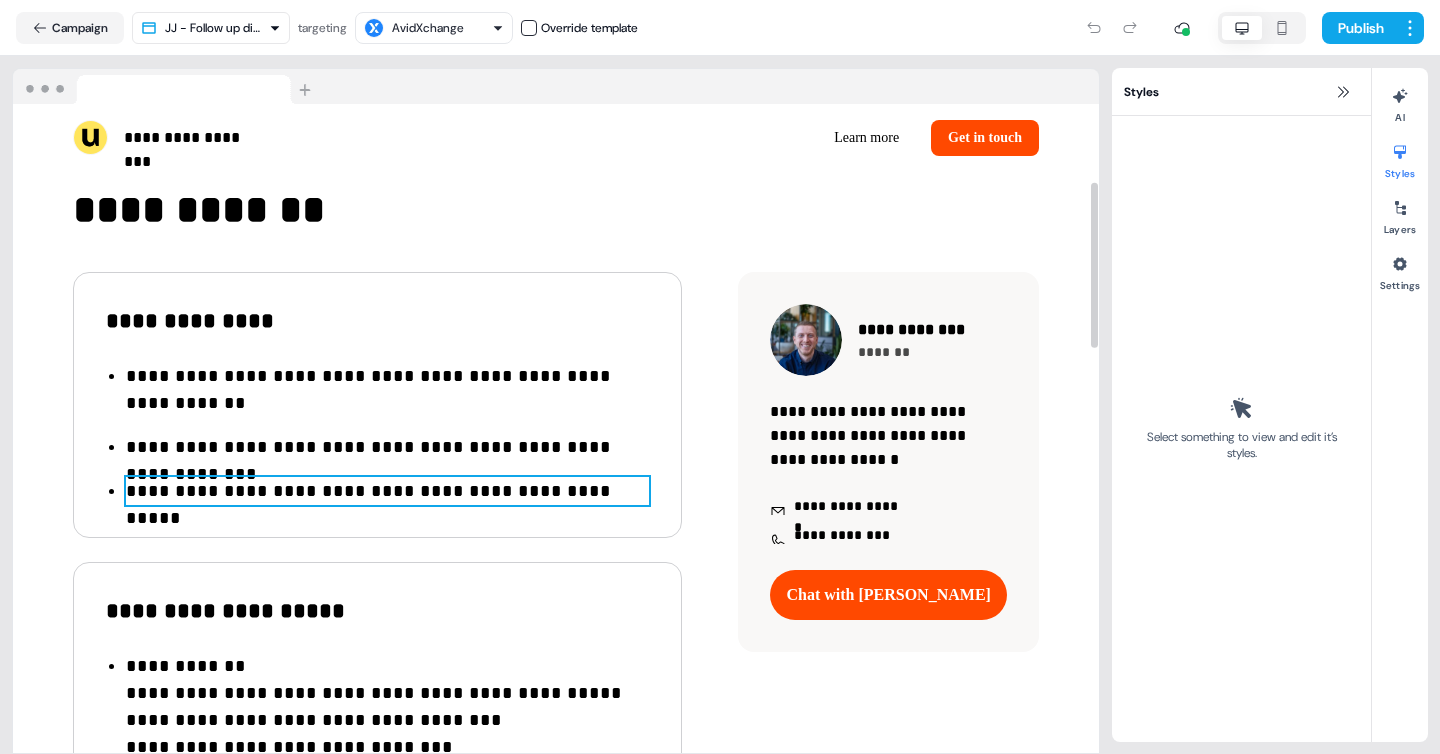 scroll, scrollTop: 369, scrollLeft: 0, axis: vertical 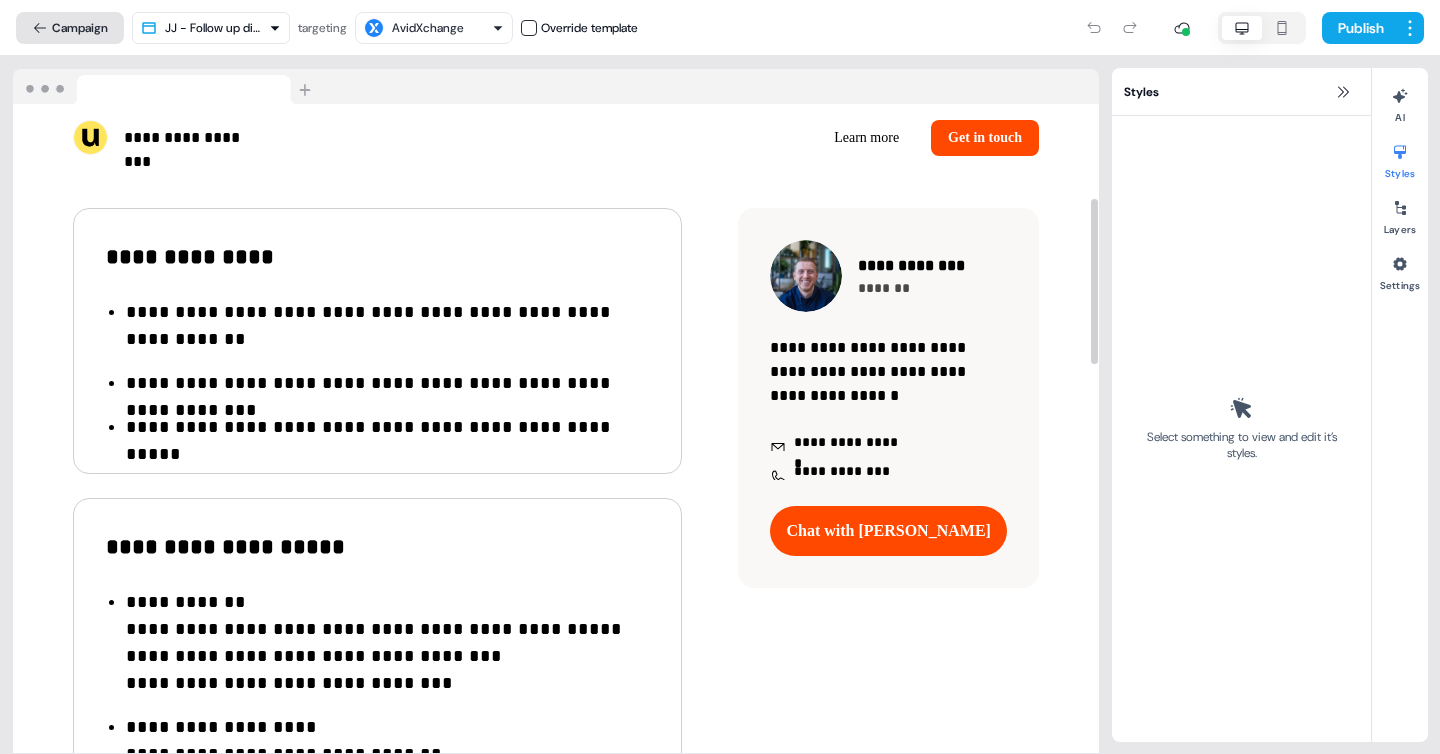 click on "Campaign" at bounding box center [70, 28] 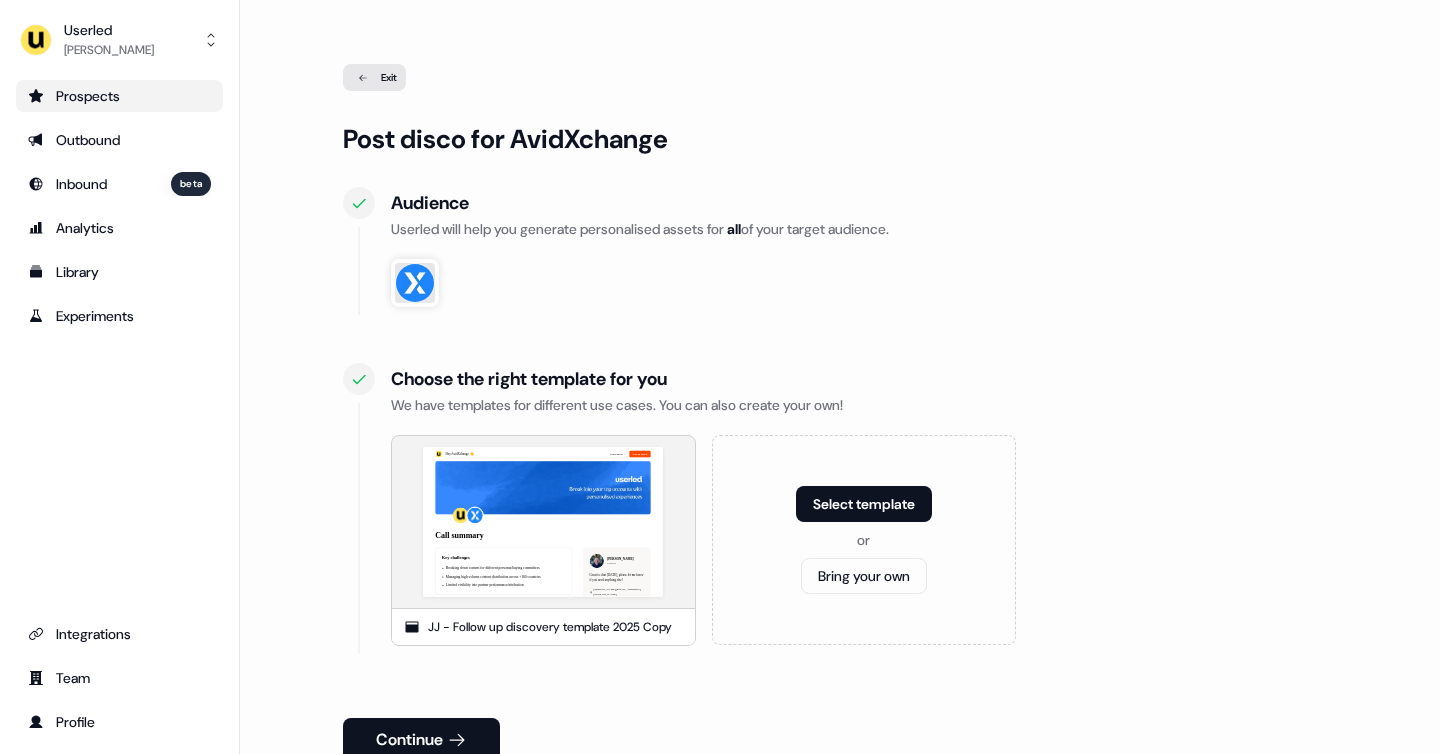 click on "Prospects" at bounding box center [119, 96] 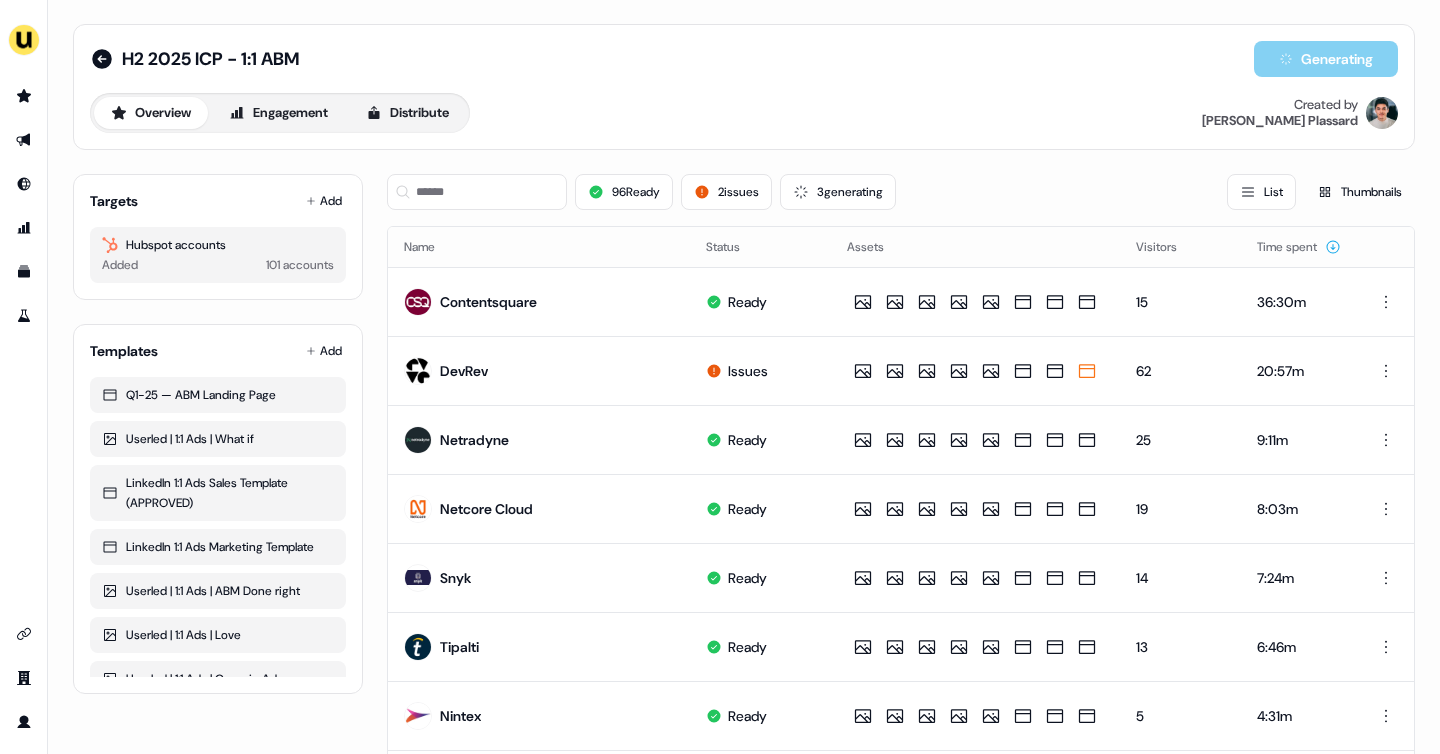 scroll, scrollTop: 0, scrollLeft: 0, axis: both 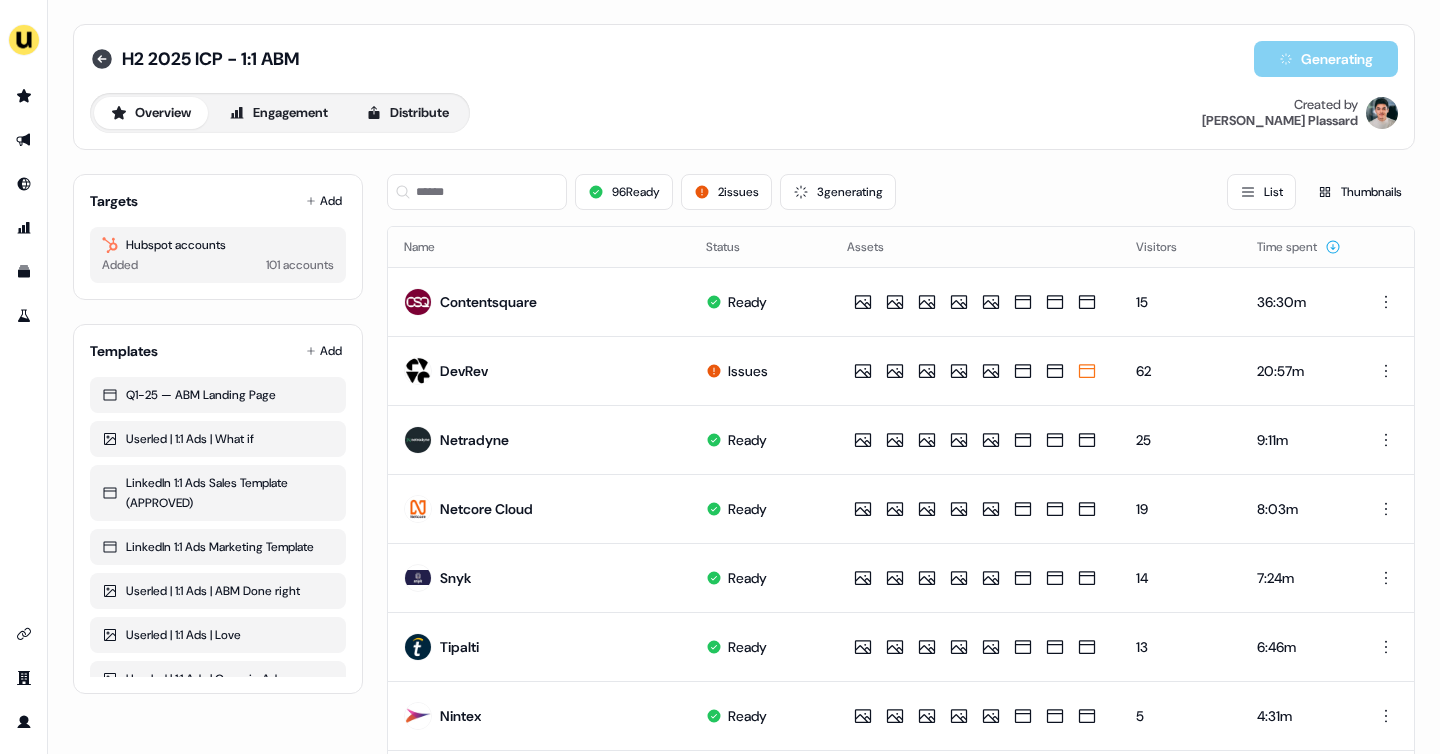 click 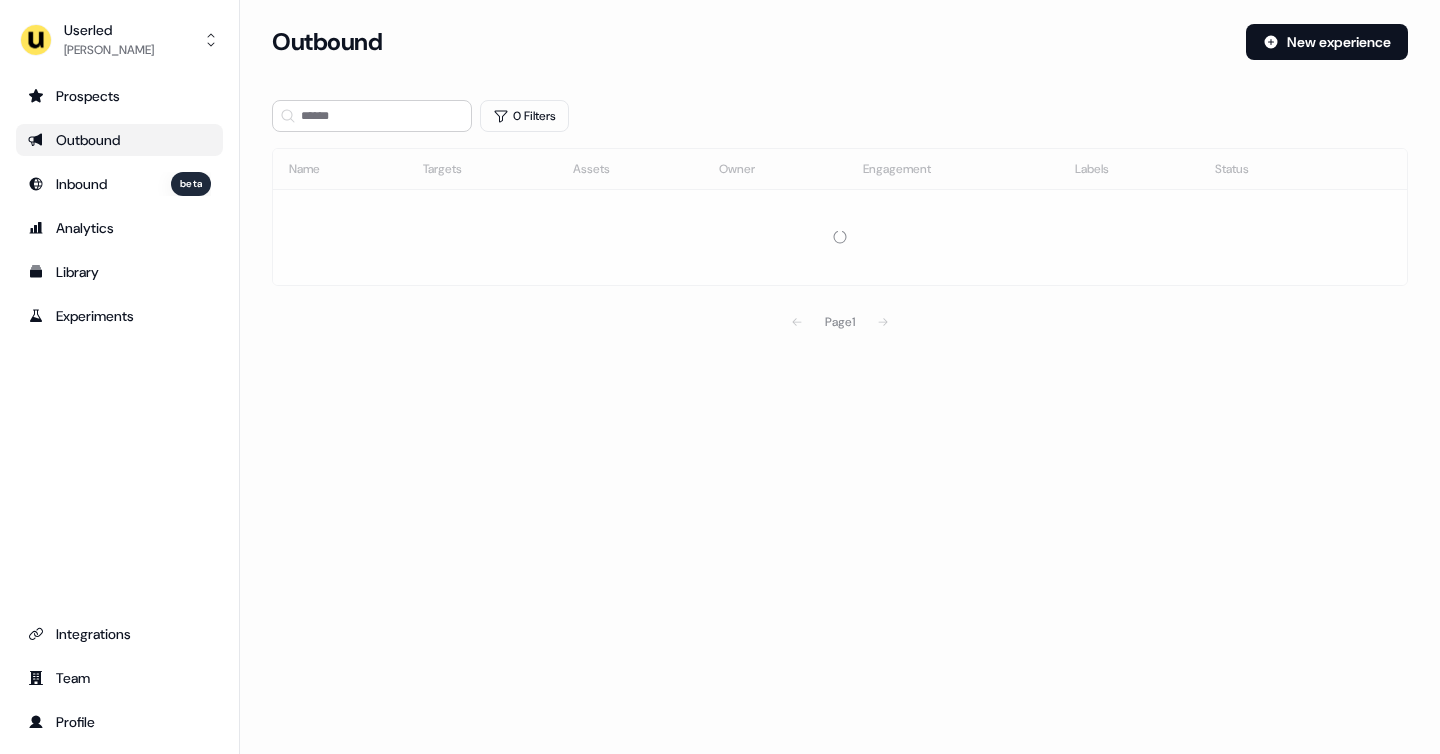 scroll, scrollTop: 0, scrollLeft: 0, axis: both 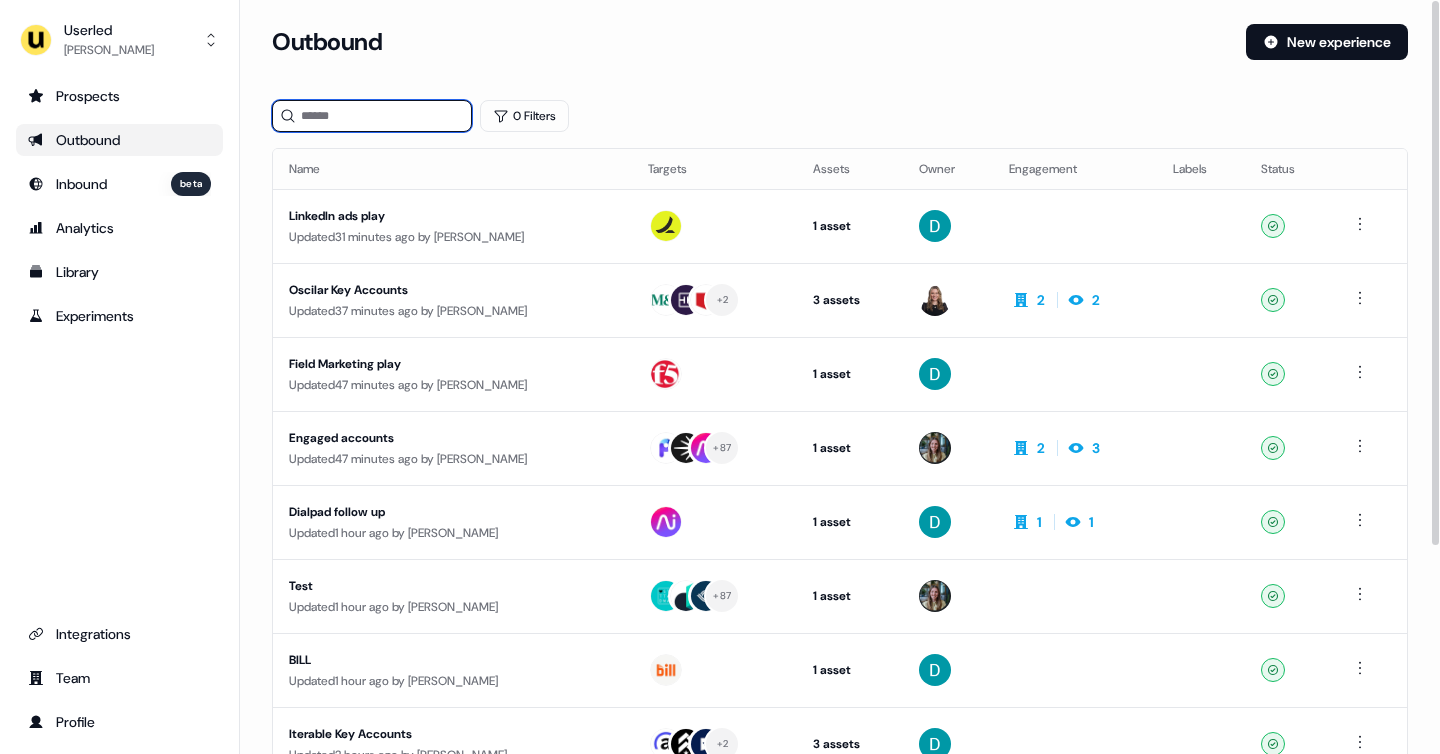 click at bounding box center (372, 116) 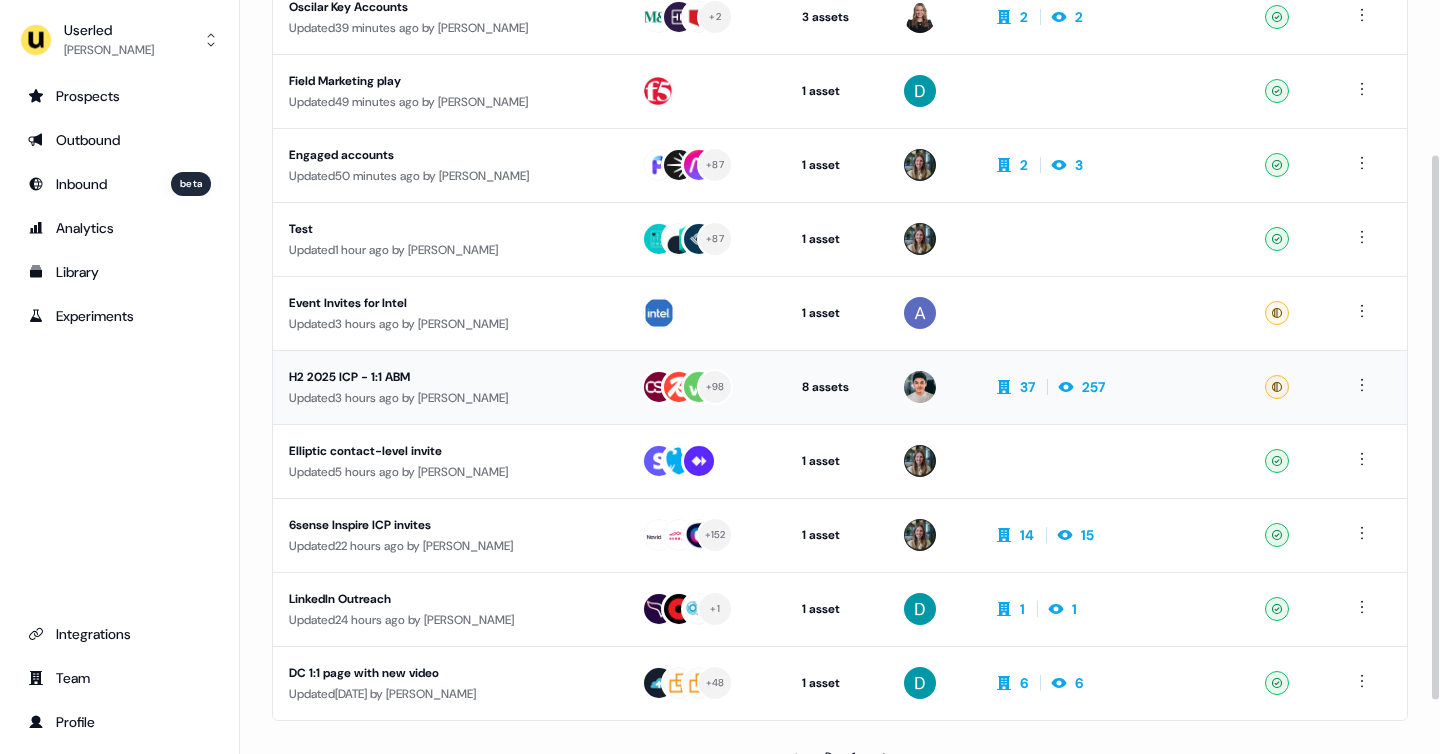 scroll, scrollTop: 287, scrollLeft: 0, axis: vertical 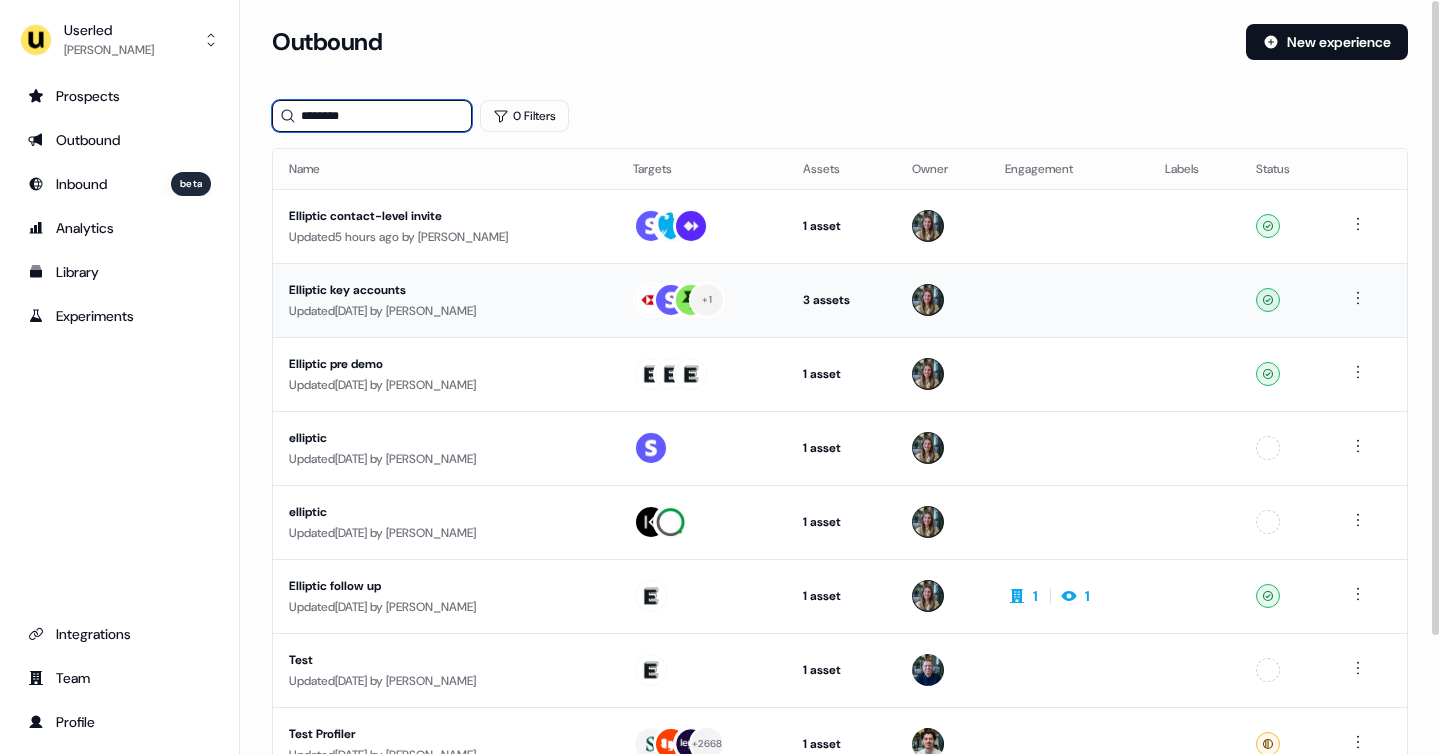 type on "********" 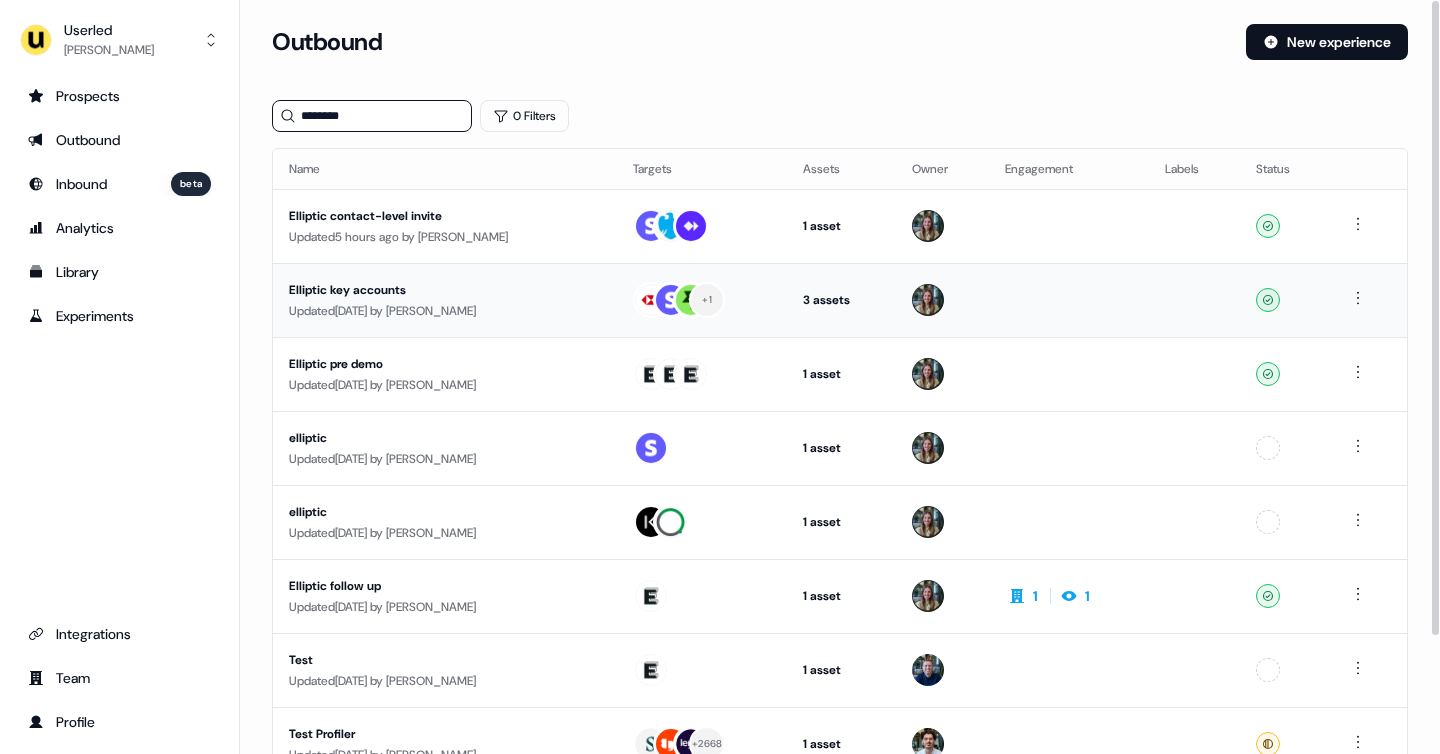 click on "Updated  1 day ago   by   Charlotte Stone" at bounding box center [445, 311] 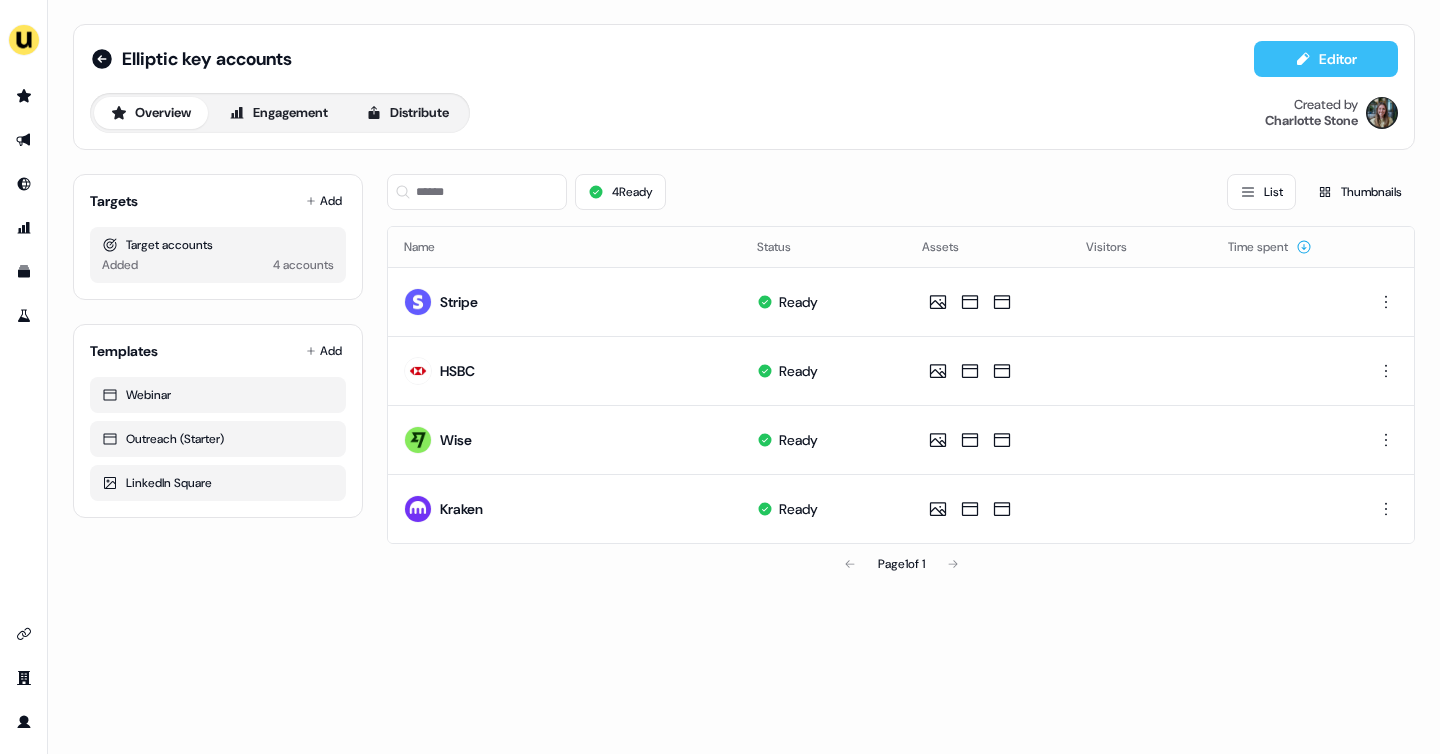 click on "Editor" at bounding box center (1326, 59) 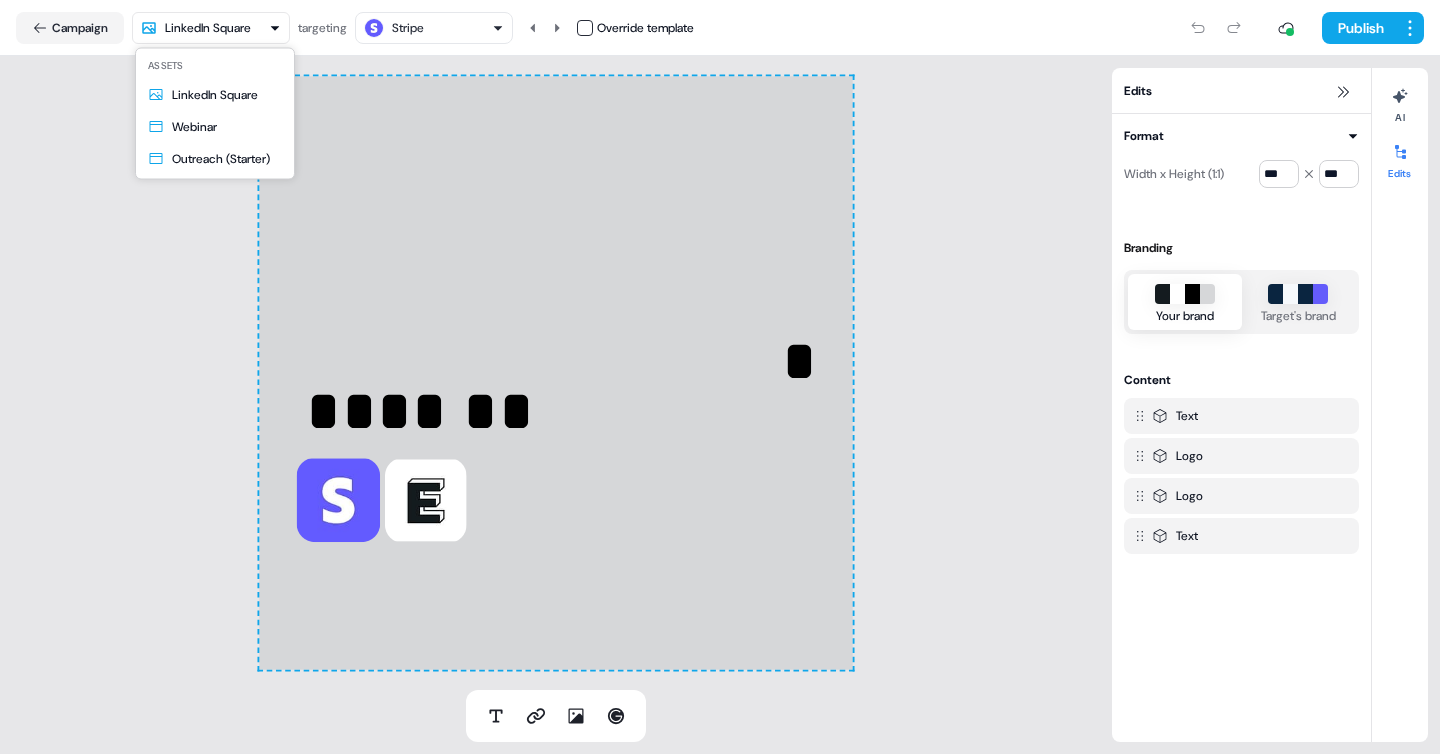click on "For the best experience switch devices to a bigger screen. Go to Userled.io Elliptic key accounts Editor Overview Engagement Distribute Created by Charlotte   Stone Loading... Campaign LinkedIn Square targeting Stripe Override template Publish ******* *
To pick up a draggable item, press the space bar.
While dragging, use the arrow keys to move the item.
Press space again to drop the item in its new position, or press escape to cancel.
Edits Format Width x Height (1:1) *** *** Branding Your brand Target's brand Content Text Logo Logo Text AI Edits Assets LinkedIn Square Webinar Outreach (Starter)" at bounding box center [720, 377] 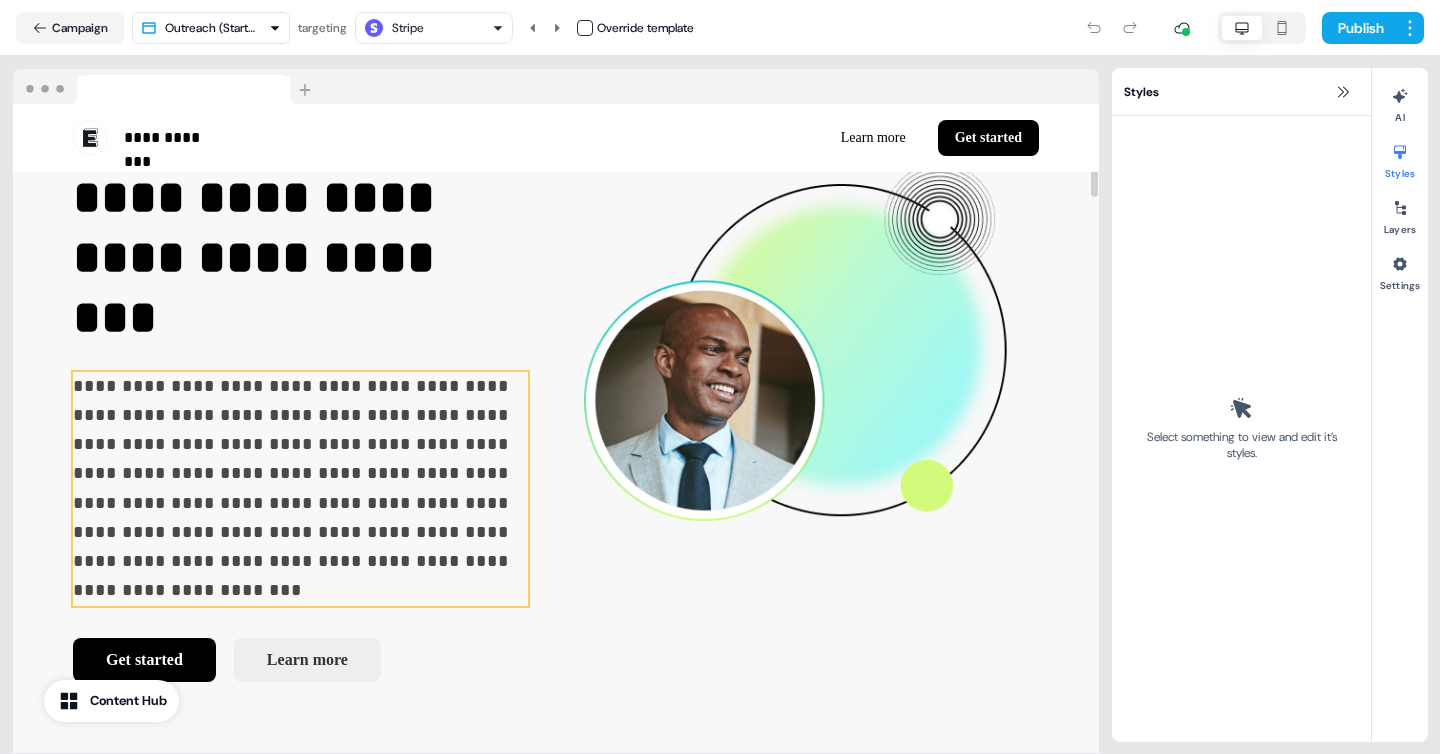 scroll, scrollTop: 0, scrollLeft: 0, axis: both 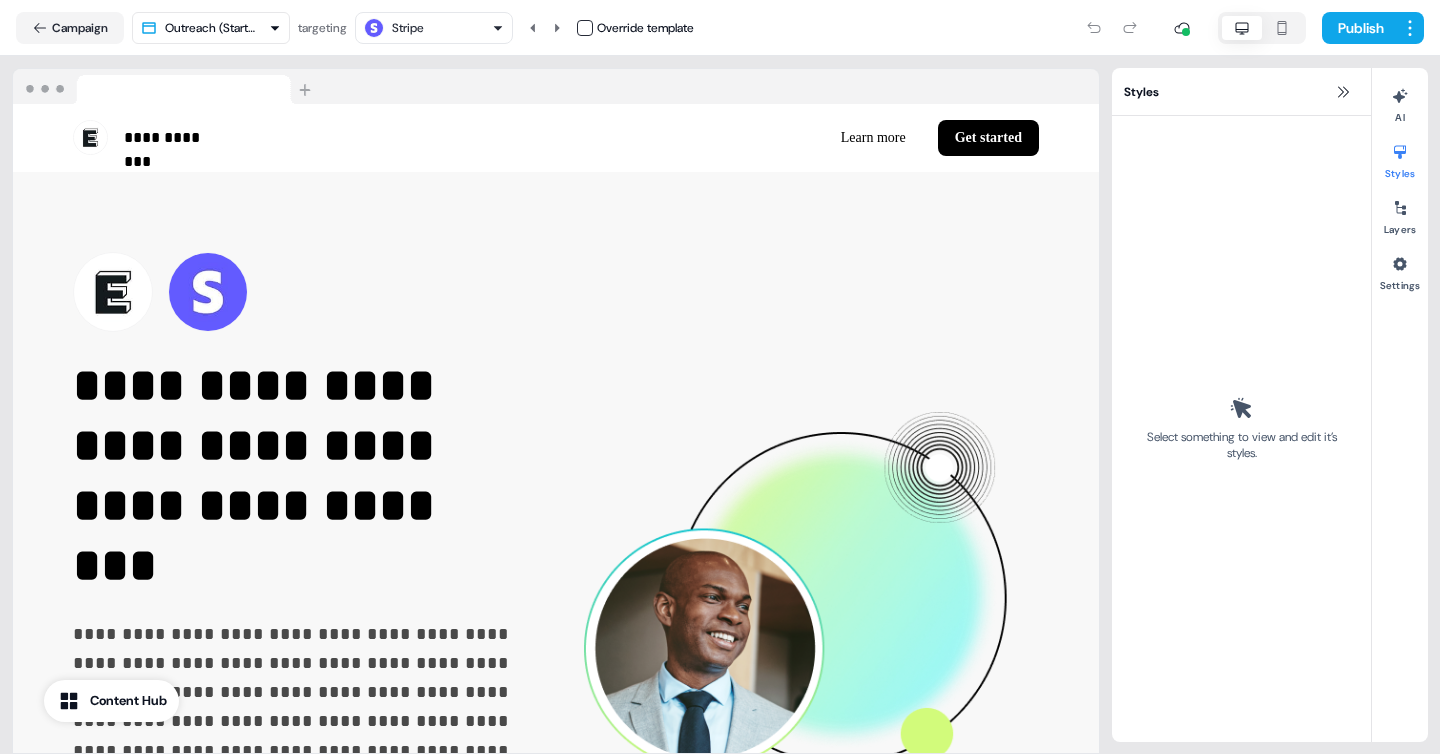 click on "**********" at bounding box center (720, 377) 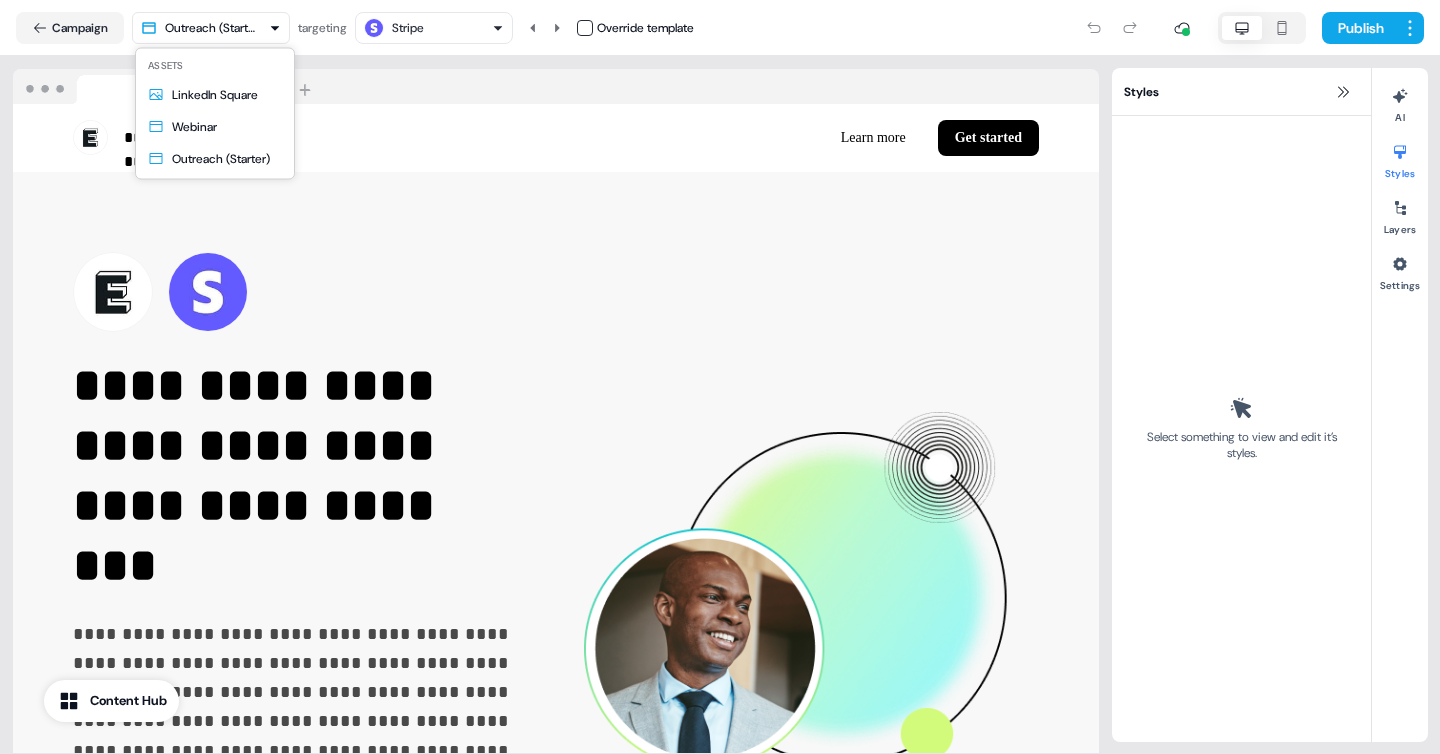 click on "**********" at bounding box center [720, 377] 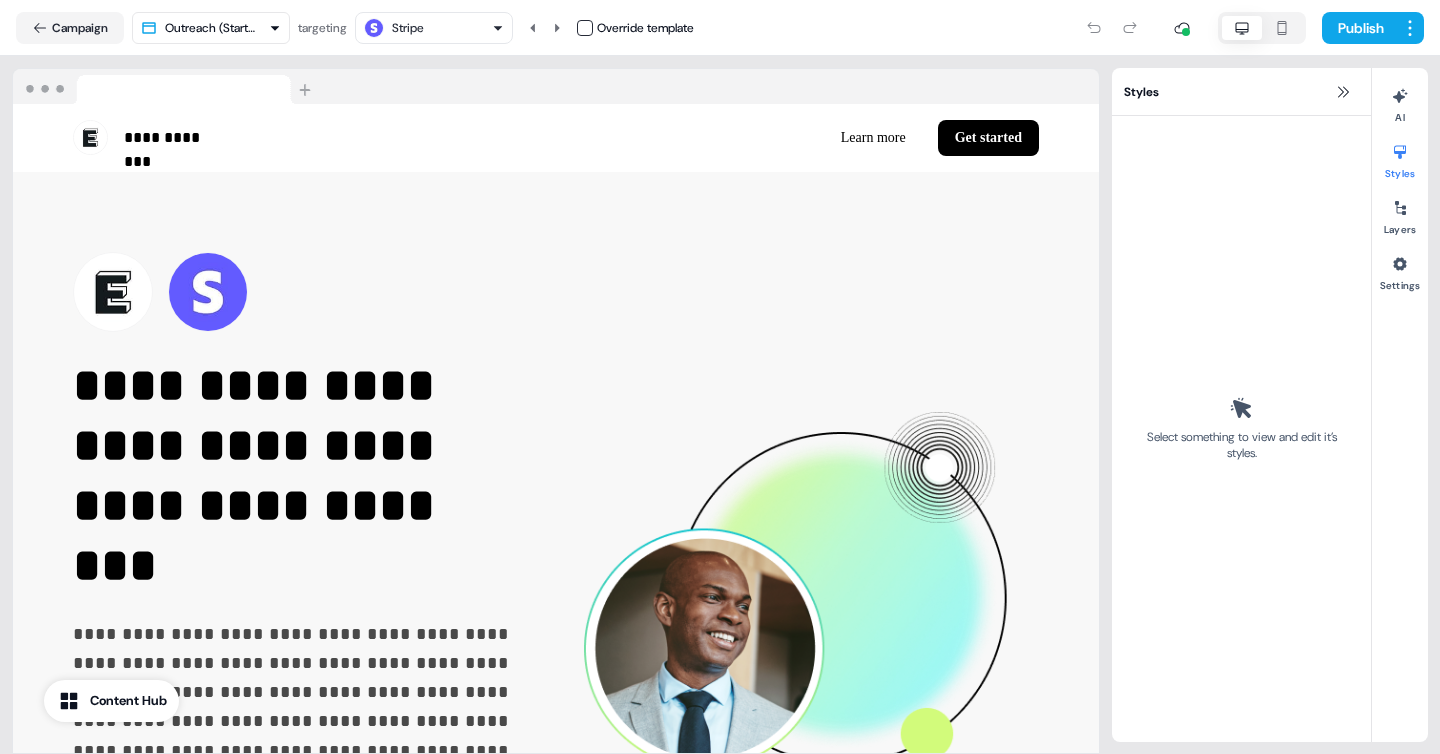 click on "Stripe" at bounding box center [434, 28] 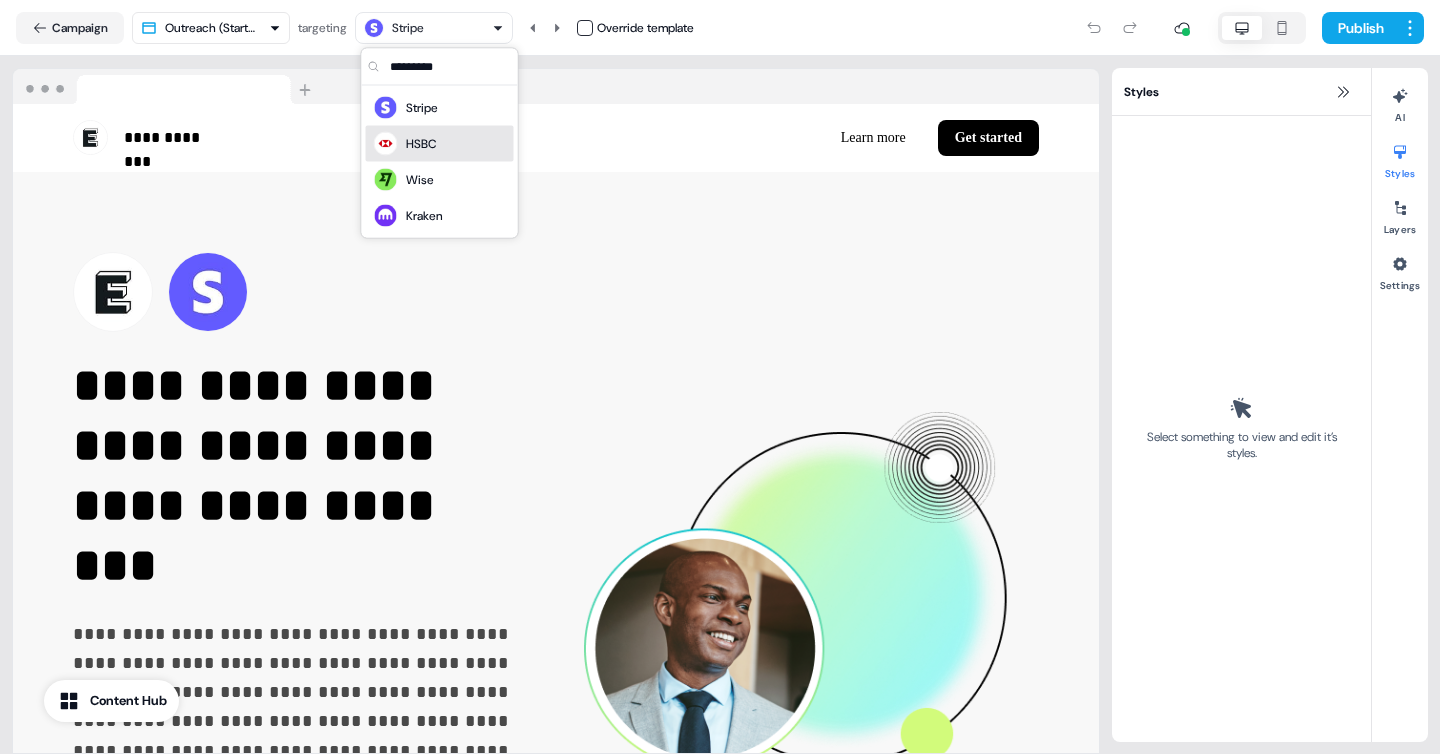 click on "HSBC" at bounding box center (421, 144) 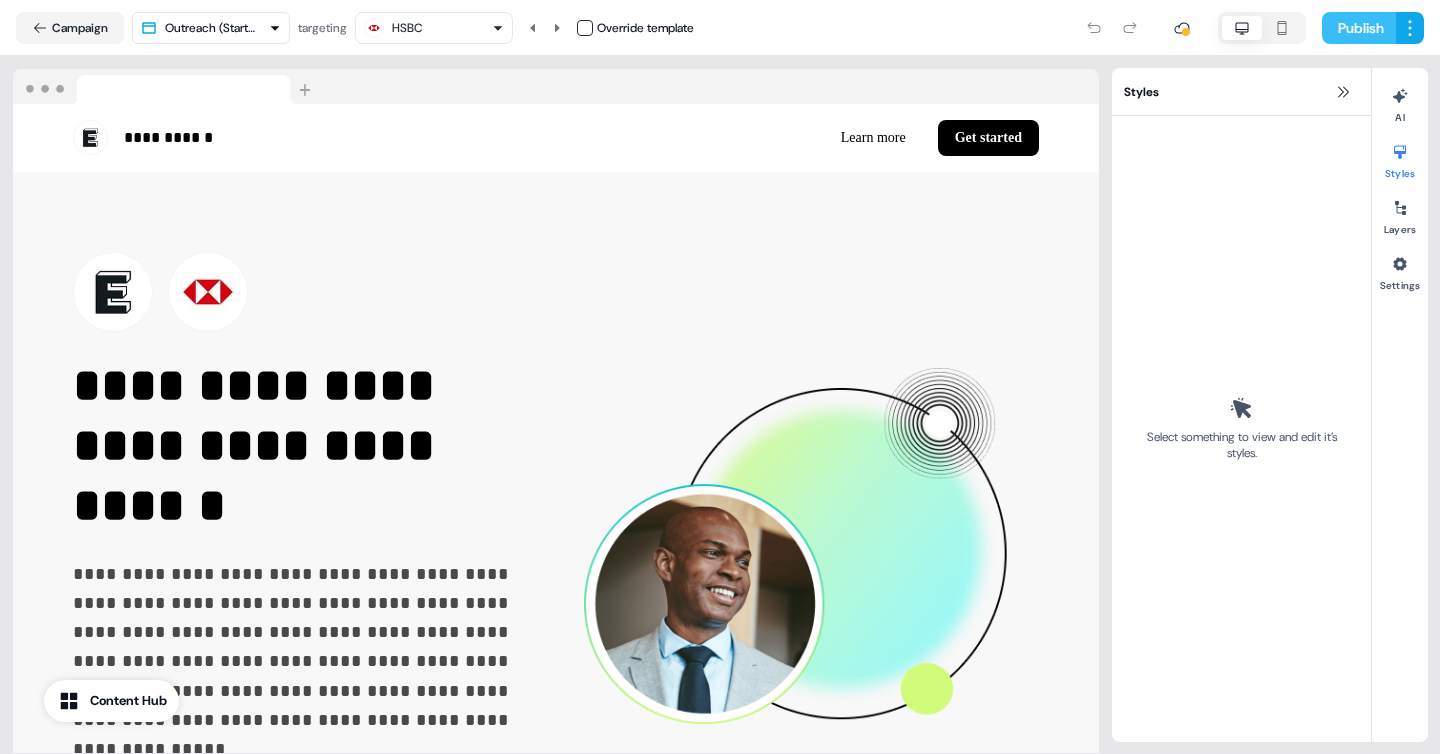 click on "Publish" at bounding box center (1359, 28) 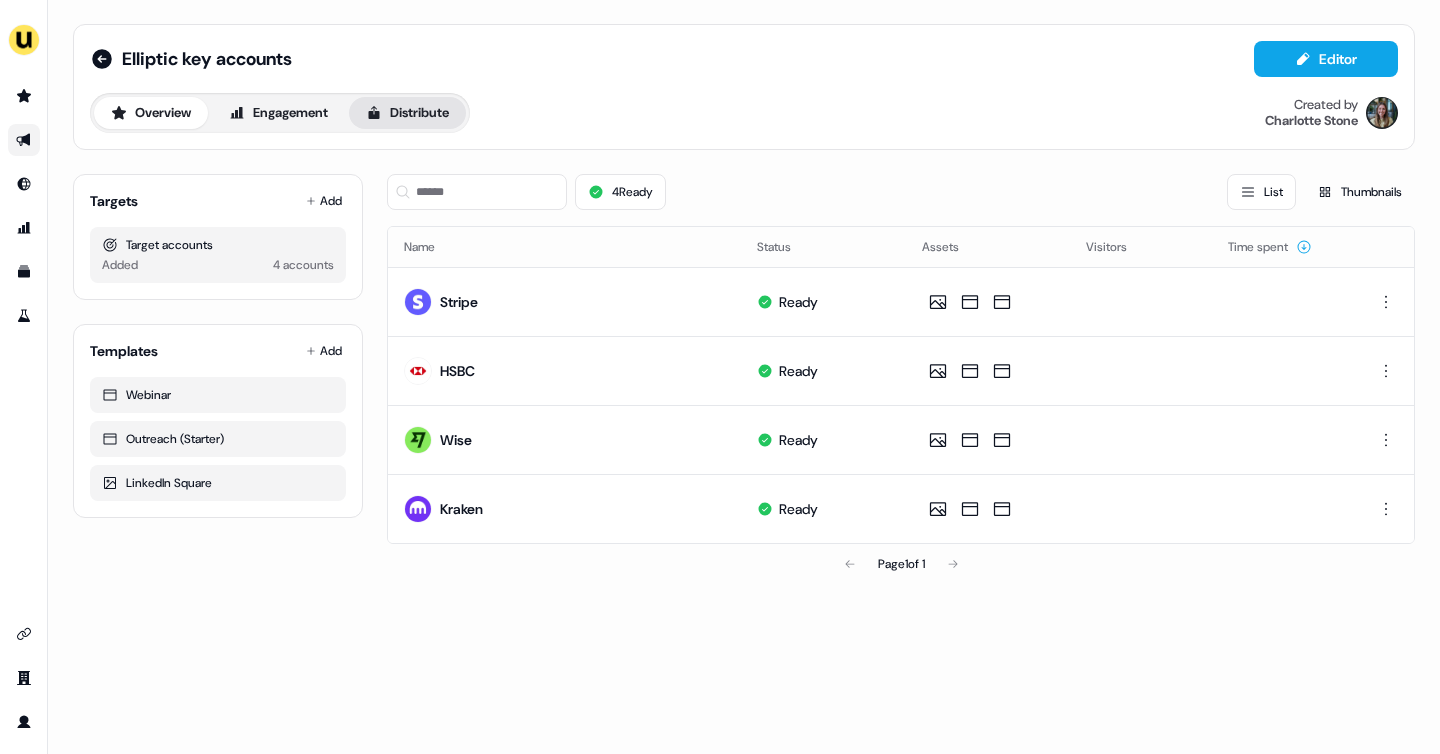 click on "Distribute" at bounding box center [407, 113] 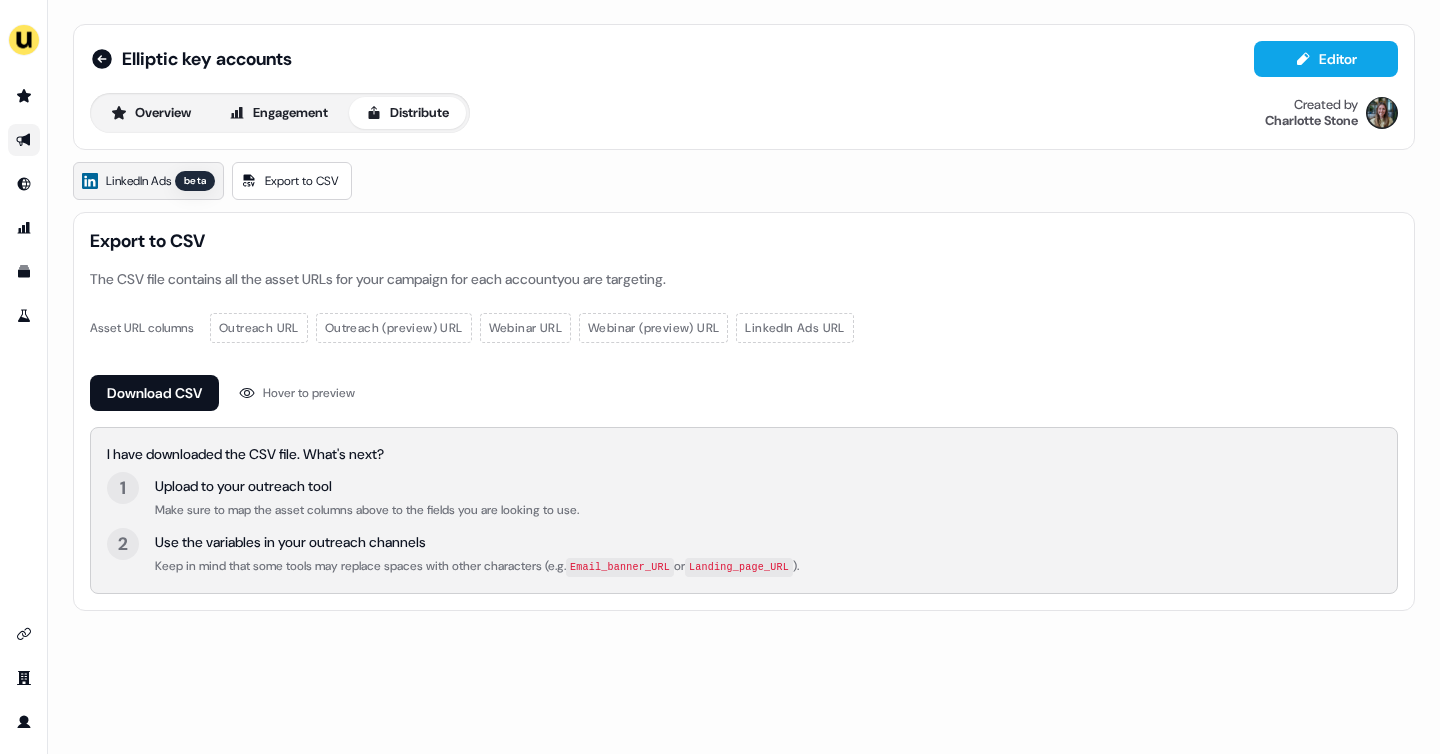 click on "LinkedIn Ads" at bounding box center [138, 181] 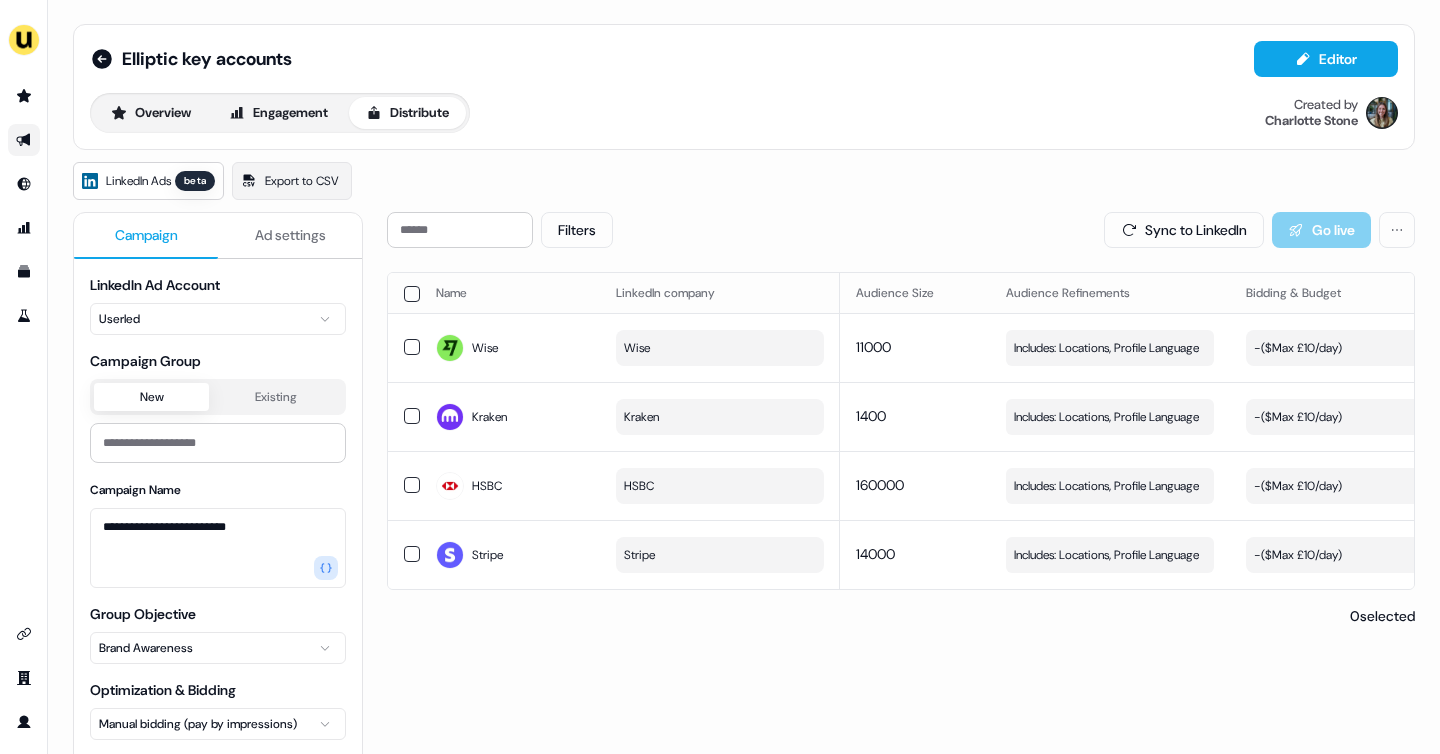 click on "Ad settings" at bounding box center [290, 235] 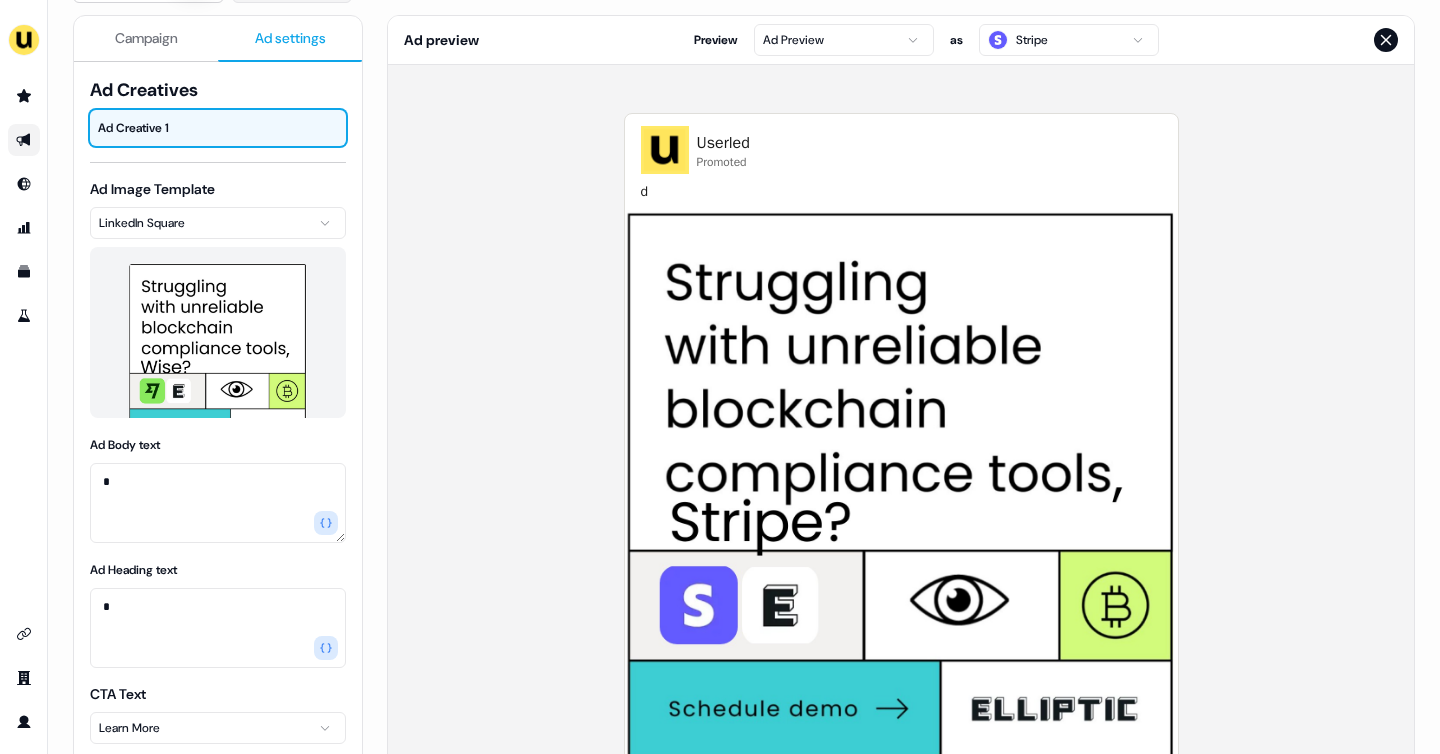 scroll, scrollTop: 166, scrollLeft: 0, axis: vertical 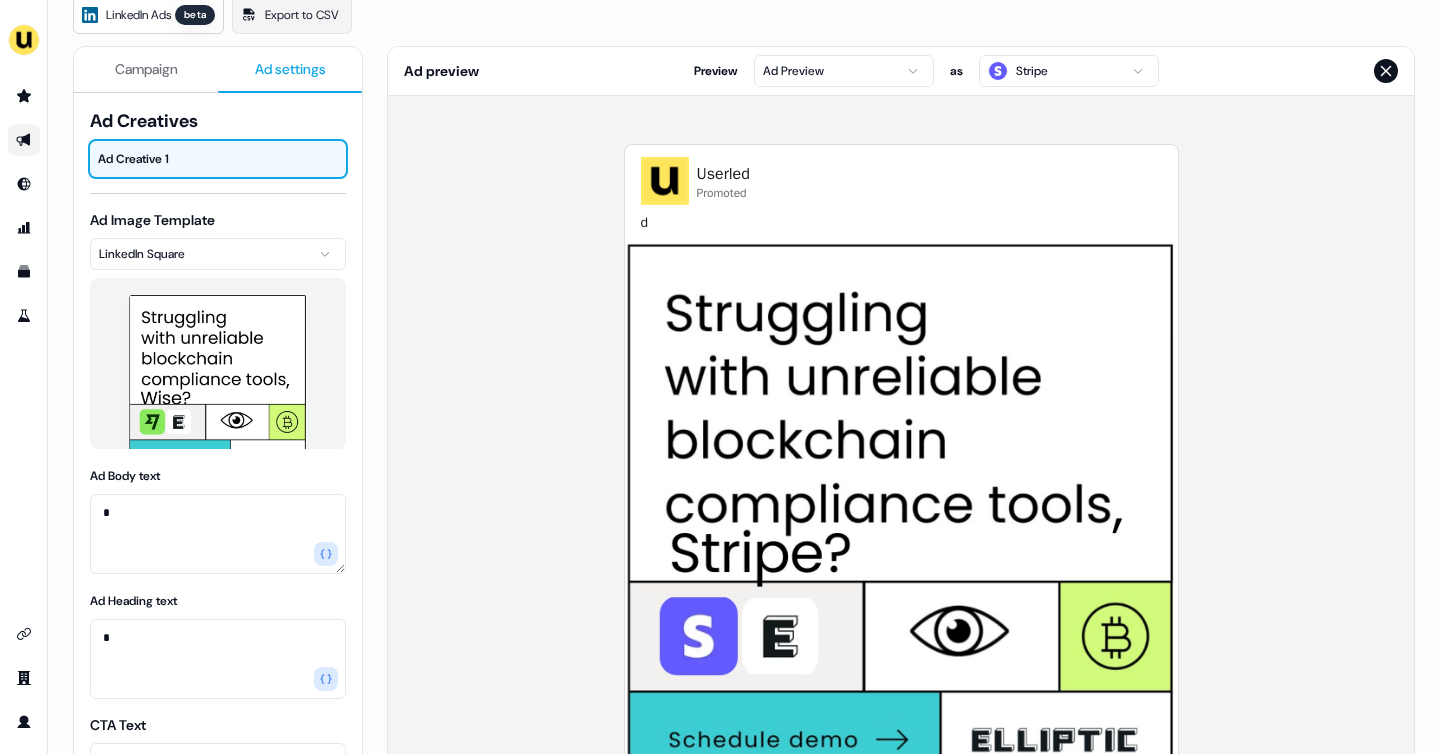 click on "For the best experience switch devices to a bigger screen. Go to Userled.io Elliptic key accounts Editor Overview Engagement Distribute Created by Charlotte   Stone LinkedIn Ads beta Export to CSV Campaign Ad settings Ad Creatives Ad Creative 1 Ad Image Template LinkedIn Square Ad Body text * Ad Heading text * CTA Text Learn More Destination URL Automatic Custom URL Automatically pair each generated Landing Page with it’s generated Image counterpart from this Outbound Experience. Landing Page Template Outreach (Starter) Ad preview Preview Ad Preview as Stripe Userled Promoted d d app.userled.io Learn More" at bounding box center [720, 377] 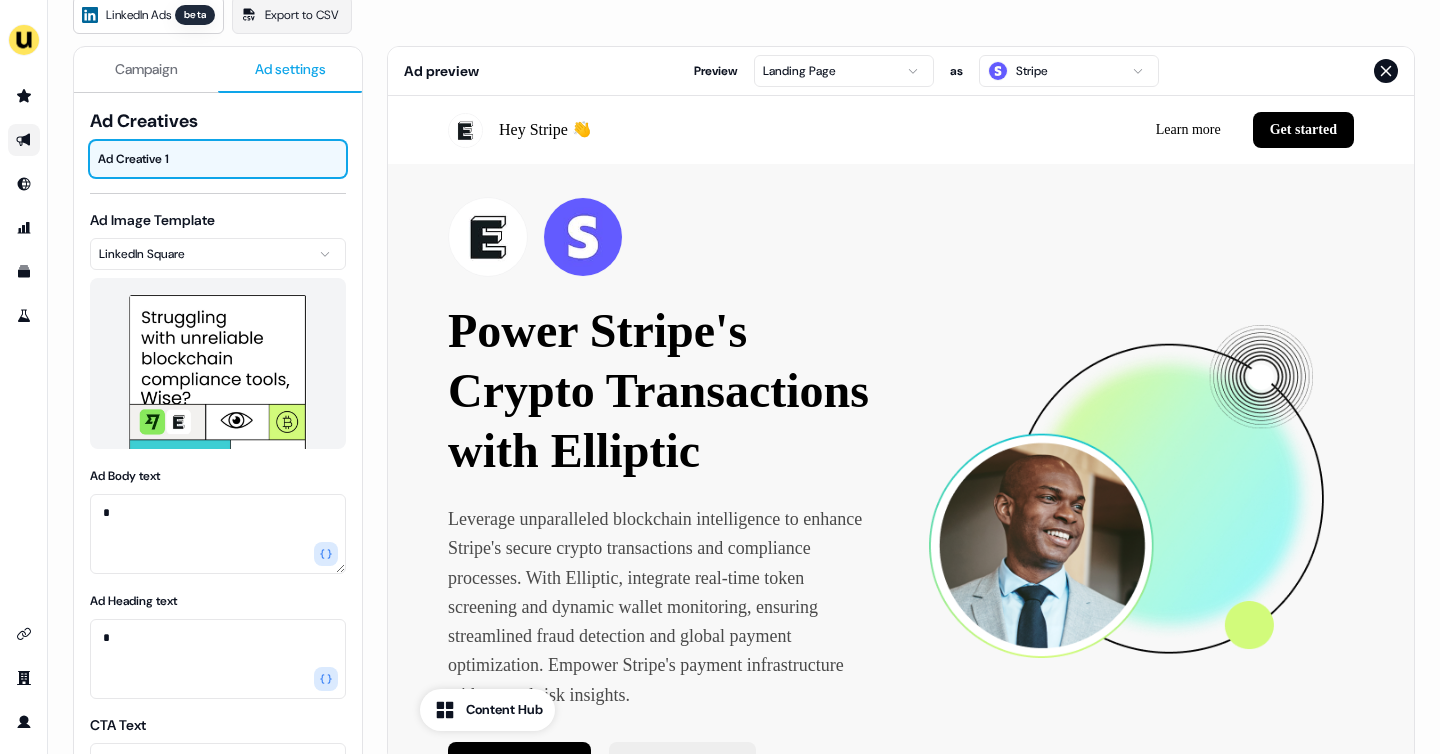 scroll, scrollTop: 0, scrollLeft: 0, axis: both 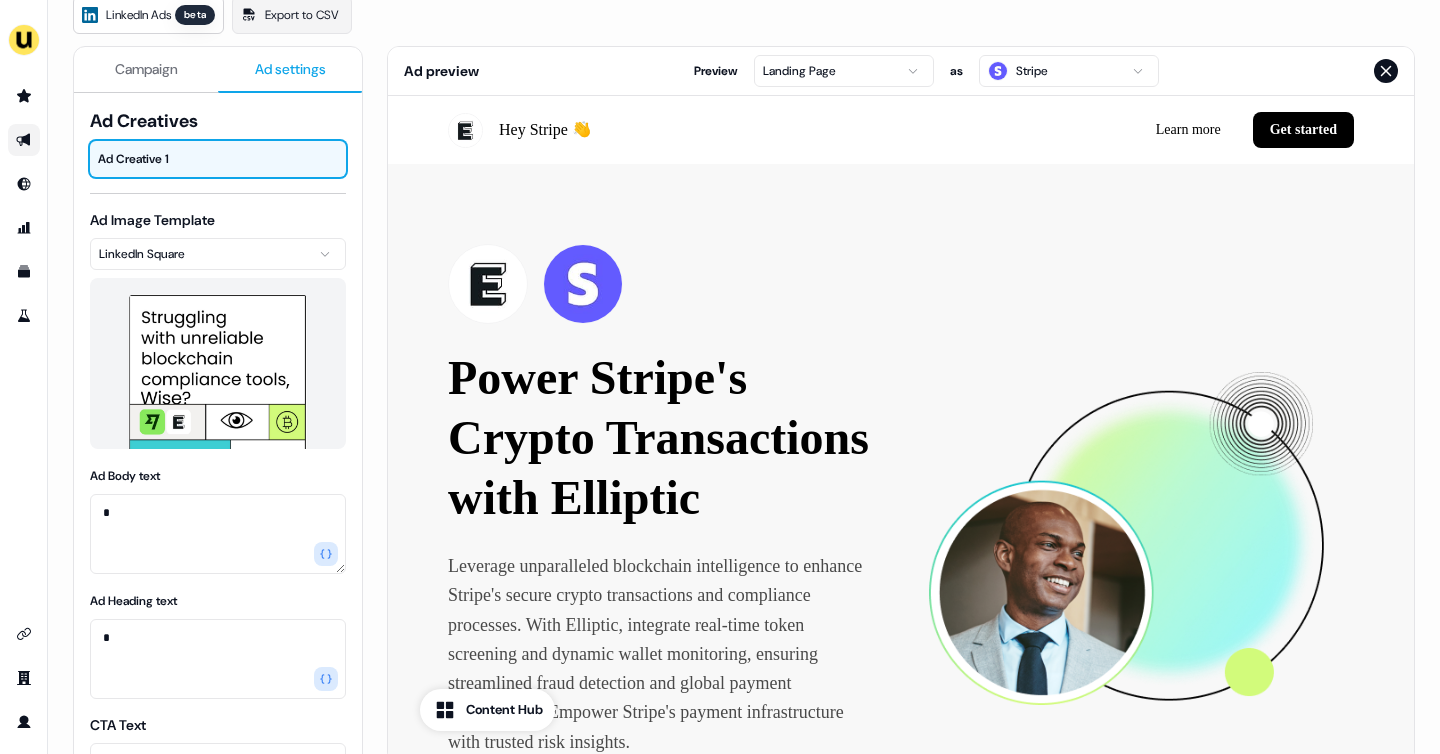 click on "Campaign" at bounding box center (146, 69) 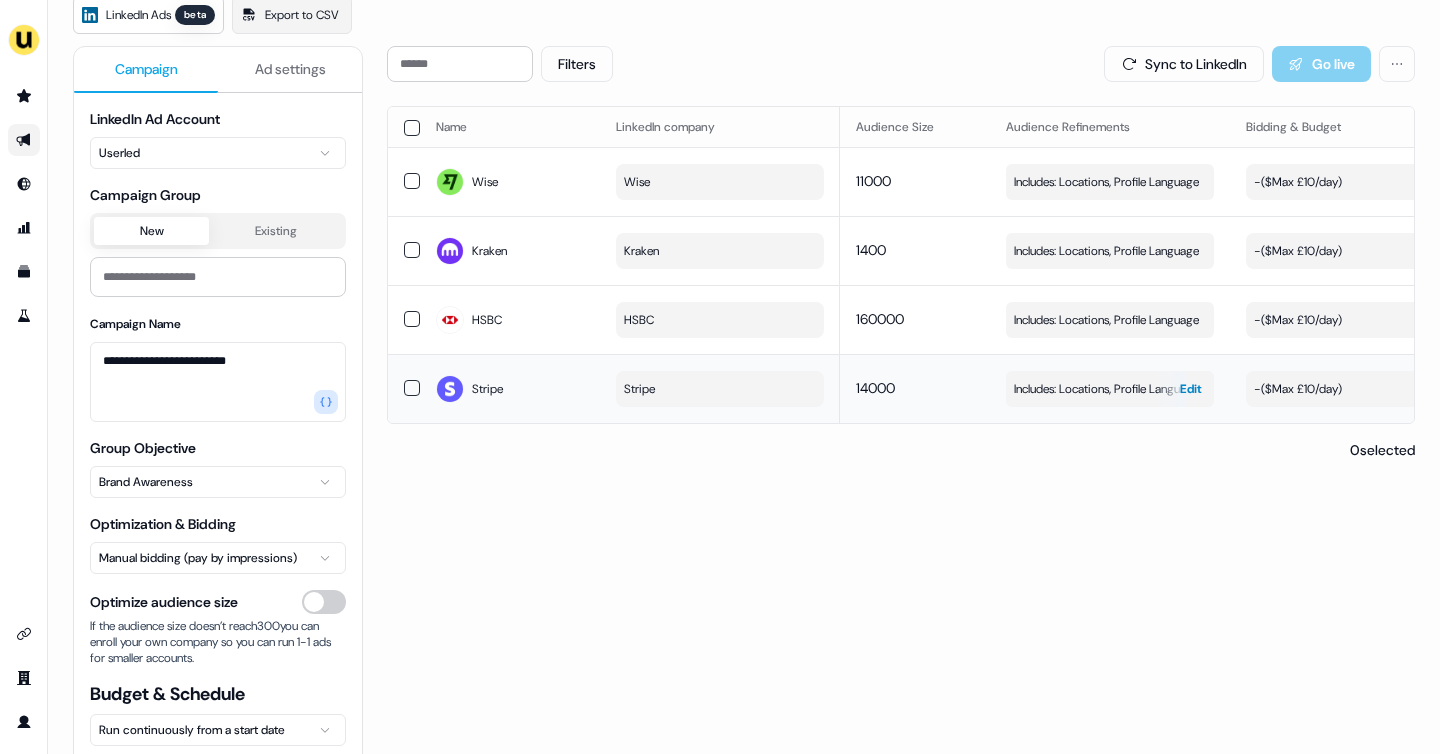 click on "Includes: Locations, Profile Language" at bounding box center [1106, 389] 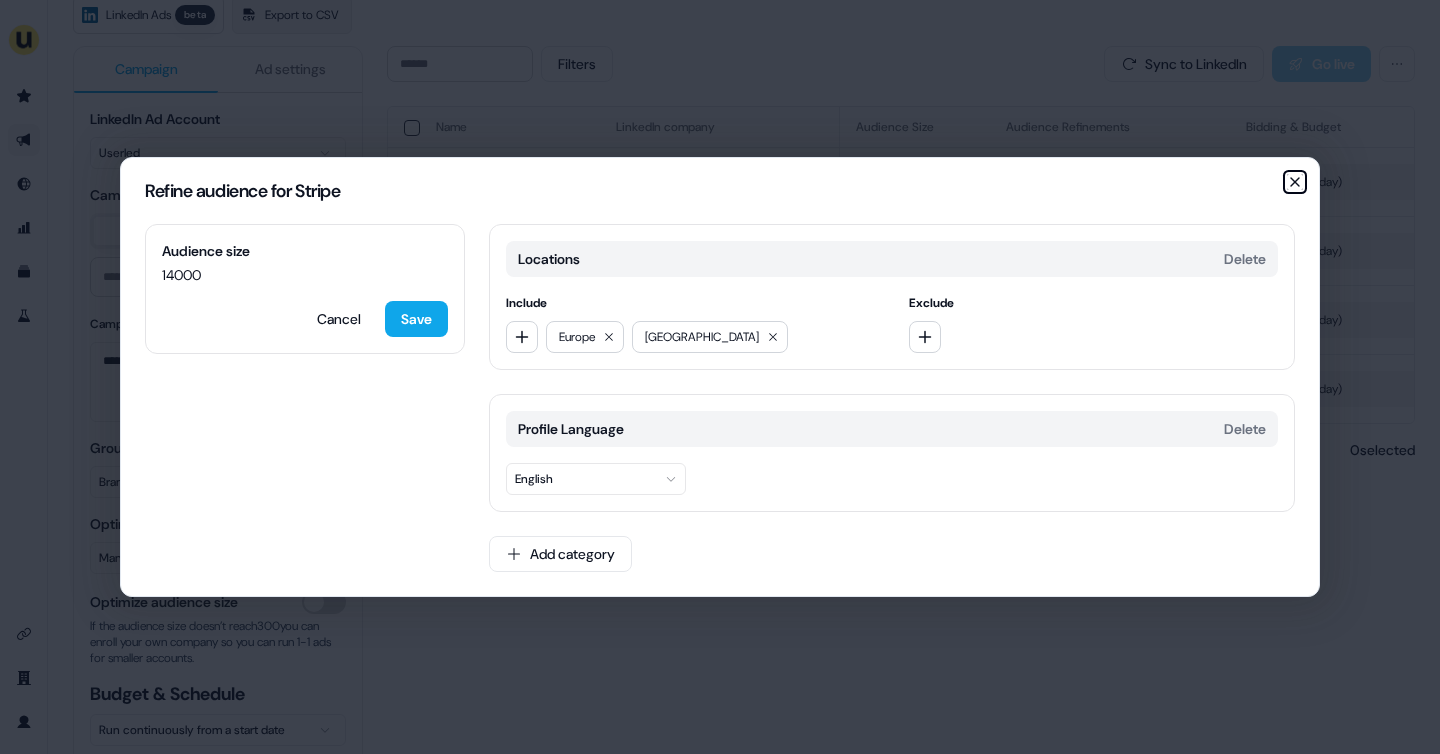 click 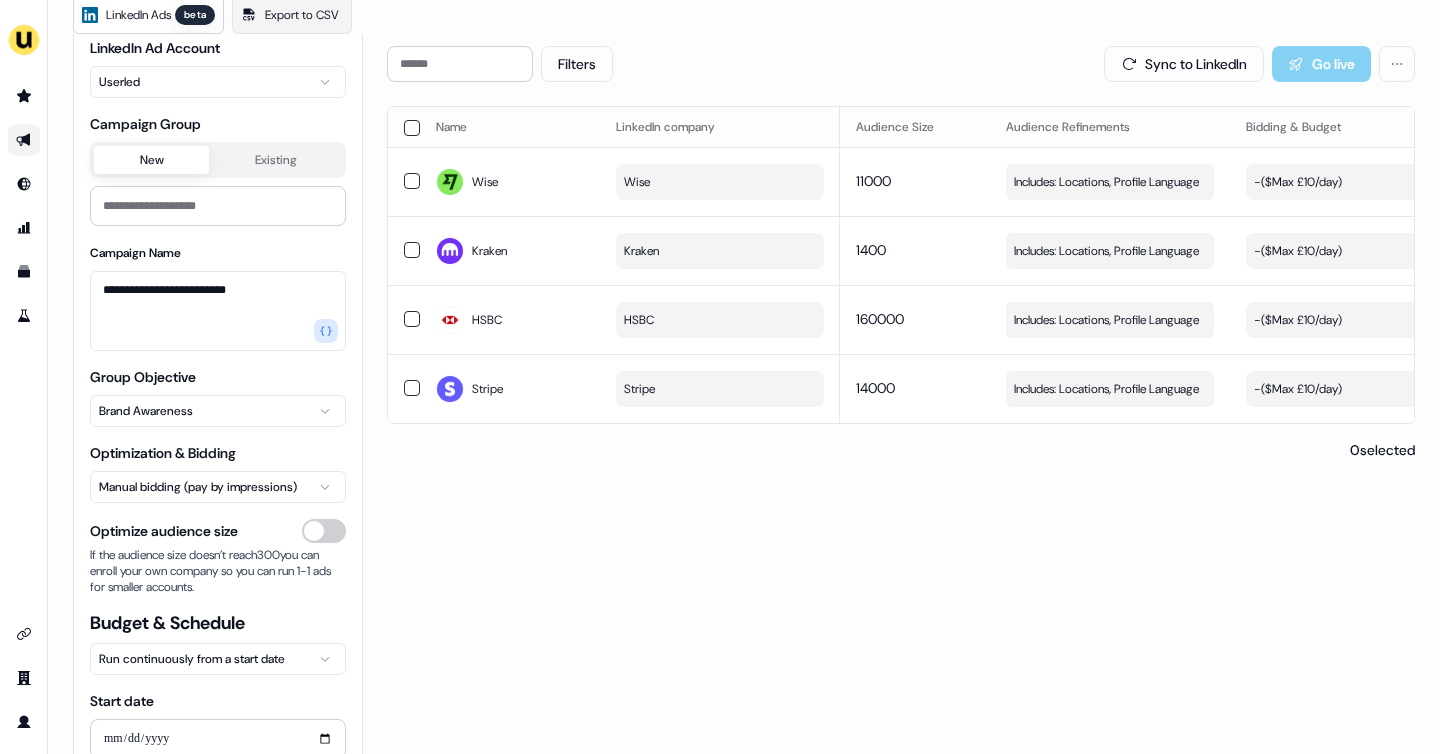 scroll, scrollTop: 74, scrollLeft: 0, axis: vertical 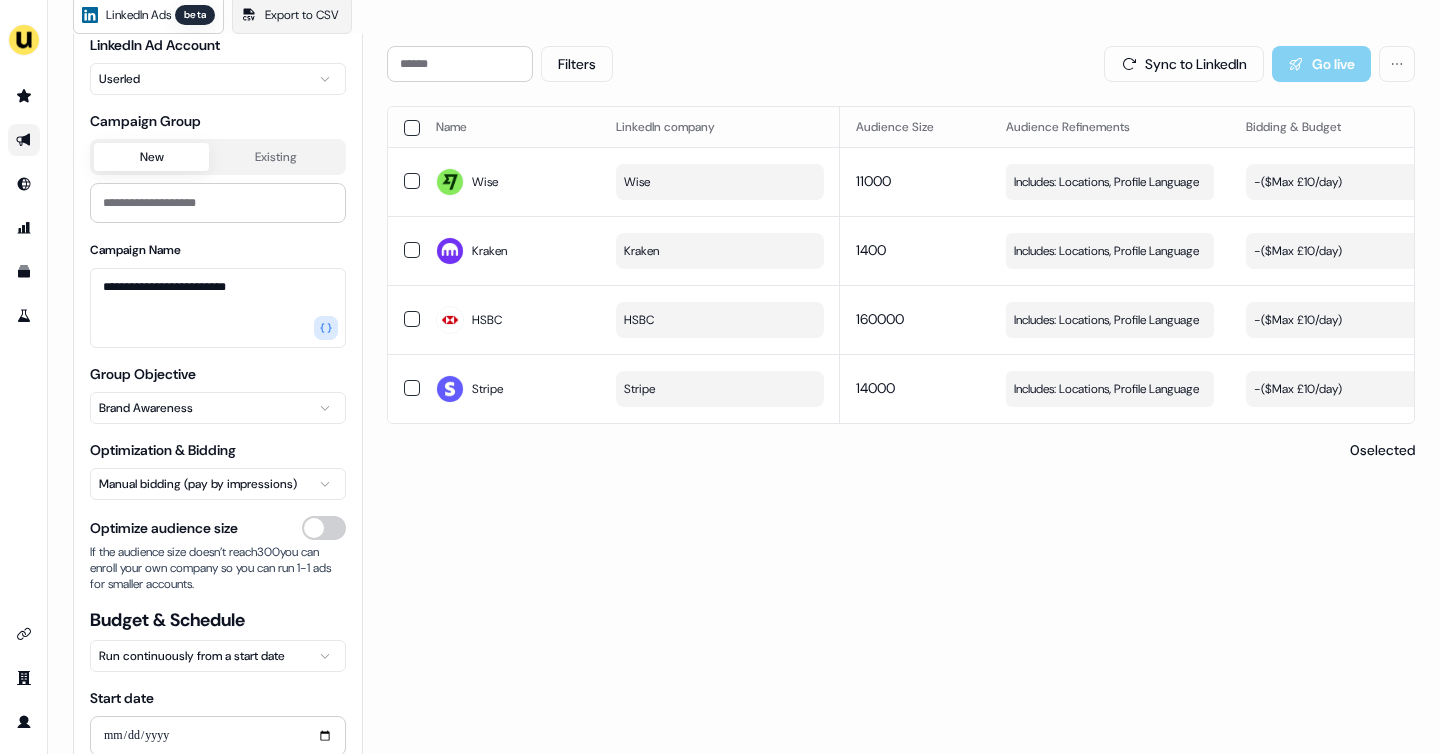 click on "Optimize audience size" at bounding box center (324, 528) 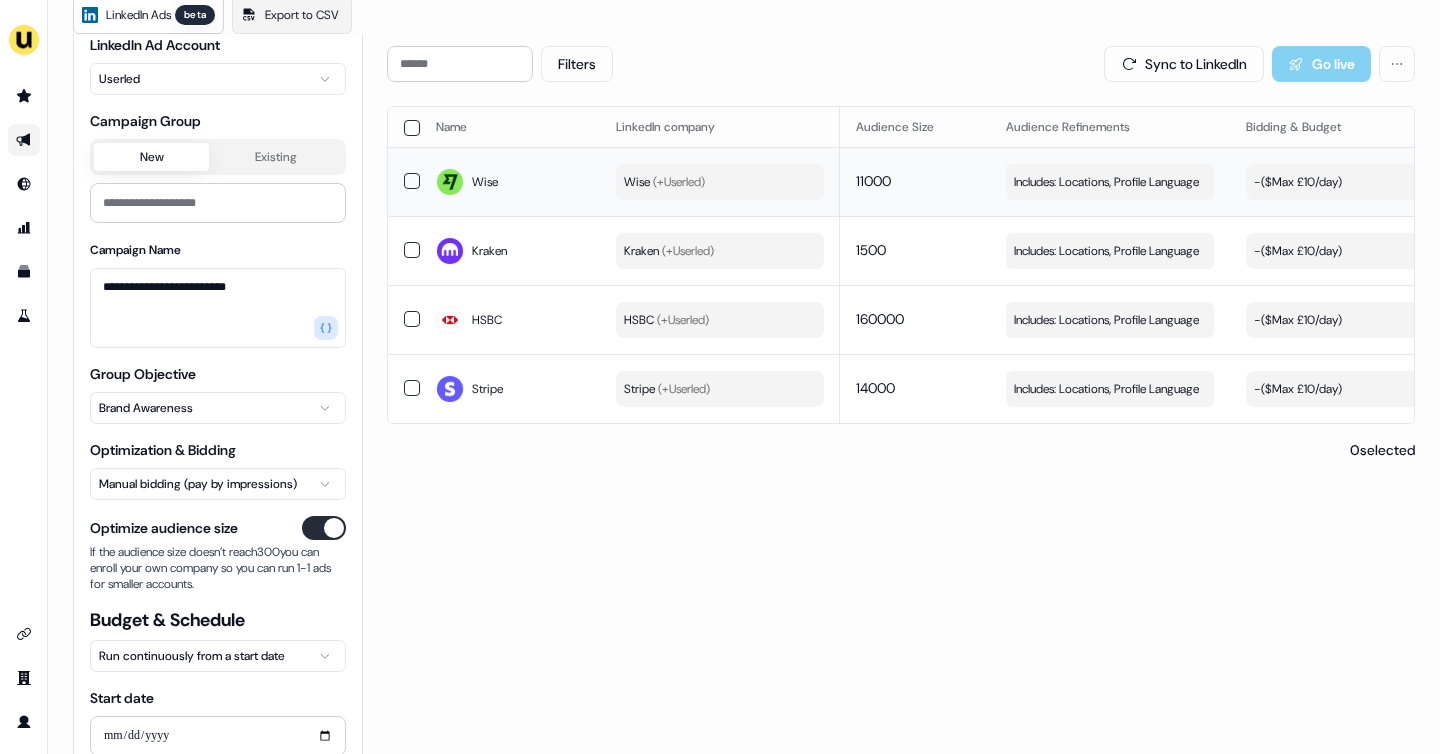 click on "11000" at bounding box center (873, 181) 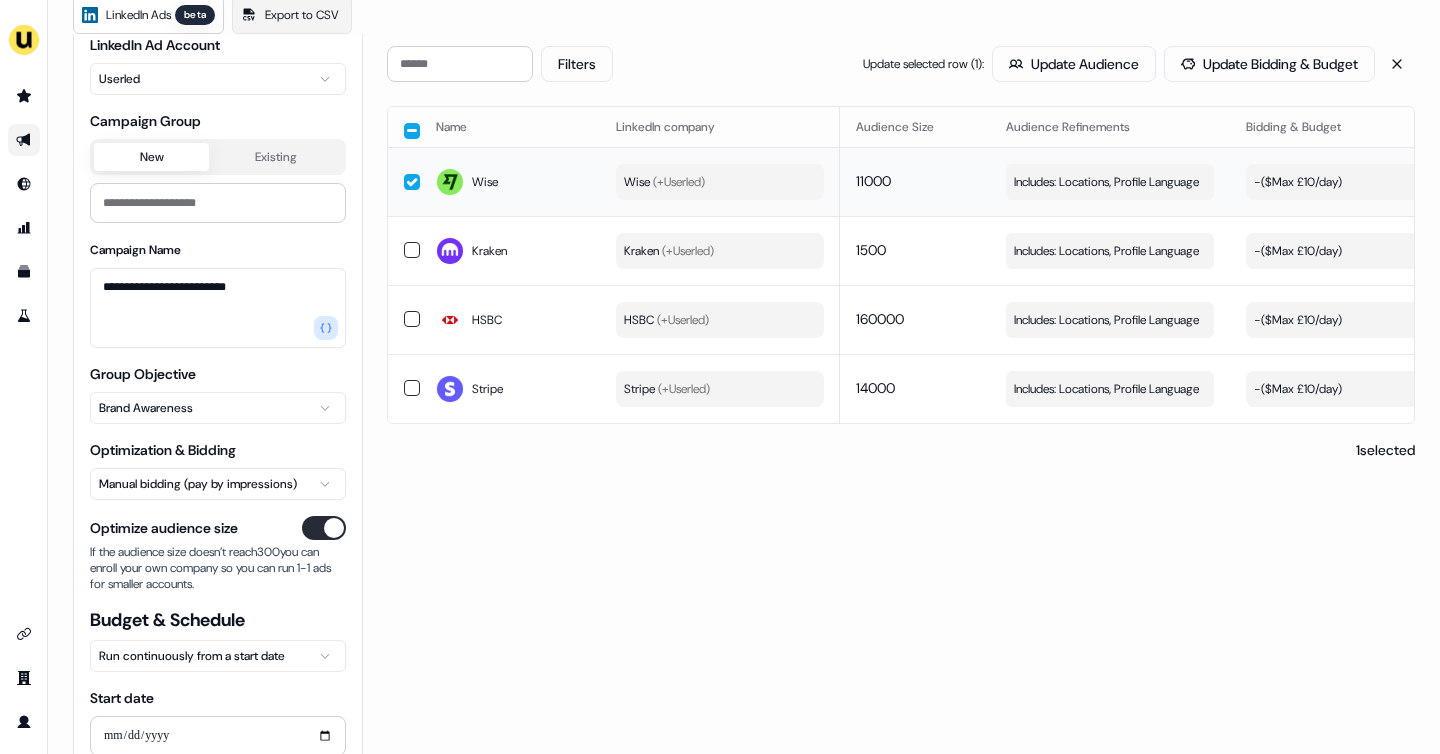 click at bounding box center (412, 182) 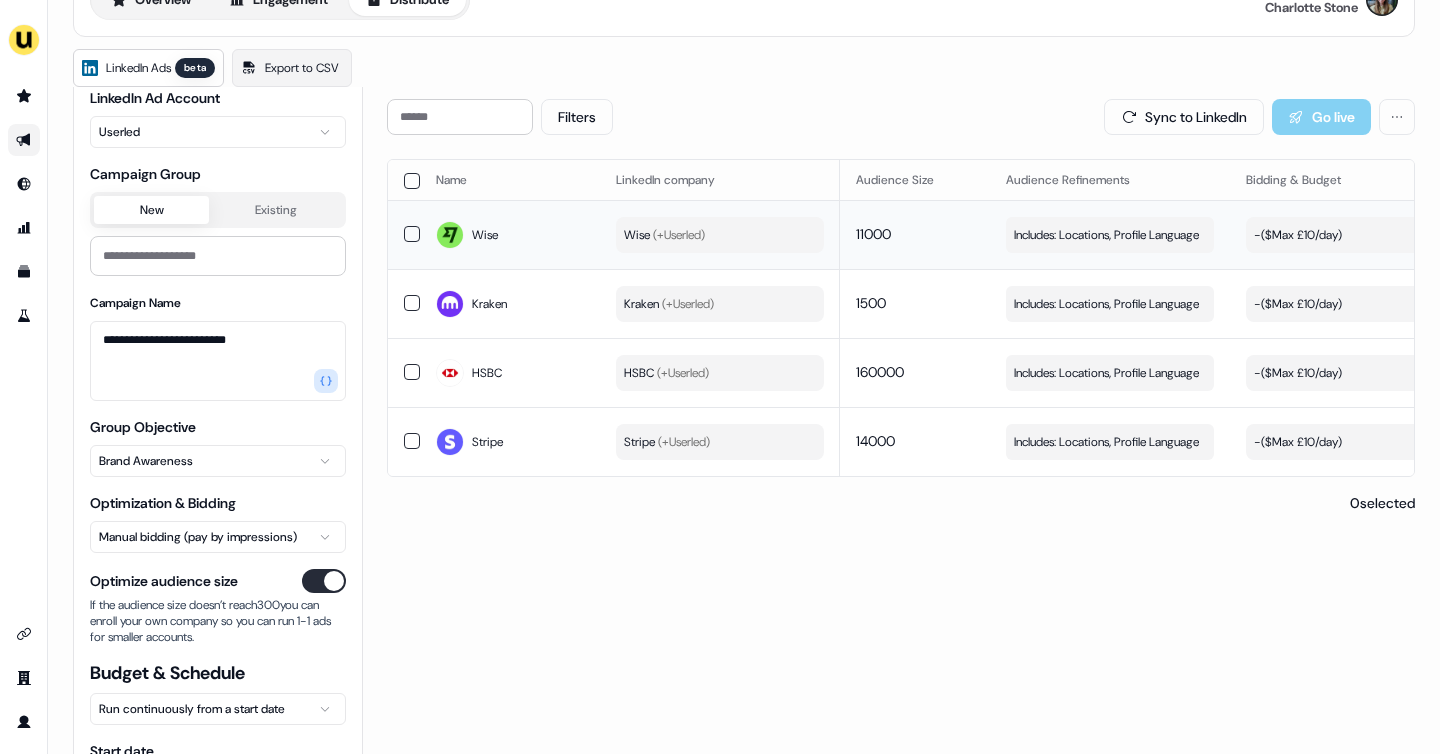 scroll, scrollTop: 111, scrollLeft: 0, axis: vertical 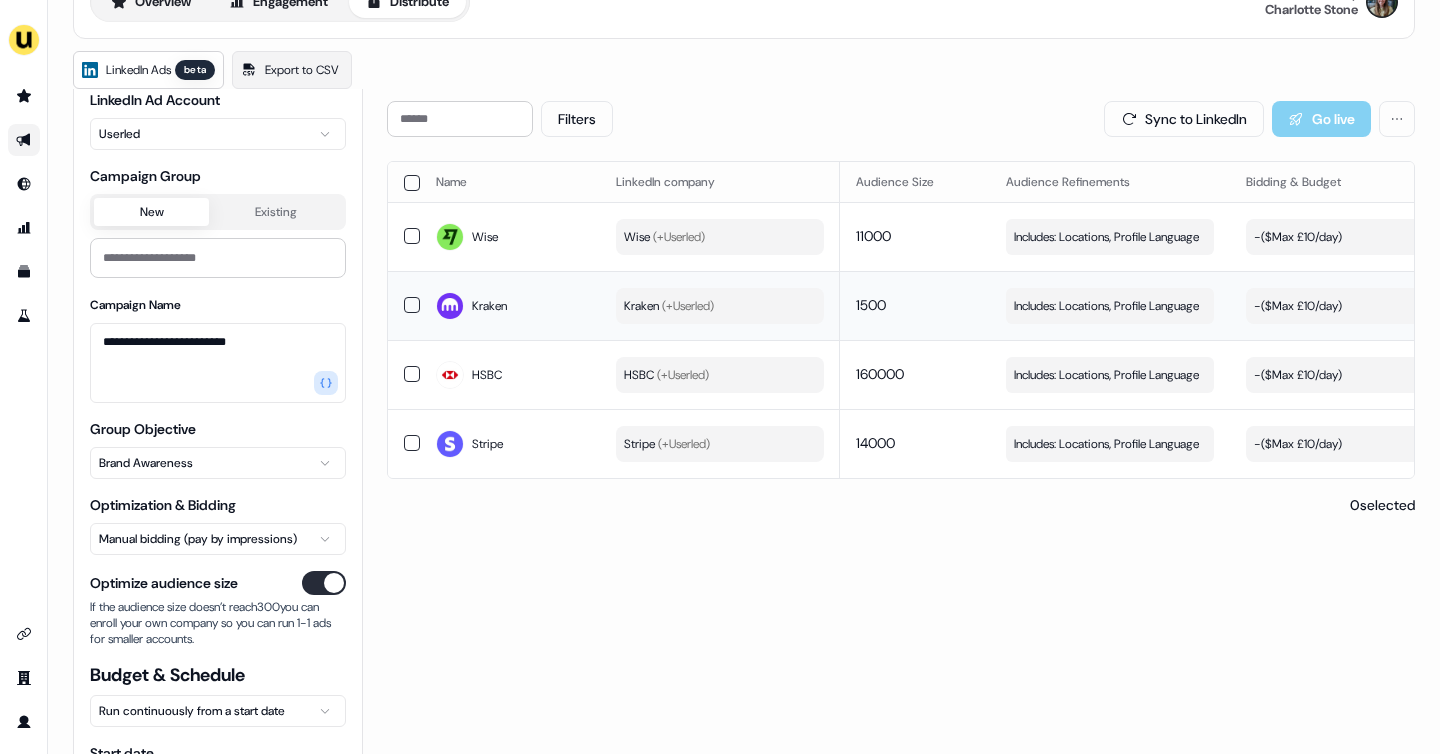 click on "-  ($ Max £10/day )" at bounding box center [1298, 306] 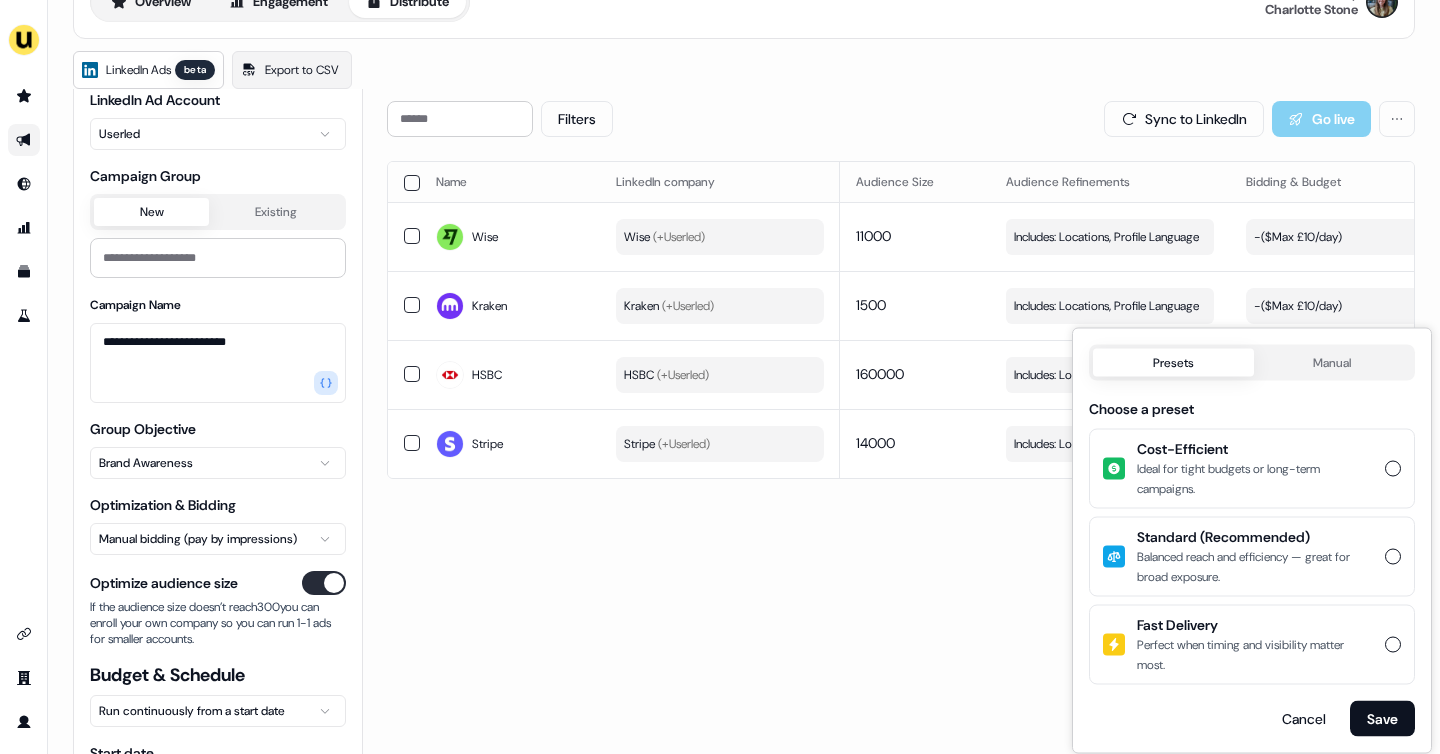 click on "Cost-Efficient Ideal for tight budgets or long-term campaigns." at bounding box center (1393, 469) 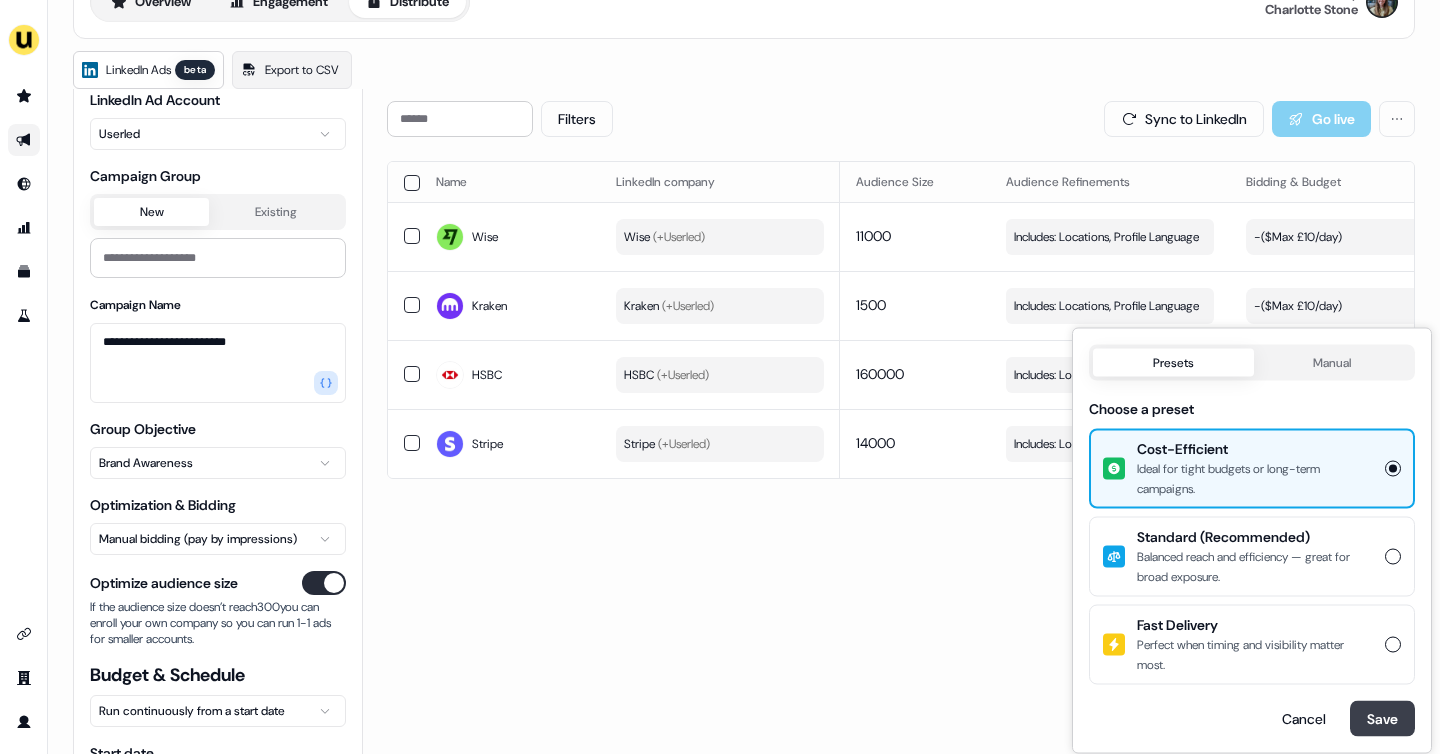 click on "Save" at bounding box center [1382, 719] 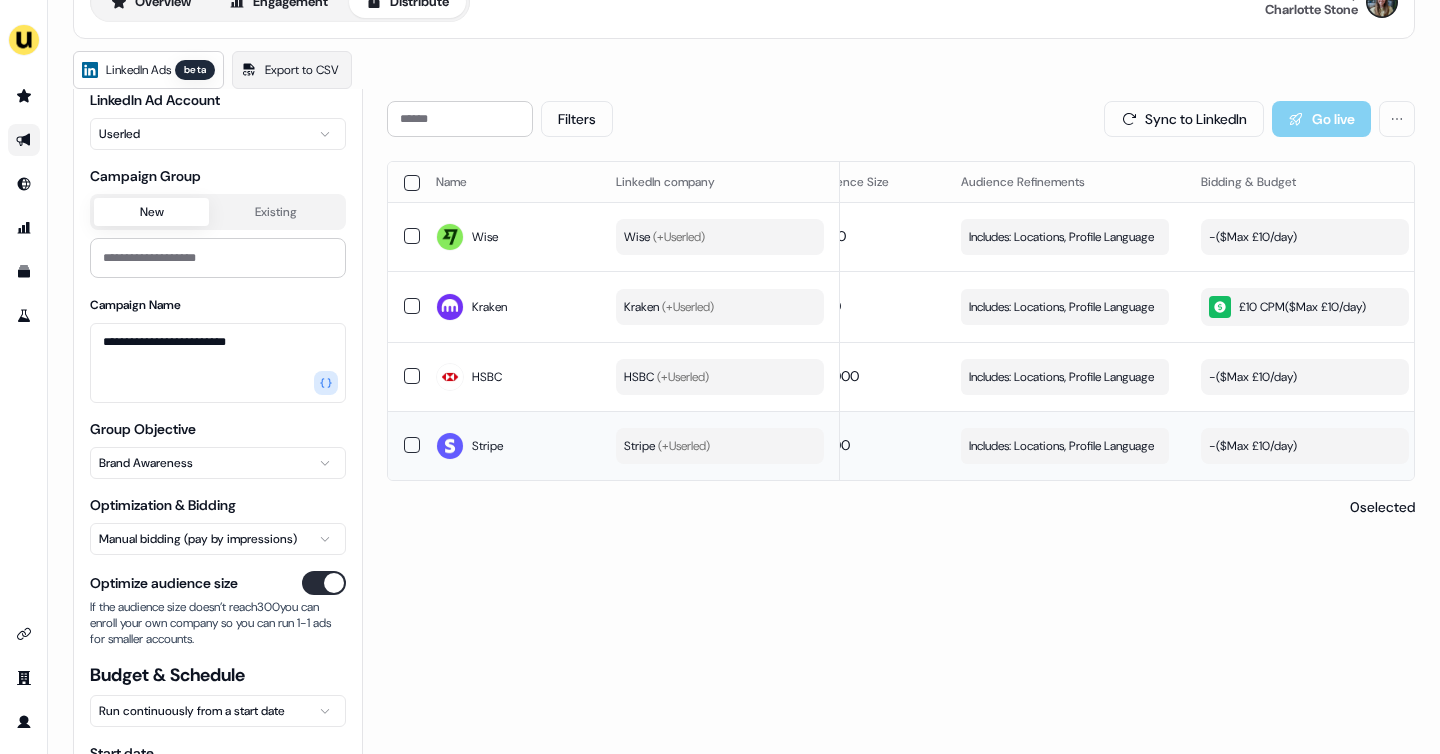 scroll, scrollTop: 0, scrollLeft: 0, axis: both 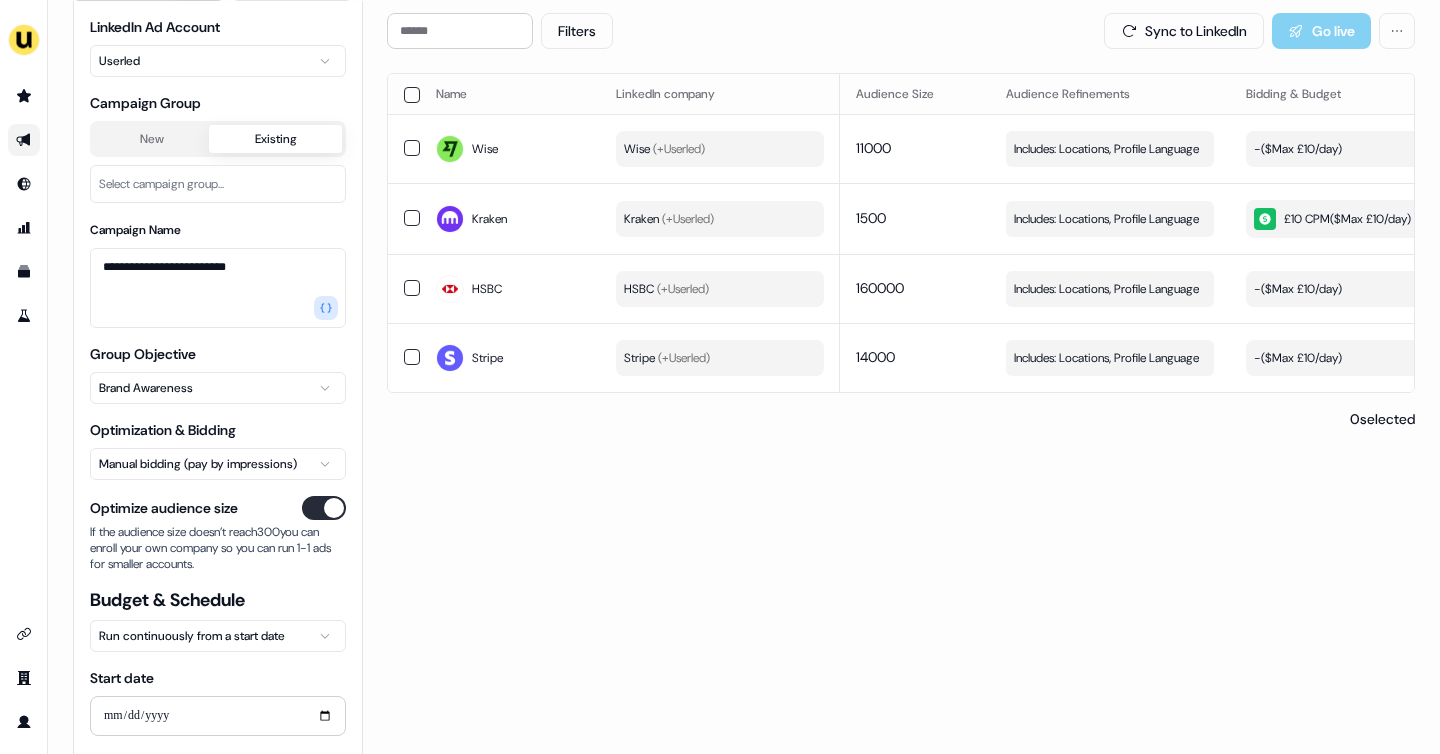 click on "Existing" at bounding box center [275, 139] 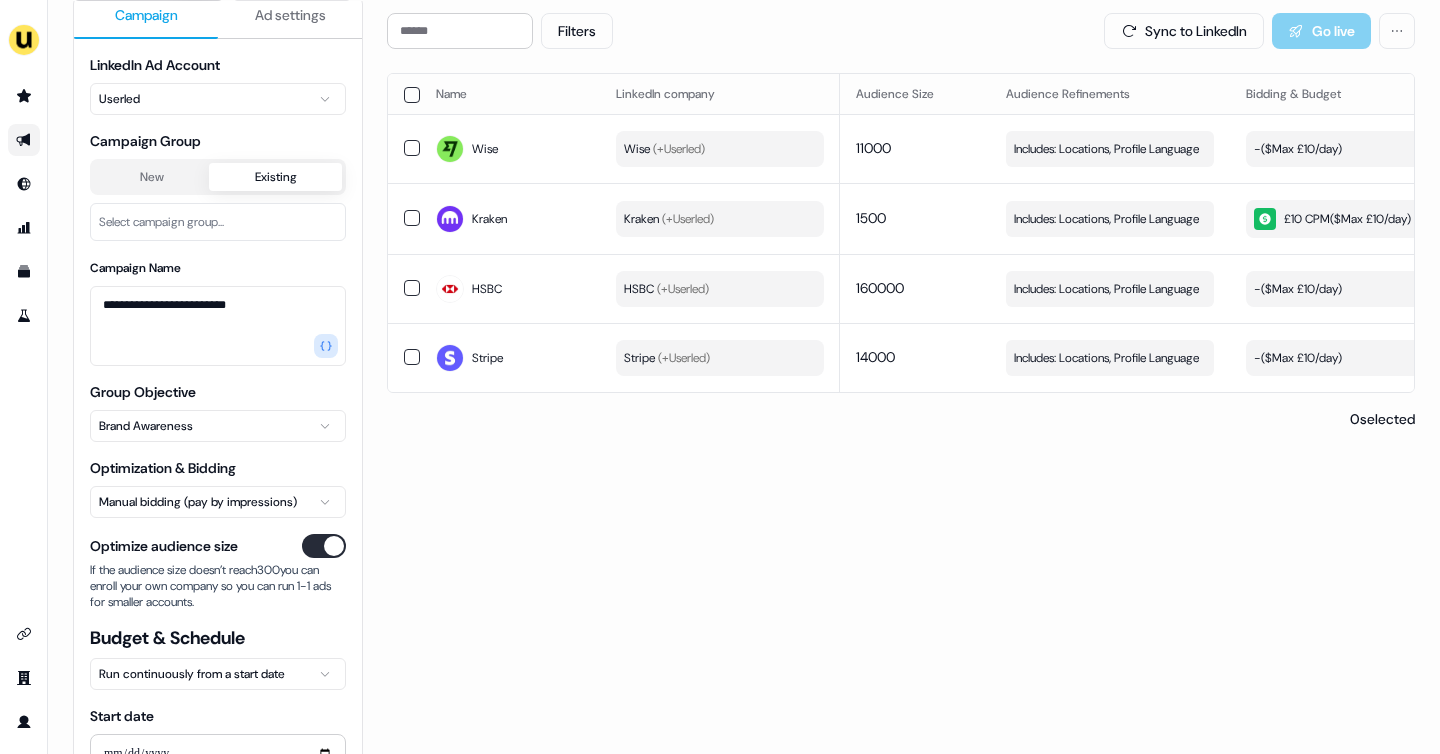 scroll, scrollTop: 0, scrollLeft: 0, axis: both 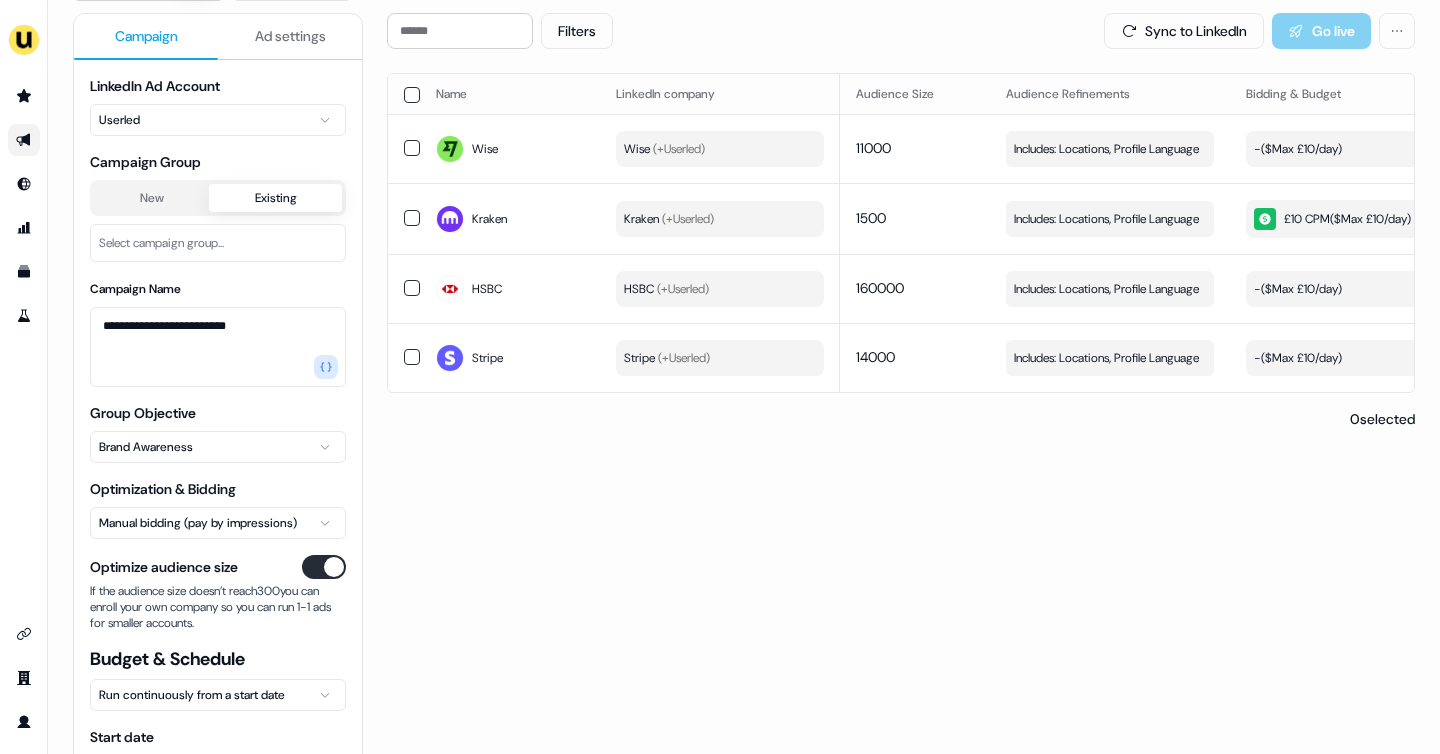 click on "Ad settings" at bounding box center [290, 36] 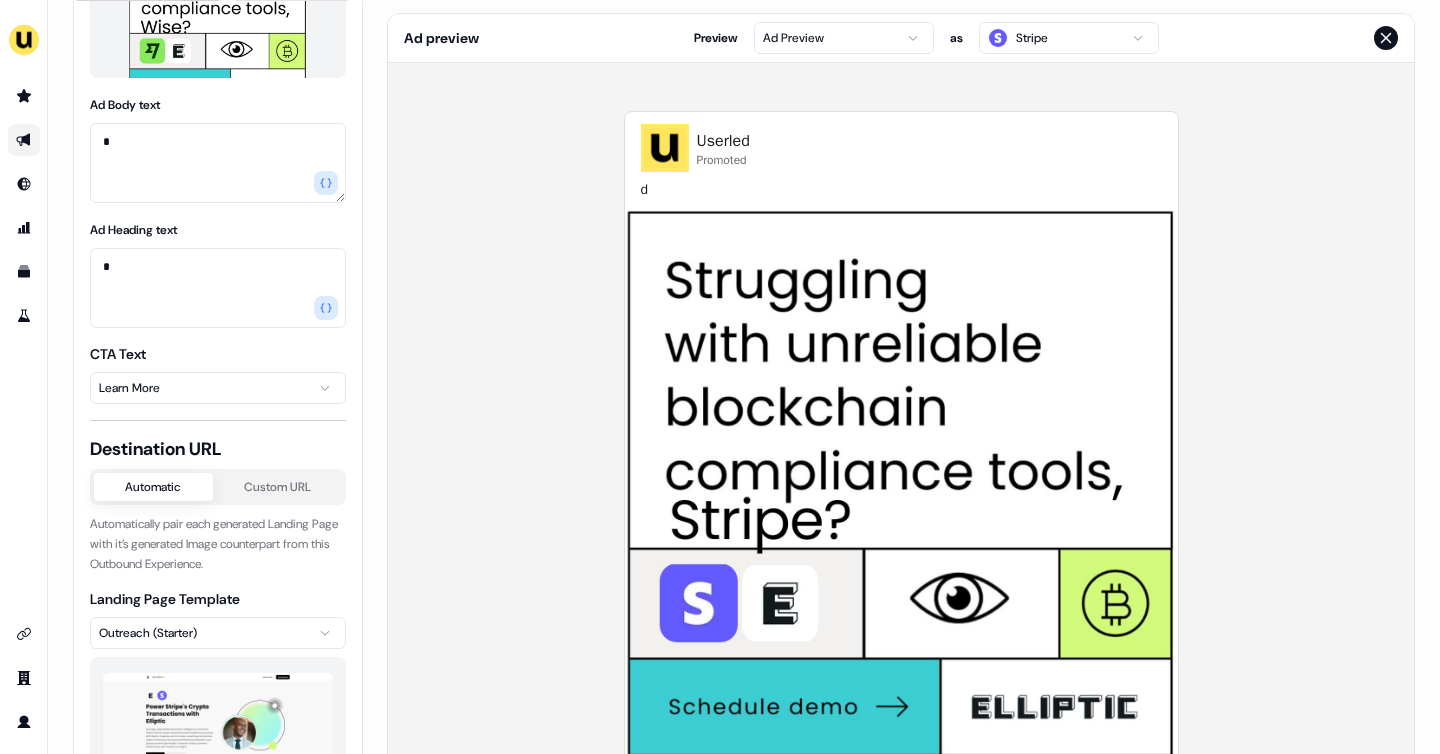 scroll, scrollTop: 407, scrollLeft: 0, axis: vertical 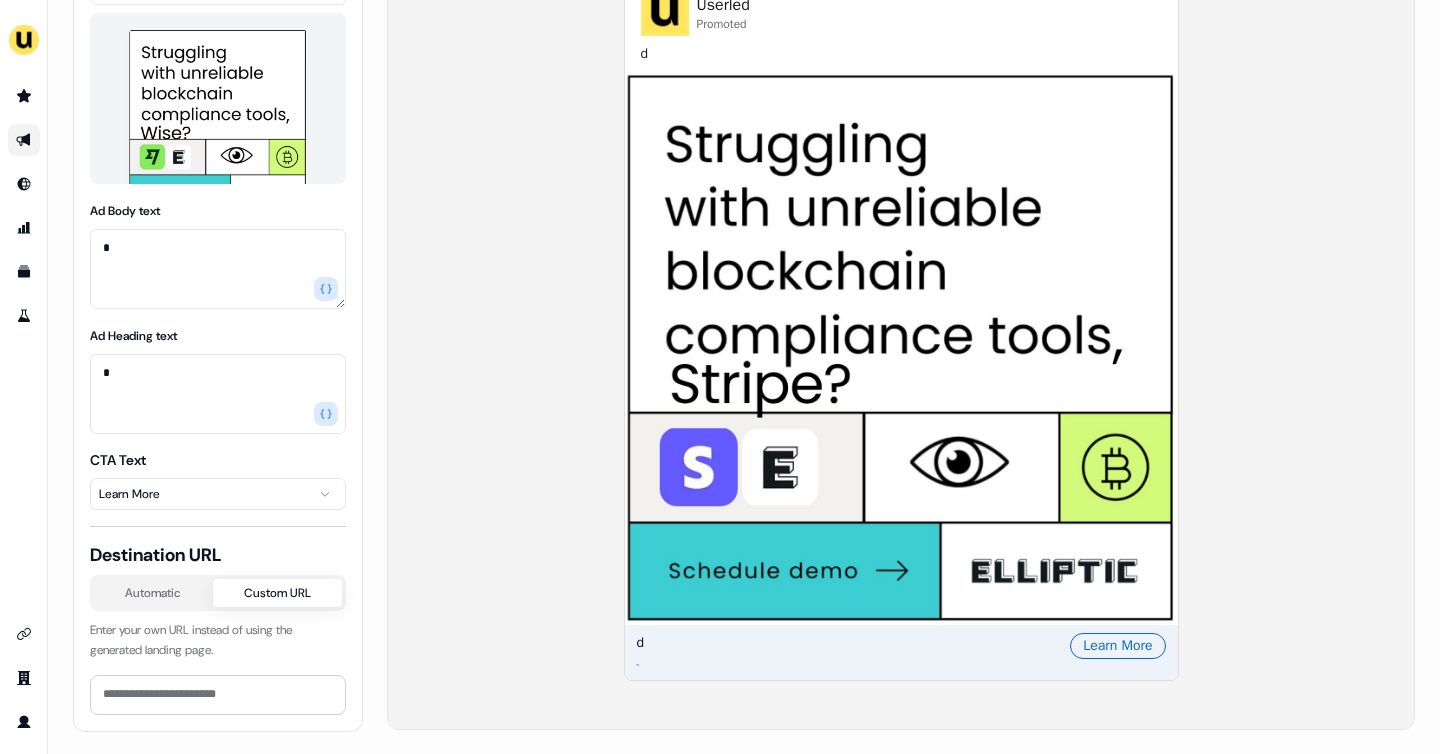 click on "Ad Creatives Ad Creative 1 Ad Image Template LinkedIn Square Ad Body text * Ad Heading text * CTA Text Learn More Destination URL Automatic Custom URL Enter your own URL instead of using the generated landing page." at bounding box center (218, 279) 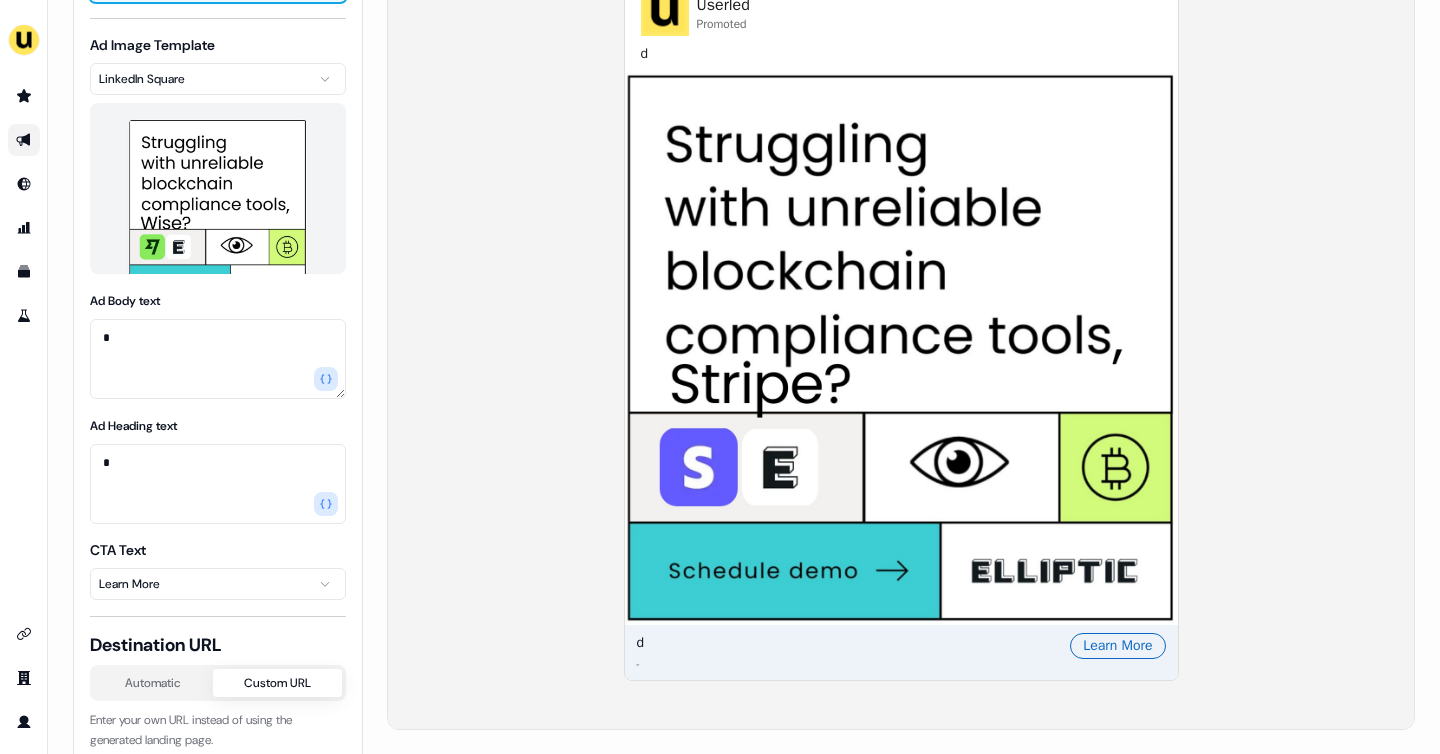 scroll, scrollTop: 106, scrollLeft: 0, axis: vertical 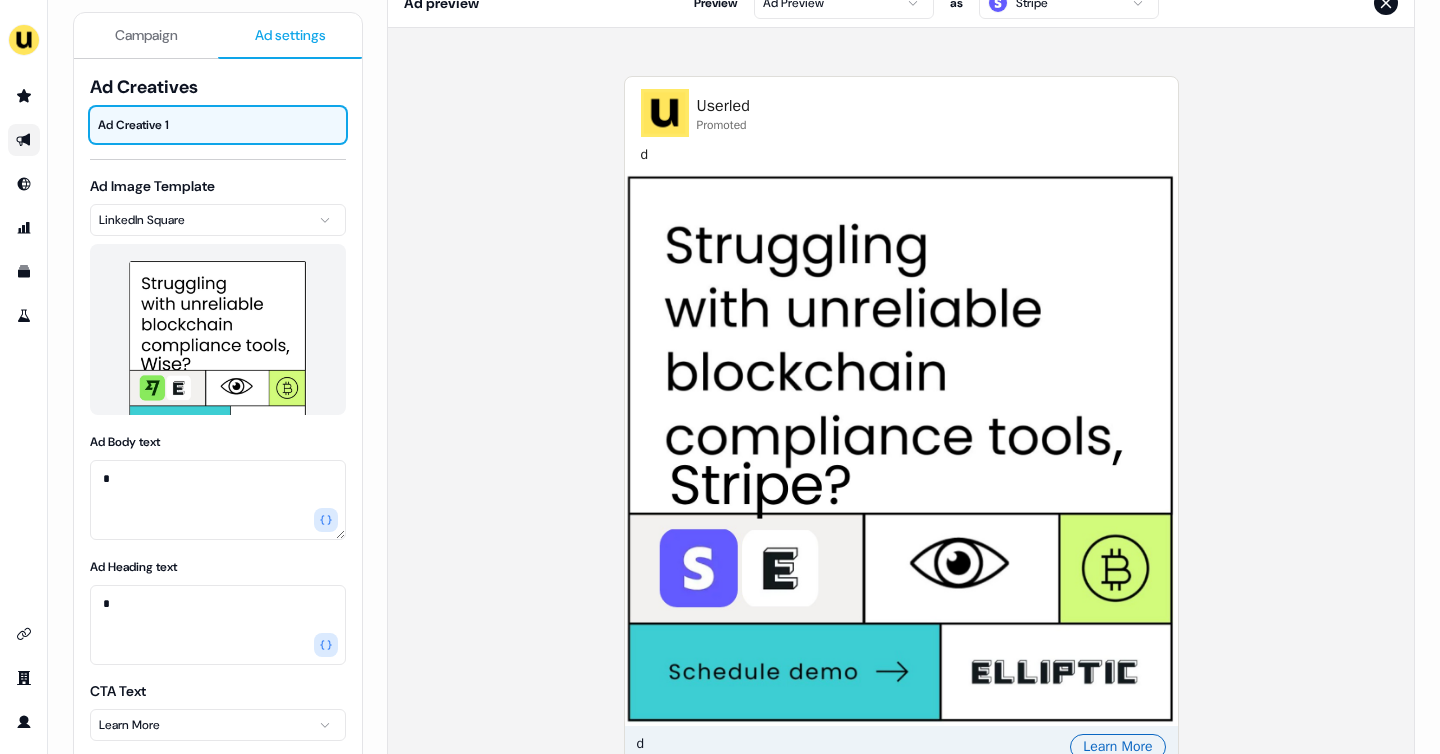 click 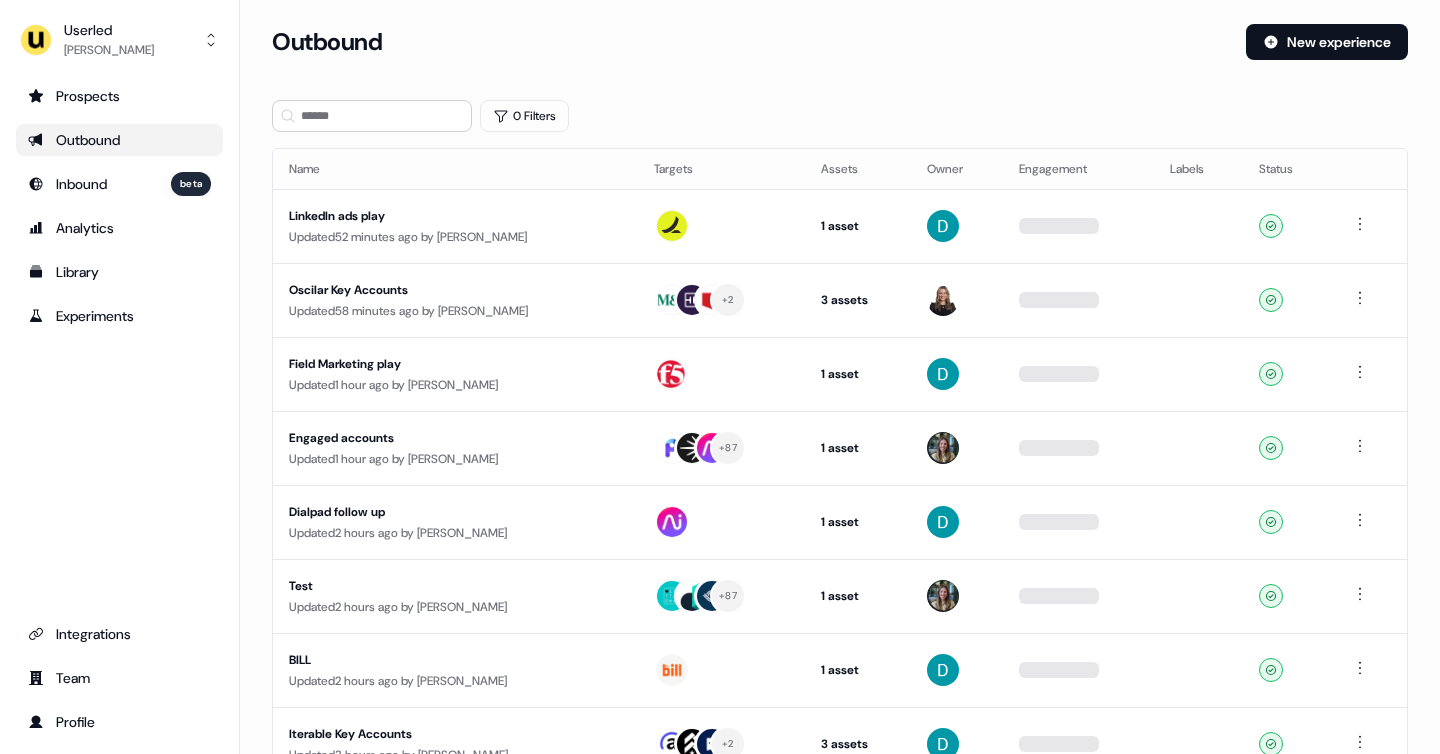scroll, scrollTop: 0, scrollLeft: 0, axis: both 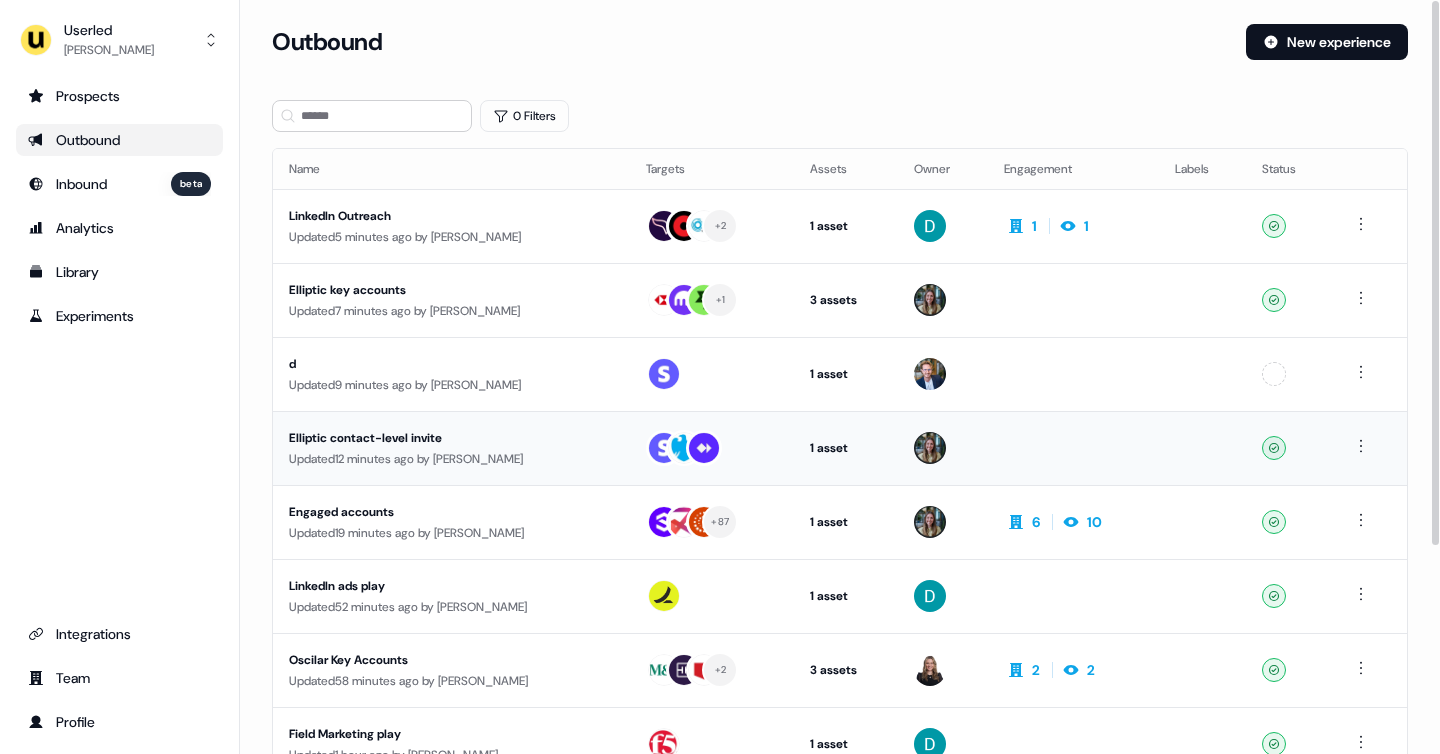 click on "Elliptic contact-level invite" at bounding box center (451, 438) 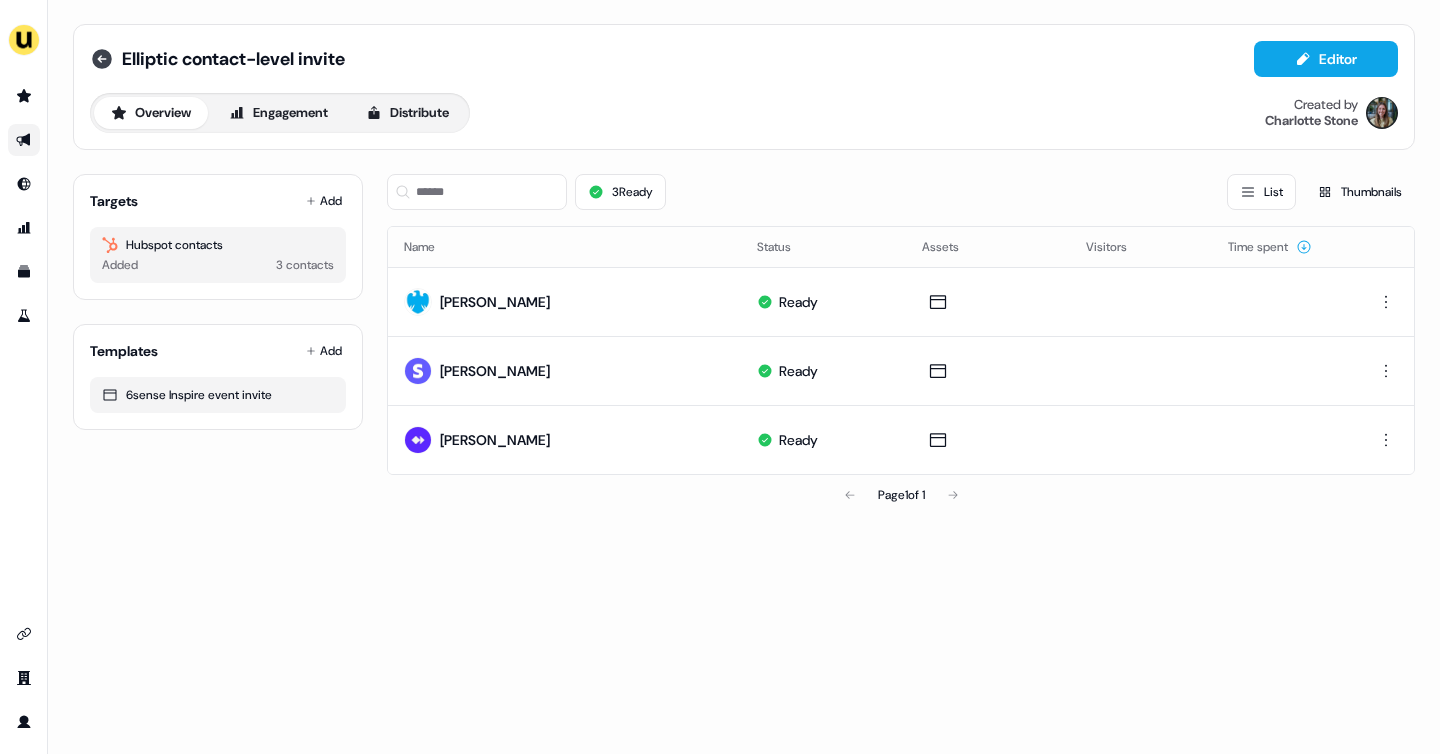 click 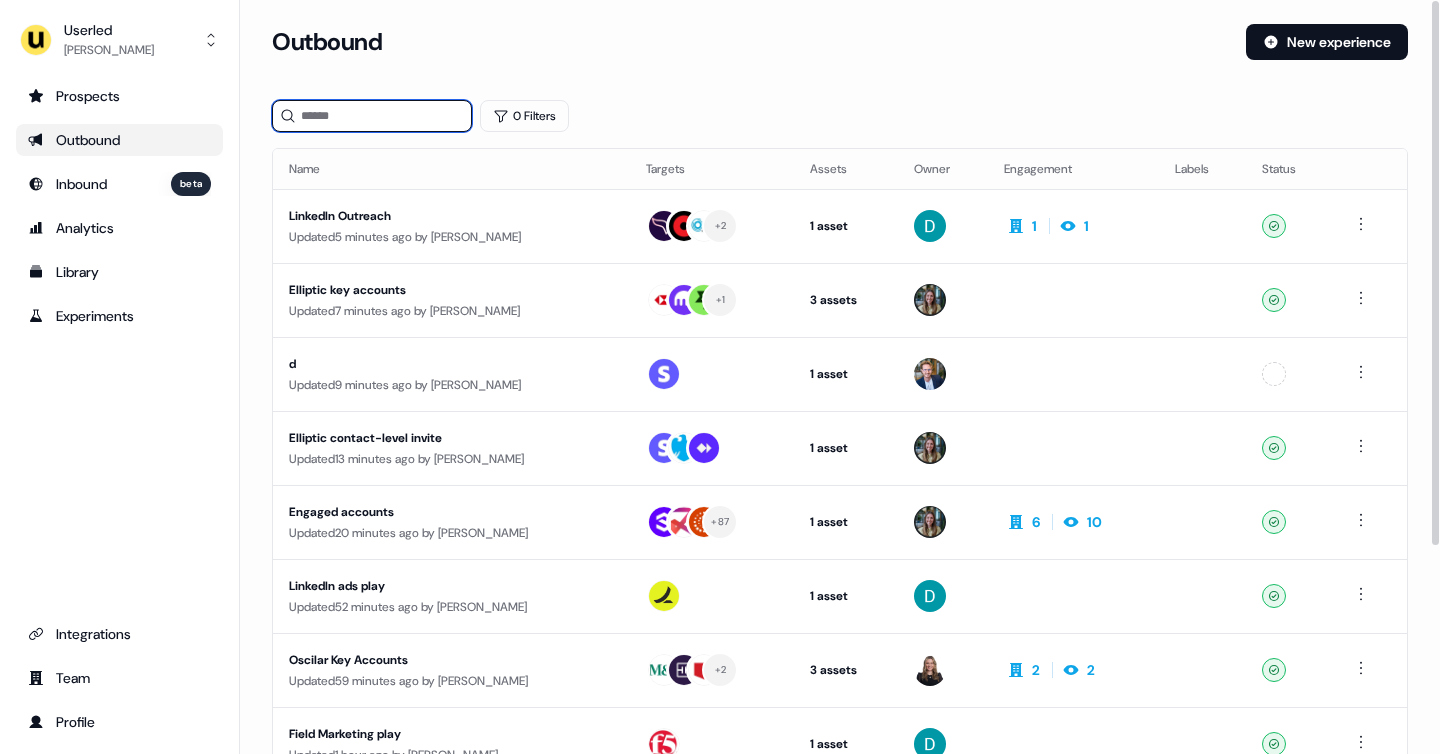 click at bounding box center [372, 116] 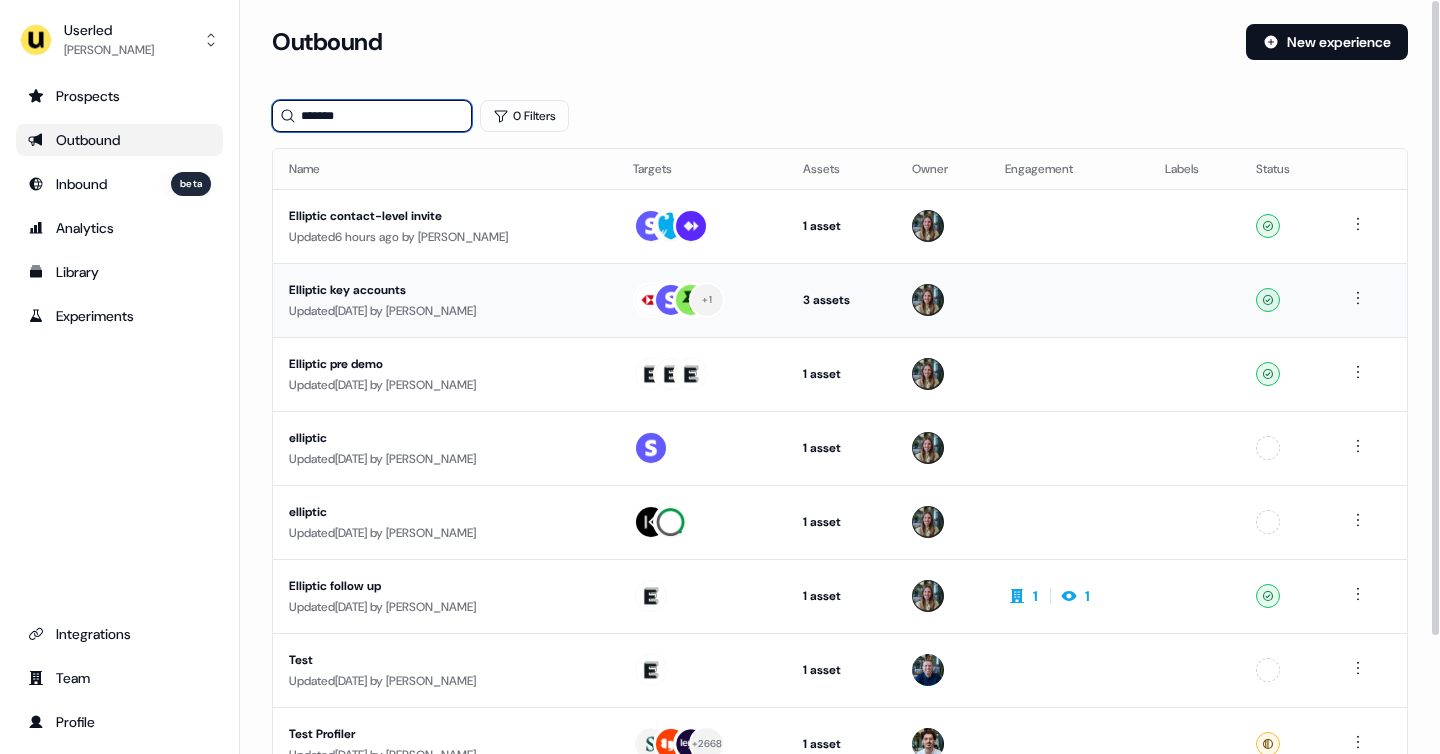 type on "*******" 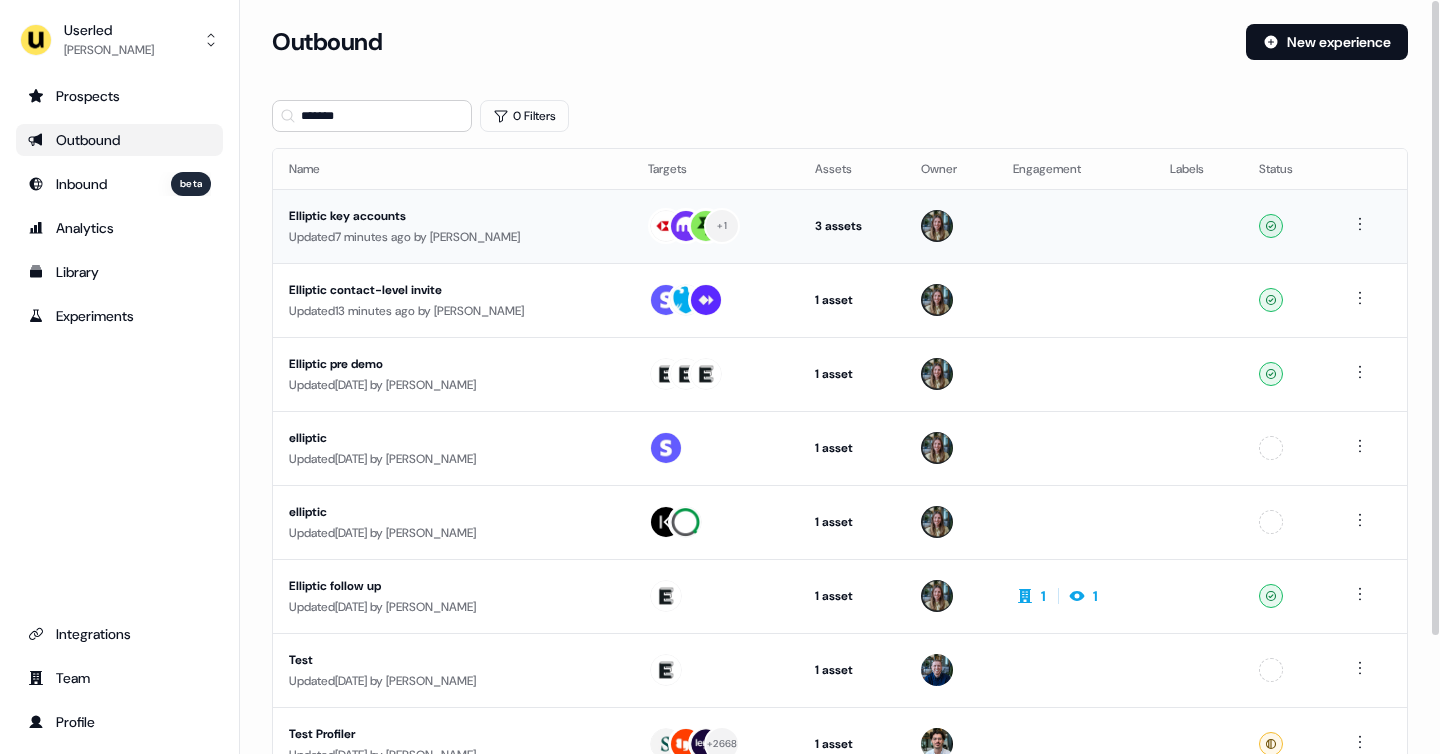 click on "Elliptic contact-level invite" at bounding box center [452, 290] 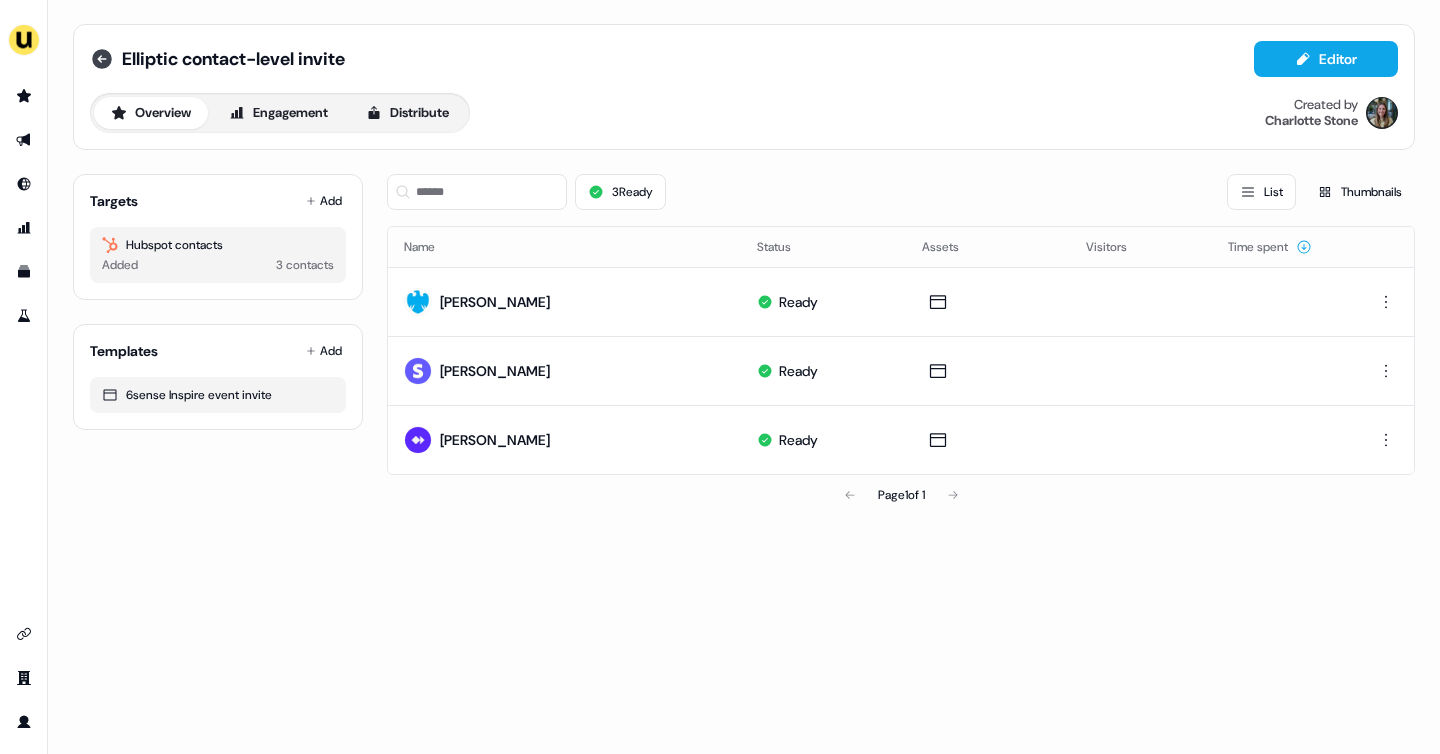 click 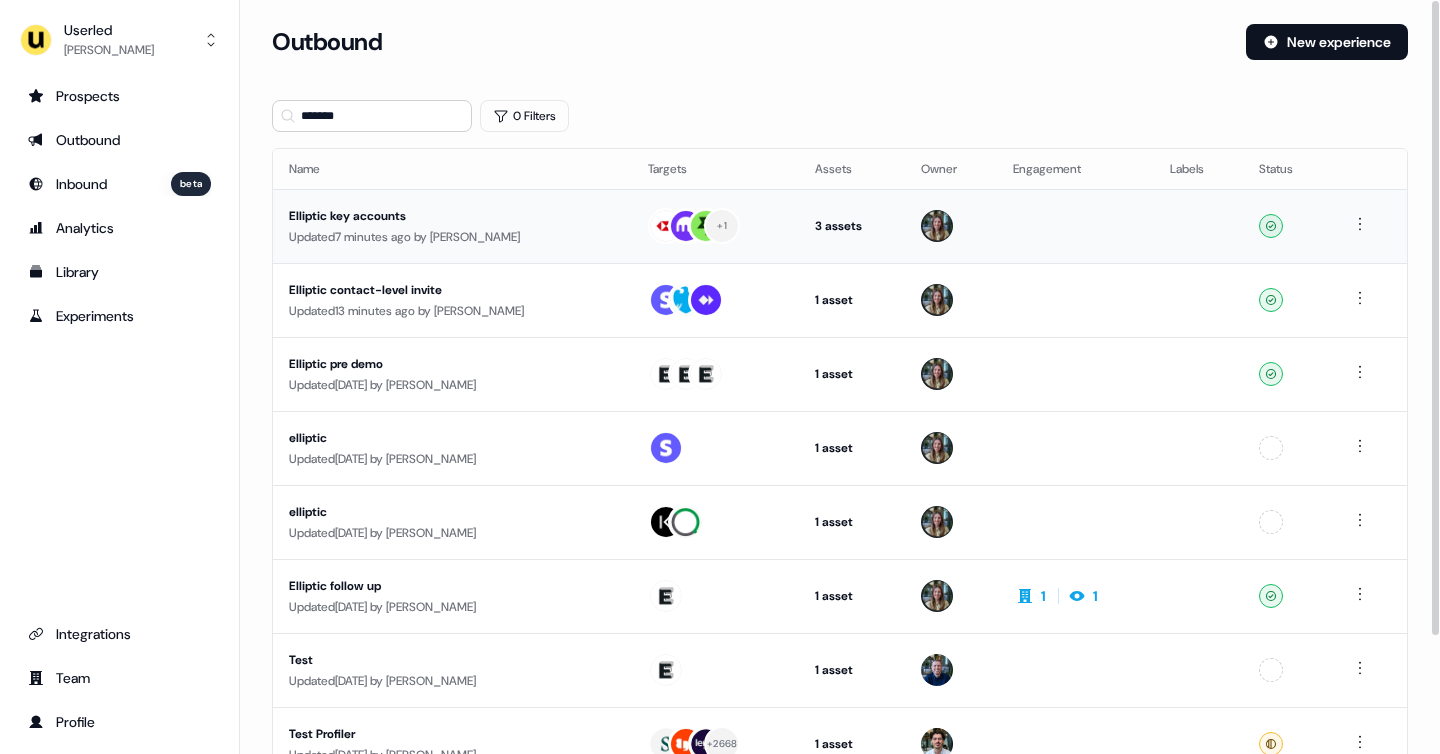 click on "Elliptic key accounts Updated  7 minutes ago   by   Yann Sarfati" at bounding box center (452, 226) 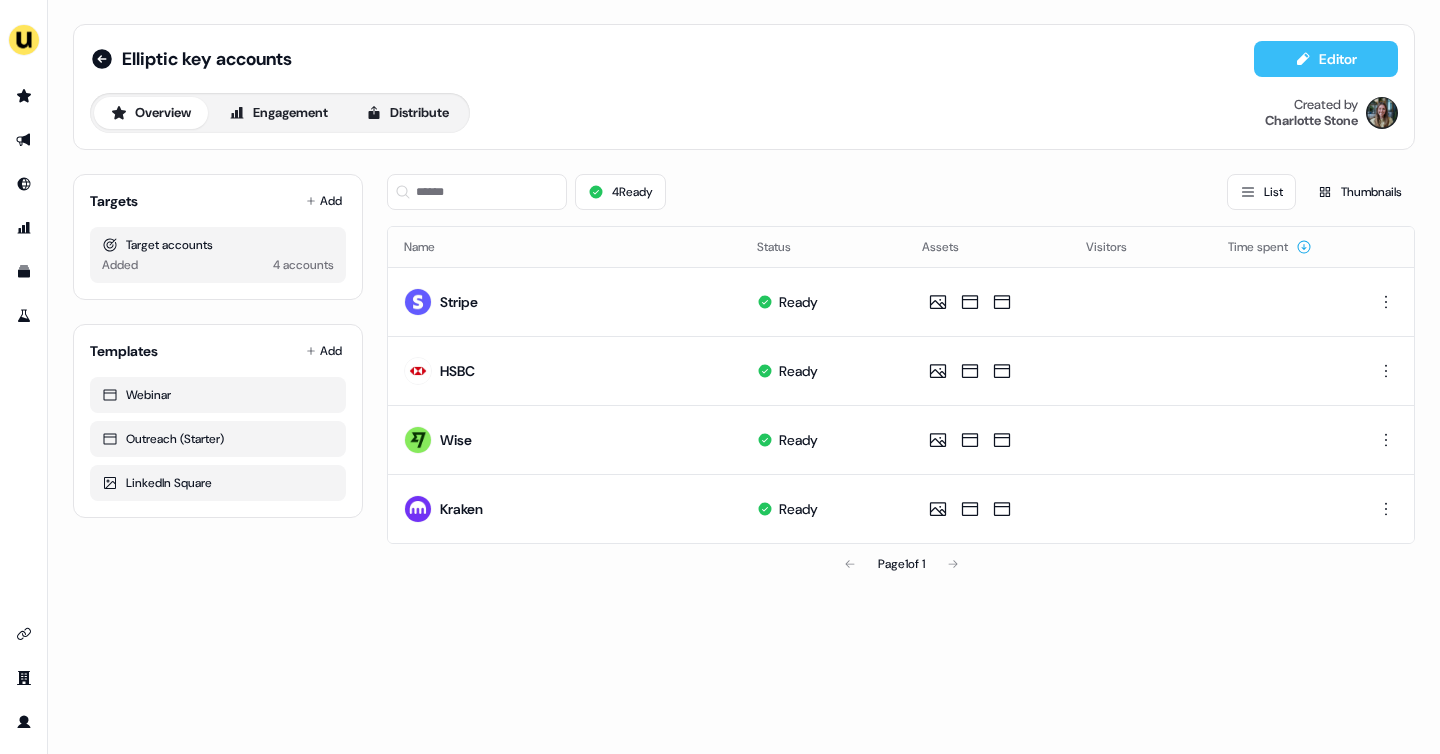 click on "Editor" at bounding box center [1326, 59] 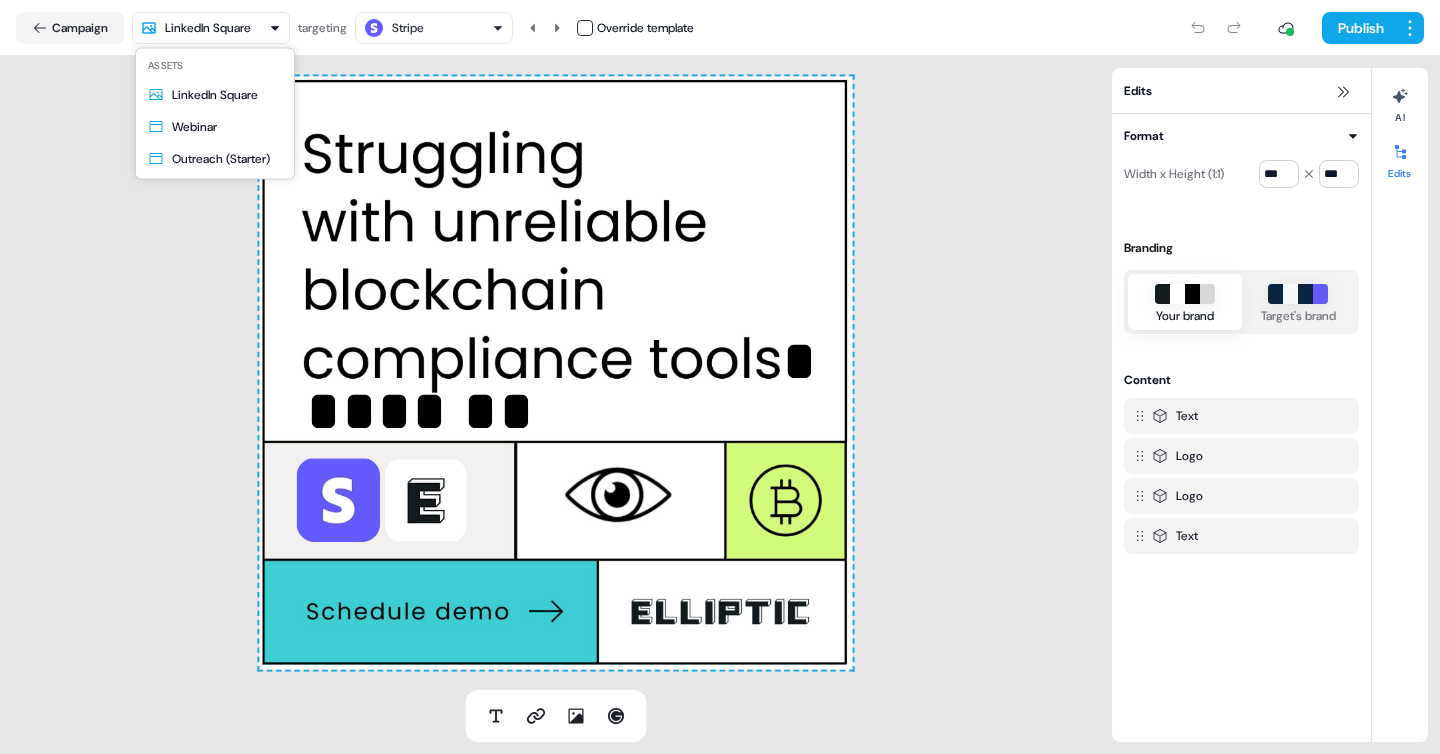 click on "For the best experience switch devices to a bigger screen. Go to Userled.io Elliptic key accounts Editor Overview Engagement Distribute Created by Charlotte   Stone Loading... Campaign LinkedIn Square targeting Stripe Override template Publish ******* *
To pick up a draggable item, press the space bar.
While dragging, use the arrow keys to move the item.
Press space again to drop the item in its new position, or press escape to cancel.
Edits Format Width x Height (1:1) *** *** Branding Your brand Target's brand Content Text Logo Logo Text AI Edits Assets LinkedIn Square Webinar Outreach (Starter)" at bounding box center (720, 377) 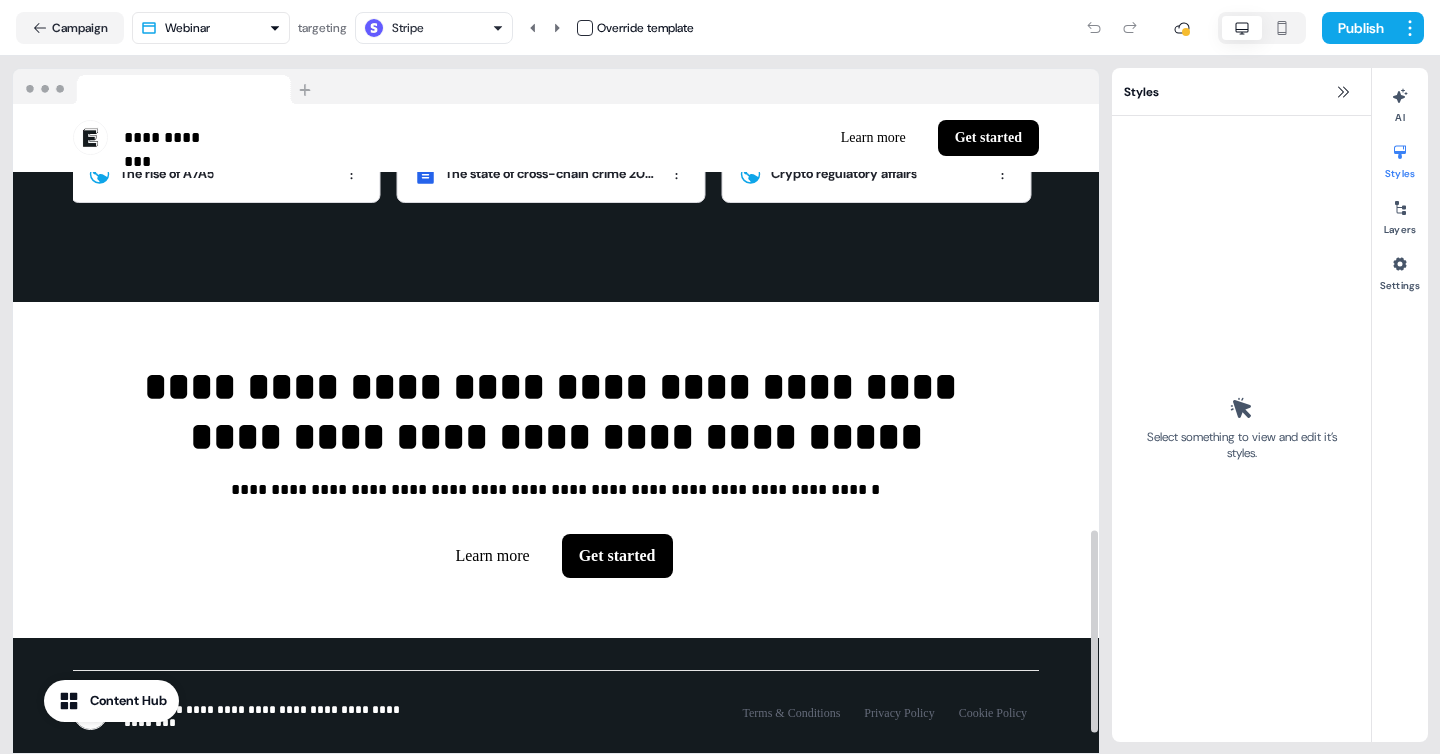 scroll, scrollTop: 1430, scrollLeft: 0, axis: vertical 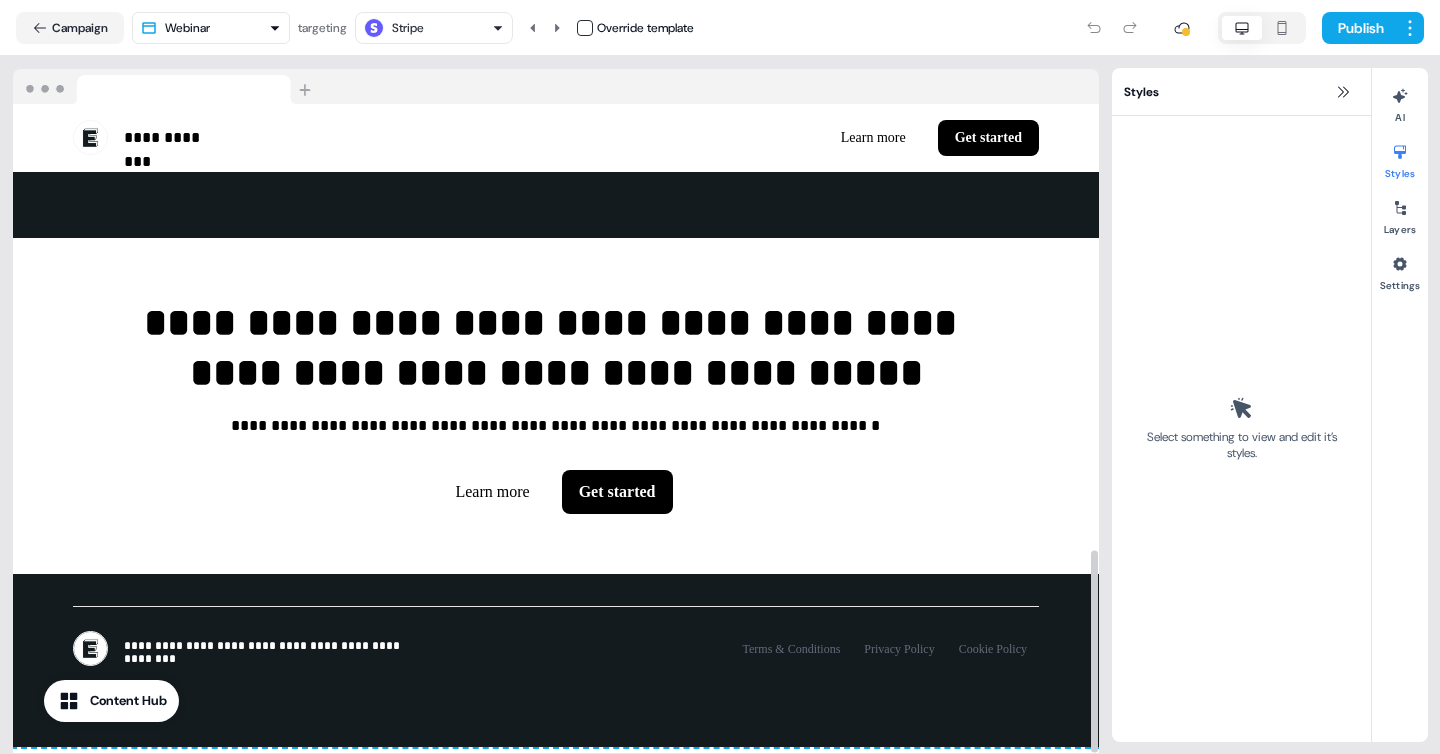 click on "**********" at bounding box center [720, 377] 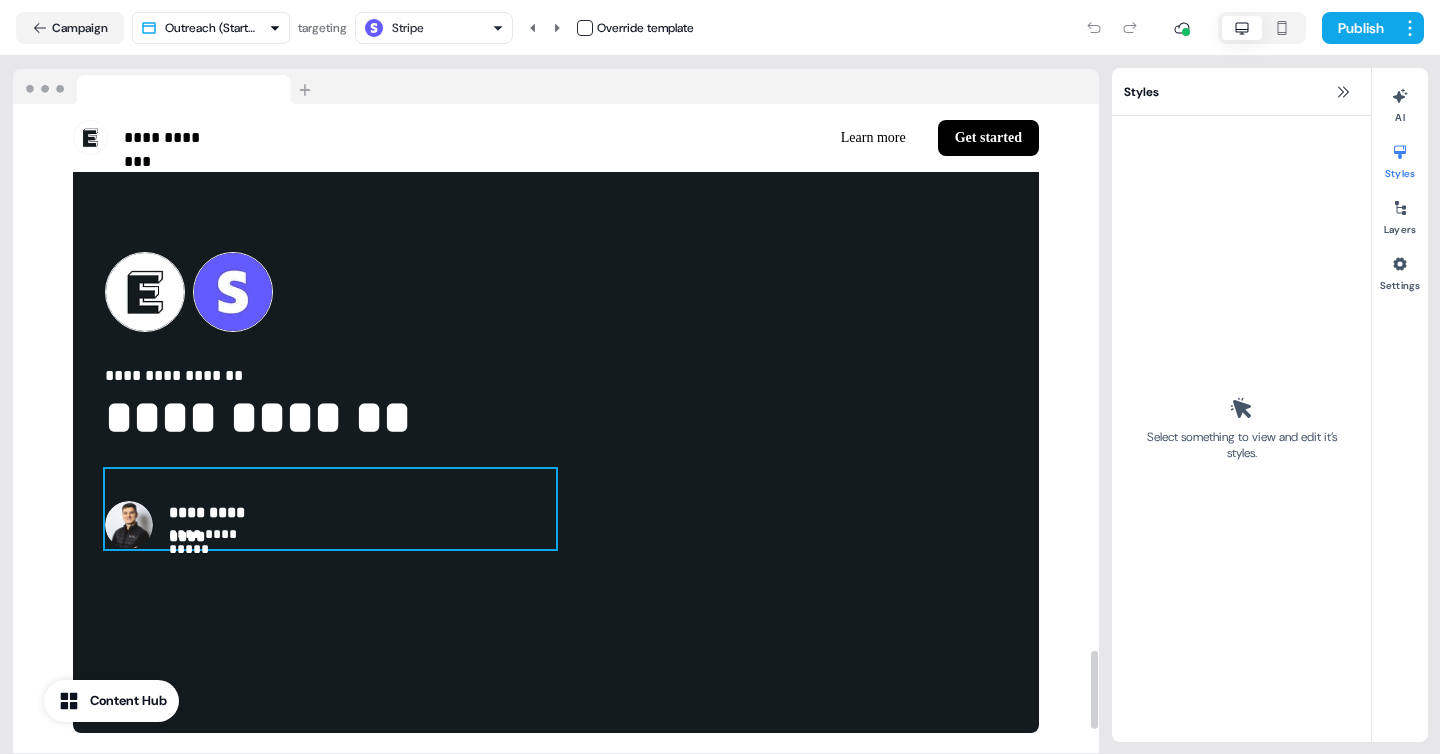scroll, scrollTop: 4509, scrollLeft: 0, axis: vertical 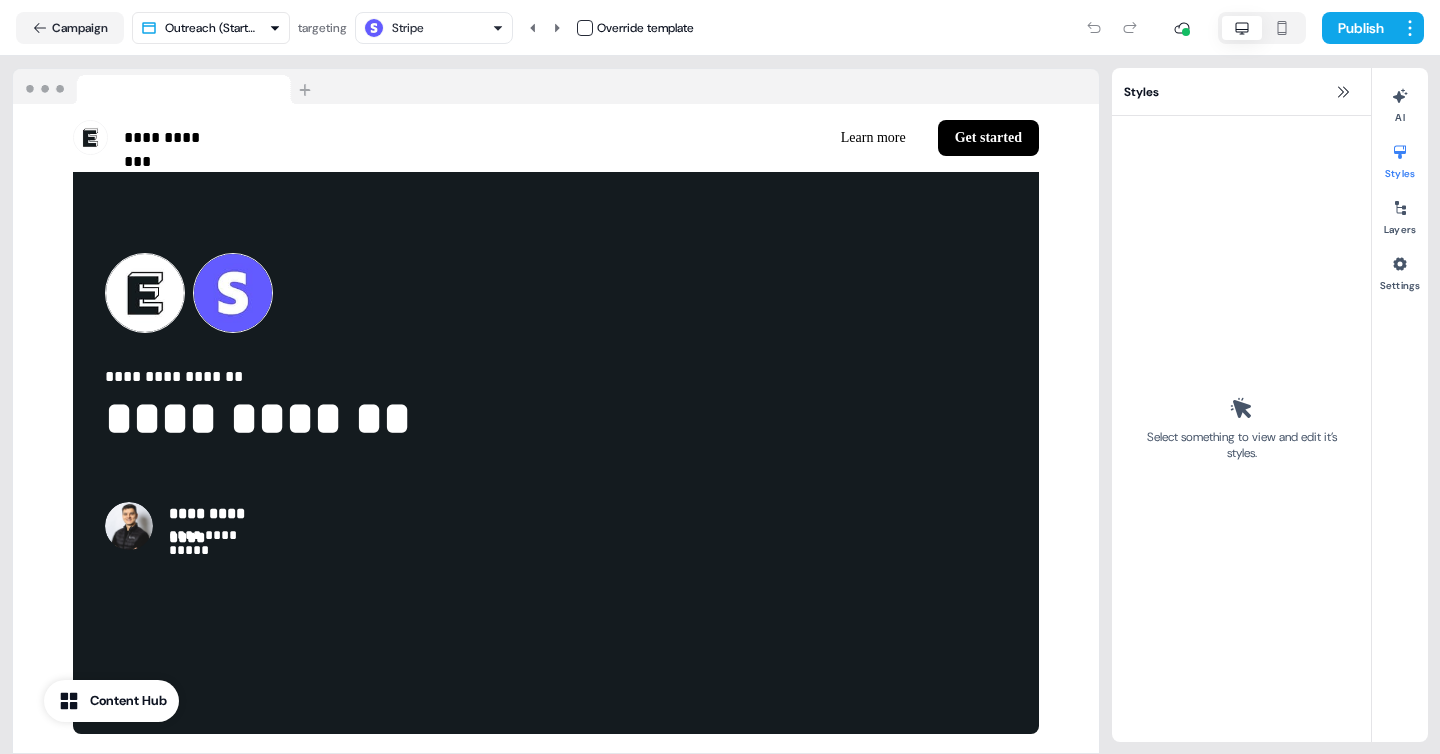 click 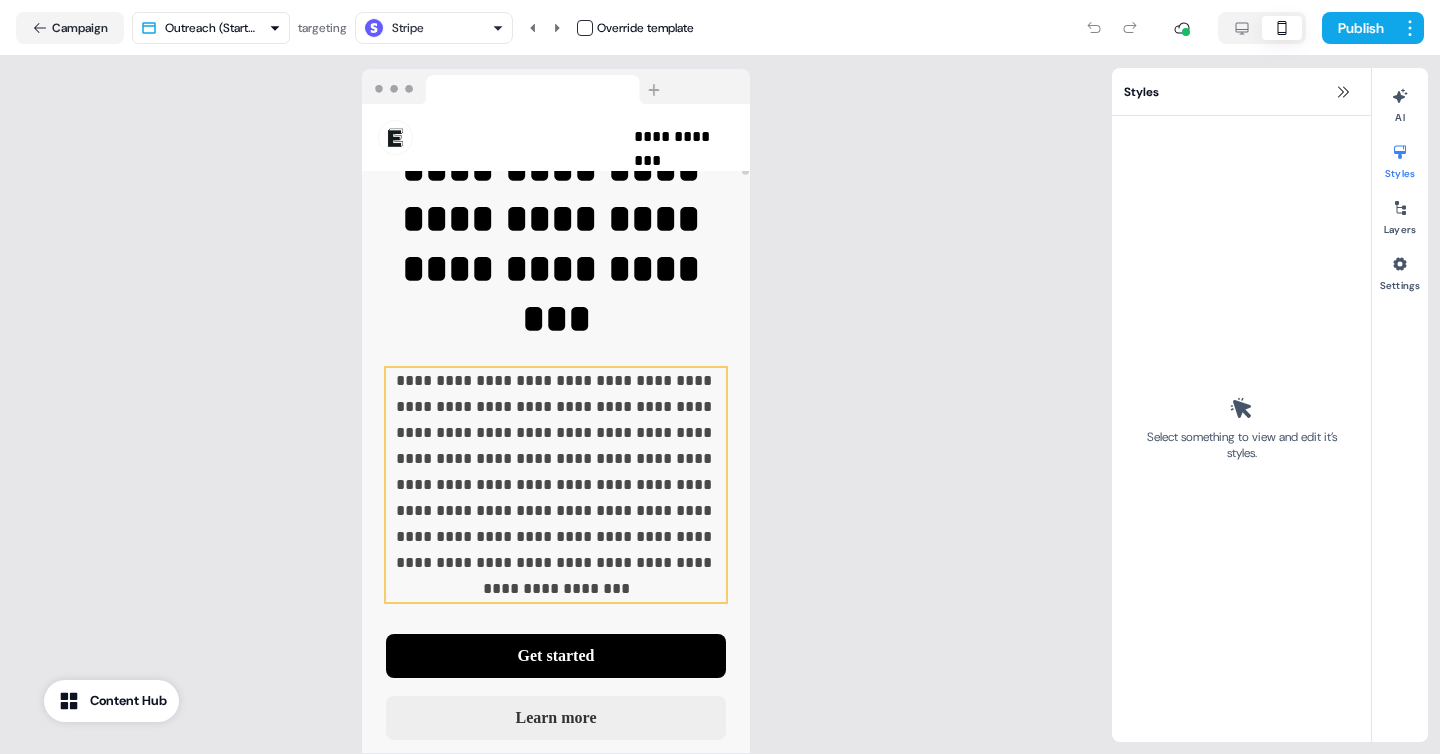 scroll, scrollTop: 158, scrollLeft: 0, axis: vertical 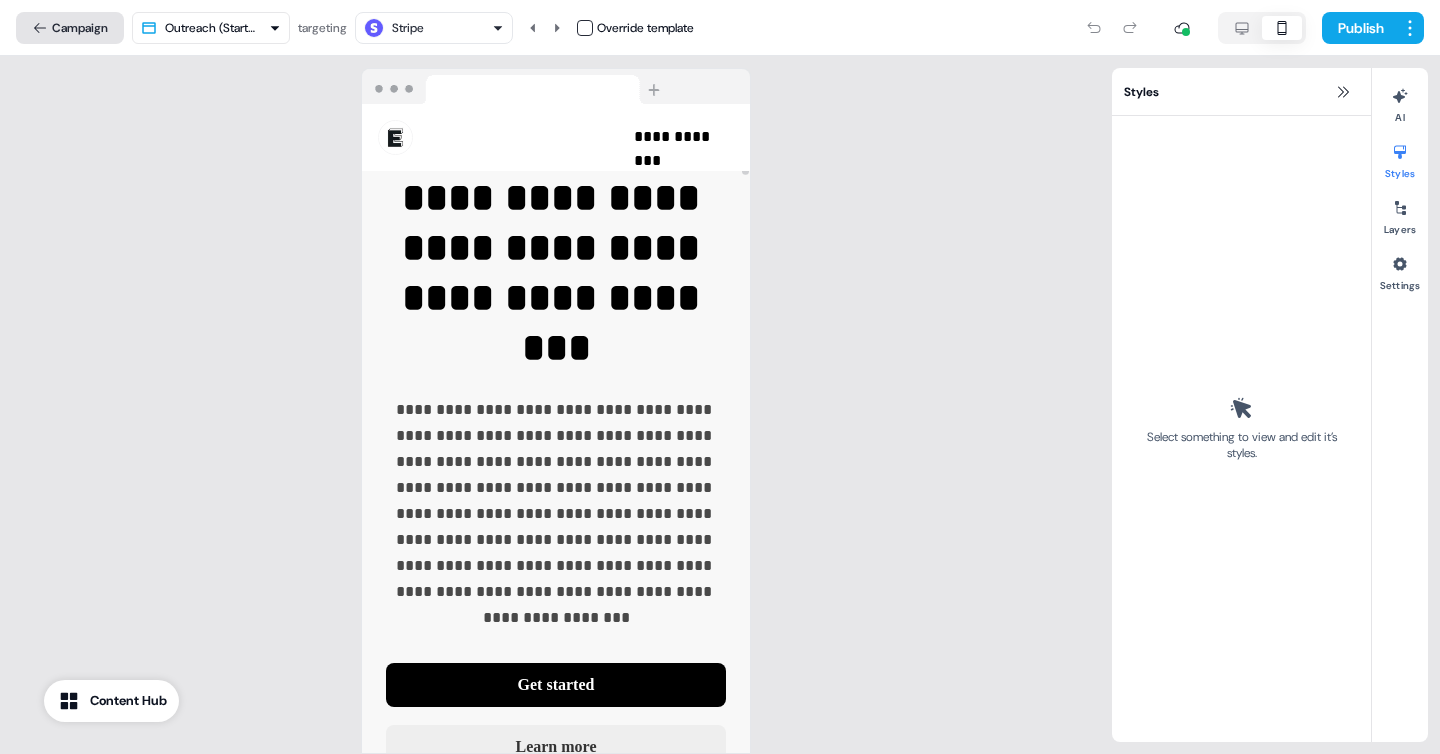 click on "Campaign" at bounding box center [70, 28] 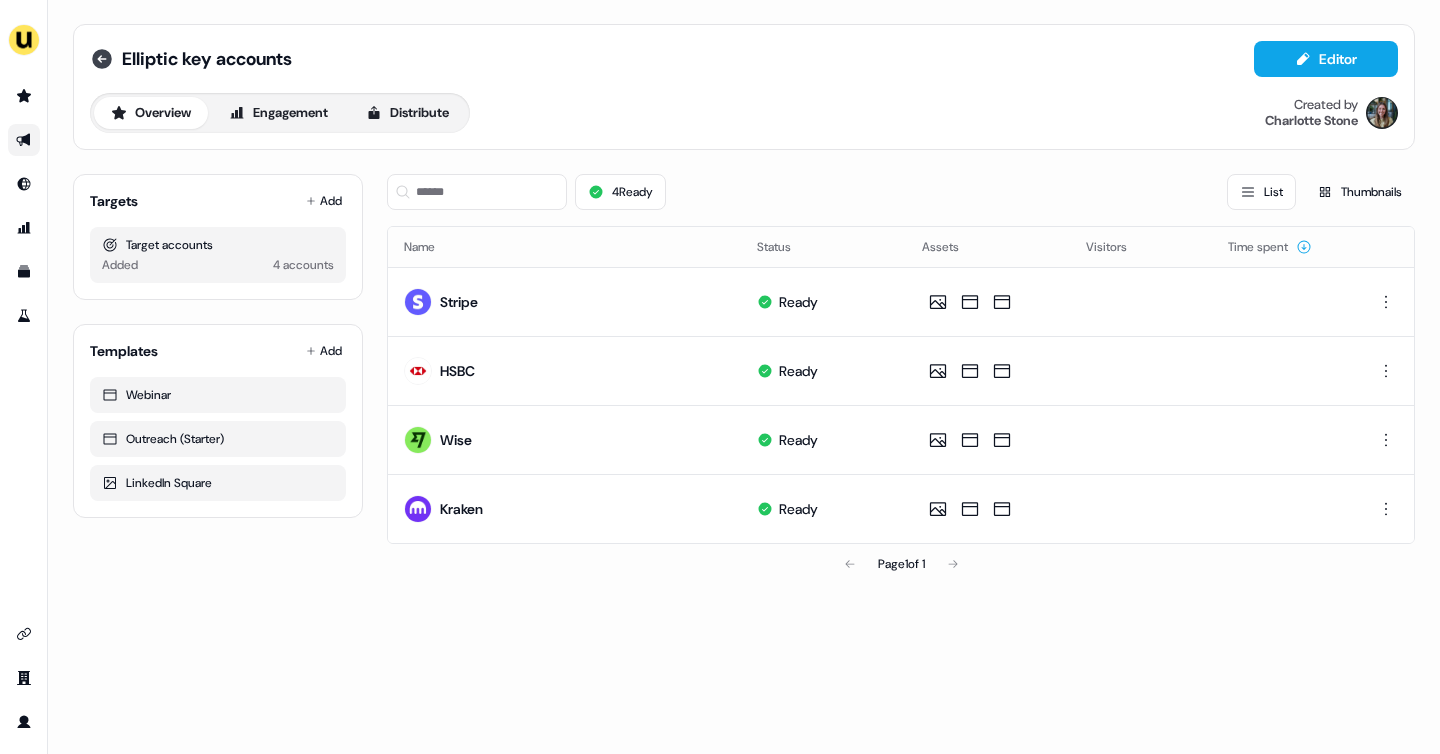 click 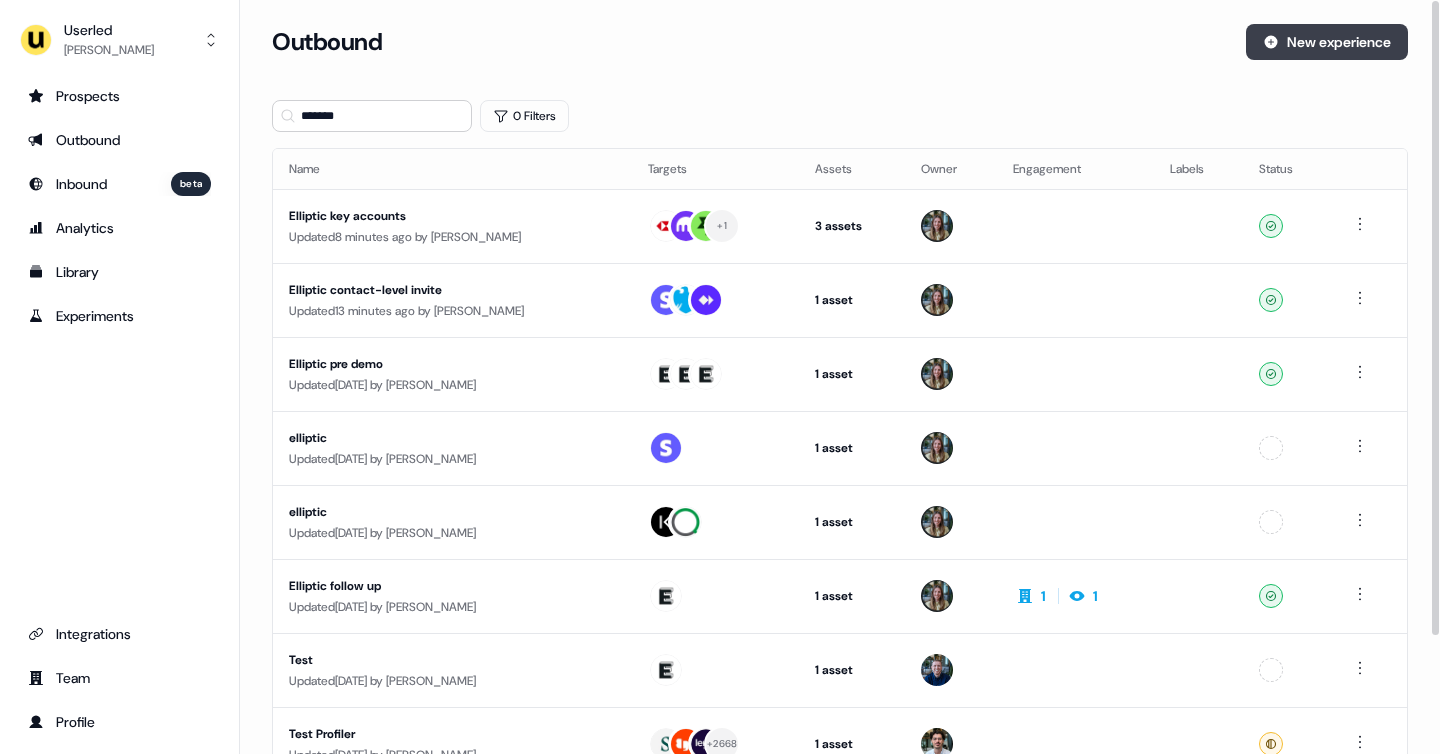 click on "New experience" at bounding box center [1327, 42] 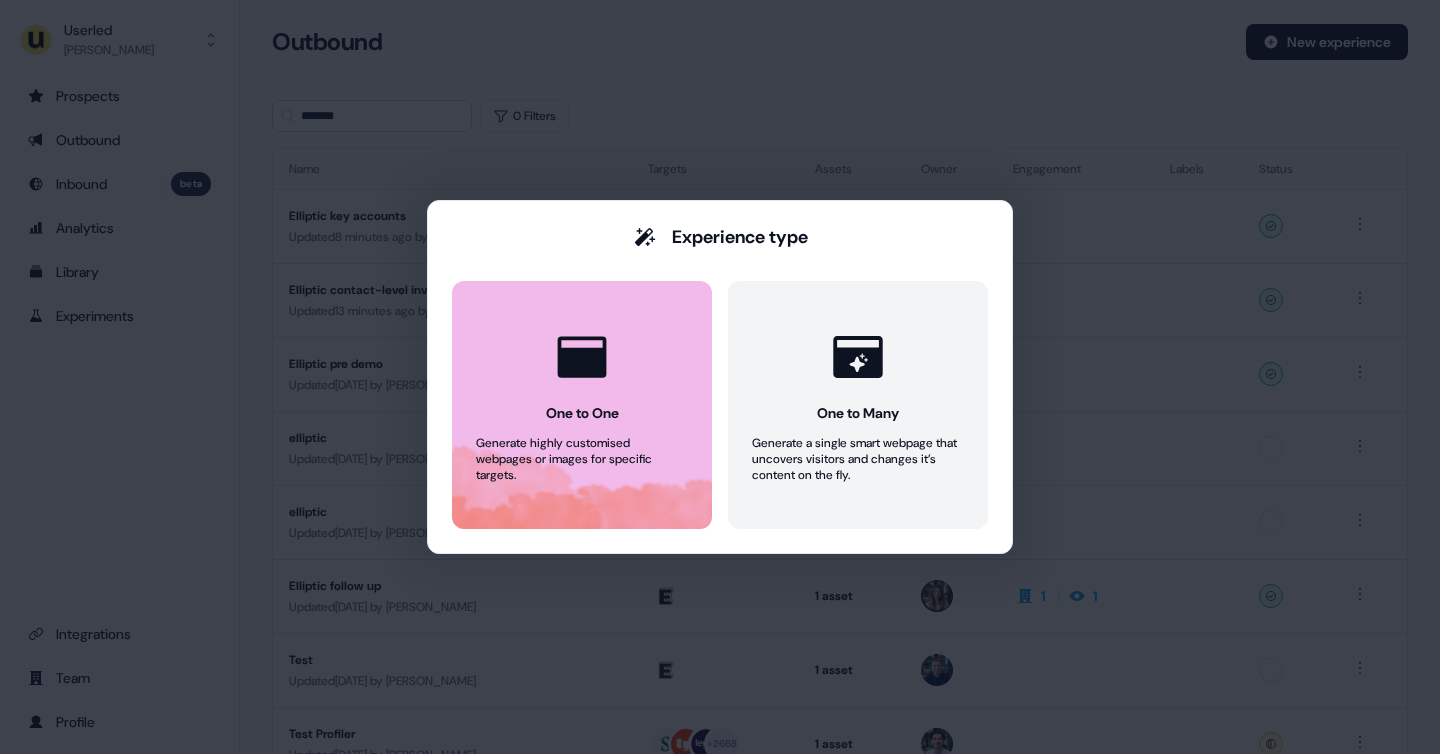 click 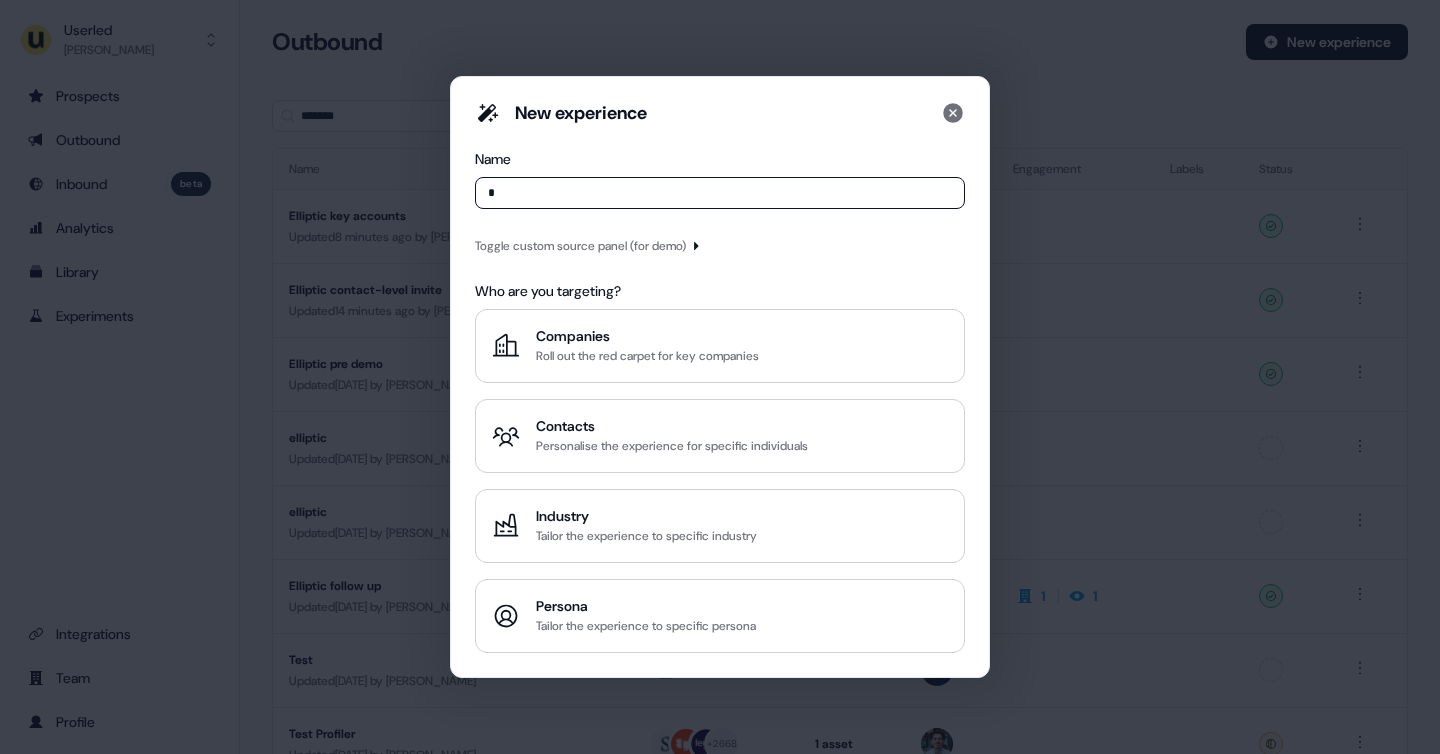 type on "*" 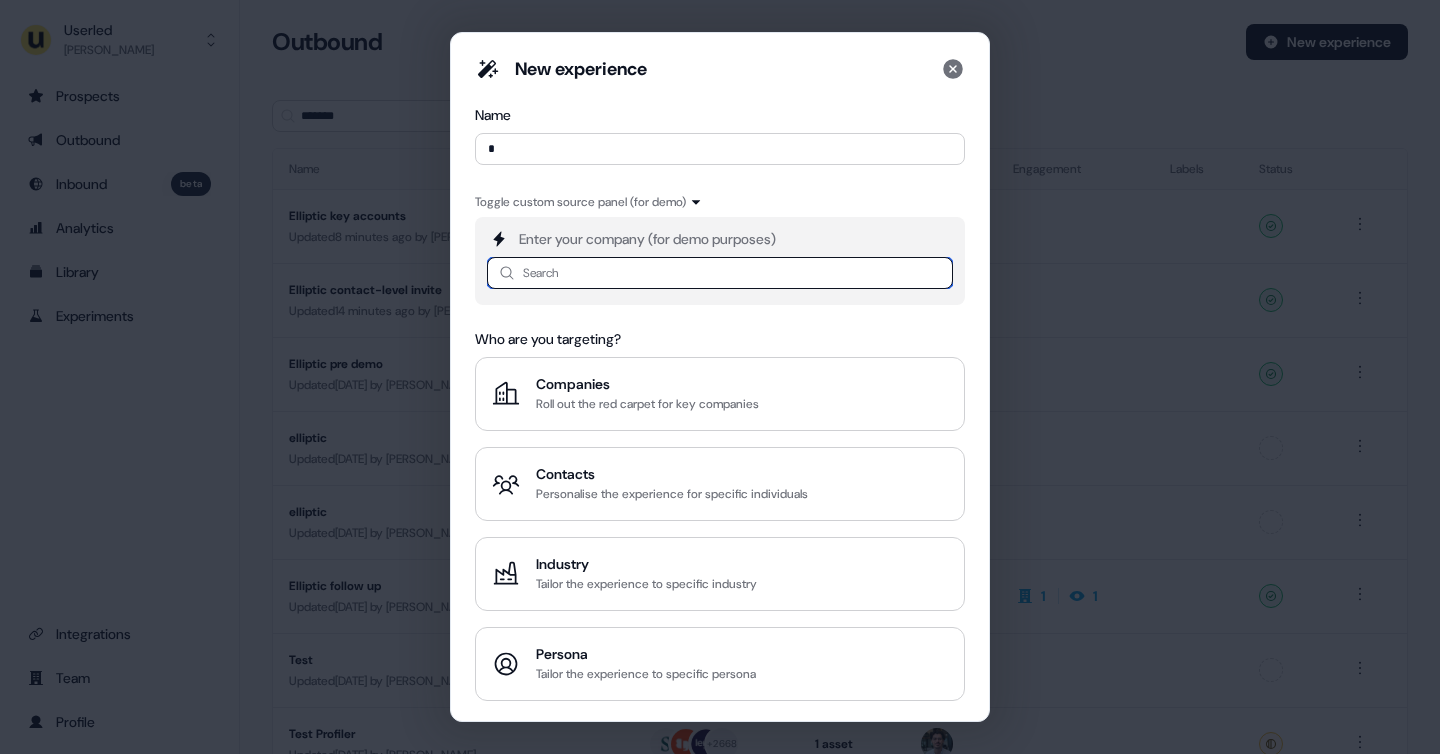 click at bounding box center [720, 273] 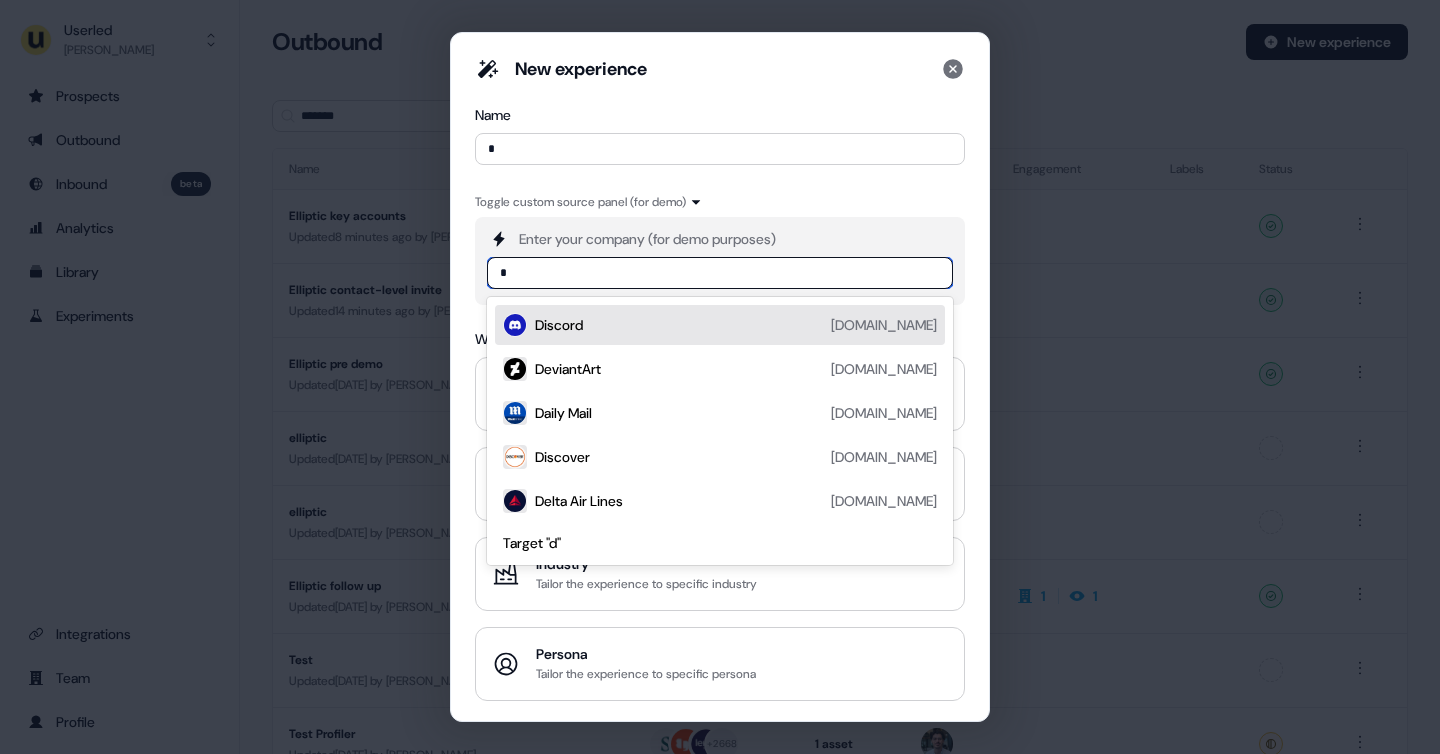 click on "Discord discord.com" at bounding box center (736, 325) 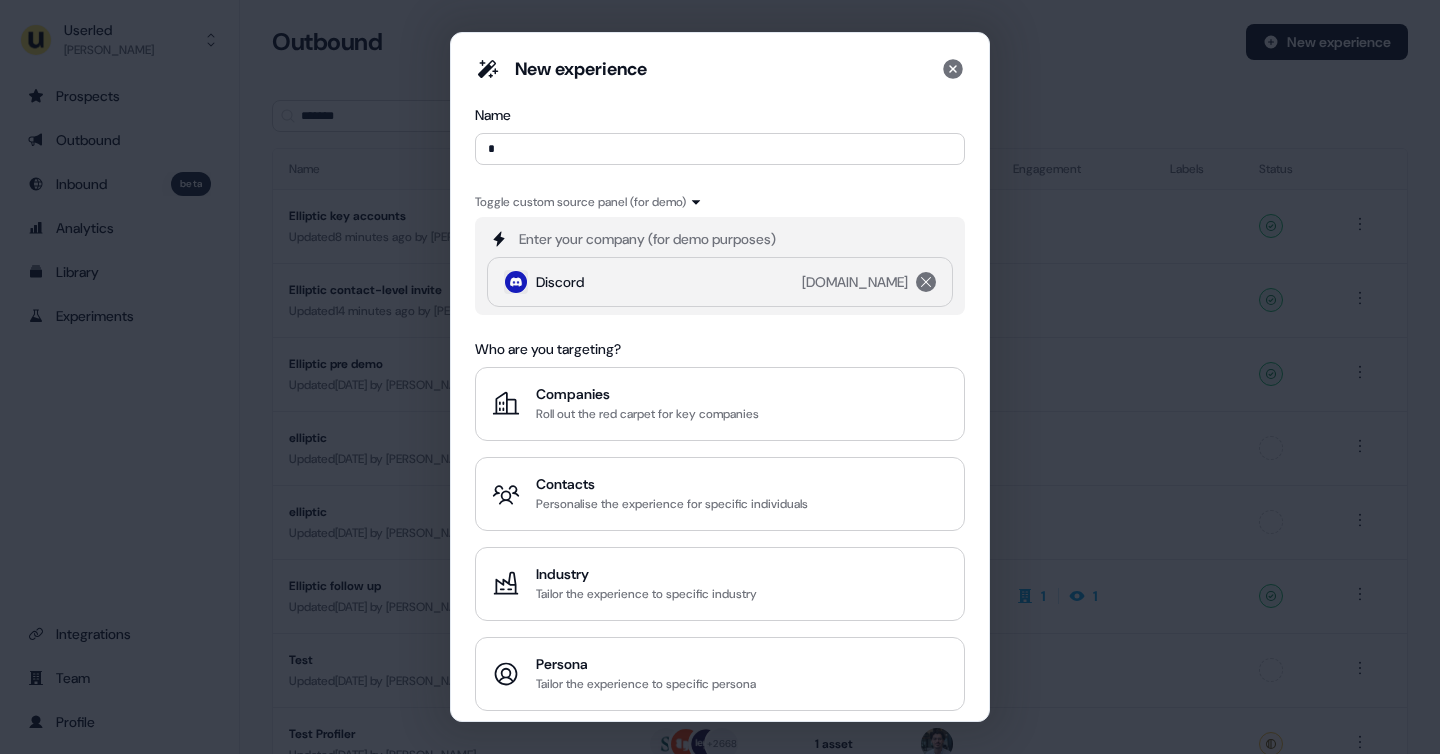 click on "Discord discord.com" at bounding box center [722, 282] 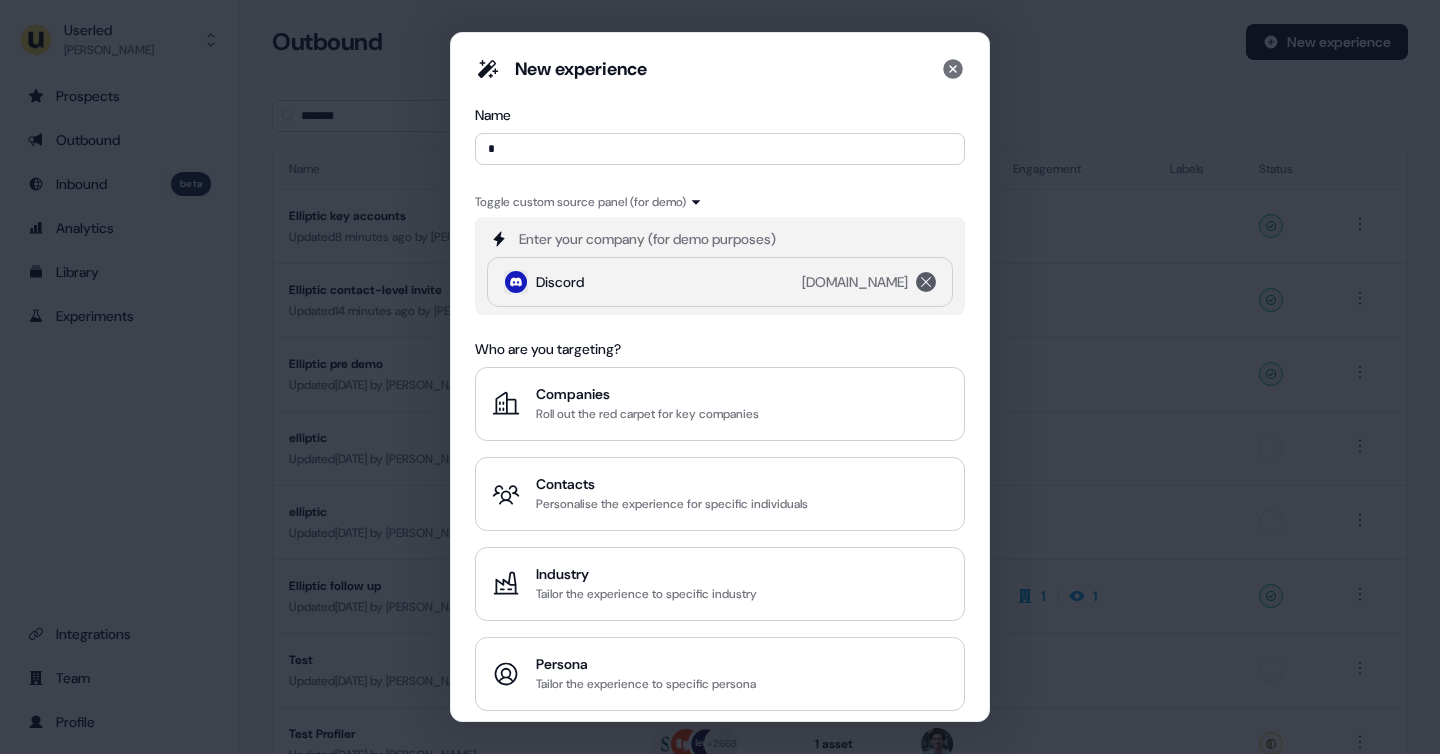 click 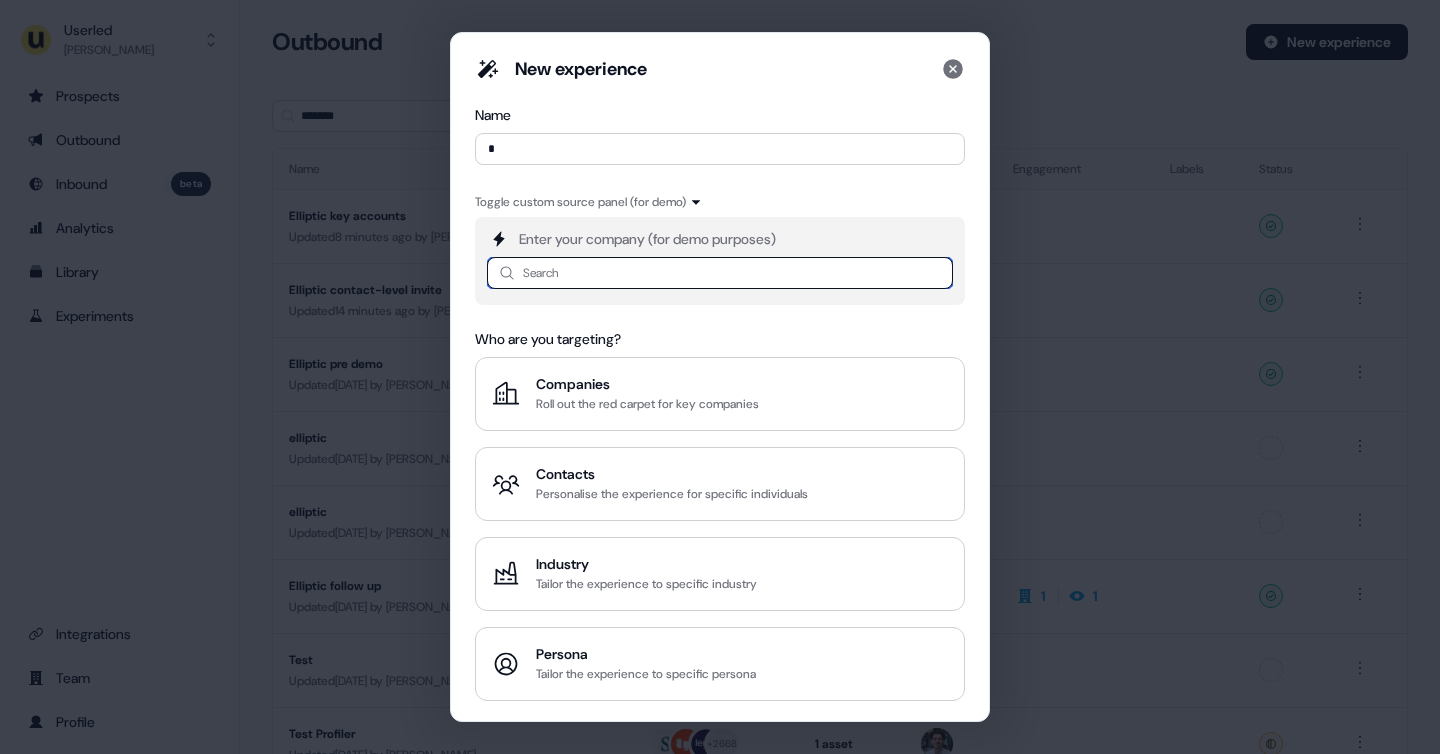 click at bounding box center [720, 273] 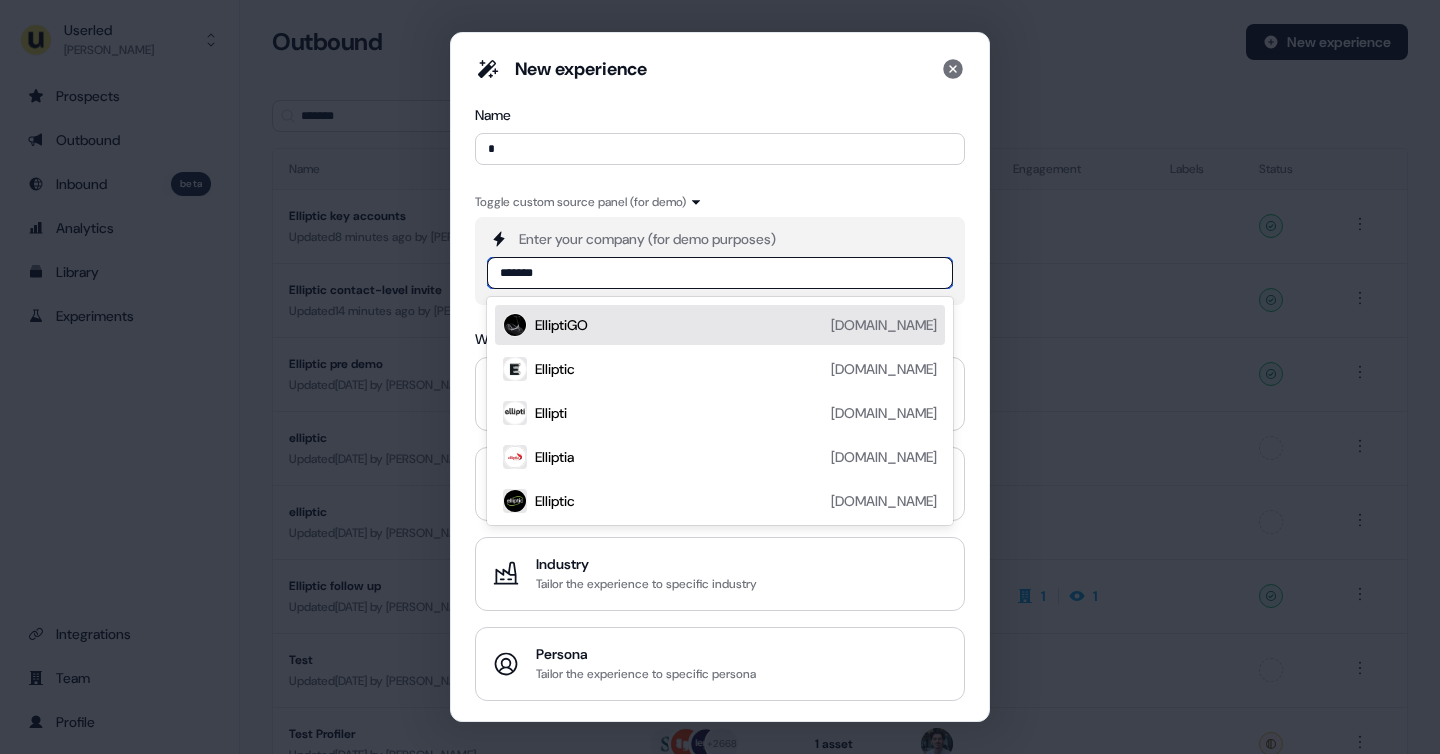 type on "********" 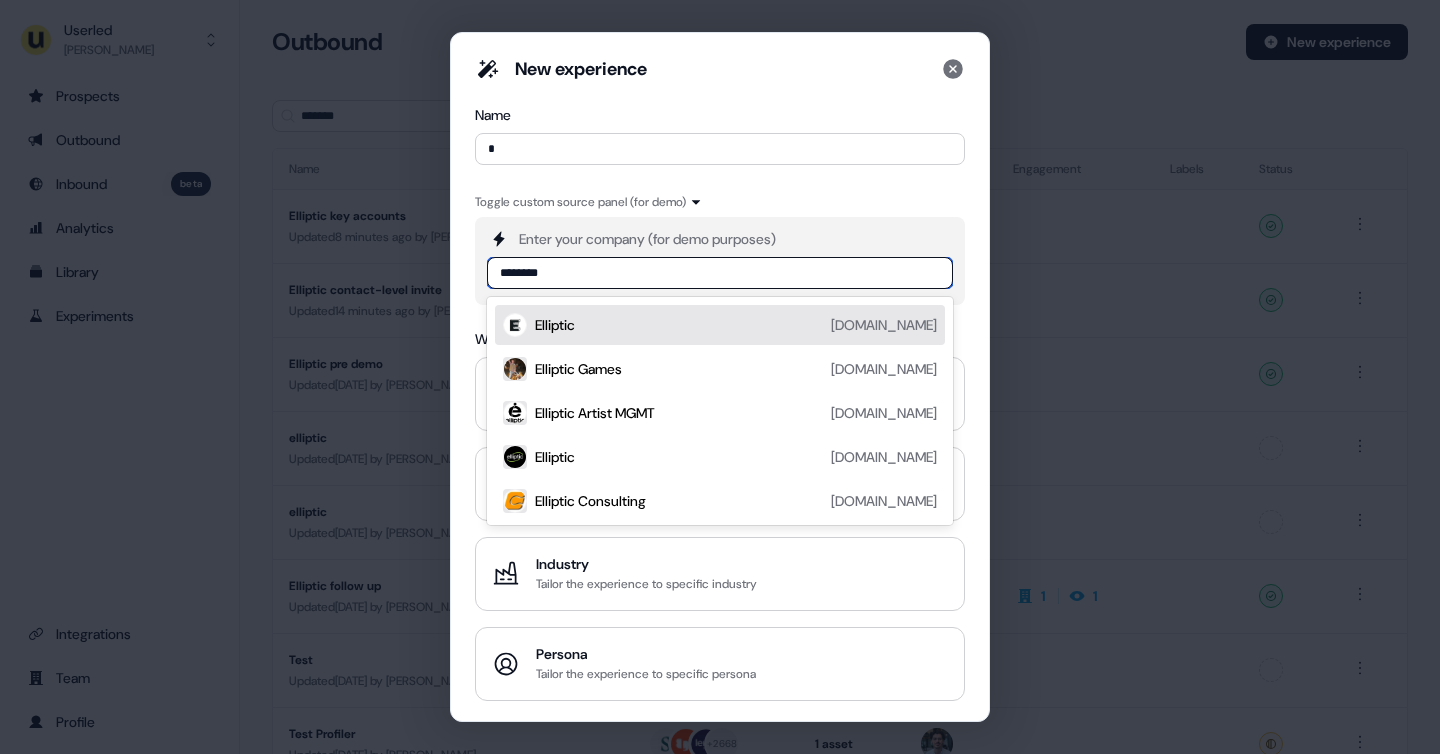 click on "Elliptic" at bounding box center [555, 325] 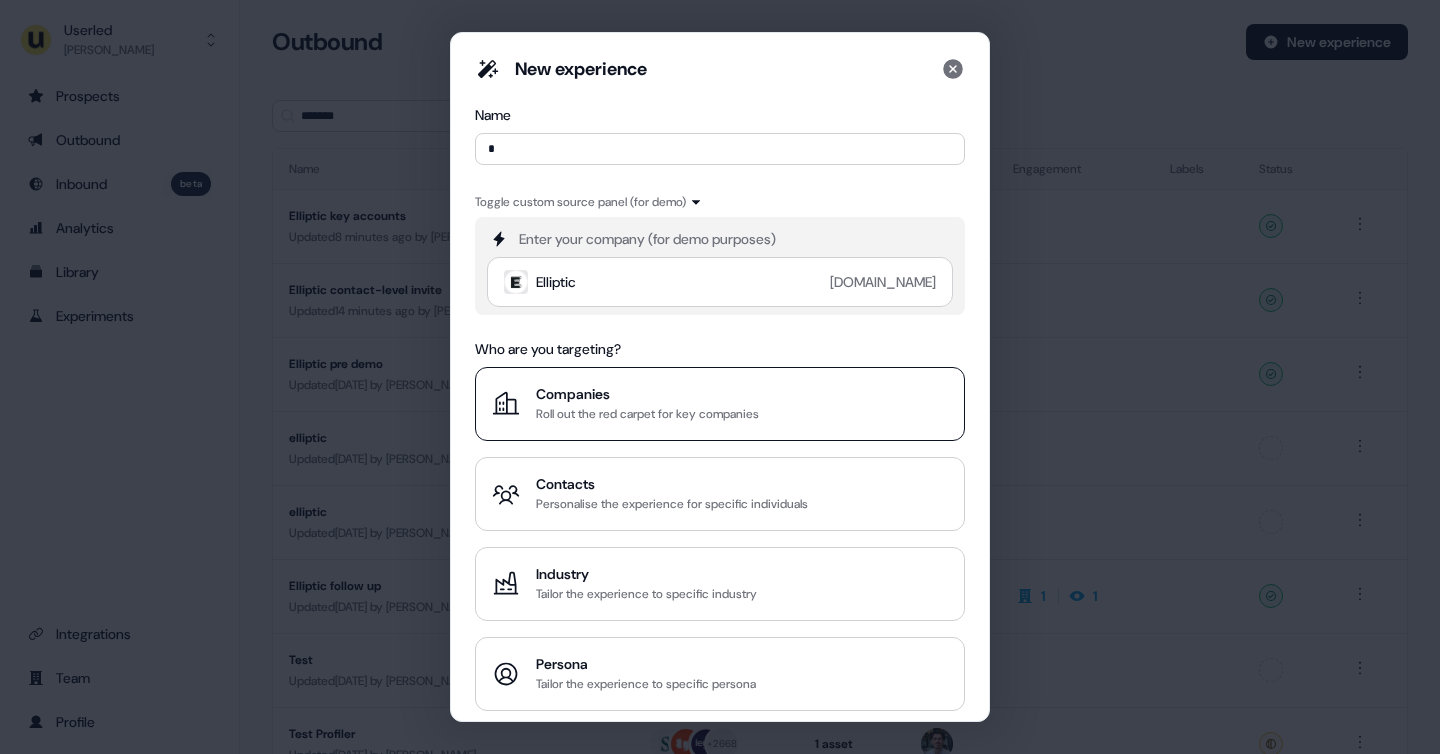 click on "Companies" at bounding box center (647, 394) 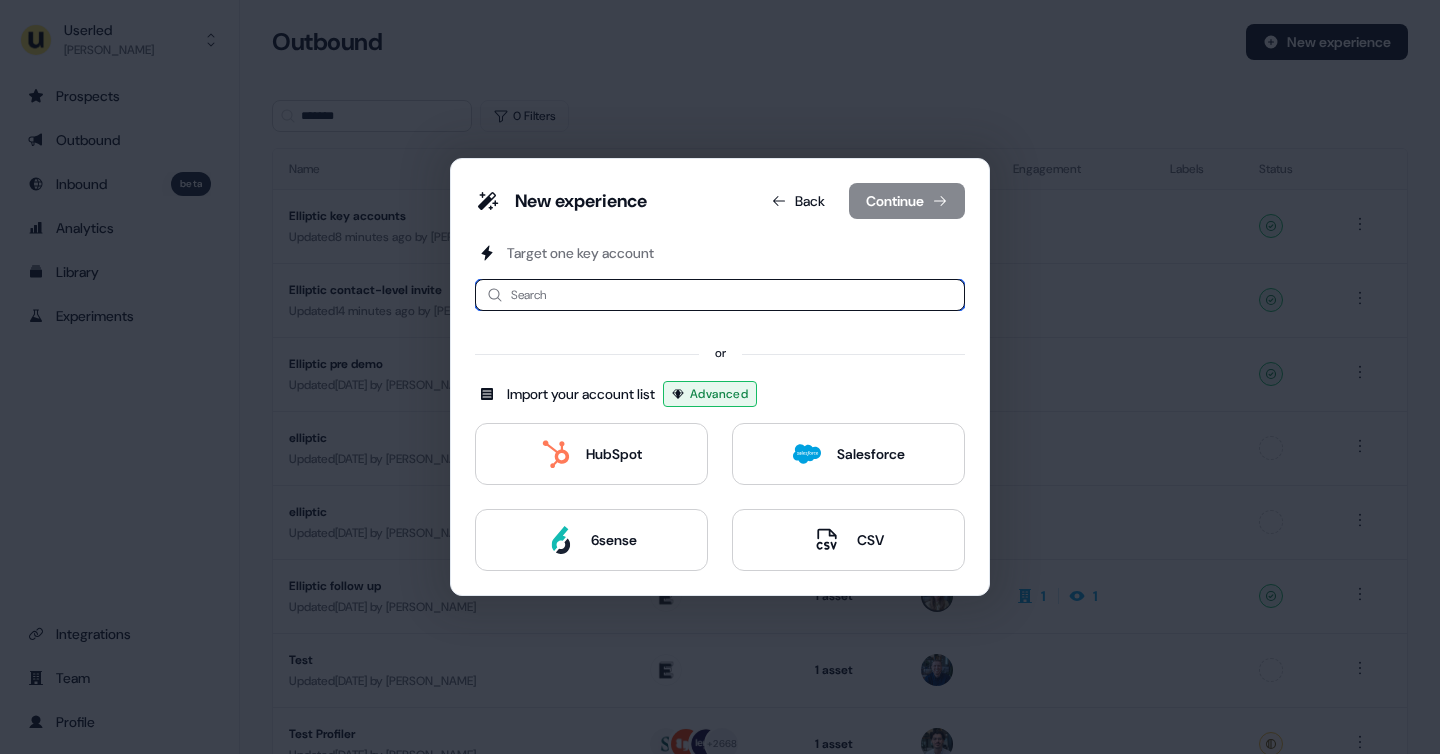 click at bounding box center (720, 295) 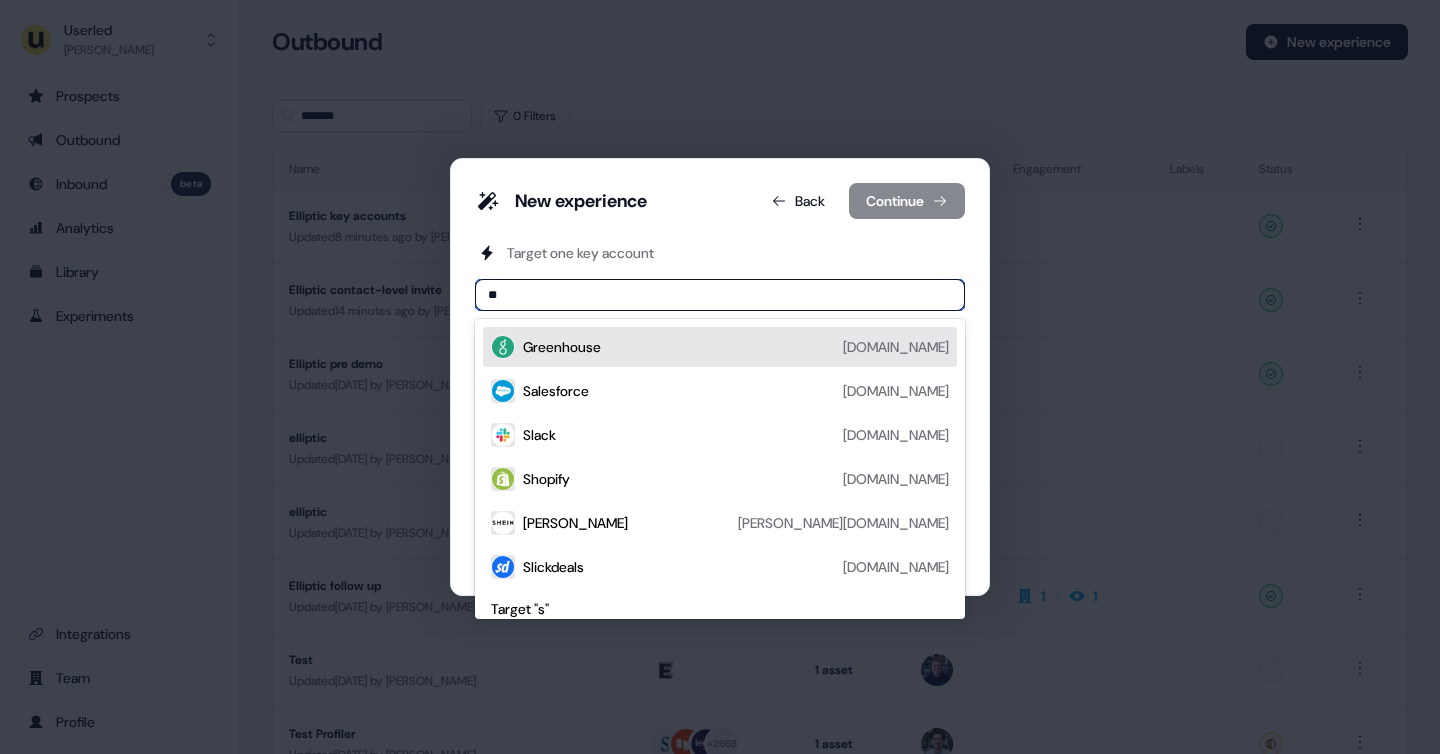type on "***" 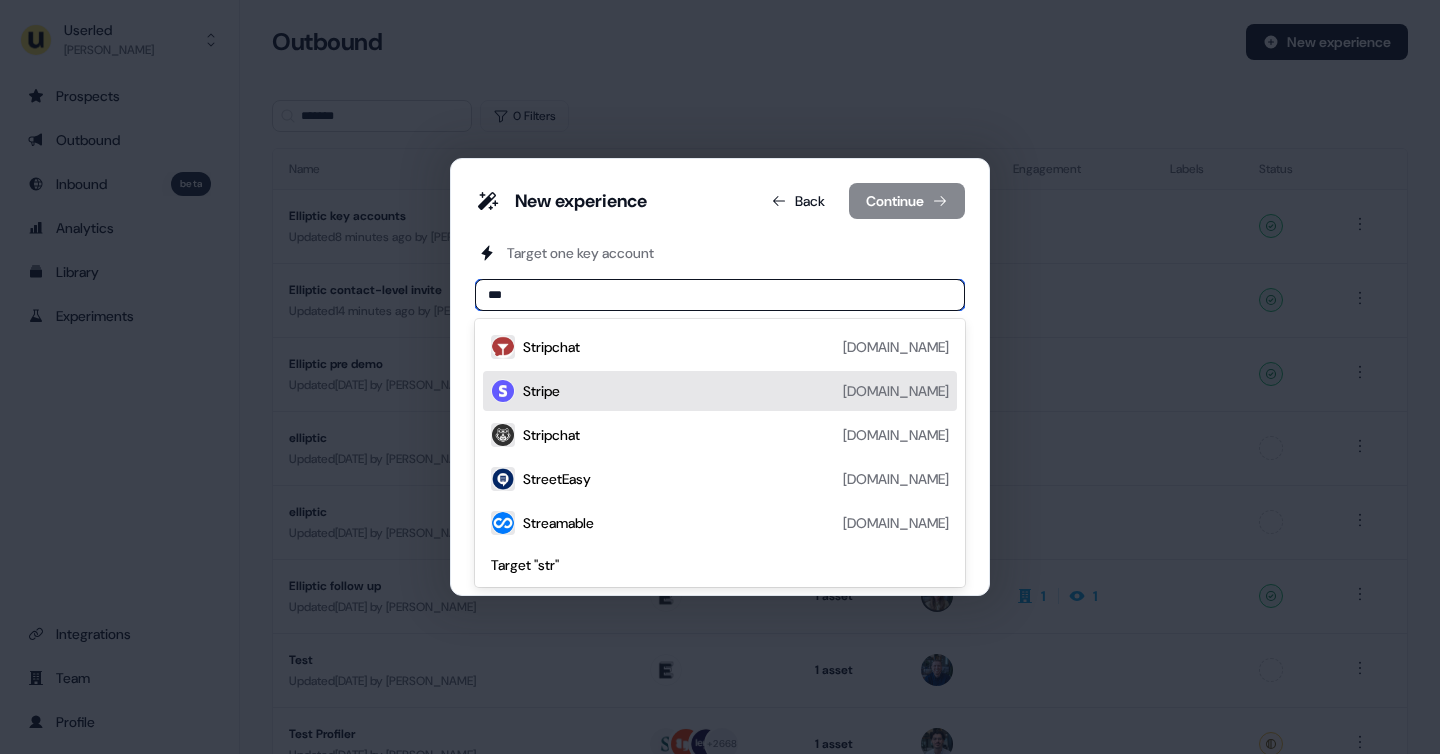 click on "Stripe stripe.com" at bounding box center [736, 391] 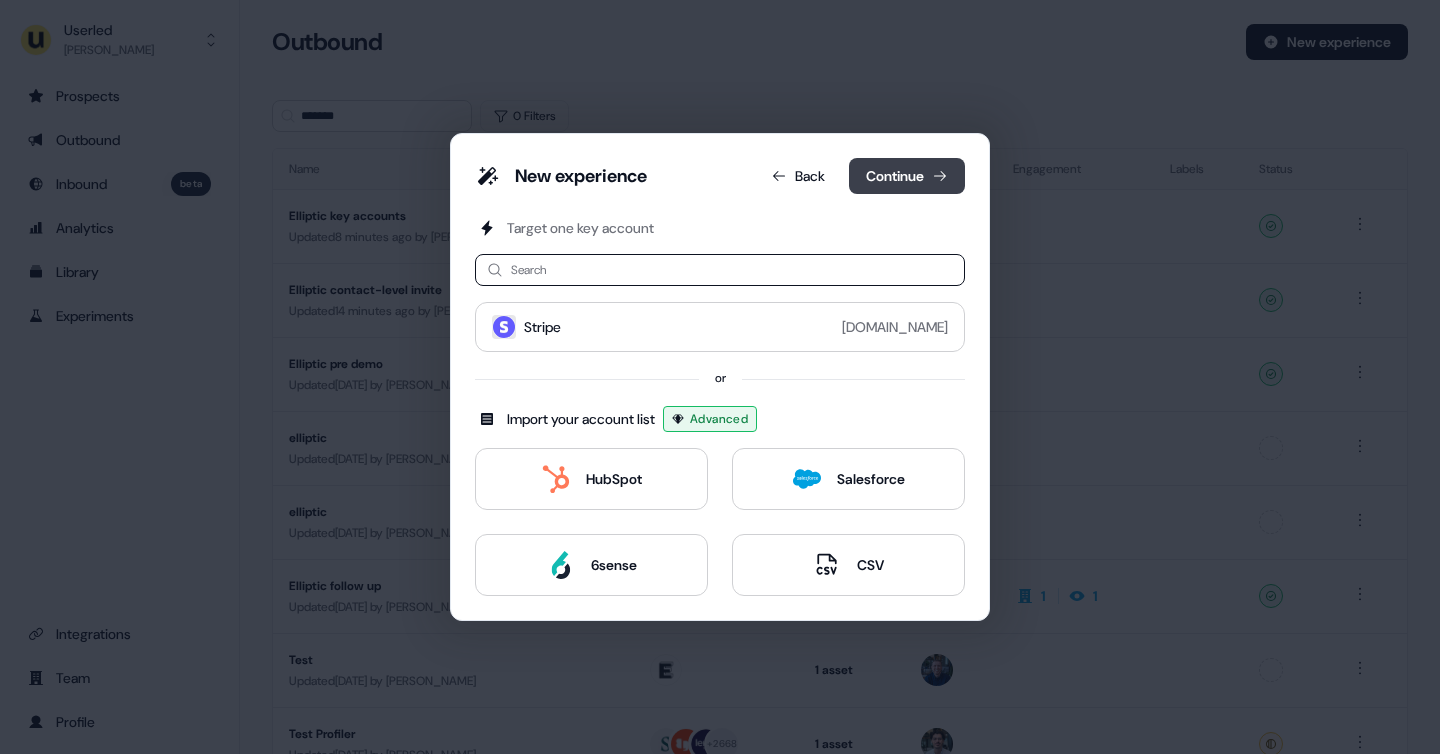click on "Continue" at bounding box center [907, 176] 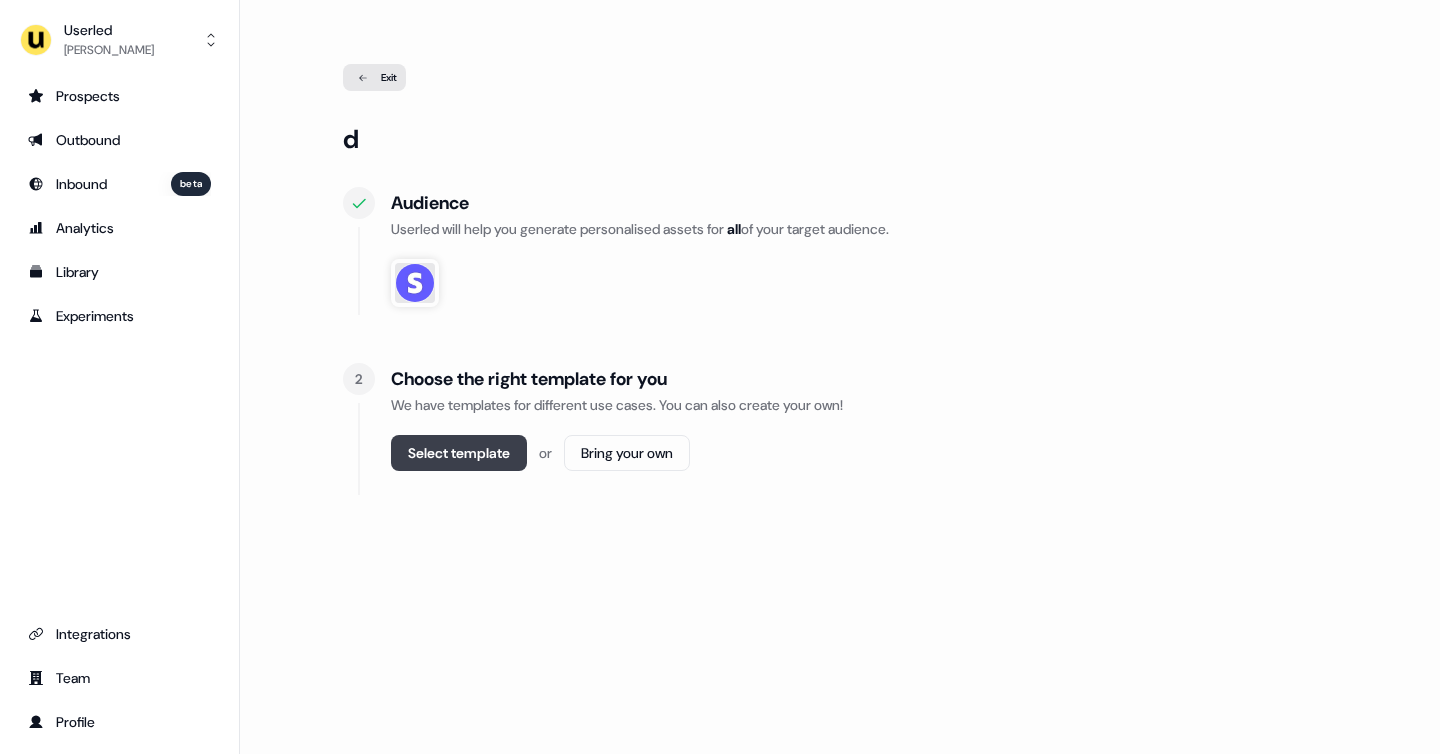 click on "Select template" at bounding box center [459, 453] 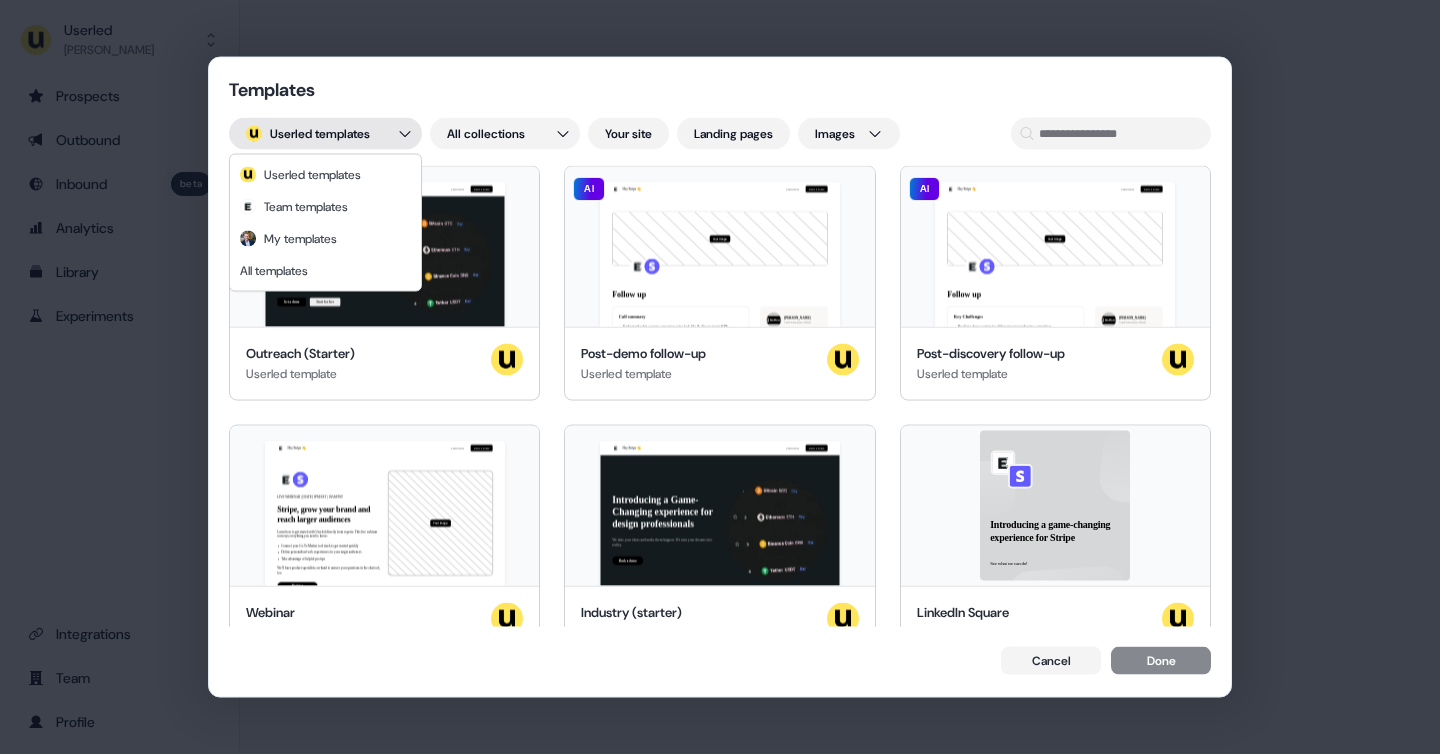 click on "Templates ; Userled   templates All collections Your site Landing pages Images Hey Stripe 👋 Learn more Book a demo Introducing a Game-Changing experience for Stripe We take your ideas and make them happen. We turn your dreams into reality. Get a demo Start for free Stripe, join our team of incredible partners AI Outreach (Starter) Userled template Hey Stripe 👋 Learn more Book a demo Your image Follow up Call summary
Understand what current conversion rates look like & discuss target KPIs
3 key features will be delivered by Q2 2035. The lower priority requests will be delivered by Q3.
Next steps
45min session to discuss how to hit the ground running ie. Set up Sales landing pages & increase conversion of current Ads
Introduce Bob & Jane to 2x customers
Terms
Term: 3 month POC including 1 hr/ week onboarding sessions to hit the ground running
Pricing: £XXXX for 3 months
Not found John Doe Chief Executive Officer you@example.com +447123456789 Chat with {{ traits.owner.first_name }} AI" at bounding box center [720, 377] 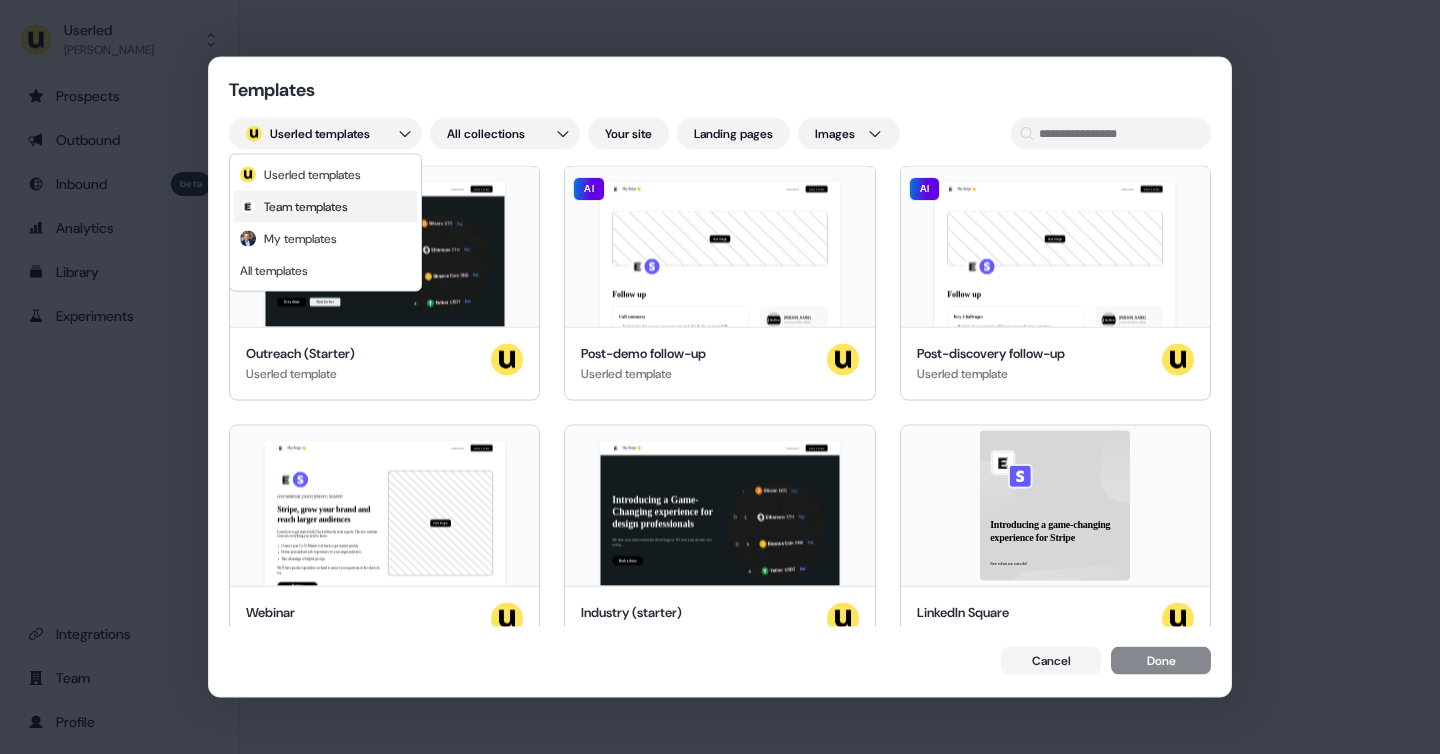 click on "Team templates" at bounding box center (306, 207) 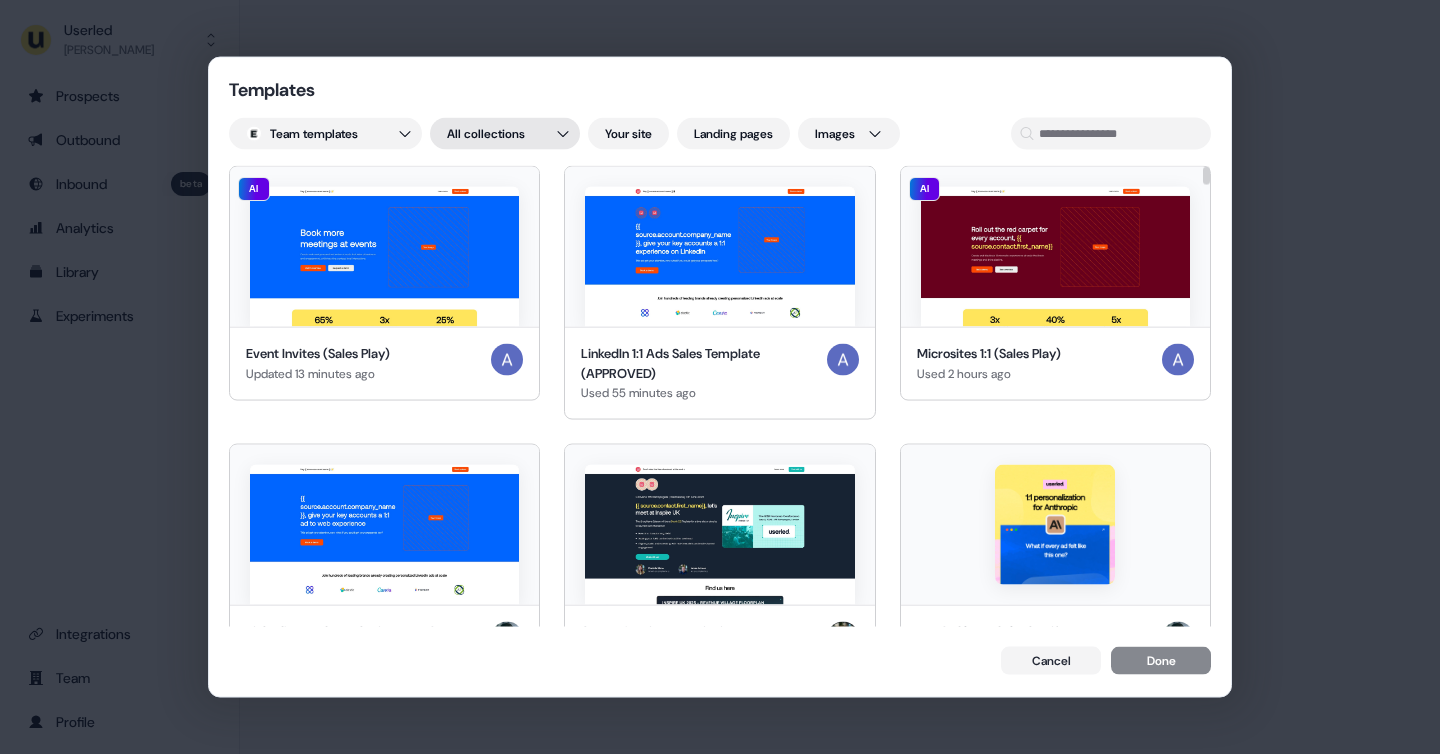 click on "Templates Team   templates All collections Your site Landing pages Images AI Event Invites (Sales Play) Updated 13 minutes ago LinkedIn 1:1 Ads Sales Template (APPROVED) Used 55 minutes ago AI Microsites 1:1 (Sales Play) Used 2 hours ago LinkedIn 1:1 Ads Marketing Template Used 2 hours ago 6sense Inspire event invite  Used 3 hours ago Userled | 1:1 Ads | What if Used 3 hours ago Userled | 1:1 Ads | Customers Used 3 hours ago Userled | 1:1 Ads | ABM Done right Used 3 hours ago Q1-25 — ABM Landing Page Used 3 hours ago Userled | 1:1 Ads | Generic Ads Used 3 hours ago Userled | 1:1 Ads | Love Used 3 hours ago AI LinkedIn 1:1 Ads (Sales Play) Used 4 hours ago Follow up discovery template 2025 Used 4 hours ago AI Novity Created 8 hours ago AI Novity Template Created 8 hours ago AI Univar Template Used 22 hours ago AI 1:1 ABM Microsite Used 24 hours ago CS template  Used 1 day ago JJ - Outreach LP V3 Used 1 day ago Follow-up v2 - JJ Used 2 days ago AI Rasa Template  Used 2 days ago AI Updated 2 days ago AI" at bounding box center [720, 377] 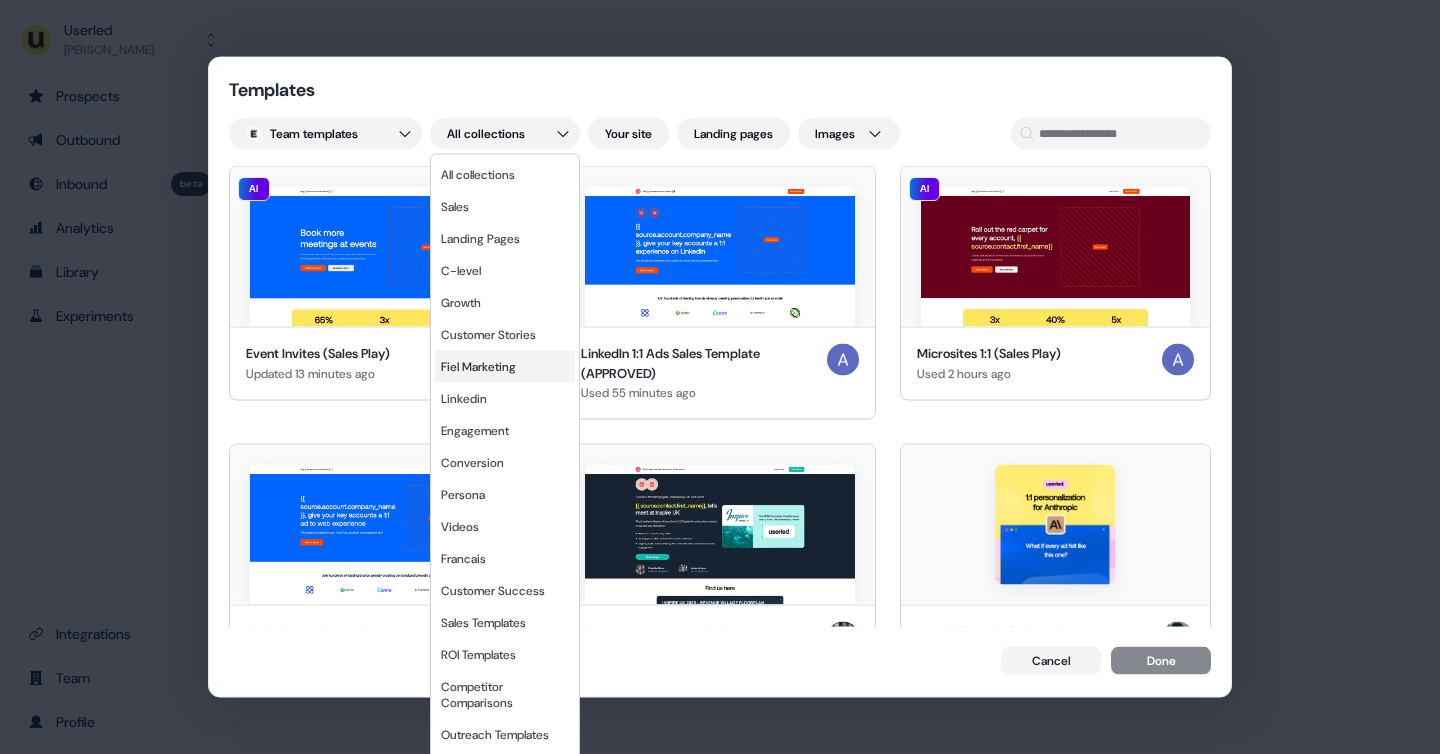 click on "Fiel Marketing" at bounding box center [478, 367] 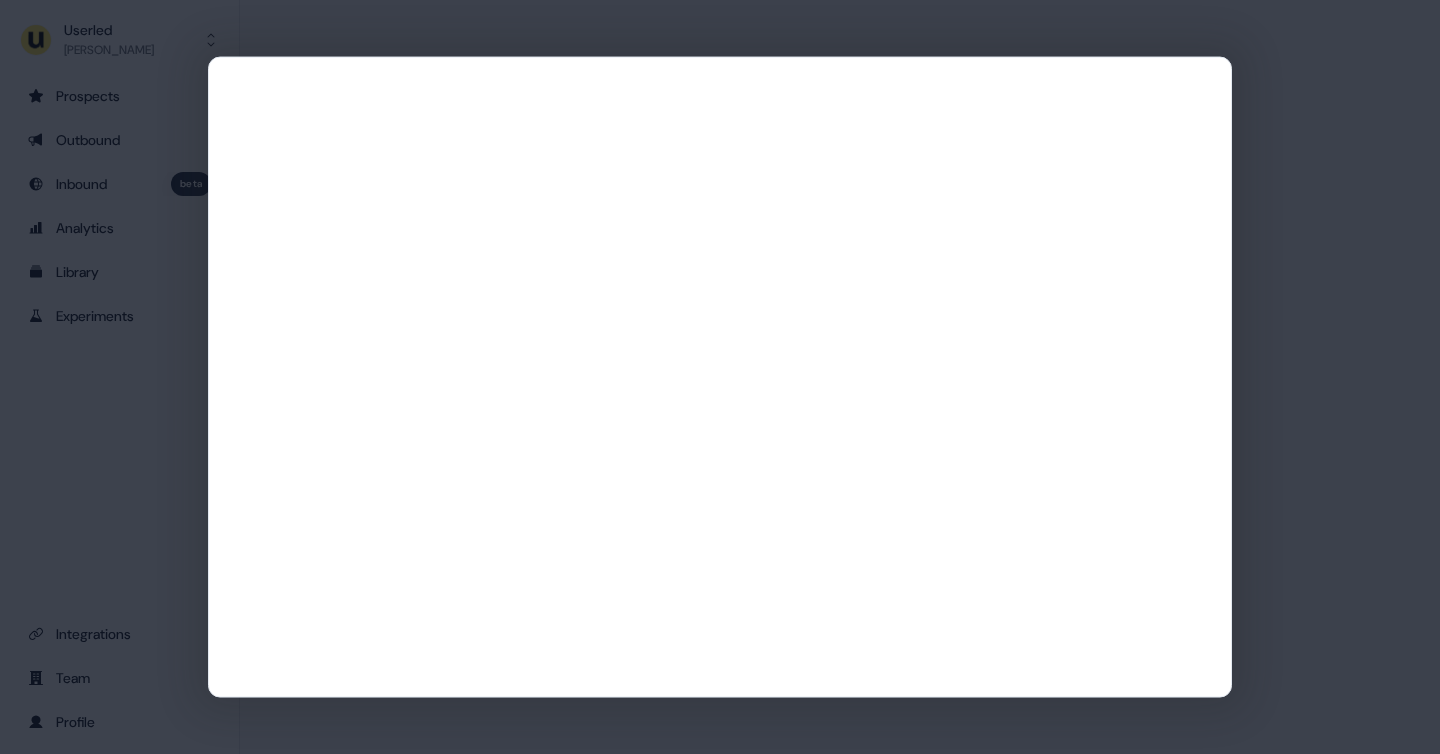 click at bounding box center [720, 377] 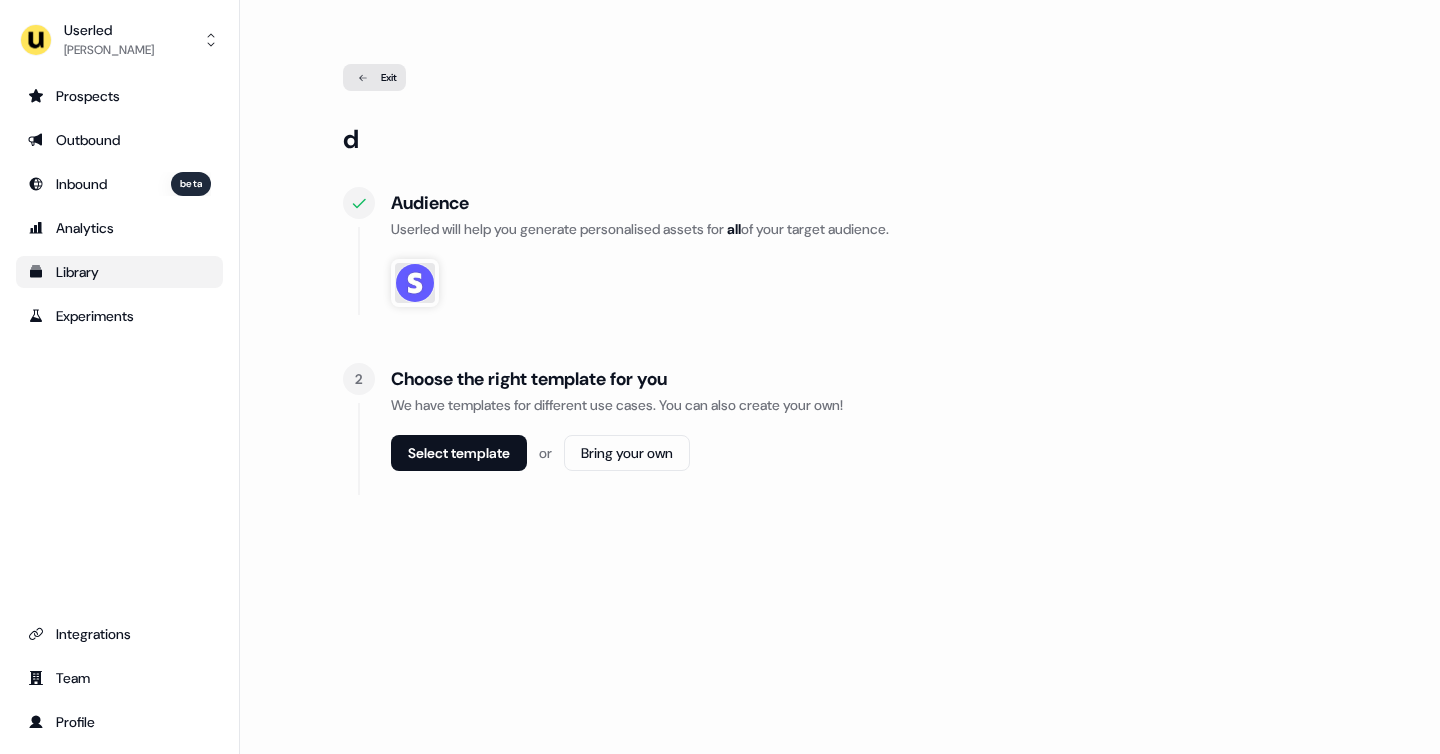 click on "Library" at bounding box center [119, 272] 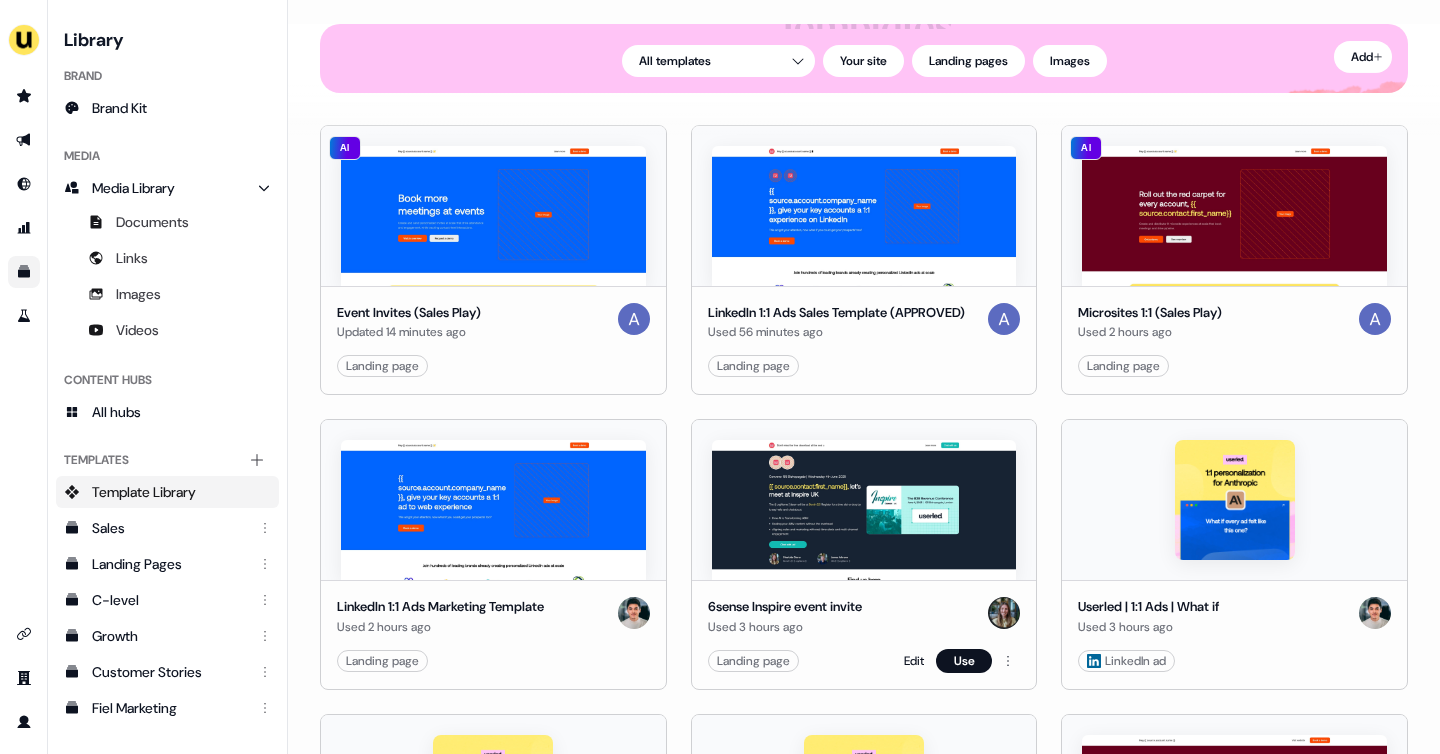 scroll, scrollTop: 195, scrollLeft: 0, axis: vertical 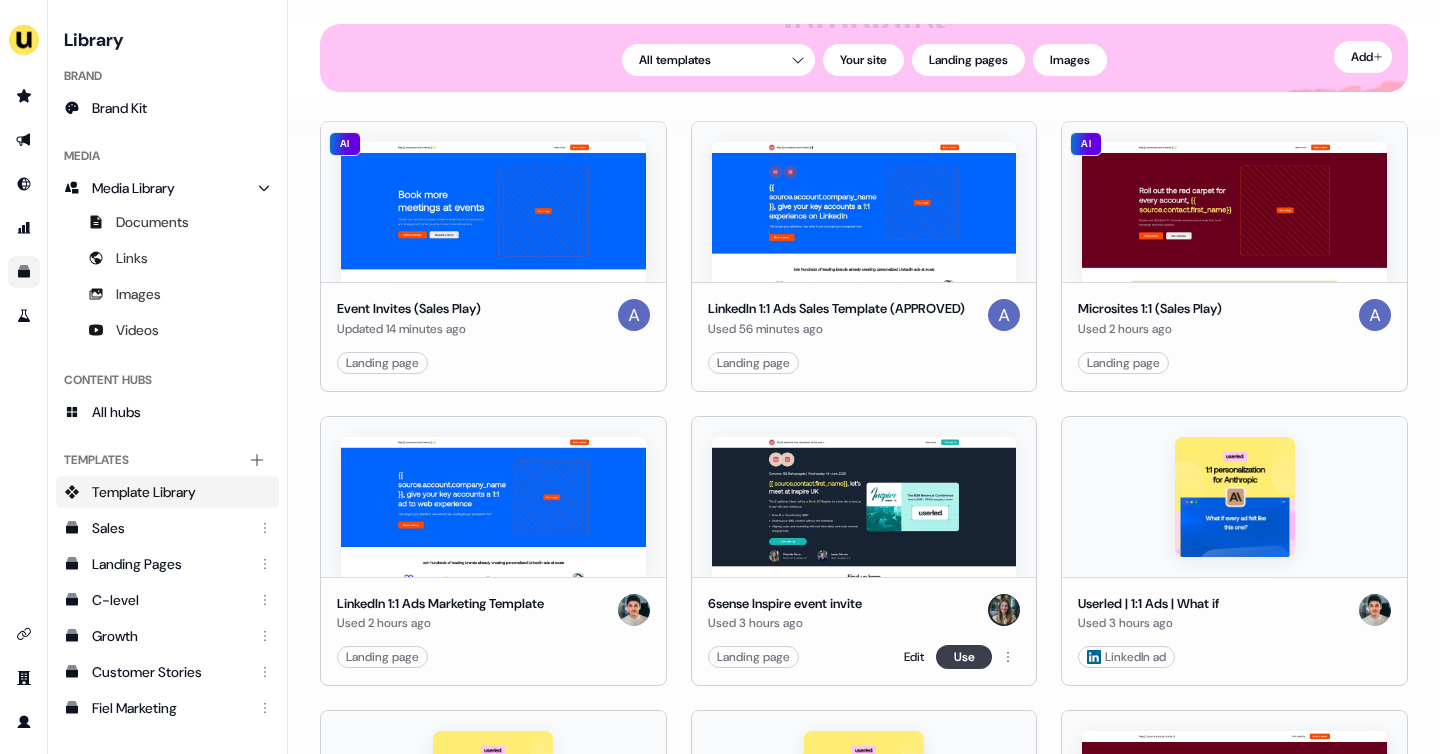 click on "Use" at bounding box center (964, 657) 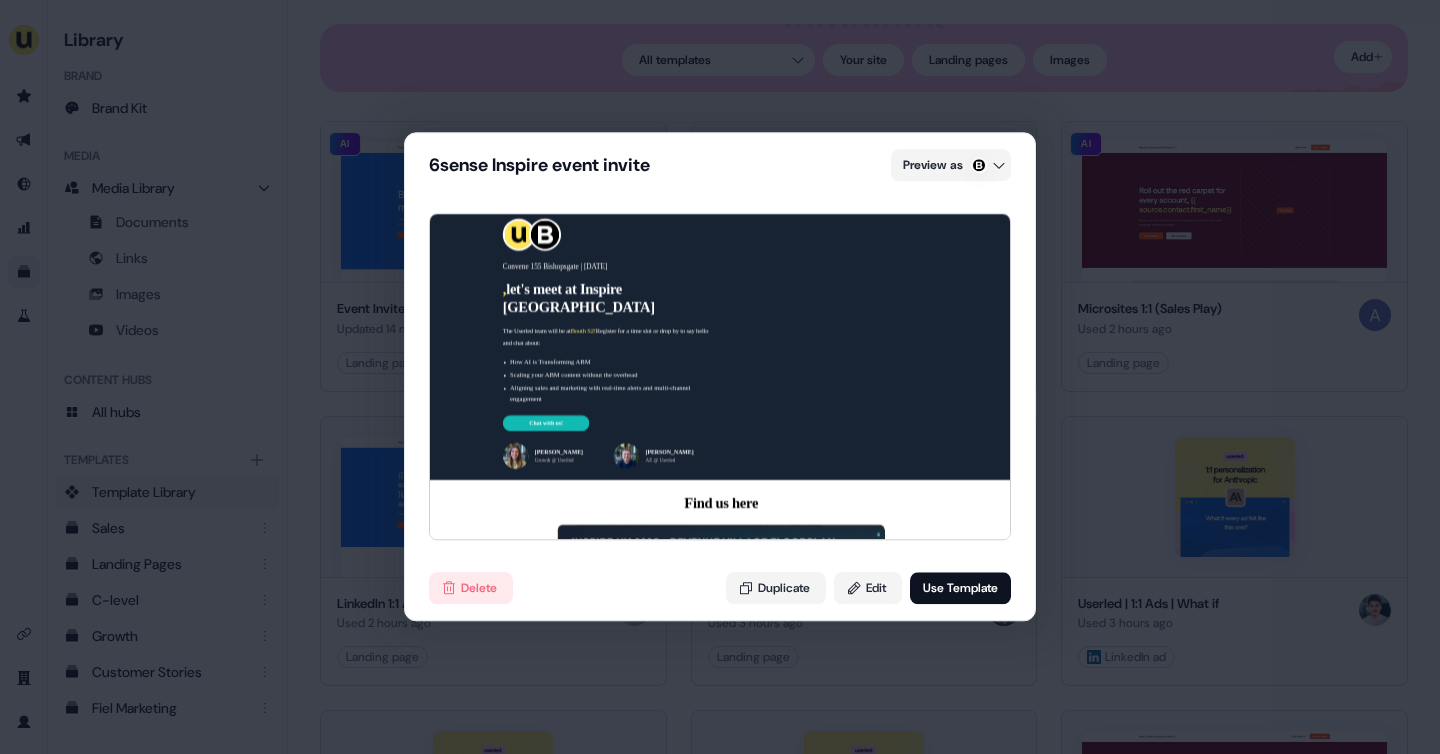 scroll, scrollTop: 73, scrollLeft: 0, axis: vertical 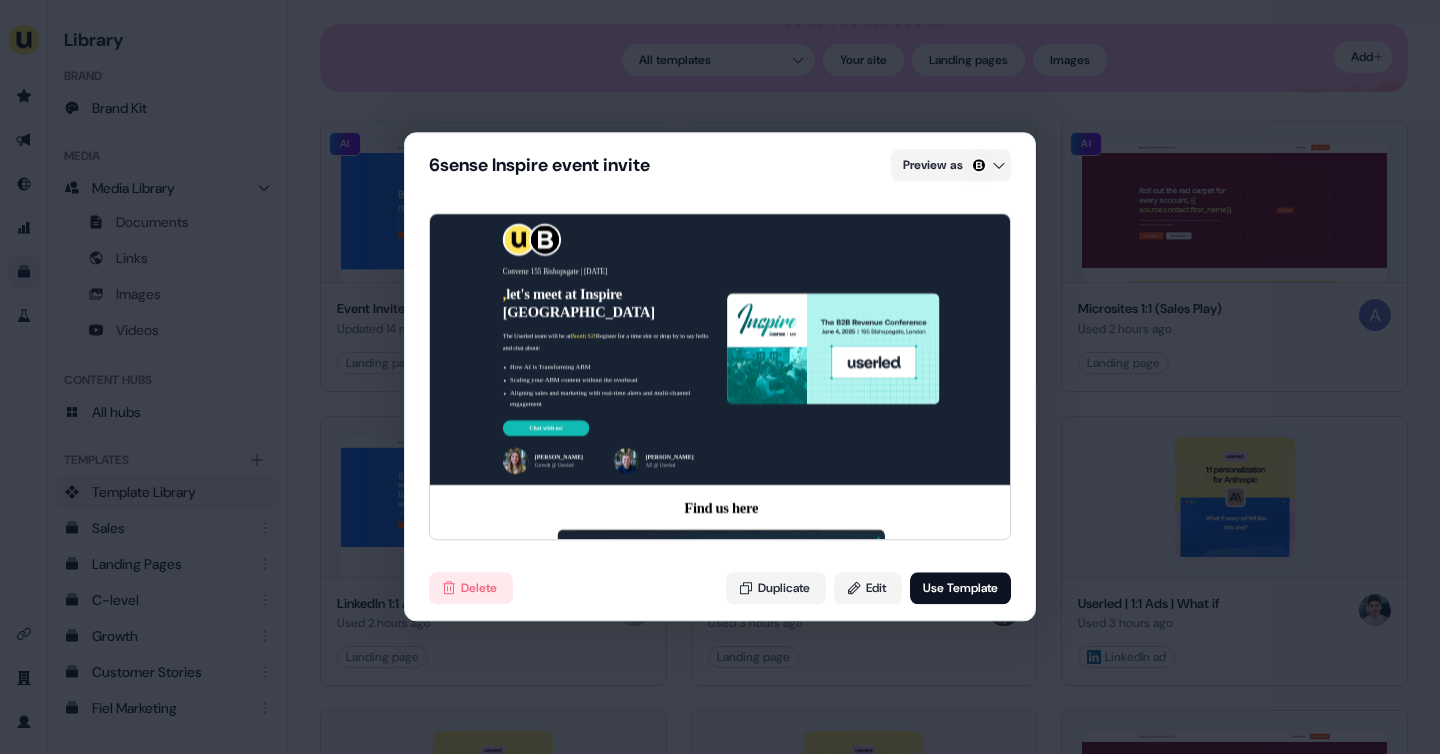 click on "6sense Inspire event invite  Preview as Don’t miss the free download at the end  ↓ Learn more Chat with us Convene 155 Bishopsgate | Wednesday 4th June 2025 ,  let's meet at Inspire UK The Userled team will be at  Booth S2!  Register for a time slot or drop by to say hello and chat about: How AI is Transforming ABM Scaling your ABM content without the overhead Aligning sales and marketing with real-time alerts and multi-channel engagement Chat with us! Charlotte Stone Growth @ Userled James Johnson AE @ Userled Find us here How it works Why we believe Bennie should work with Userled Userled speeds up every part of web experience-making. Start with an AI draft, easily adapt web assets and templates to your brand, enjoy smart editing features, and collaborate seamlessly. Your image Create Tailored Experiences Launching ABM campaigns shouldn't take weeks. Generate personalized assets—ads, landing pages, and more—for your target accounts and contacts in minutes. Learn more Engage Across Multiple Channels" at bounding box center [720, 377] 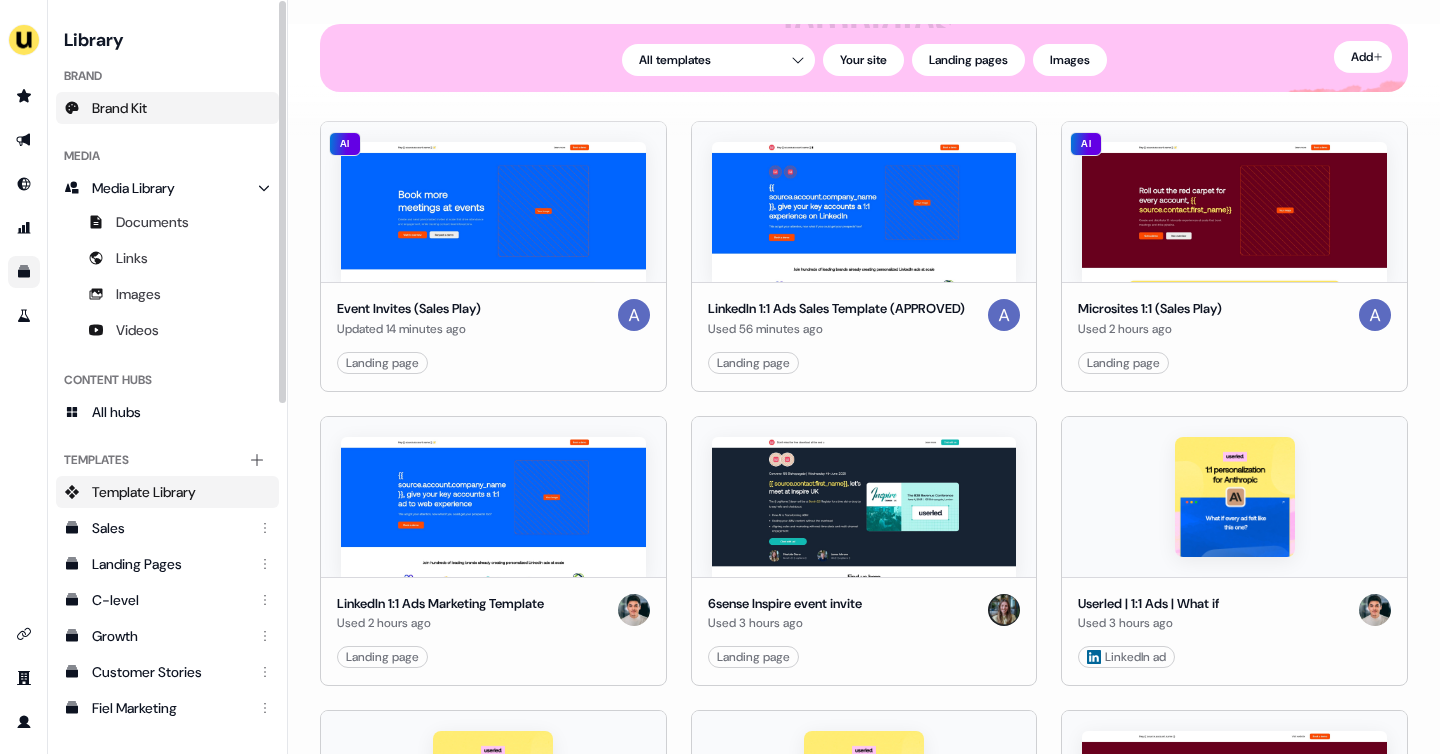 click on "Brand Kit" at bounding box center (119, 108) 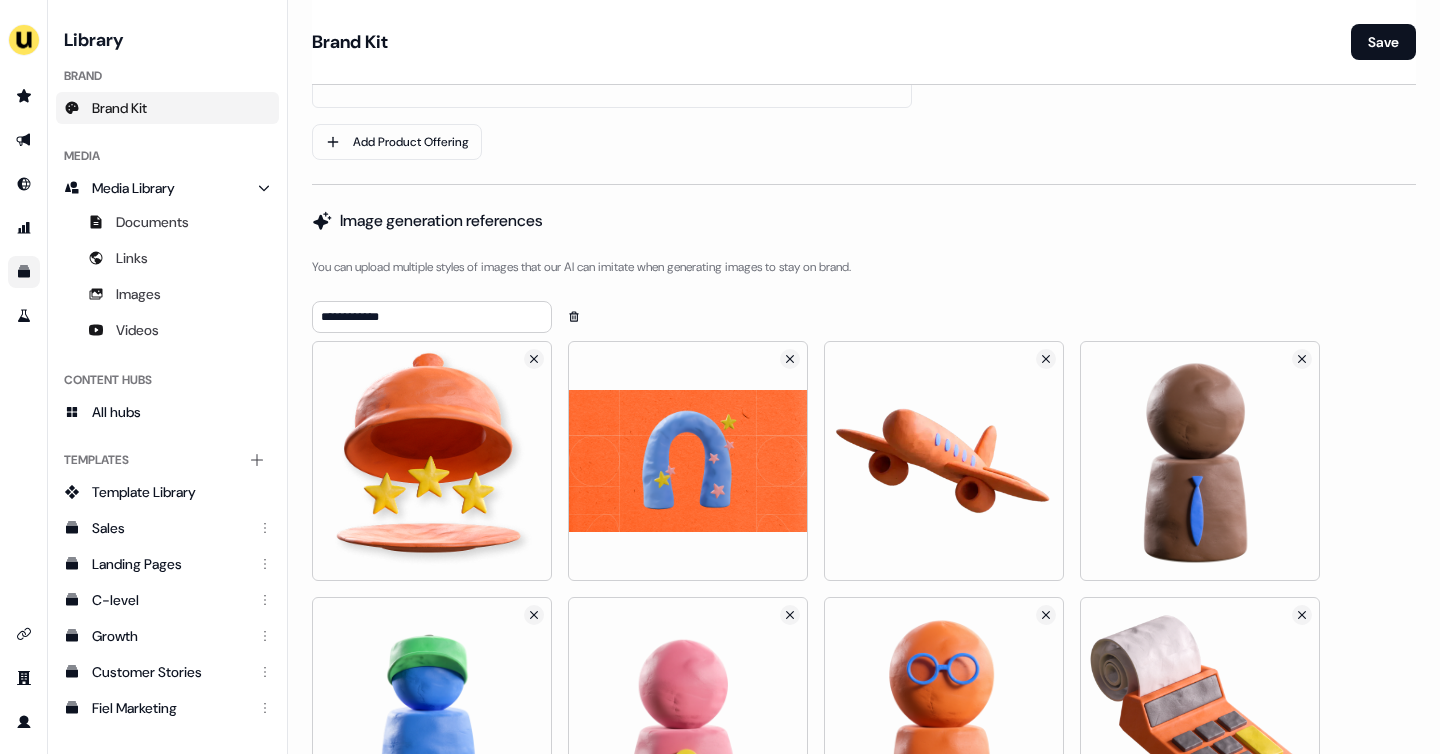 scroll, scrollTop: 1758, scrollLeft: 0, axis: vertical 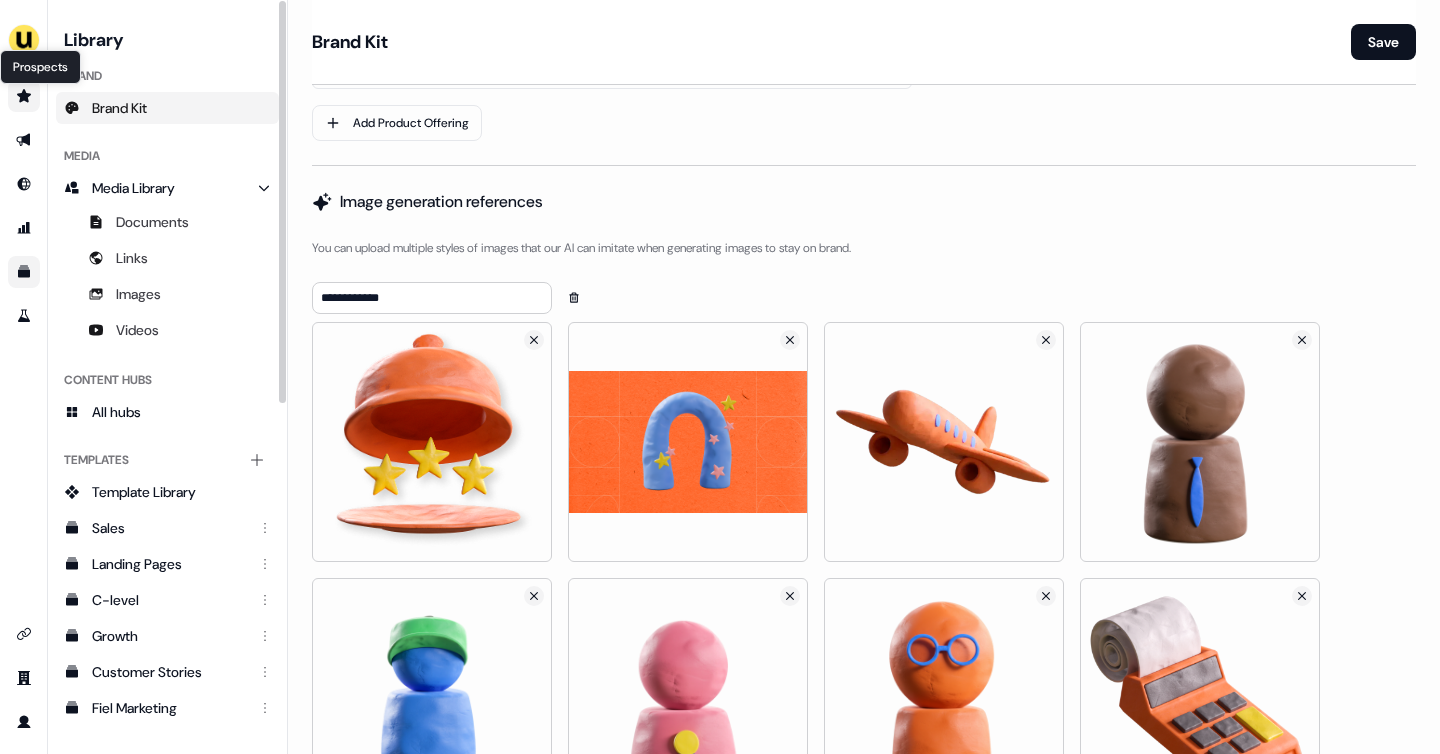 click 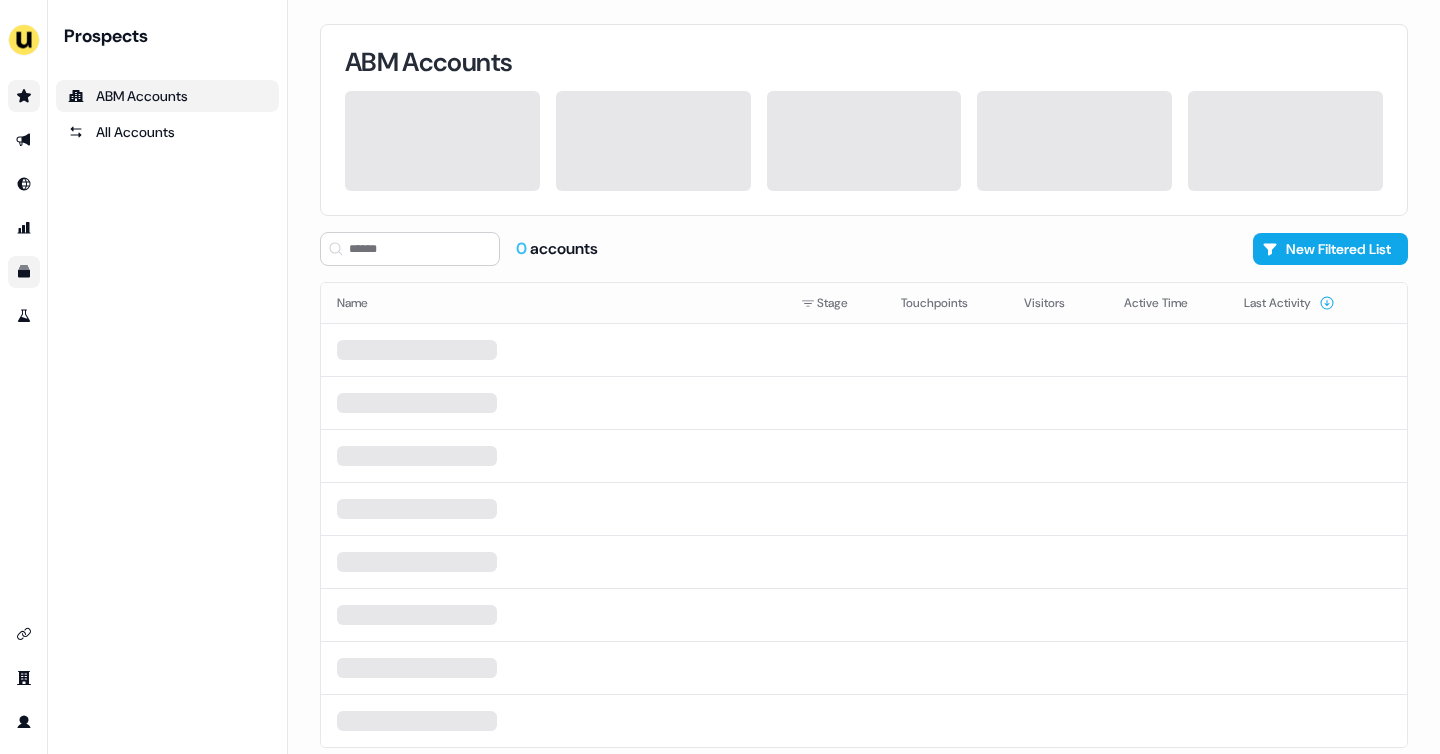 scroll, scrollTop: 0, scrollLeft: 0, axis: both 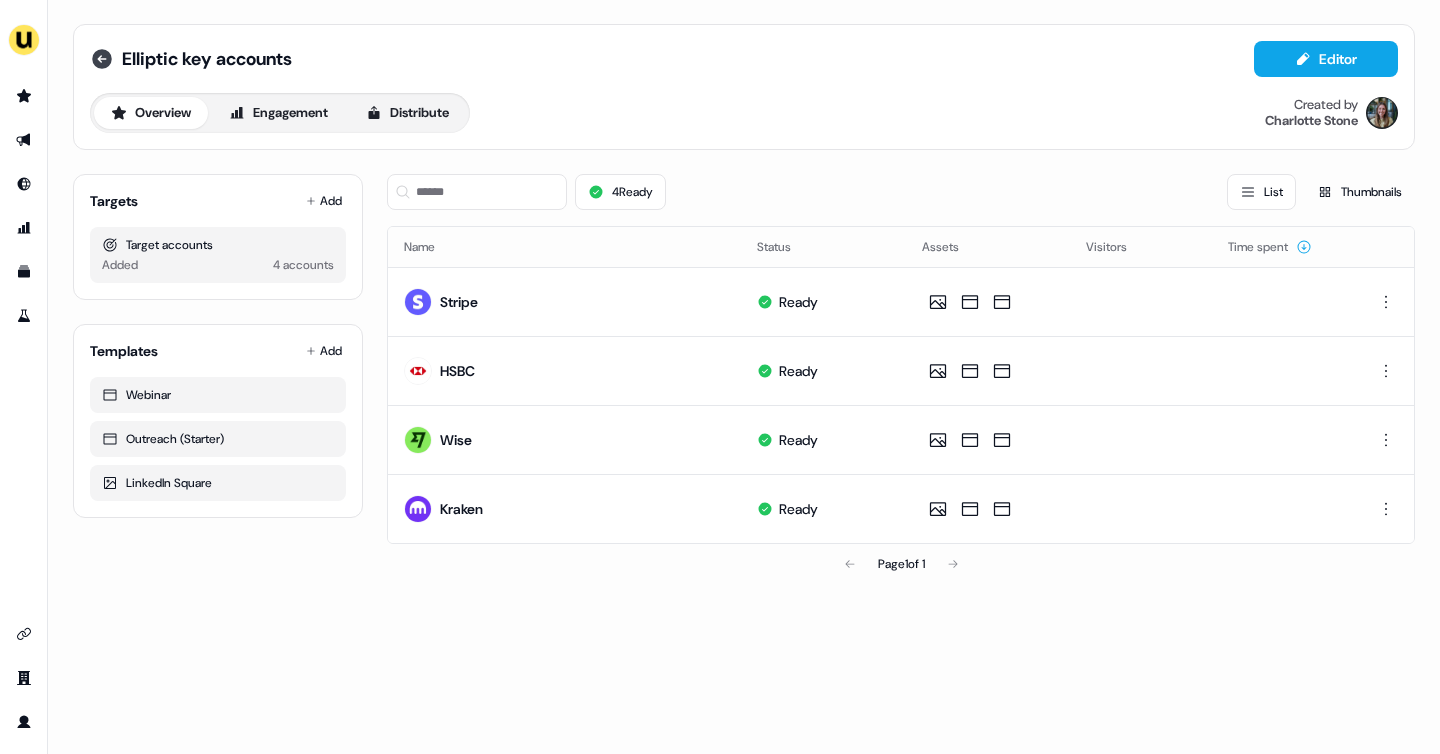 click 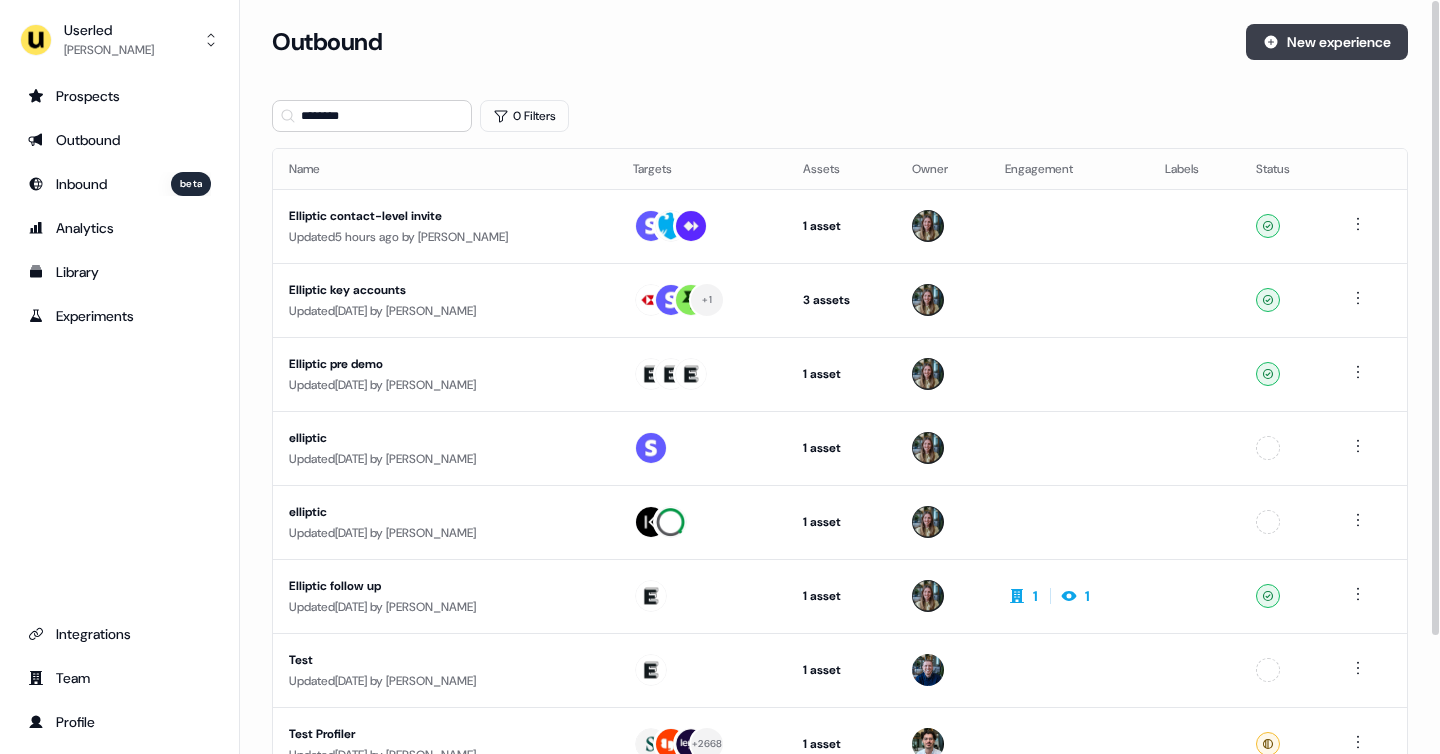 click on "New experience" at bounding box center (1327, 42) 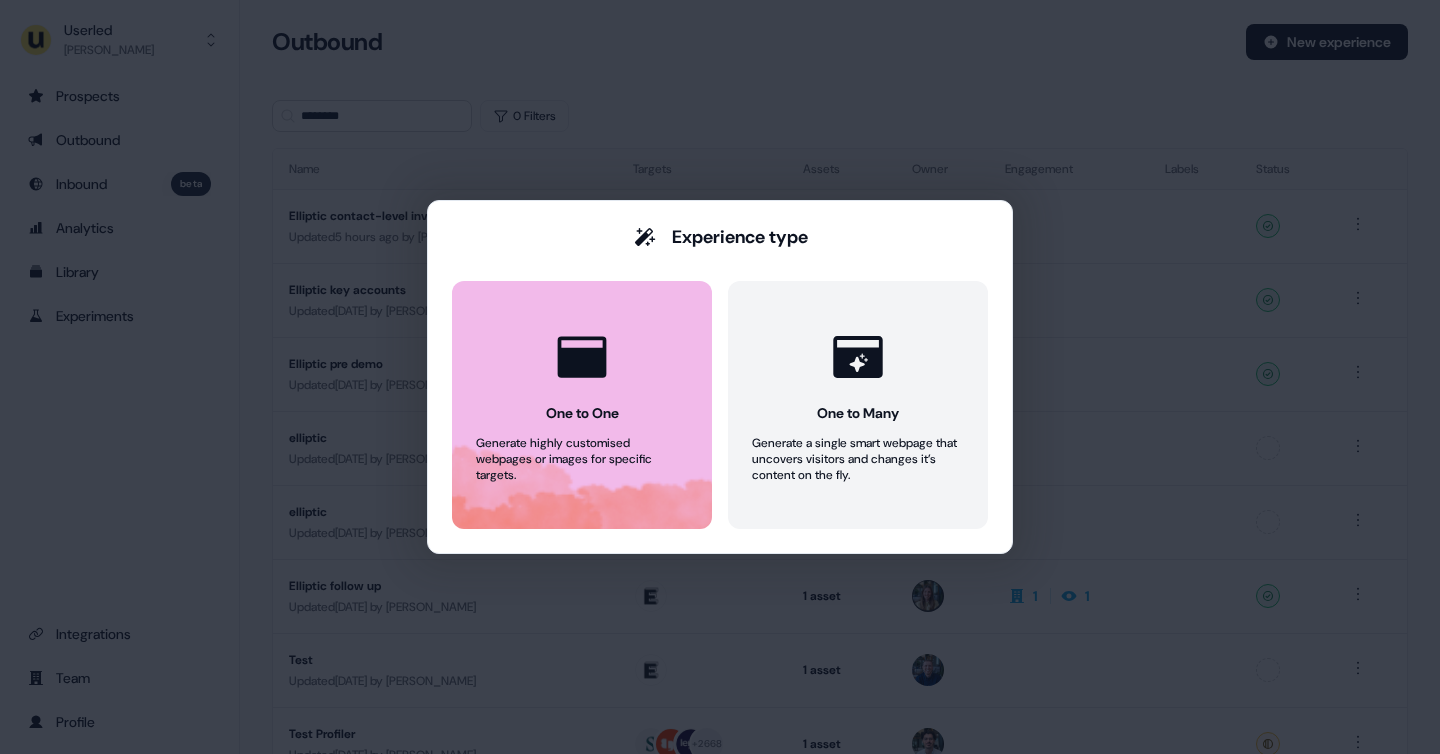 click on "Generate highly customised webpages or images for specific targets." at bounding box center (582, 459) 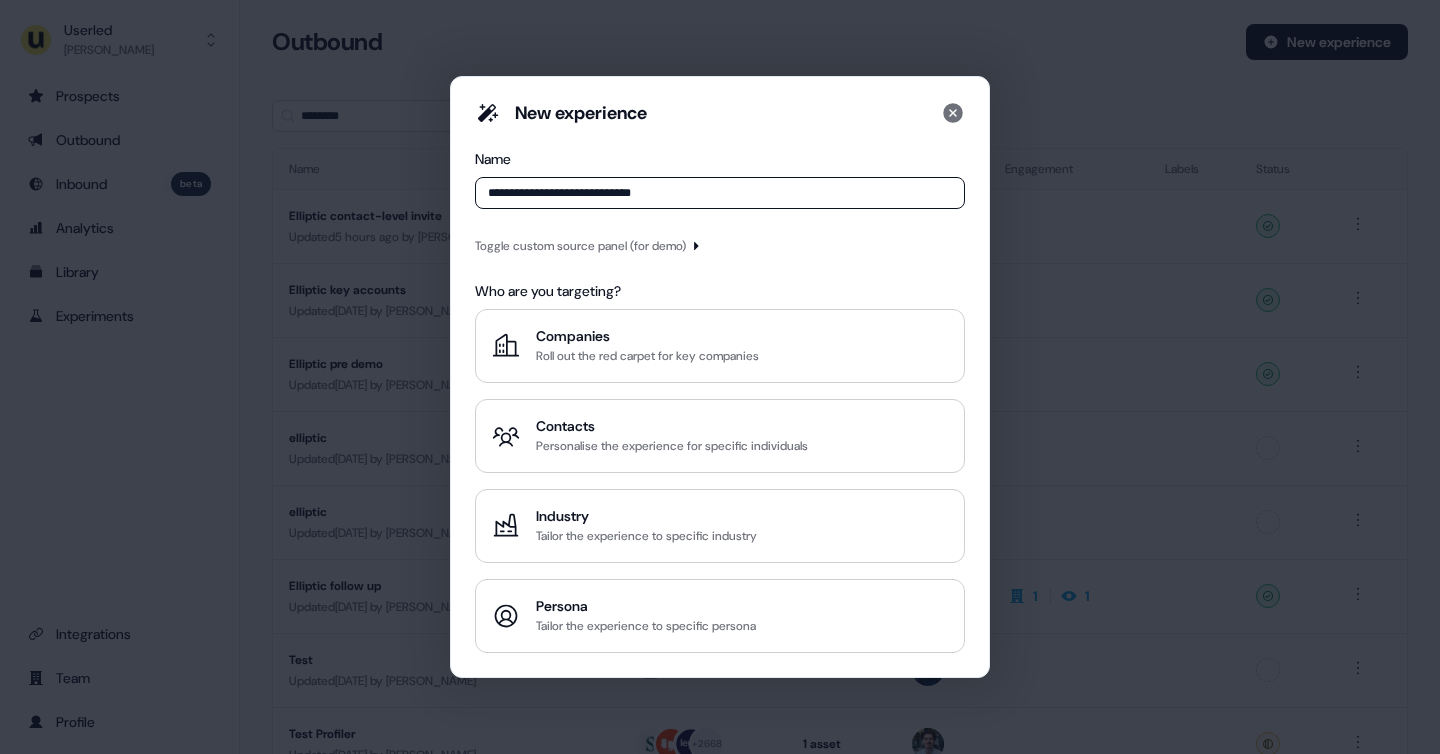 type on "**********" 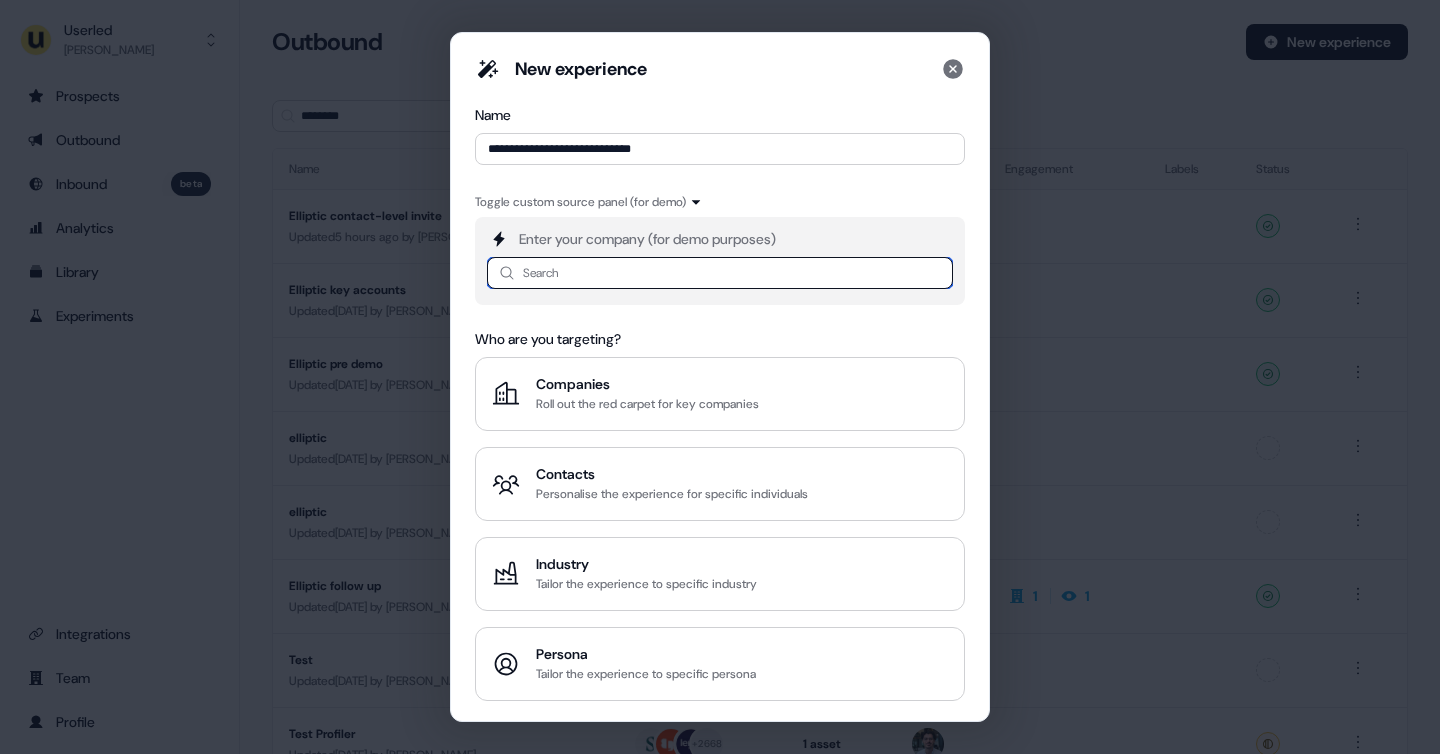 click at bounding box center (720, 273) 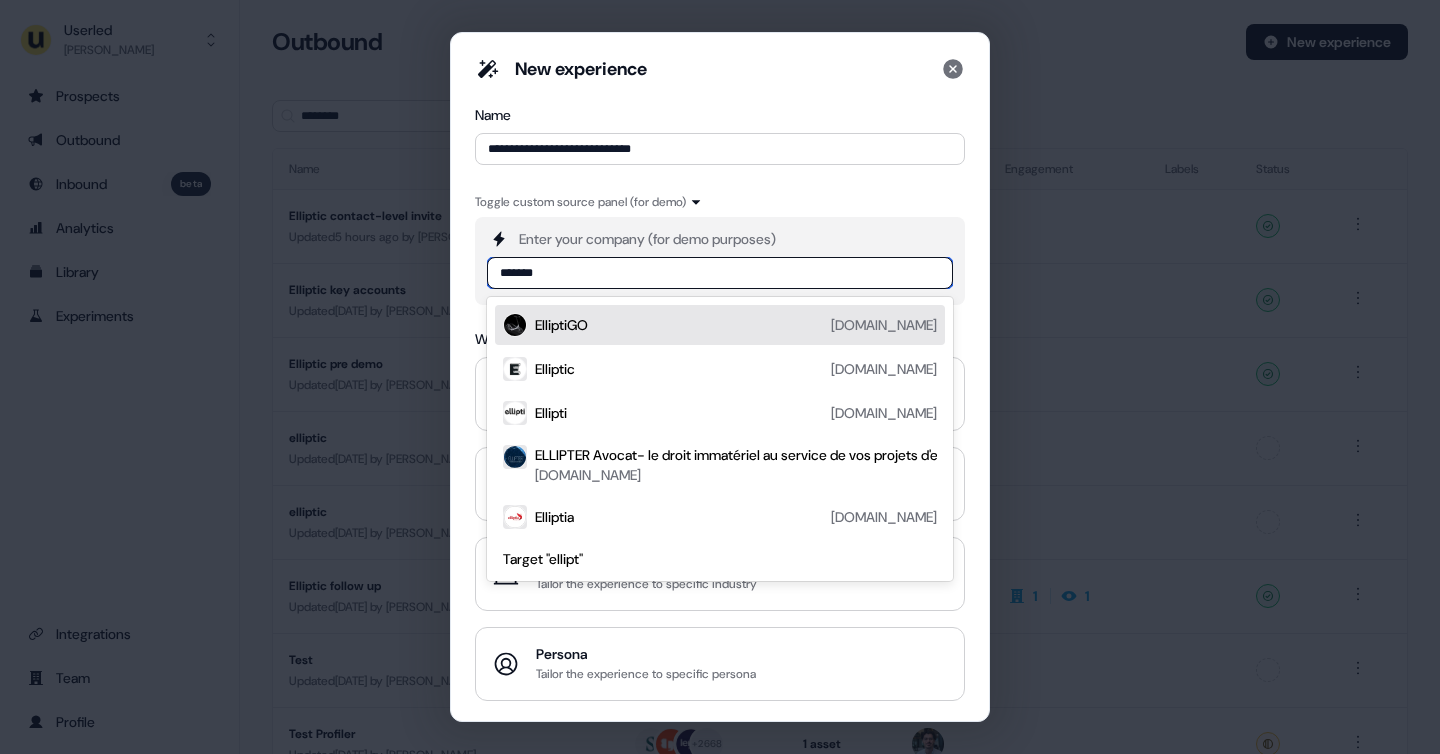 type on "********" 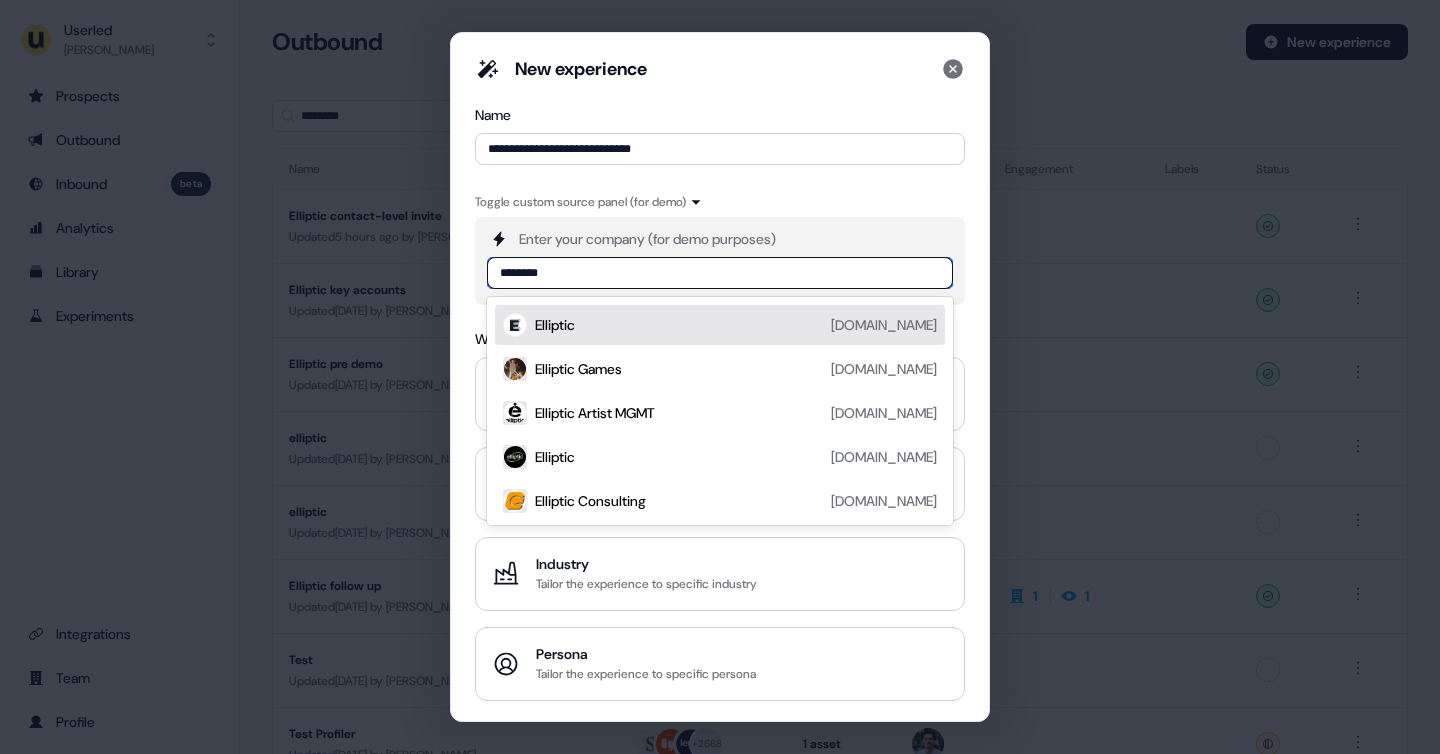 click on "Elliptic [DOMAIN_NAME]" at bounding box center (736, 325) 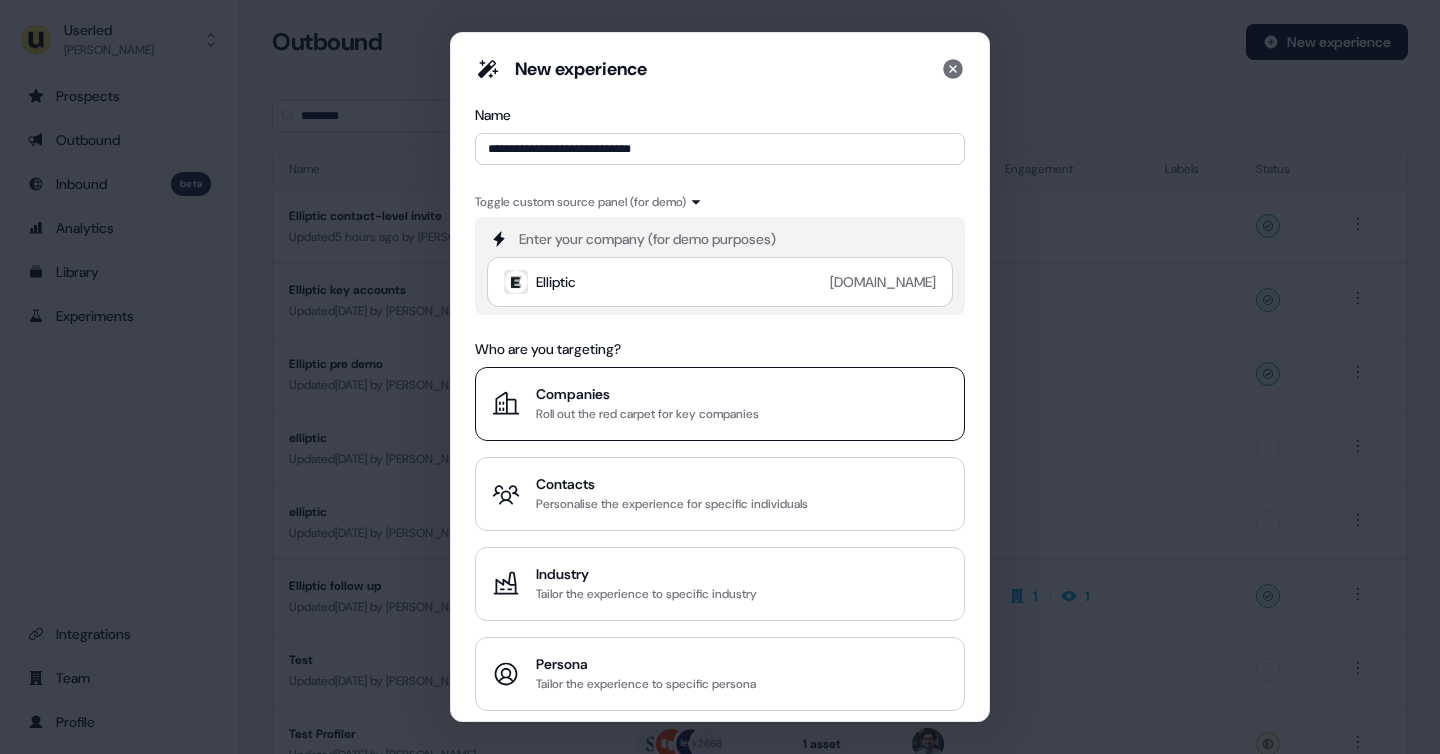 click on "Roll out the red carpet for key companies" at bounding box center [647, 414] 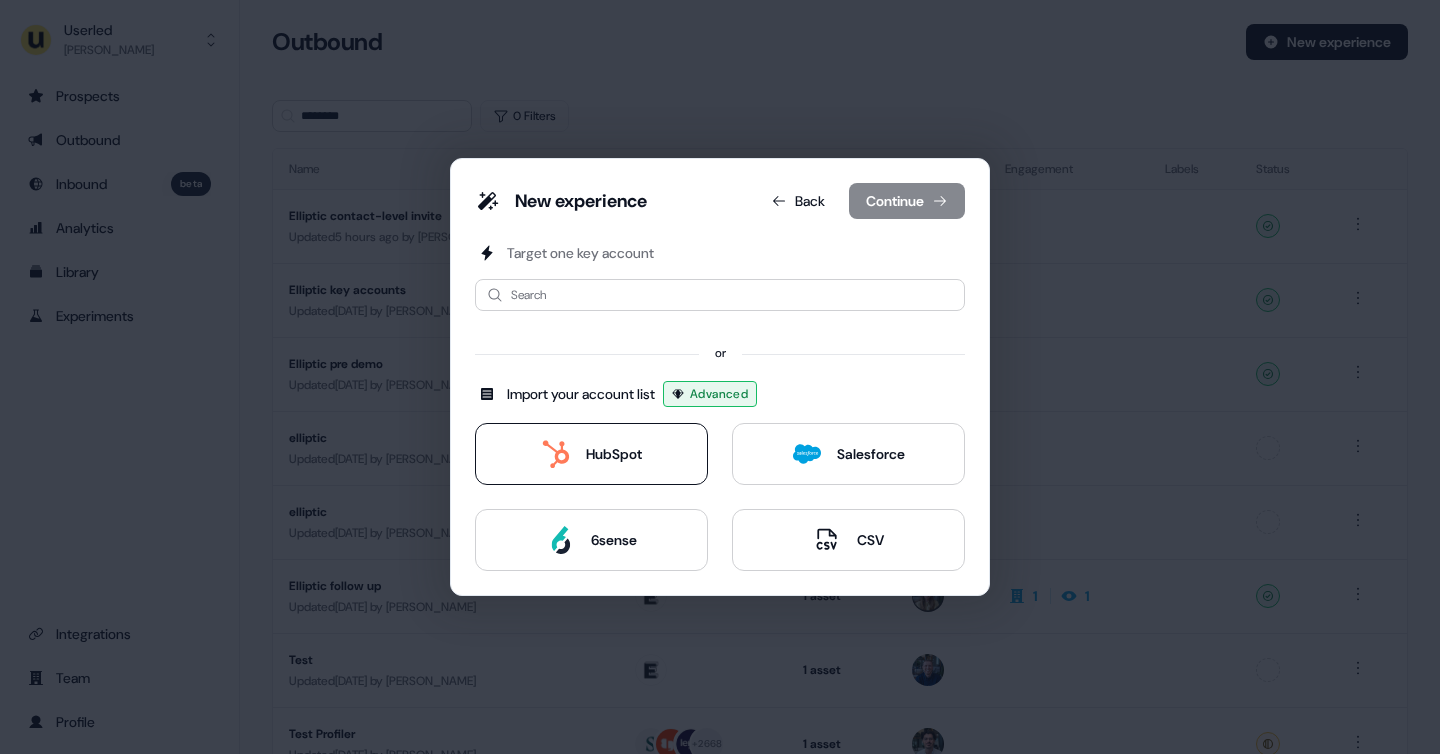 click on "HubSpot" at bounding box center (592, 454) 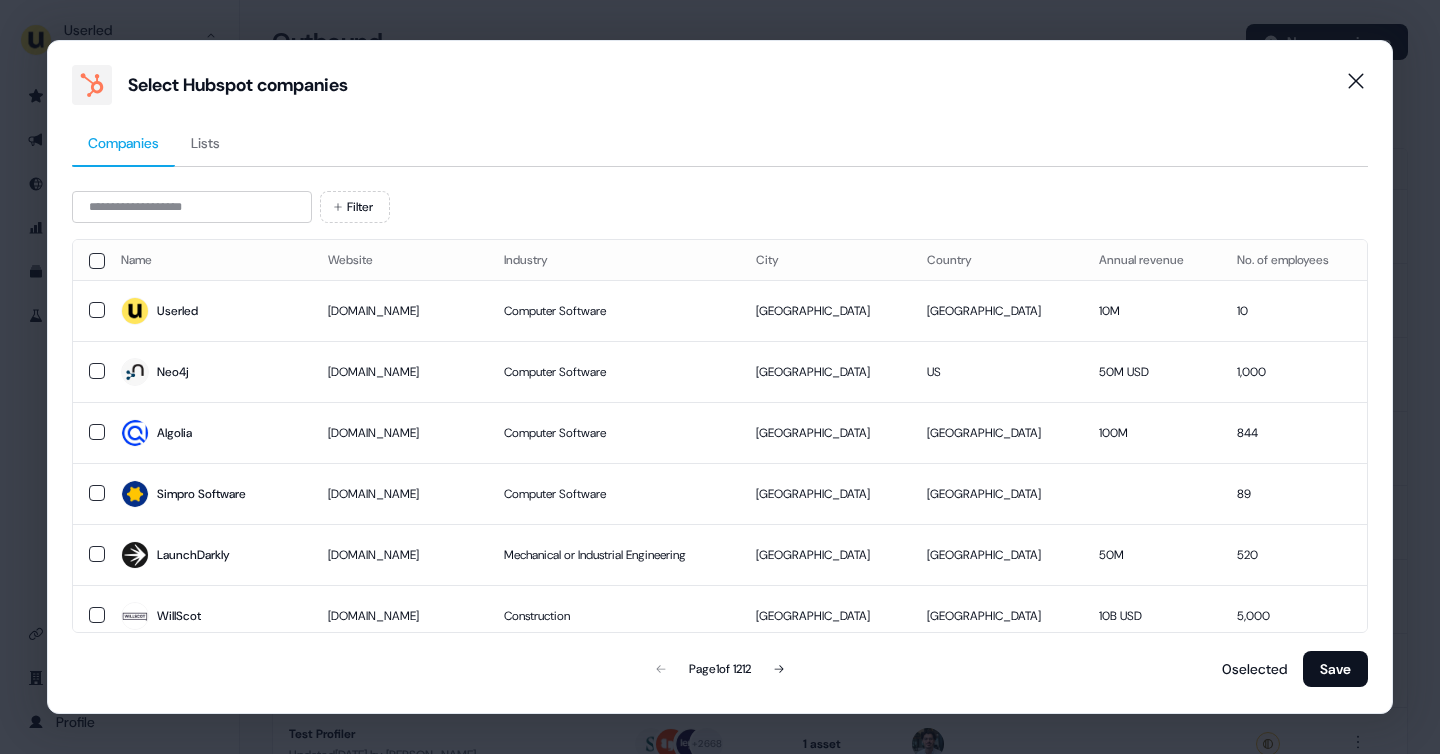 click on "Lists" at bounding box center [205, 143] 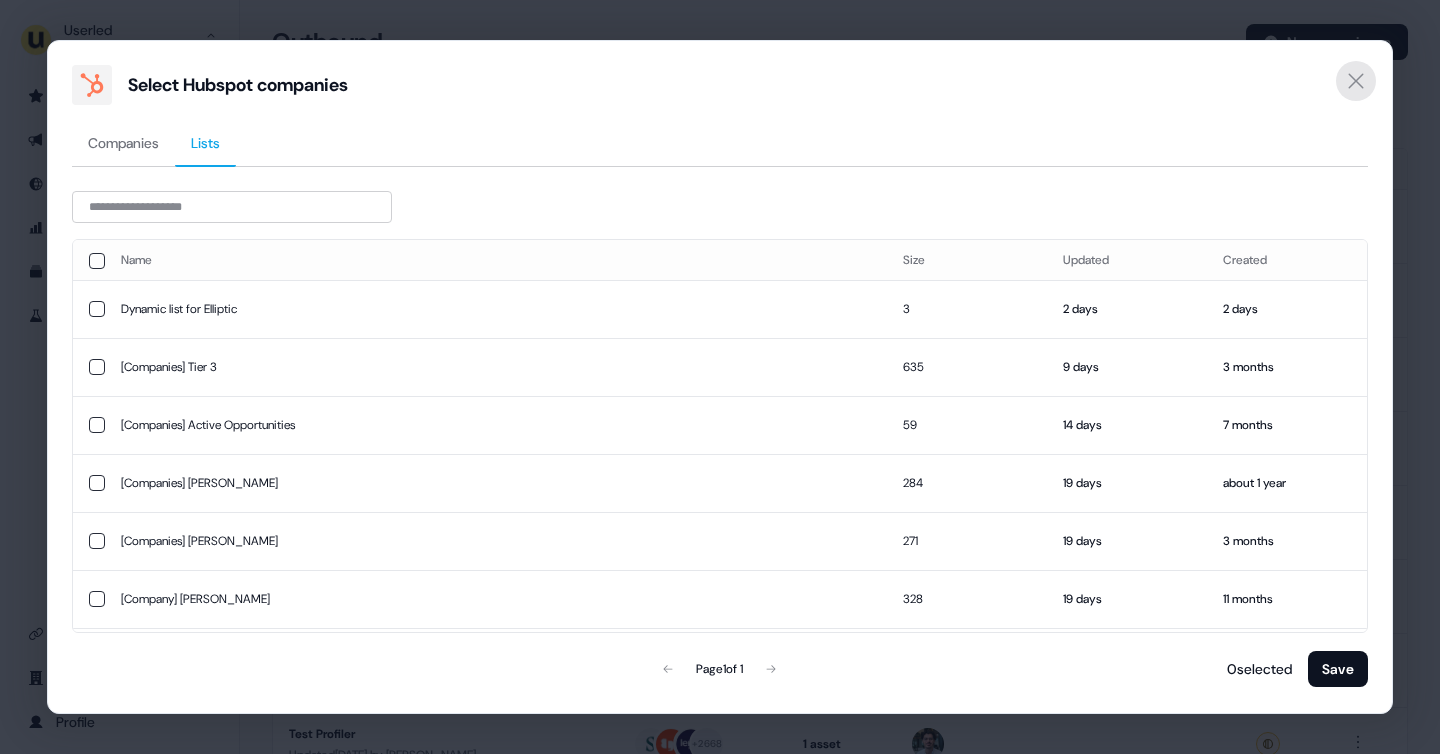 click 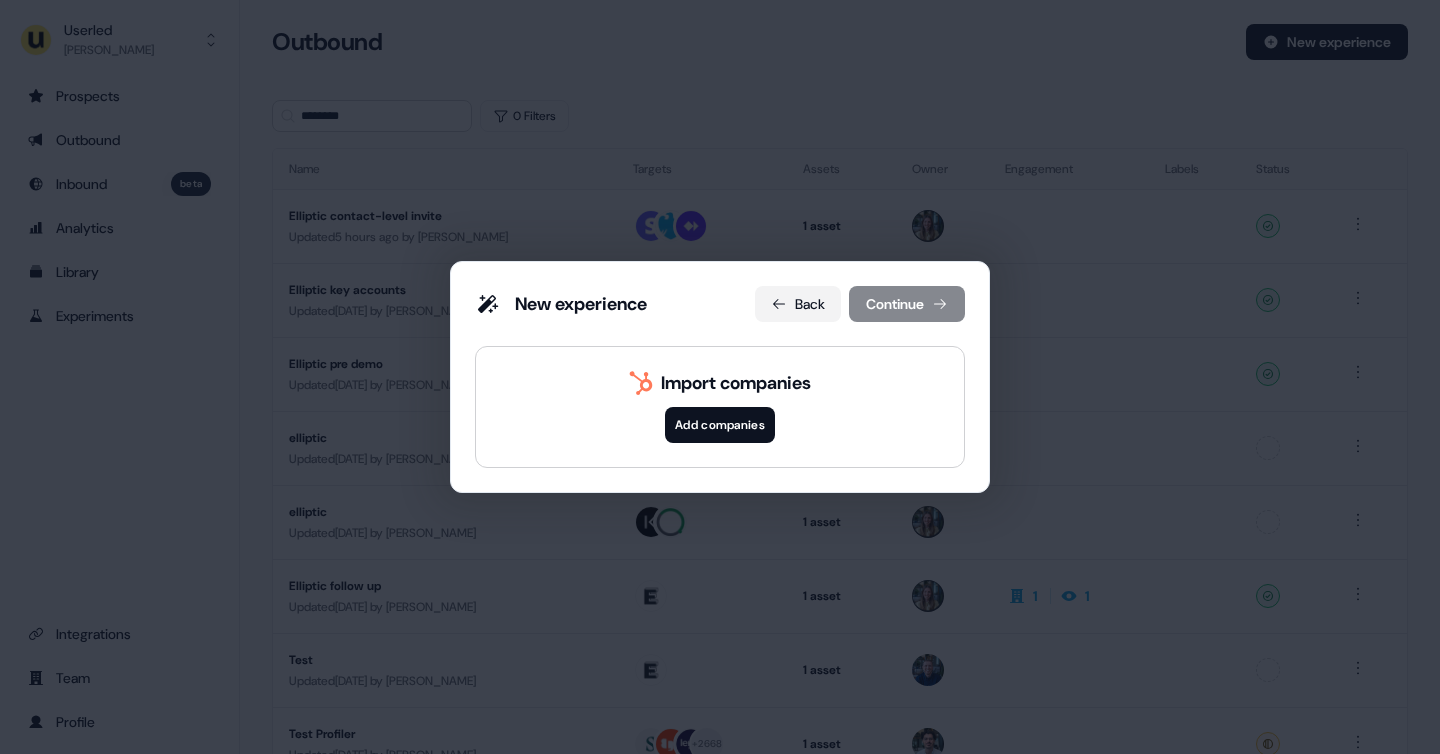 click on "Back" at bounding box center (798, 304) 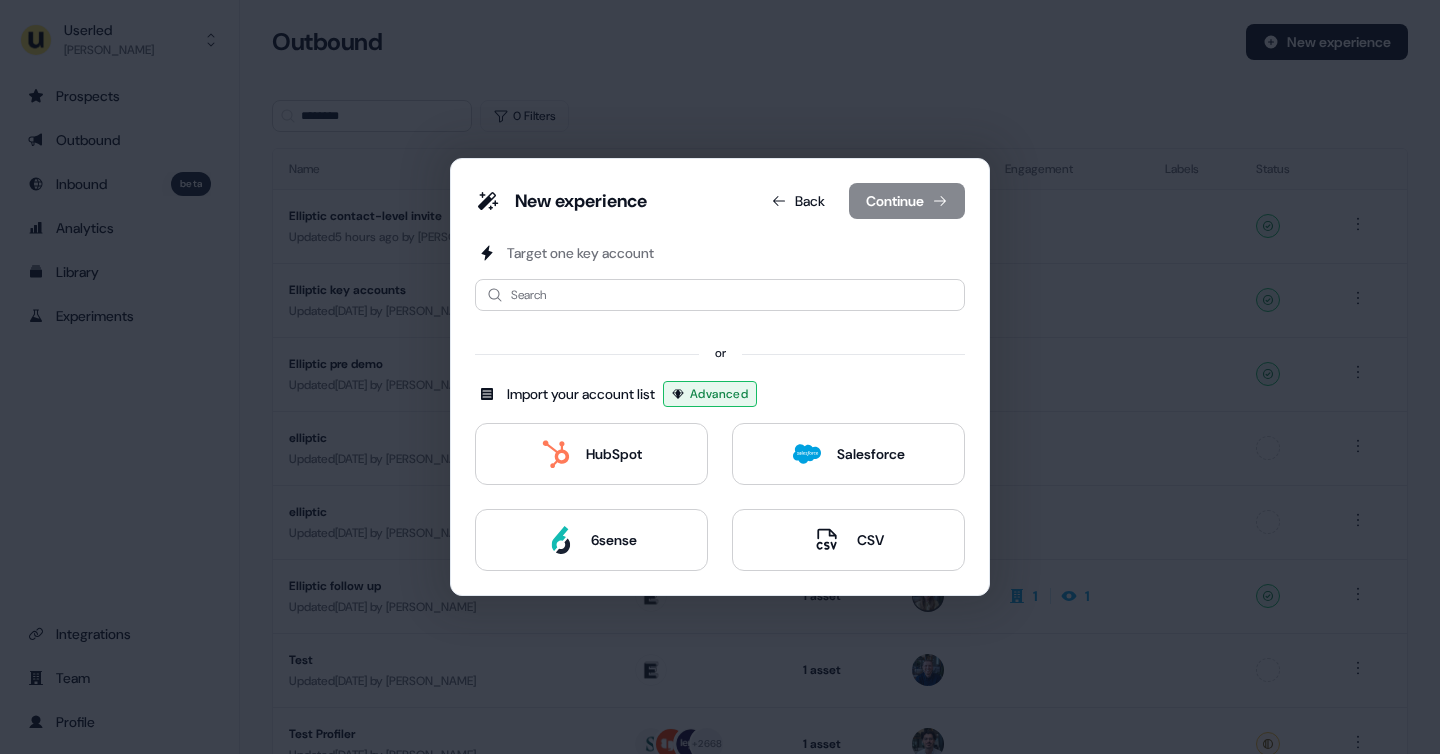 click on "New experience Back Continue Target one key account Search or Import your account list Advanced HubSpot Salesforce 6sense CSV" at bounding box center [720, 377] 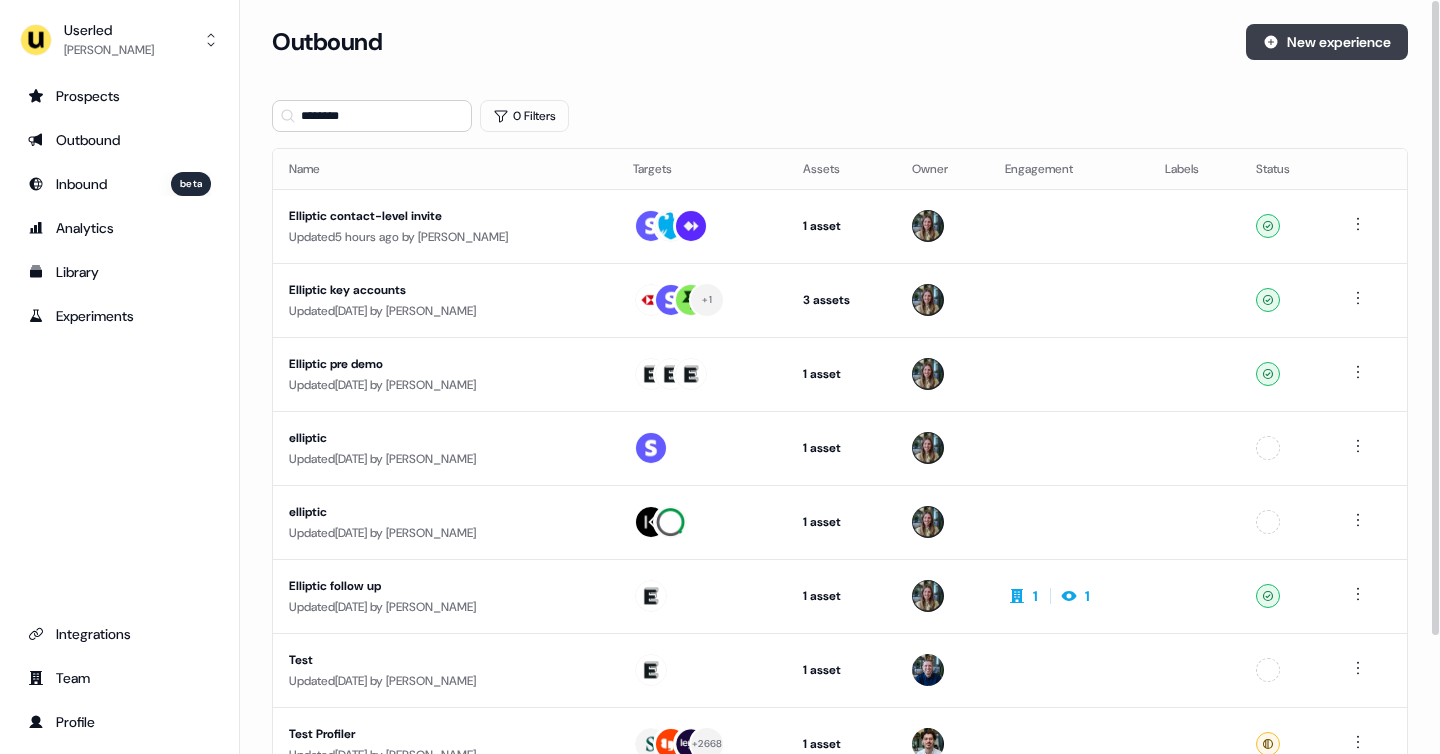 click on "New experience" at bounding box center (1327, 42) 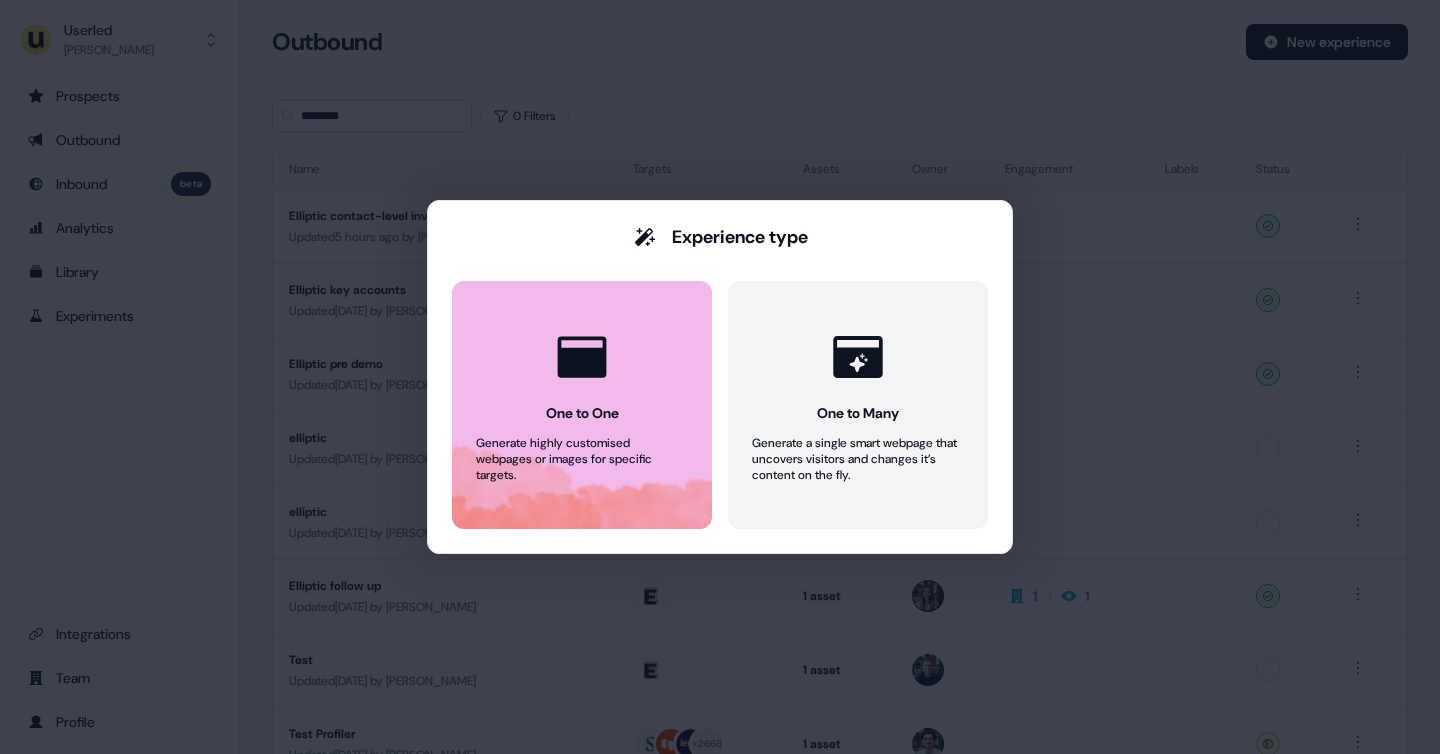 click 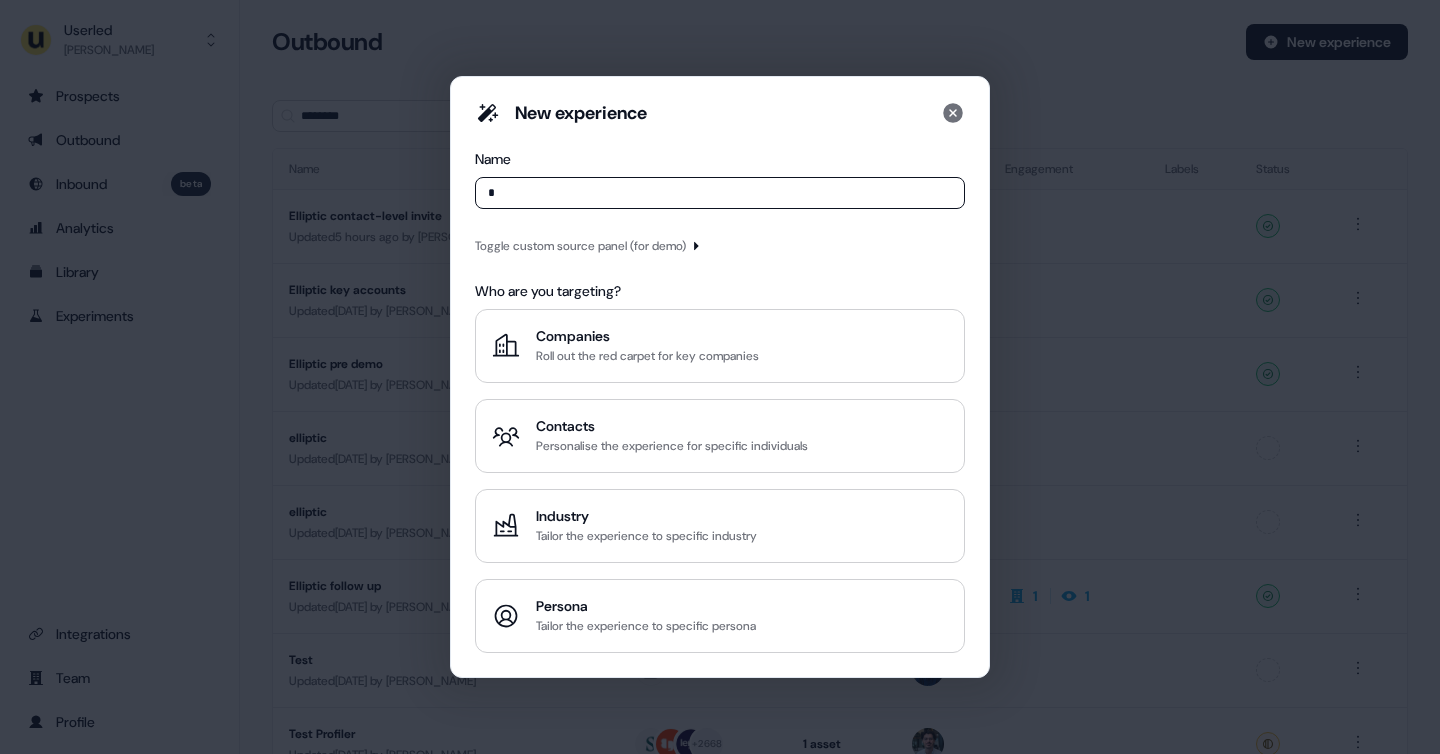type on "*" 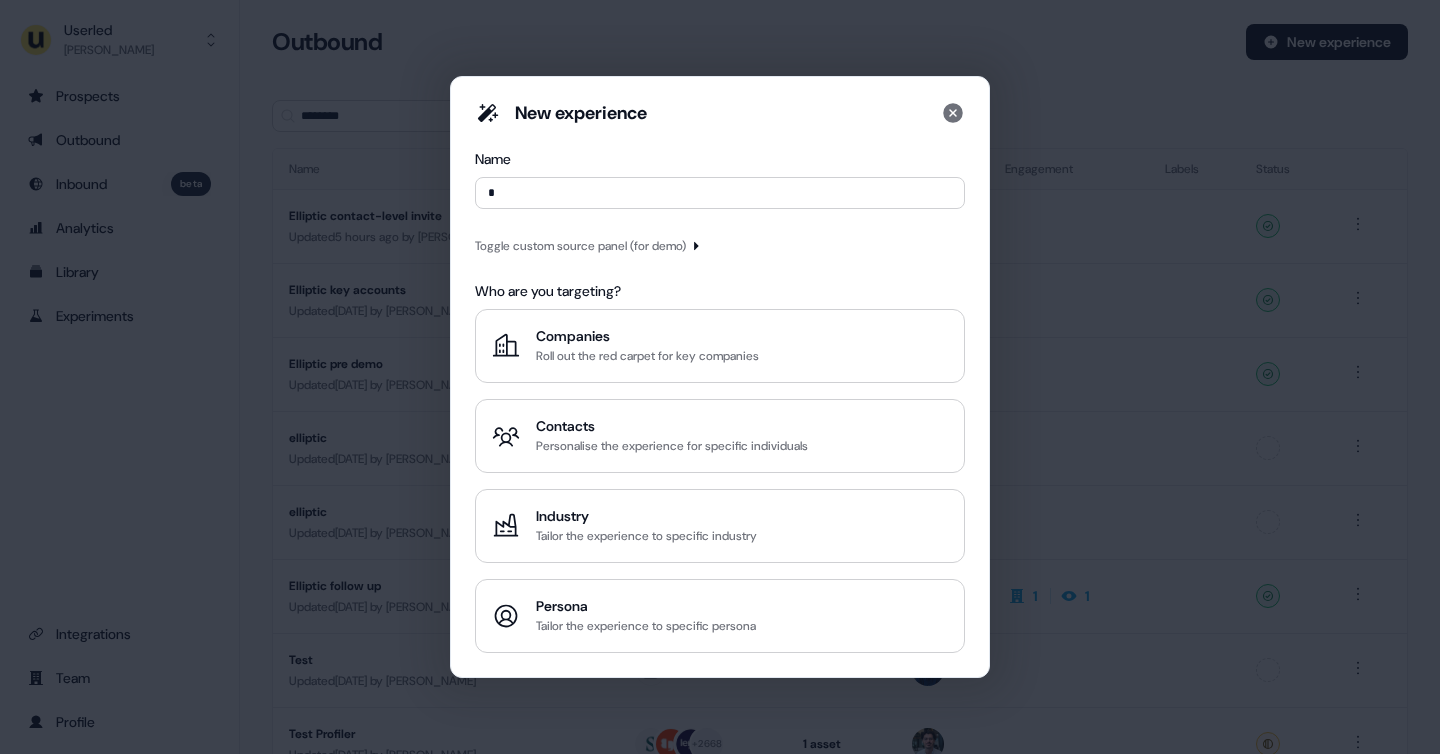 click on "Toggle custom source panel (for demo)" at bounding box center (580, 246) 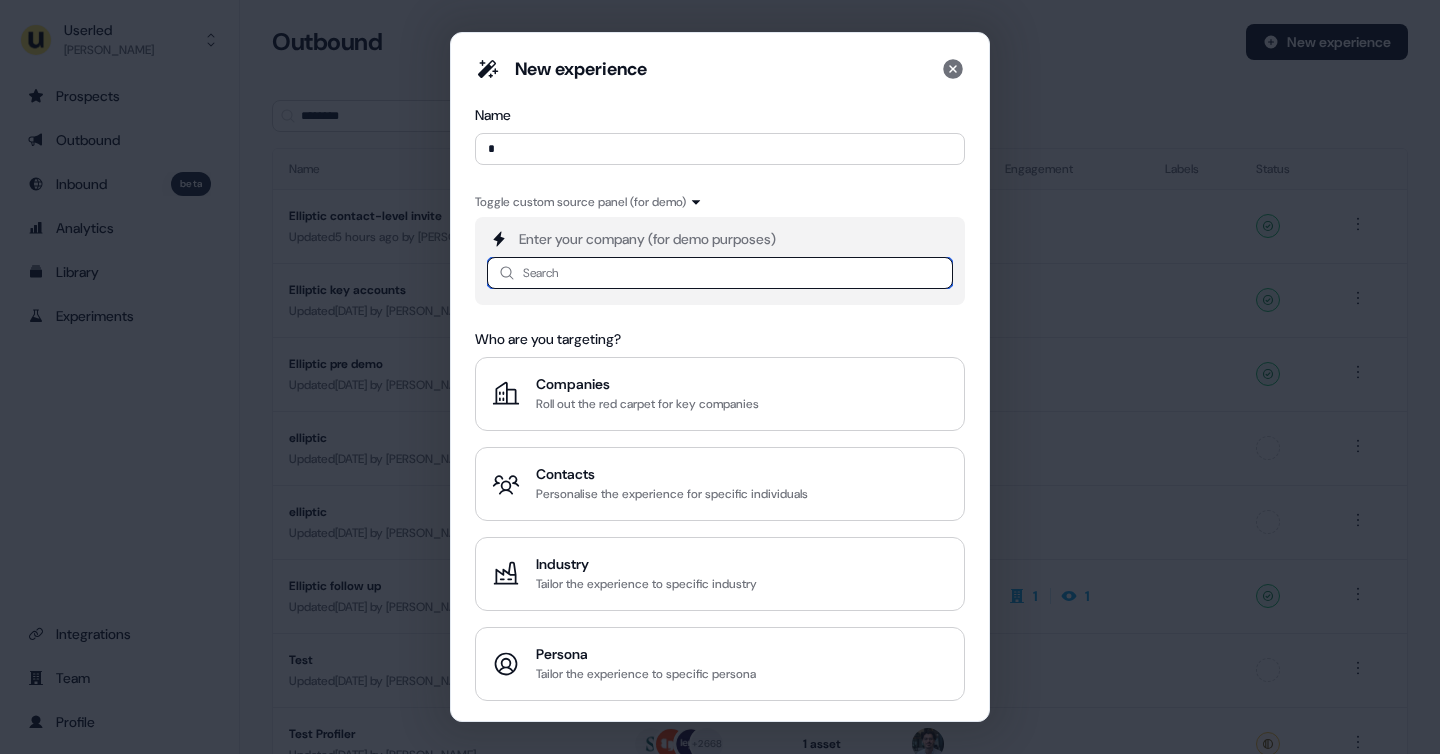 click at bounding box center [720, 273] 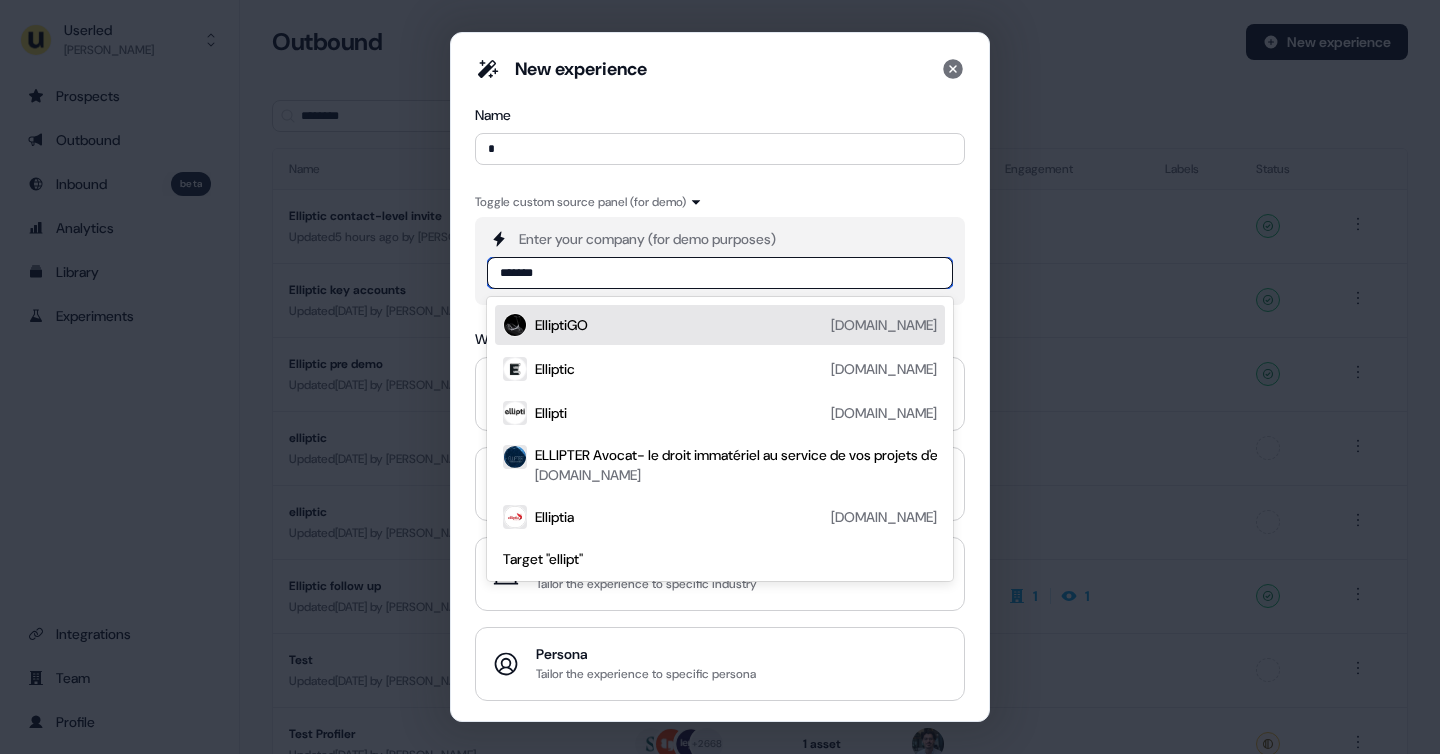 type on "********" 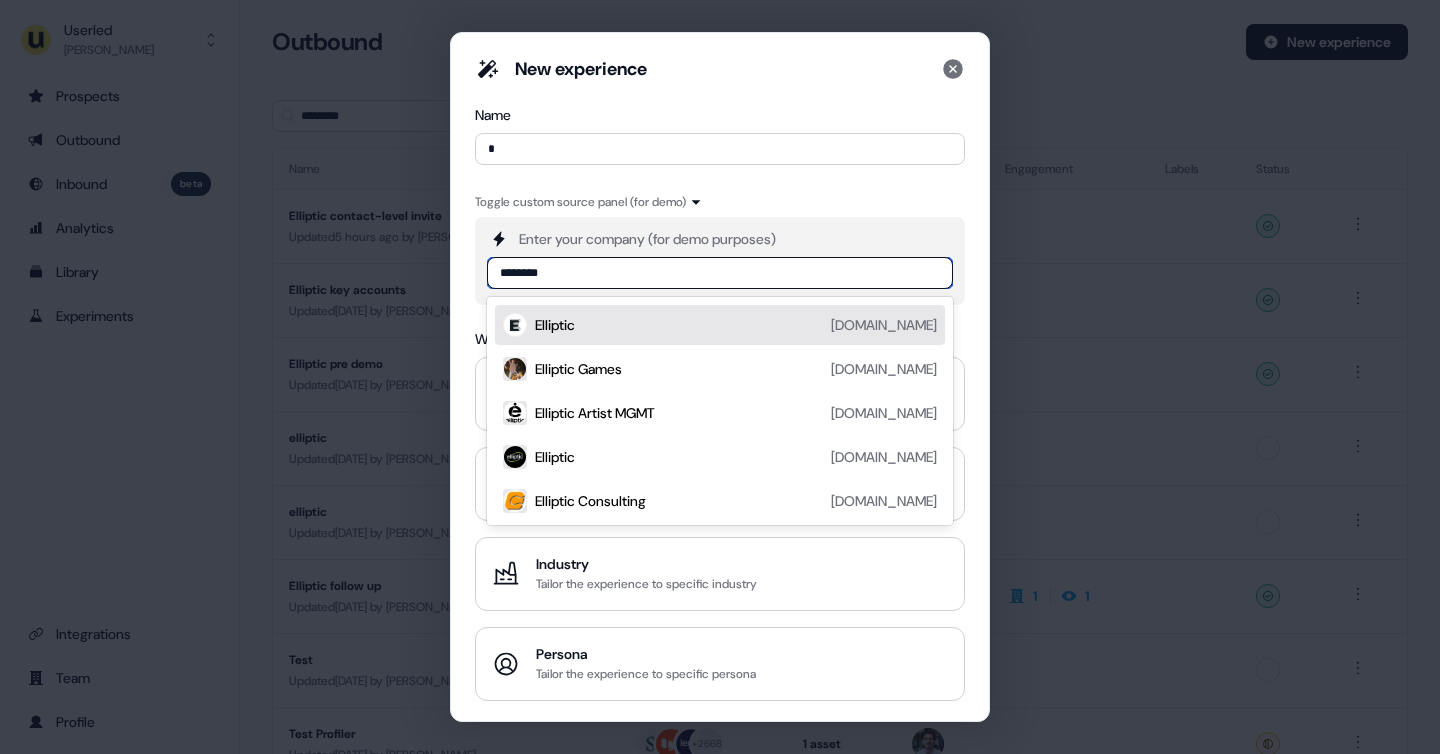 click on "Elliptic" at bounding box center [555, 325] 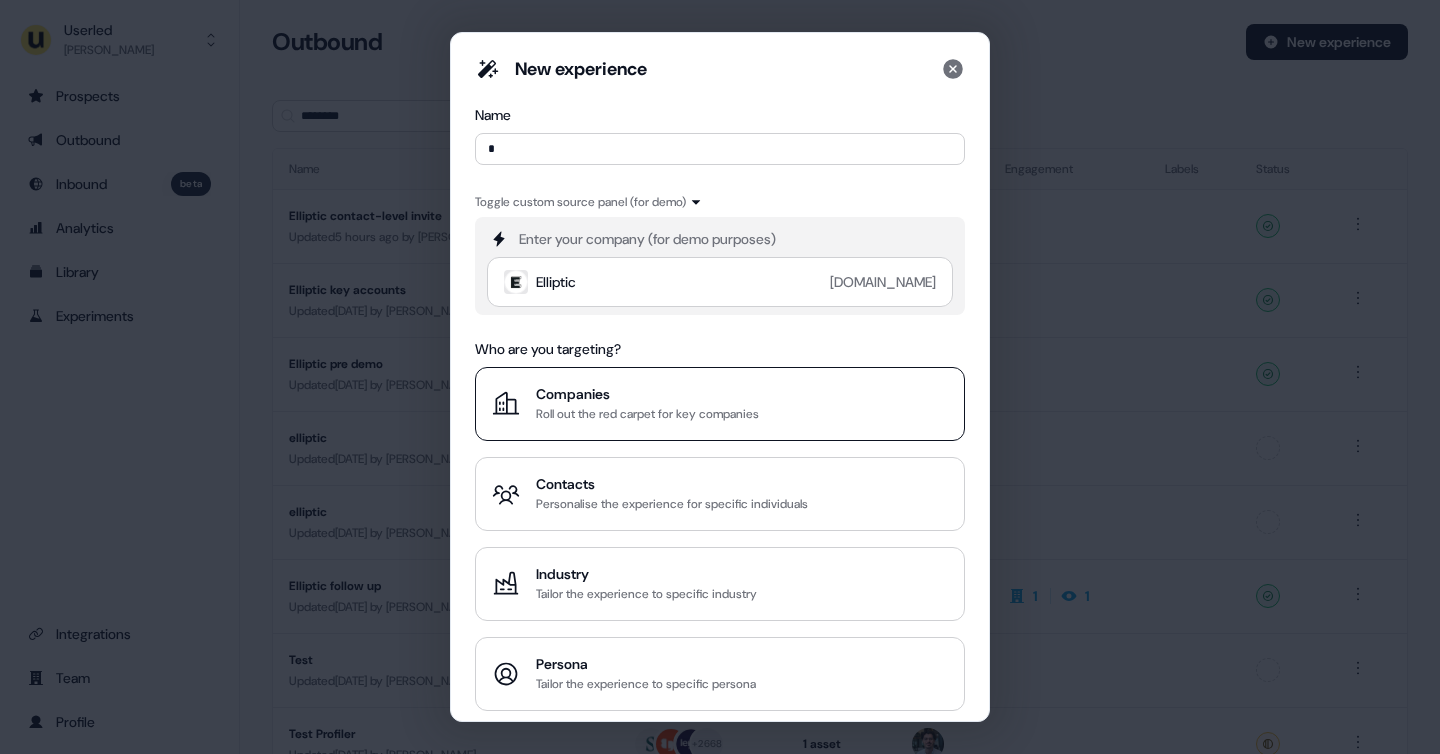 click on "Roll out the red carpet for key companies" at bounding box center [647, 414] 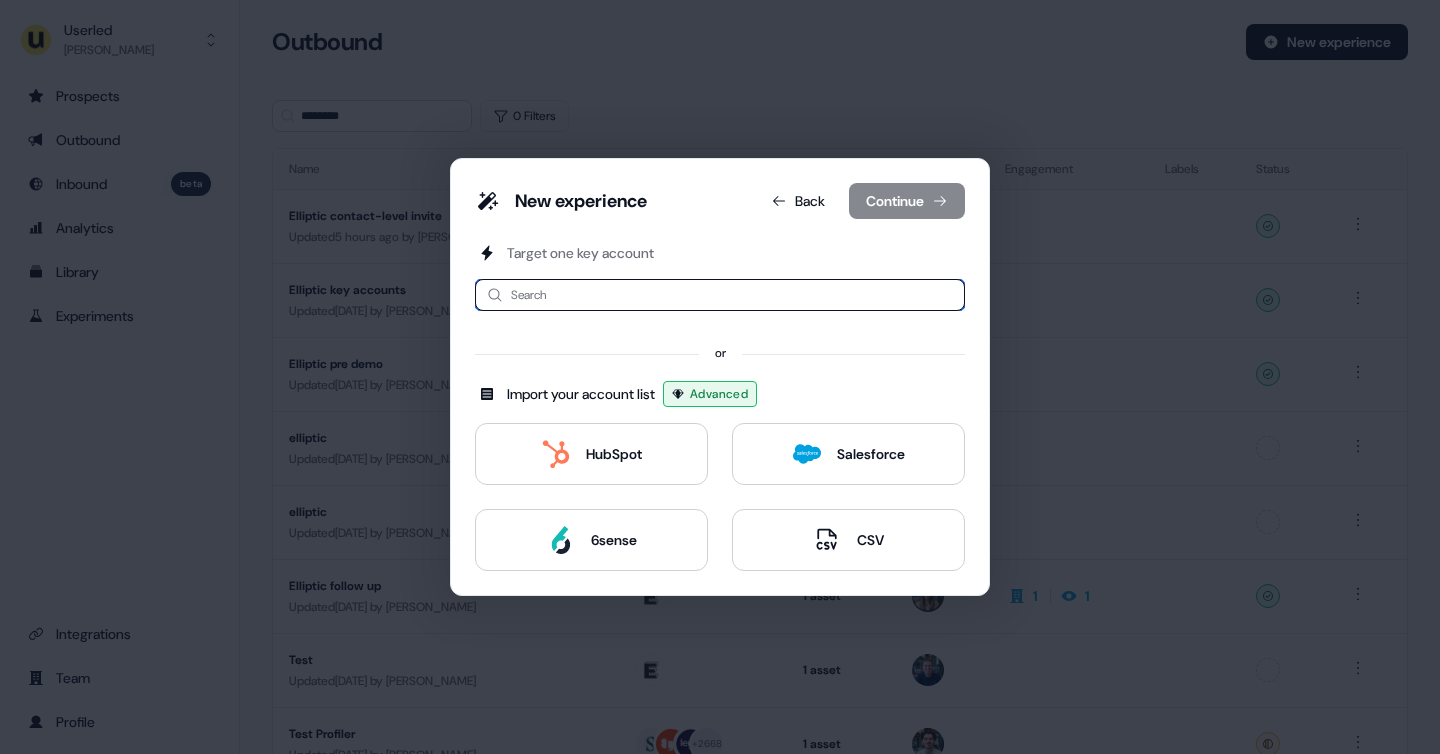 click at bounding box center [720, 295] 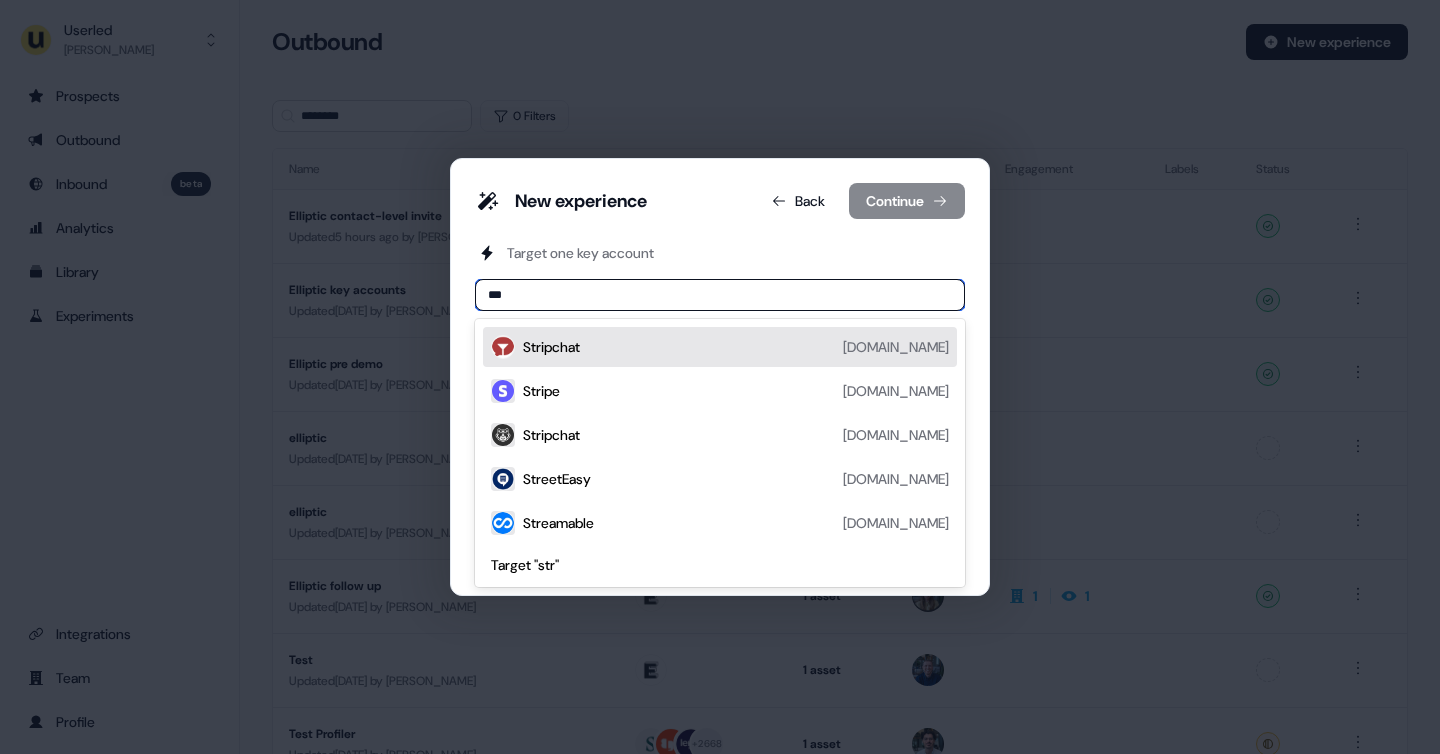 type on "****" 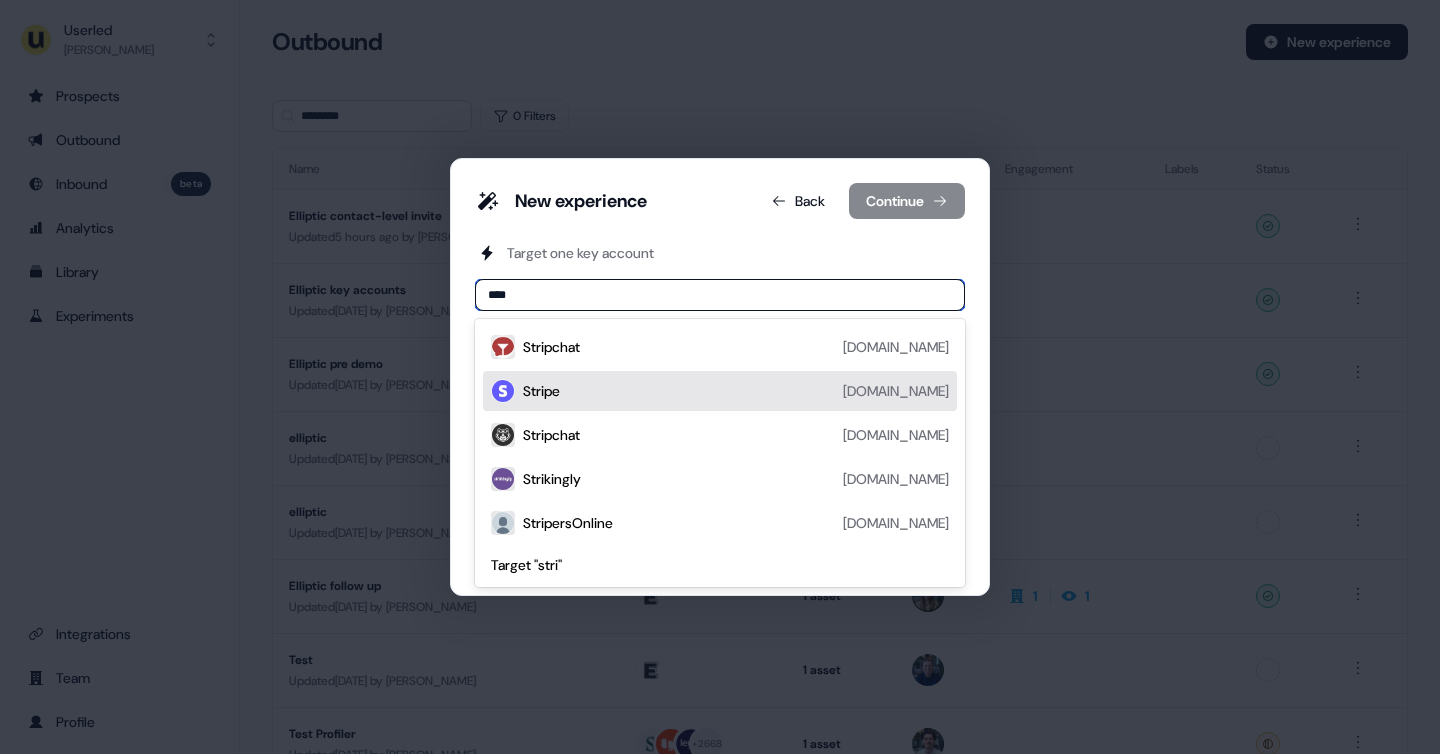click on "Stripe" at bounding box center (541, 391) 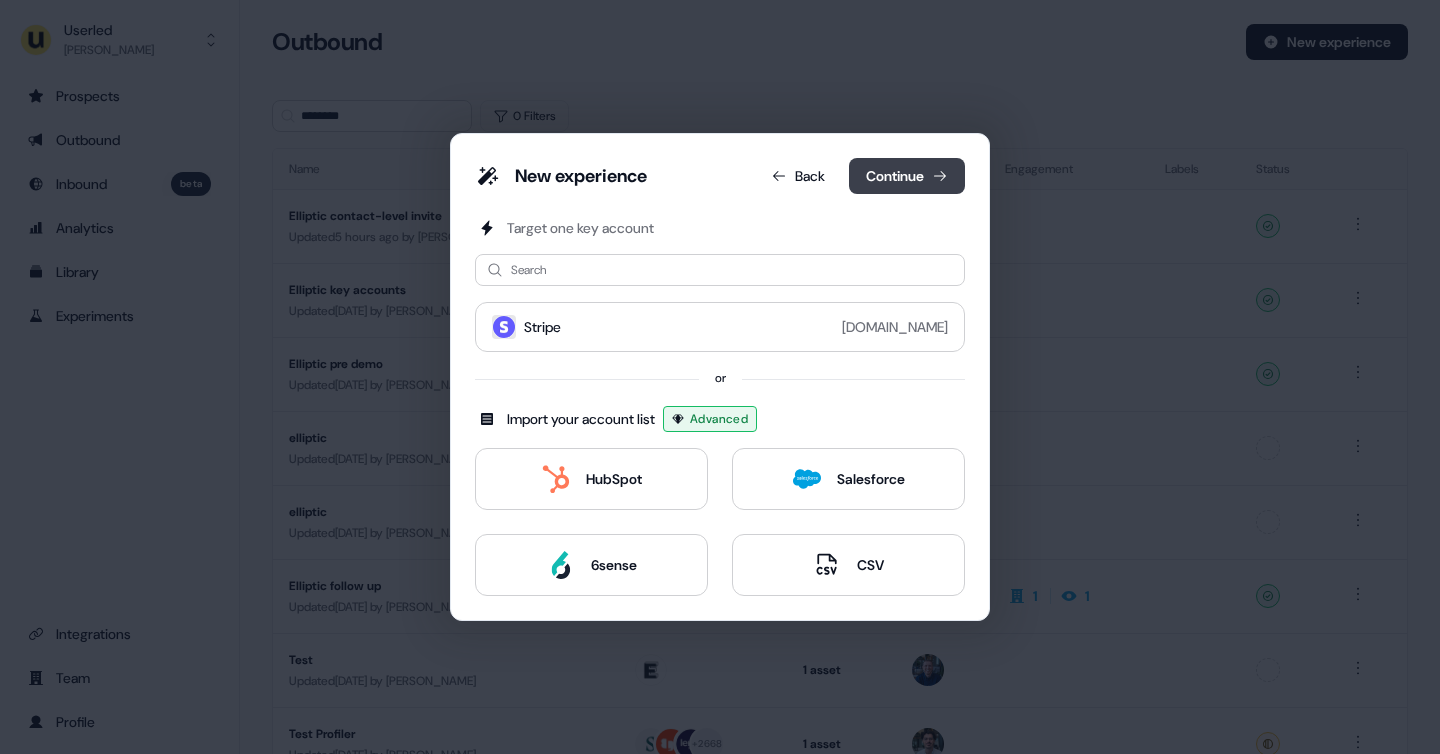 click on "Continue" at bounding box center [907, 176] 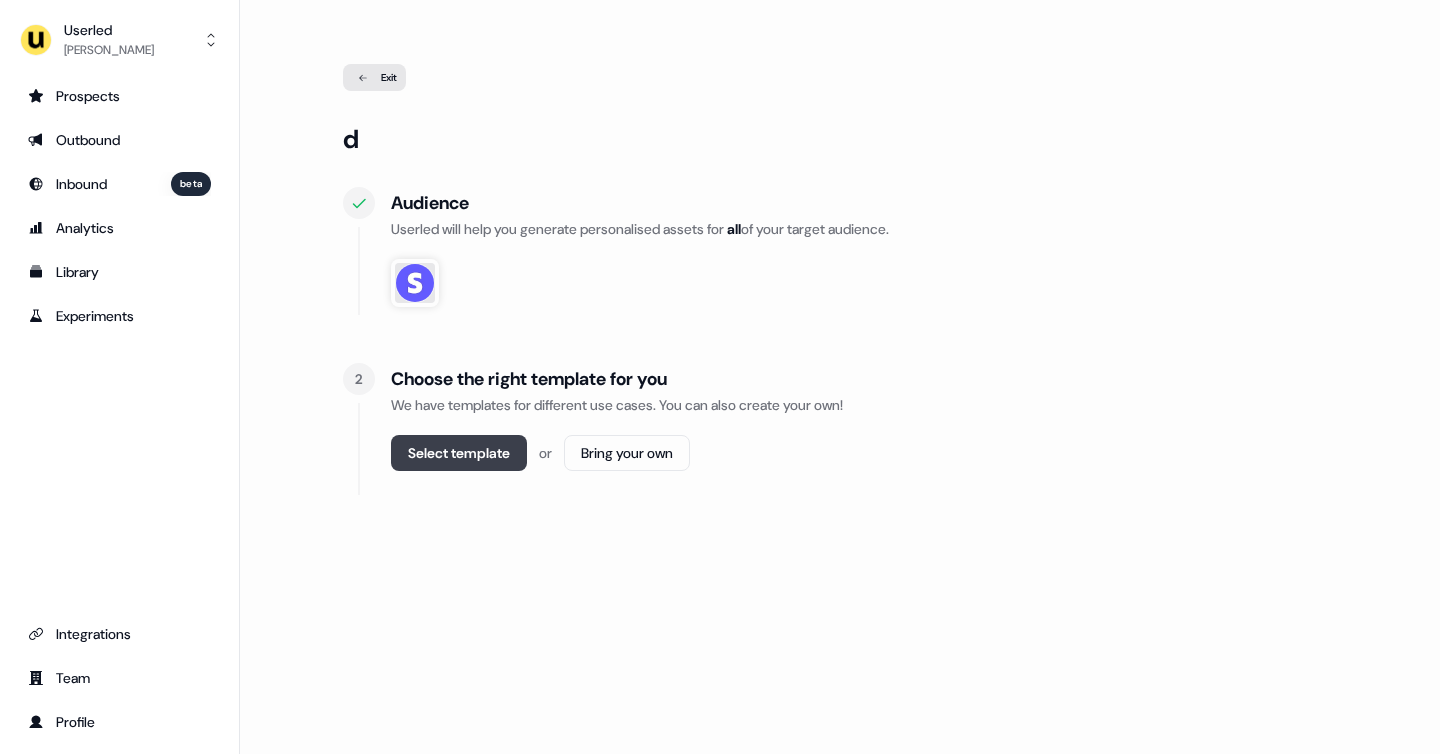 click on "Select template" at bounding box center (459, 453) 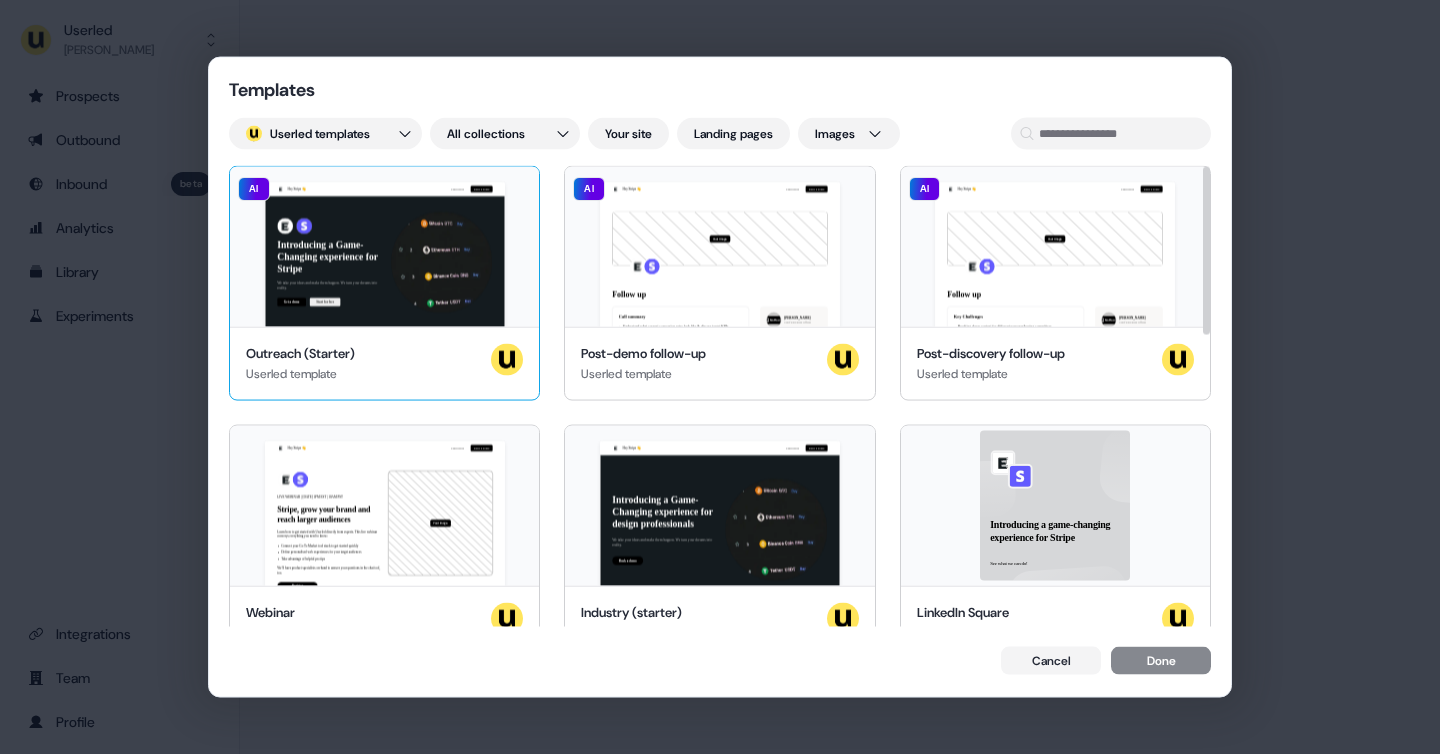 click on "Hey Stripe 👋 Learn more Book a demo Introducing a Game-Changing experience for Stripe We take your ideas and make them happen. We turn your dreams into reality. Get a demo Start for free Stripe, join our team of incredible partners AI" at bounding box center [384, 247] 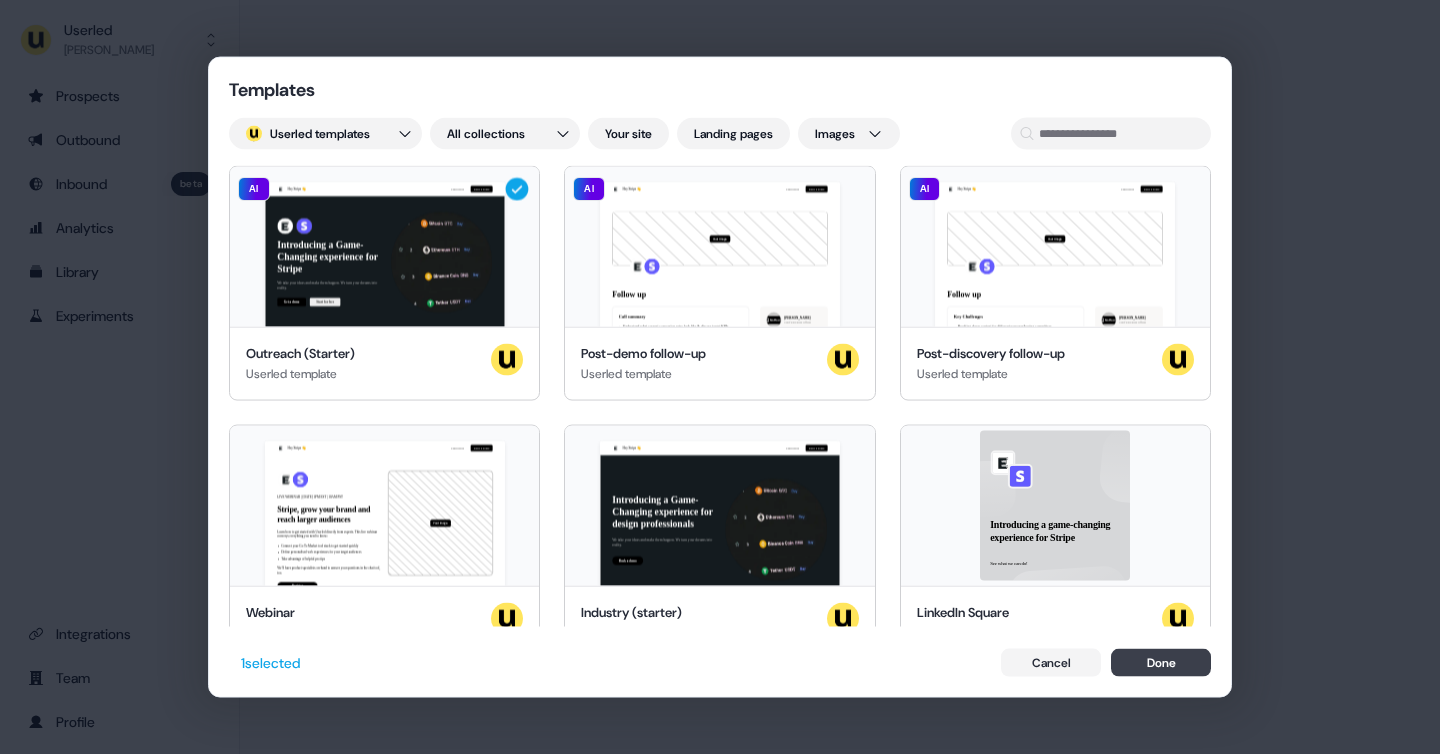 click on "Done" at bounding box center (1161, 662) 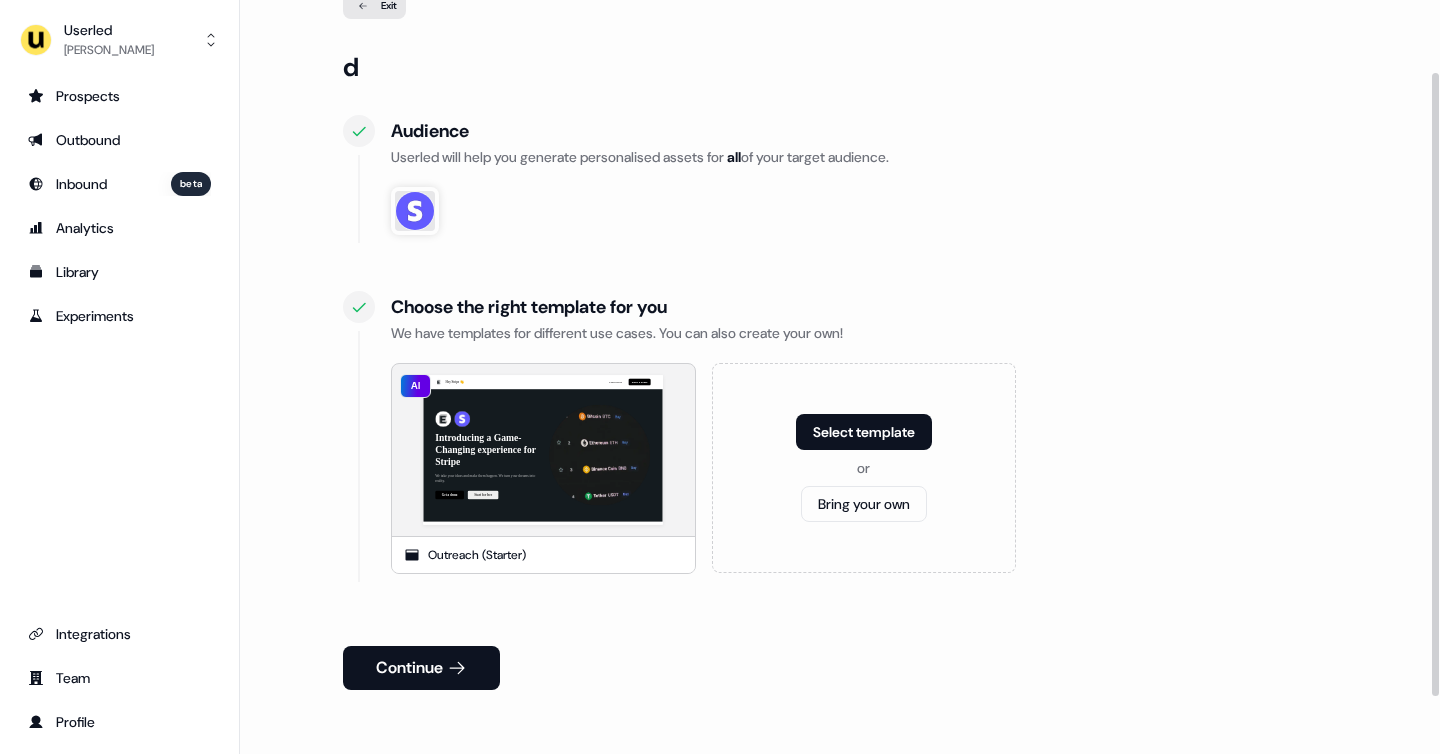 scroll, scrollTop: 87, scrollLeft: 0, axis: vertical 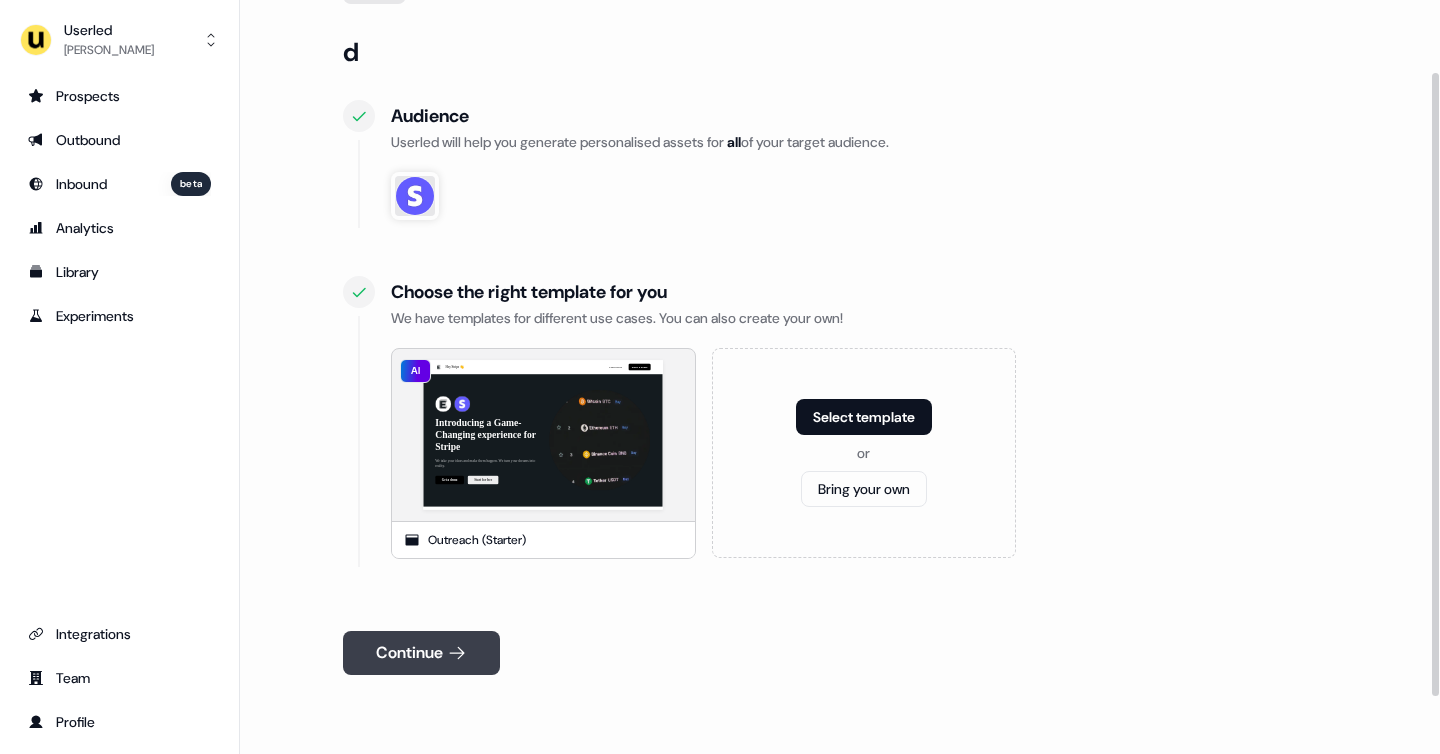 click 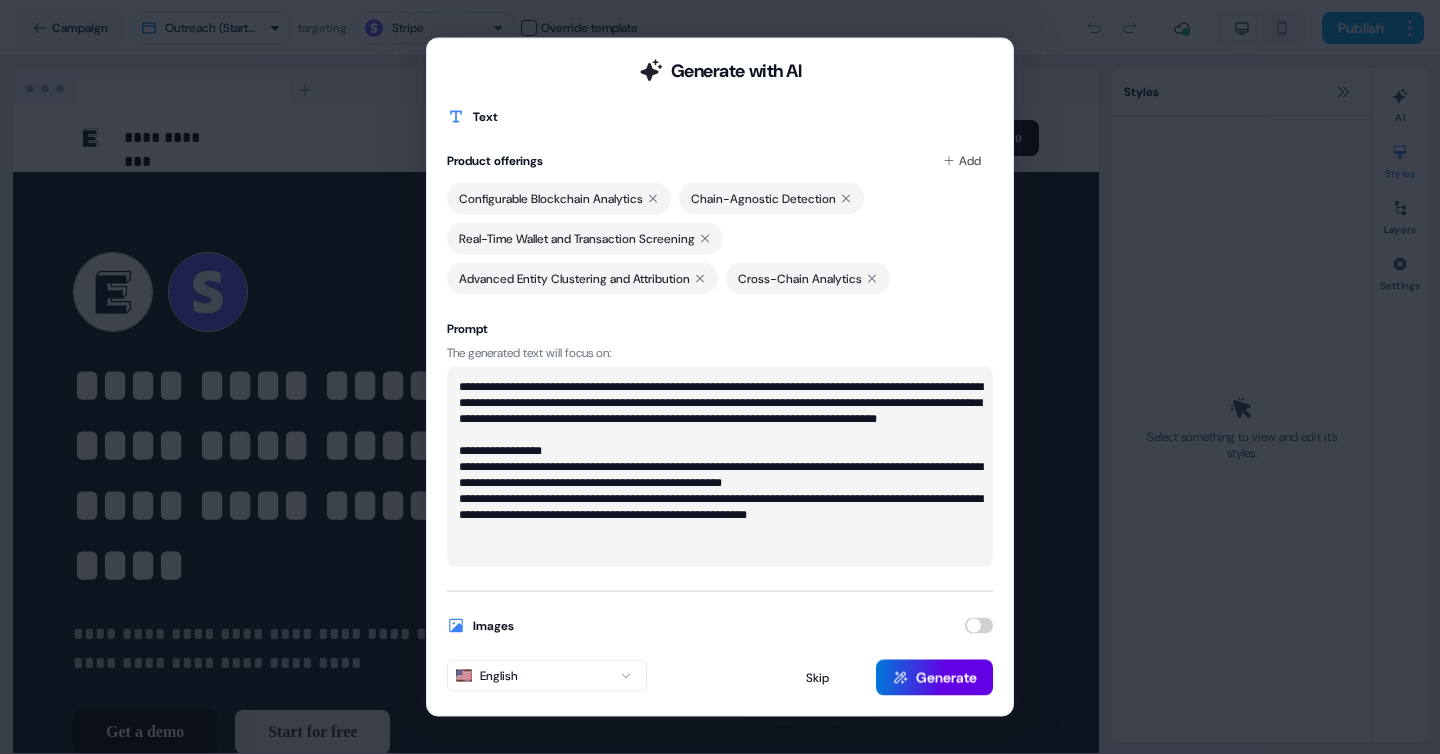 click at bounding box center (979, 626) 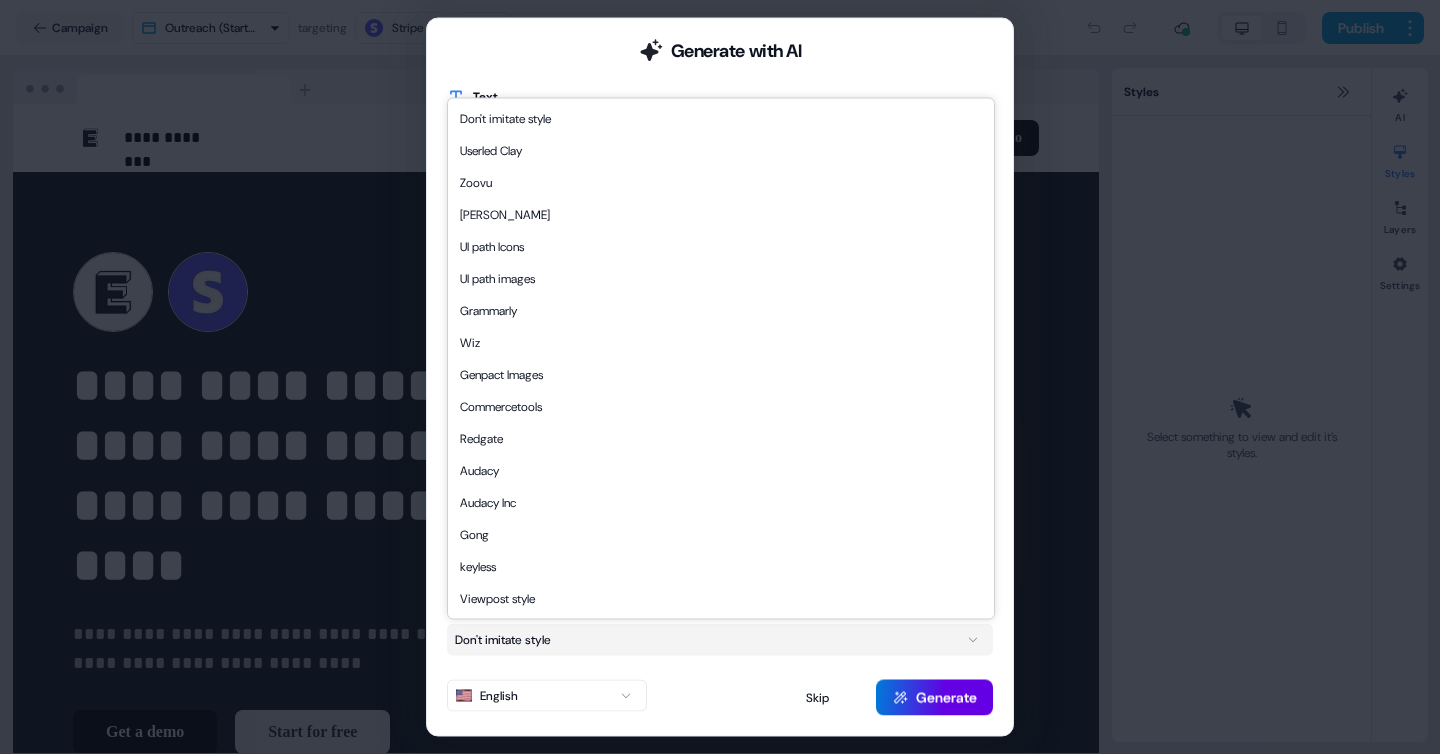 click on "**********" at bounding box center [720, 377] 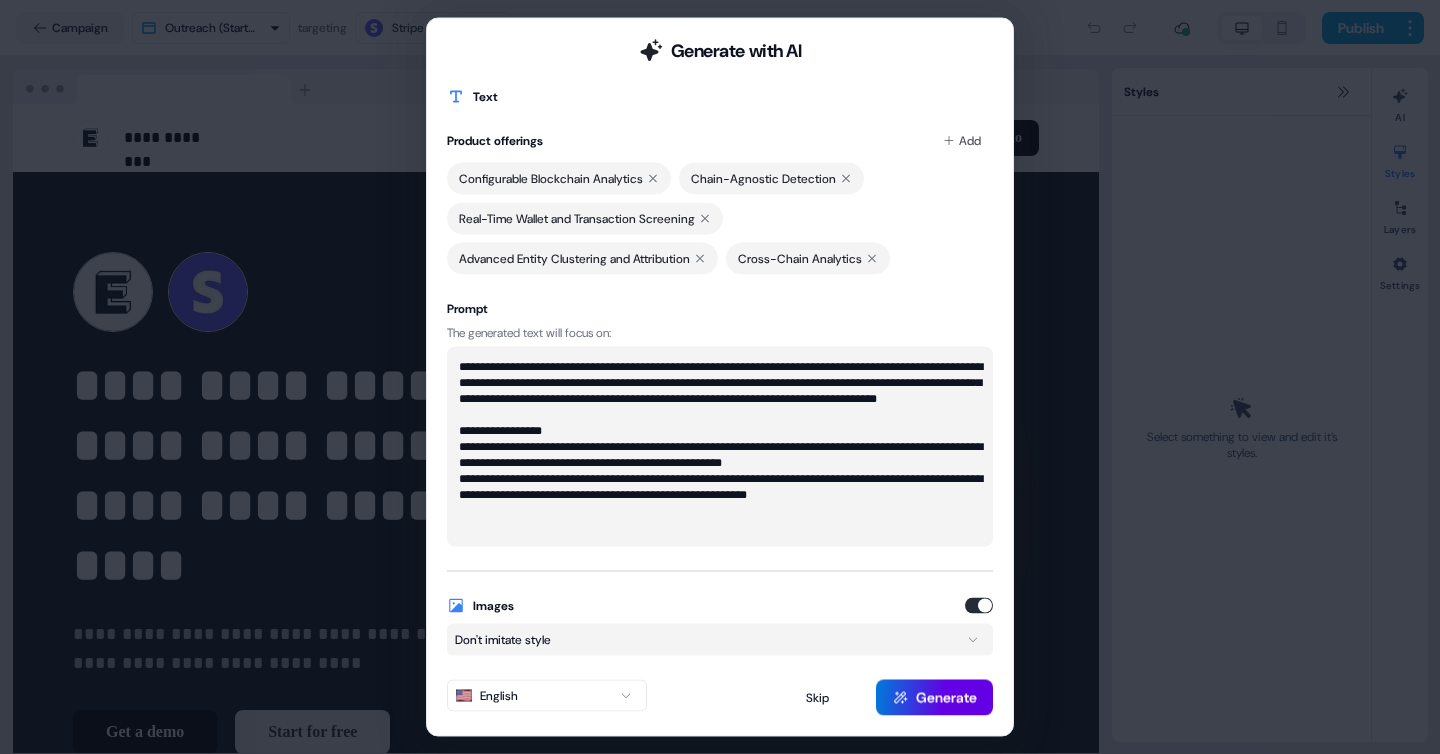 click on "**********" at bounding box center [720, 377] 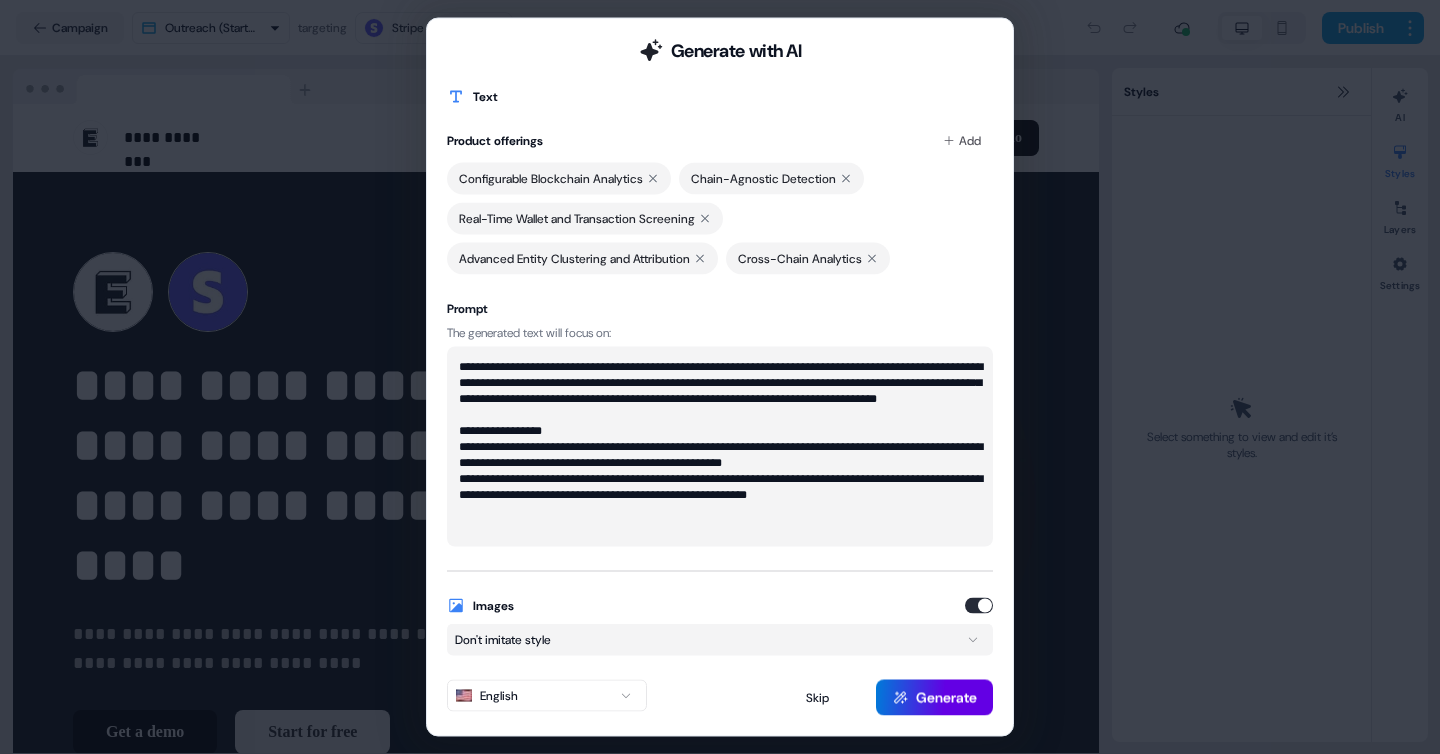click at bounding box center (979, 606) 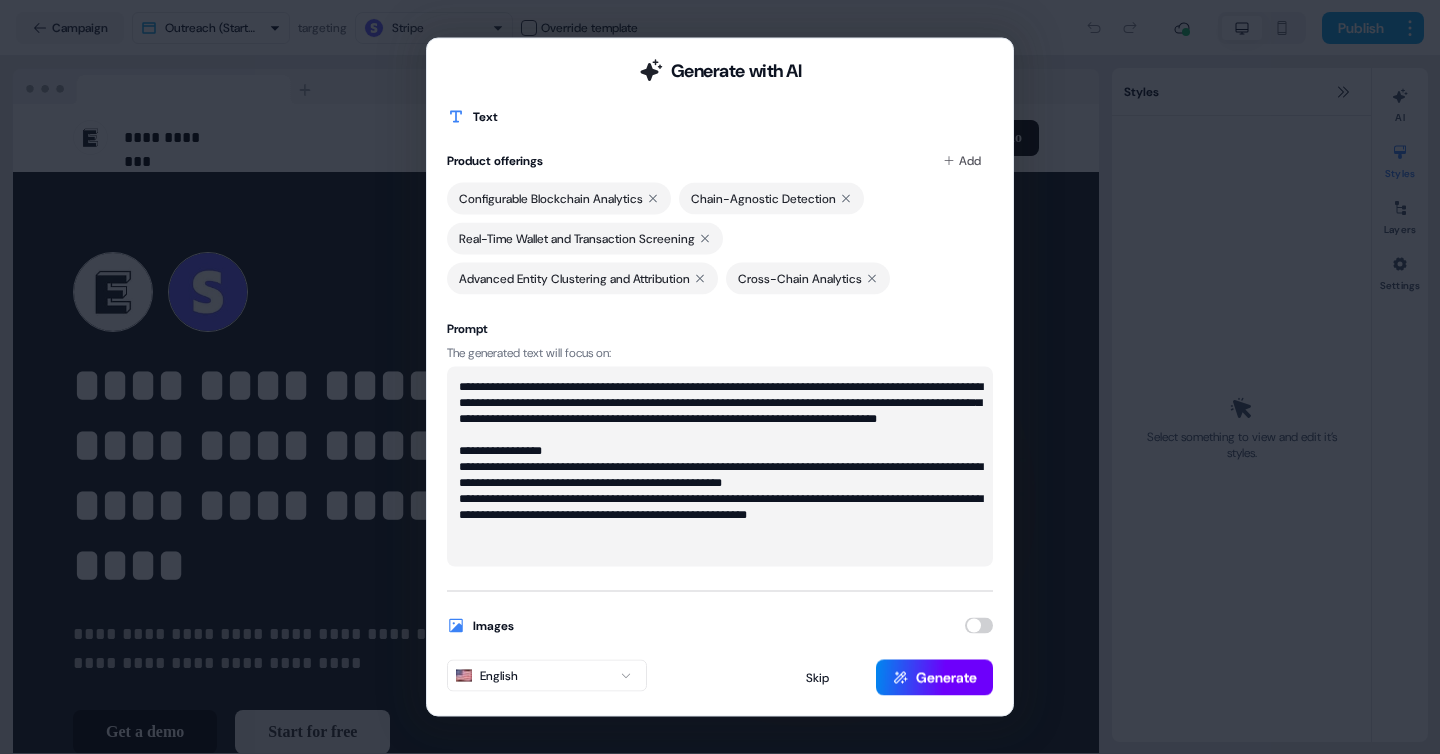 click on "Generate" at bounding box center [934, 678] 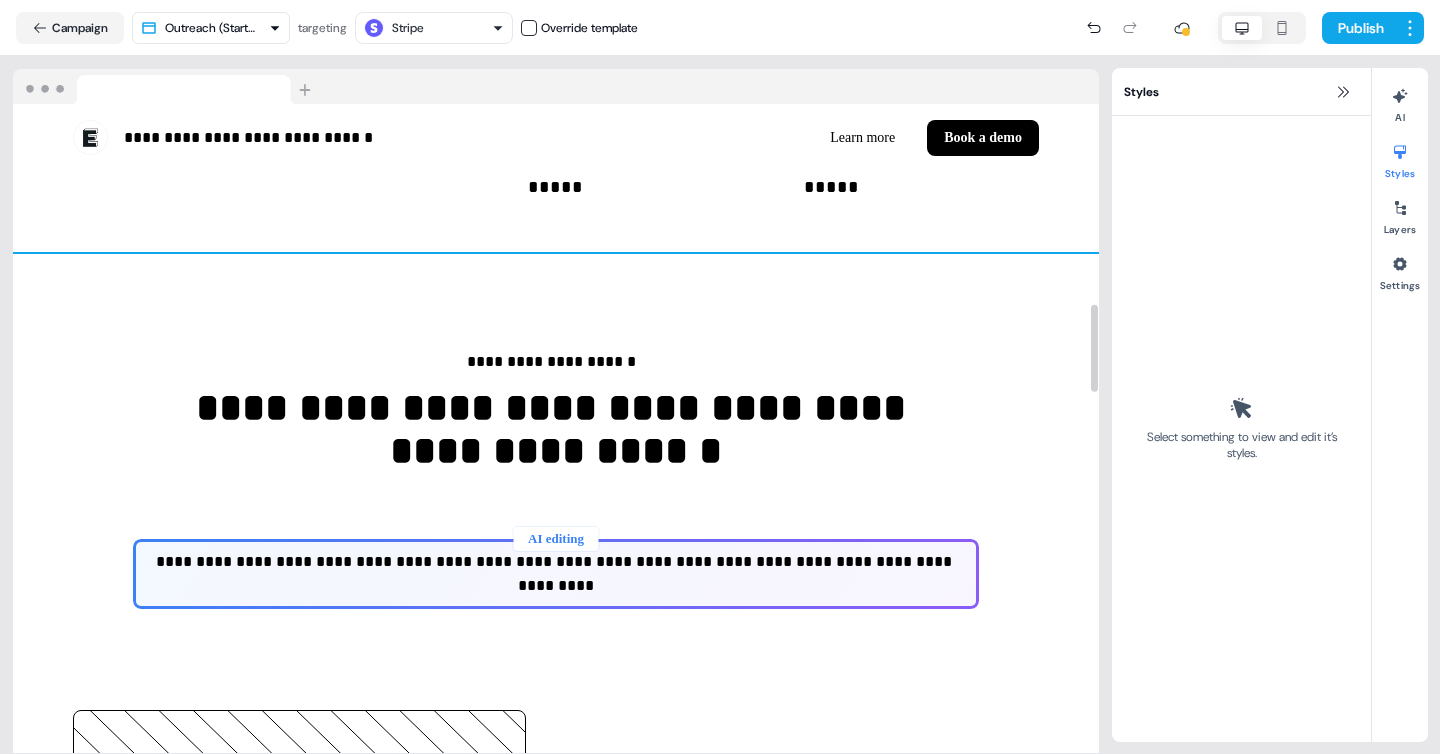 scroll, scrollTop: 1478, scrollLeft: 0, axis: vertical 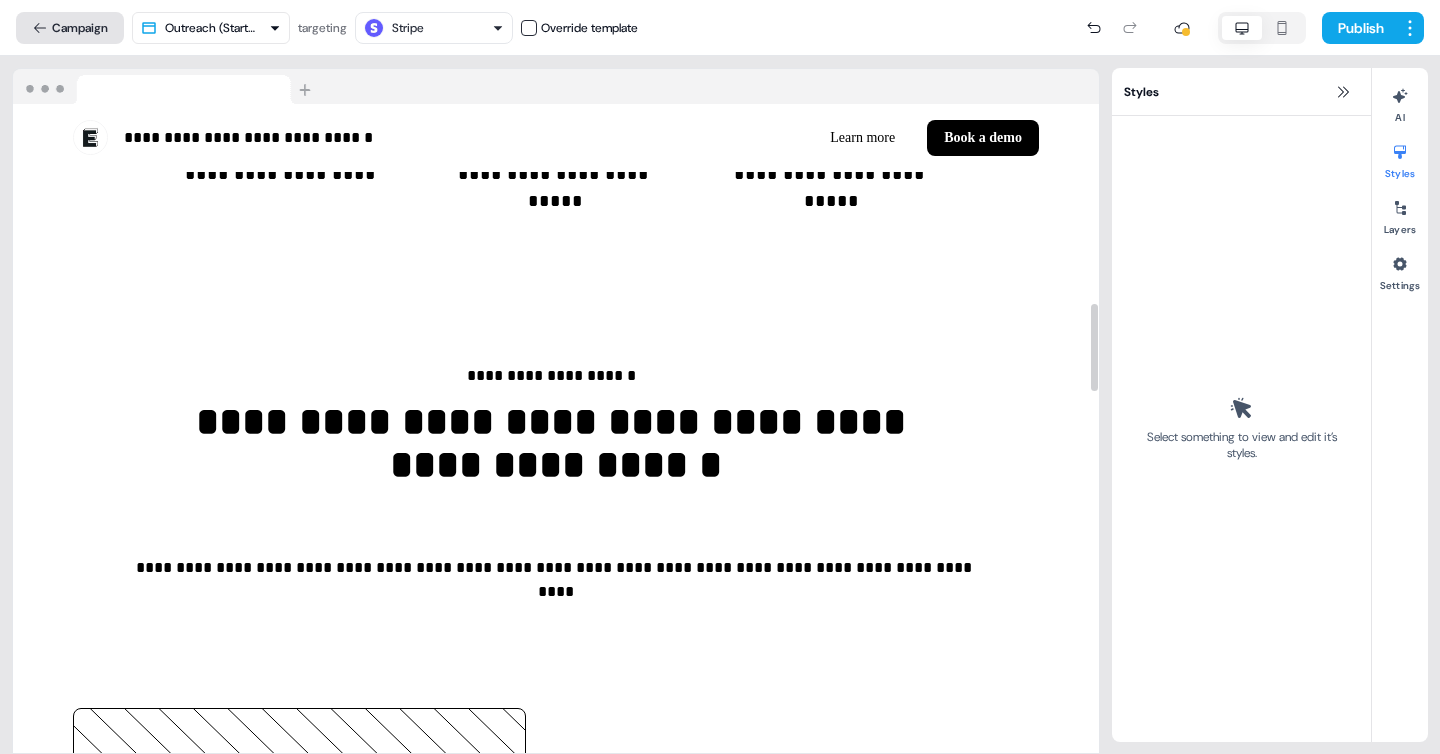 click on "Campaign" at bounding box center (70, 28) 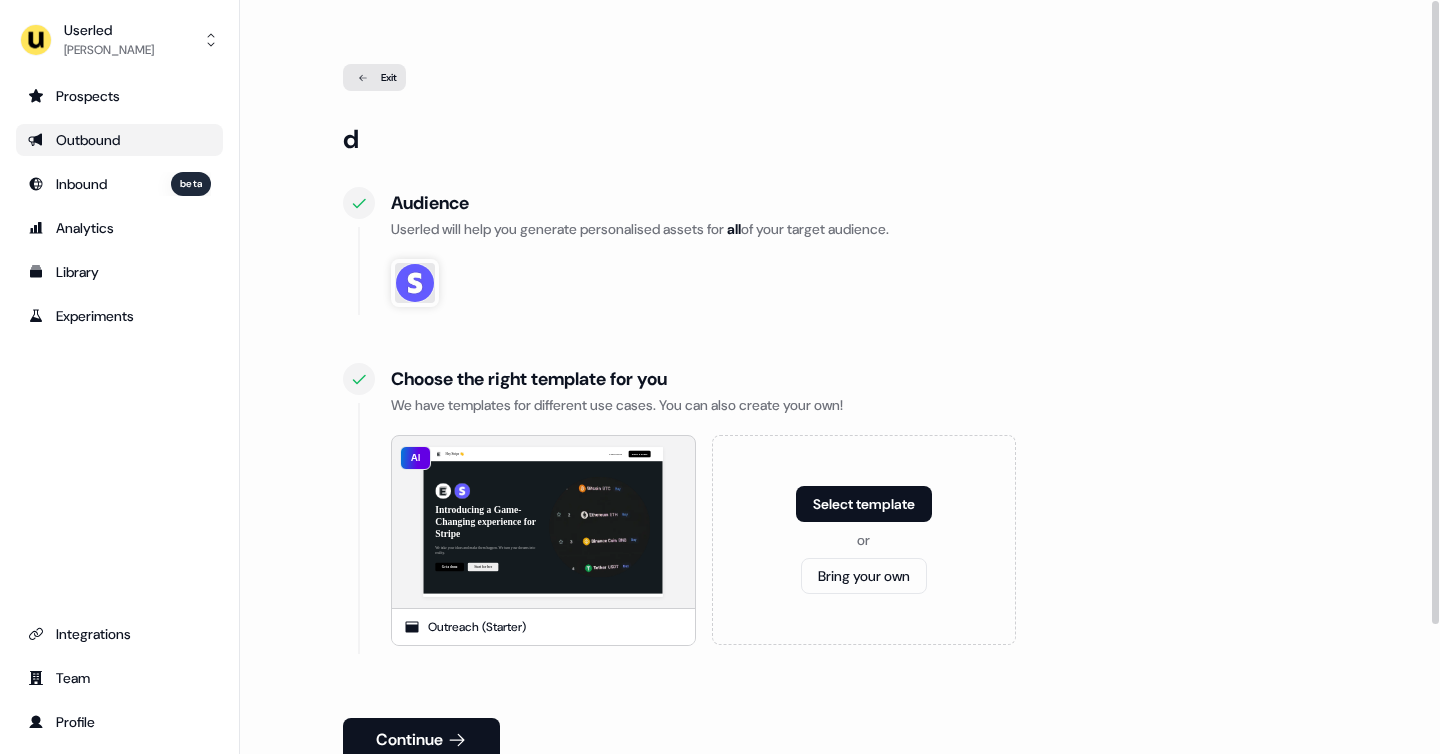 click on "Outbound" at bounding box center [119, 140] 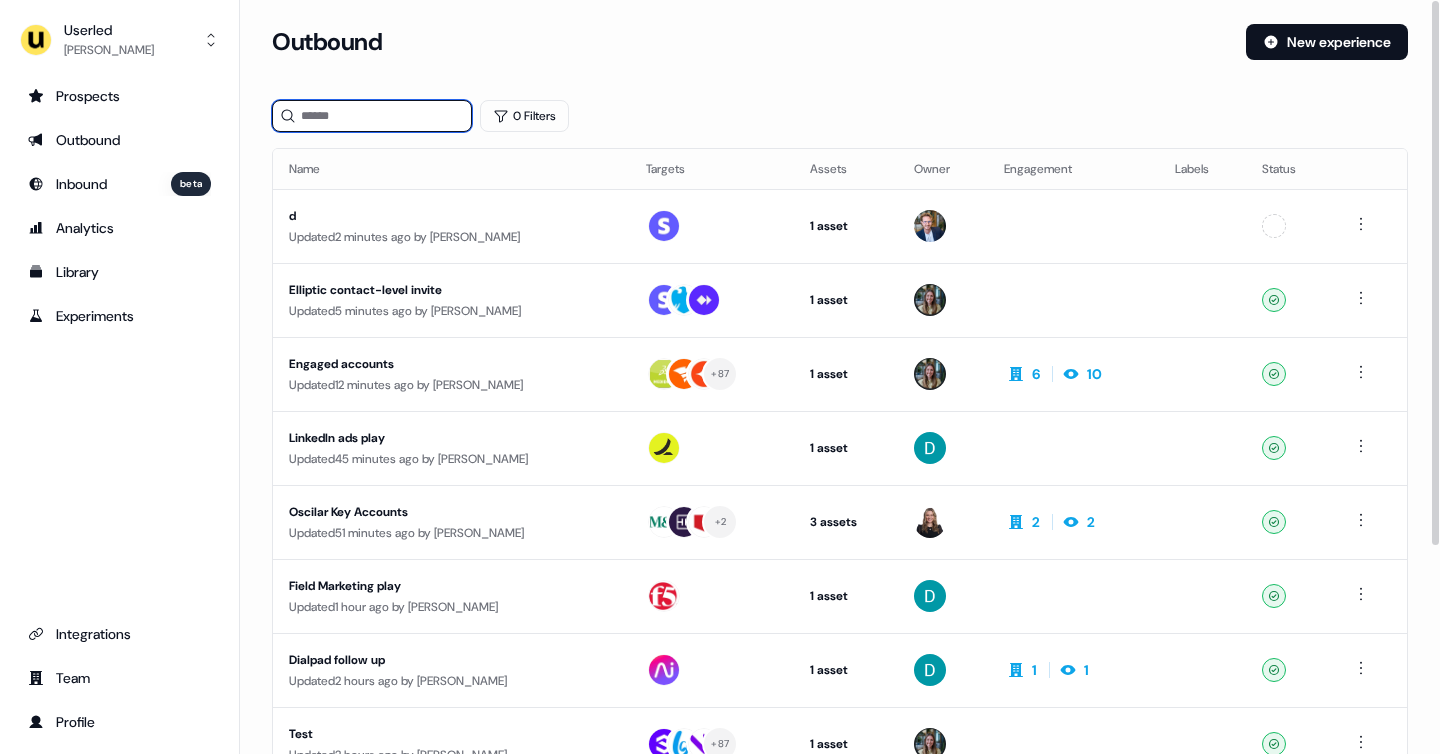 click at bounding box center [372, 116] 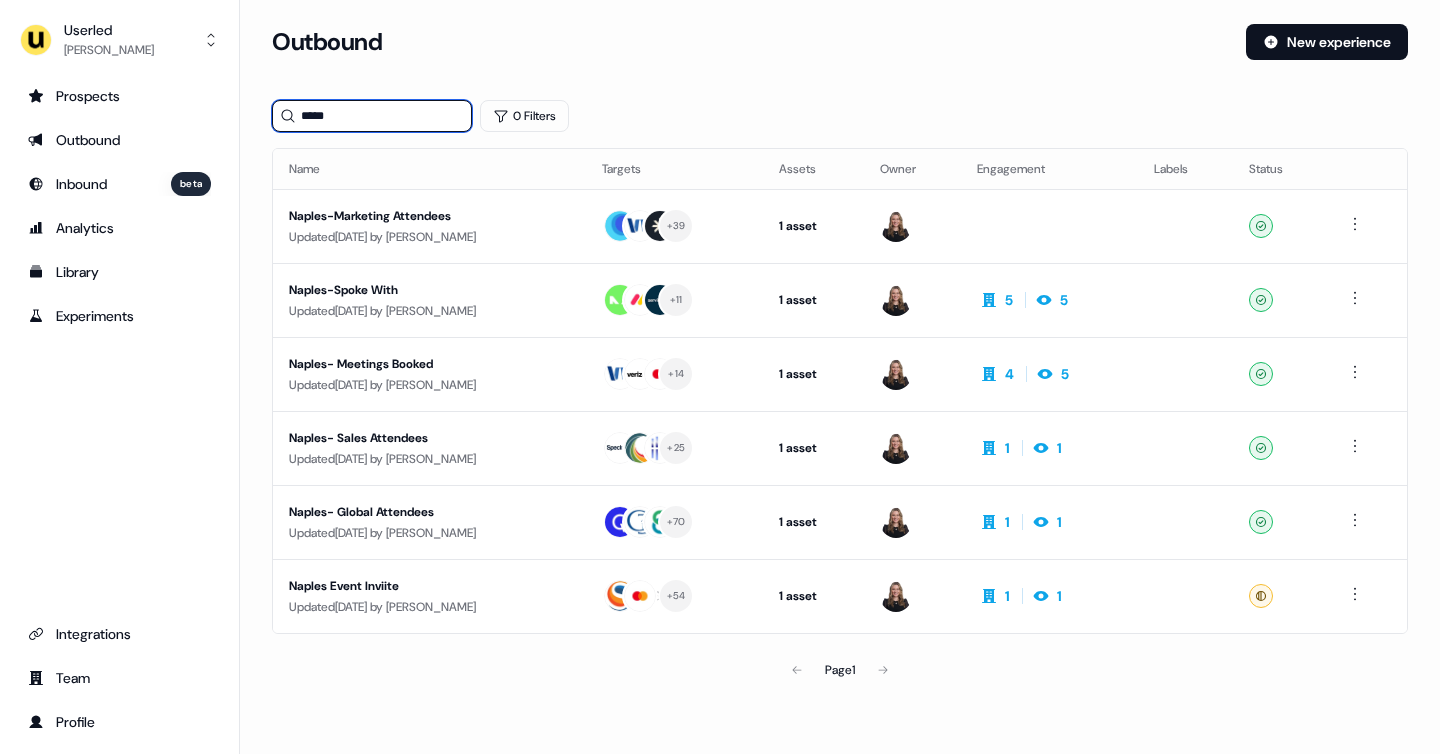 type on "*****" 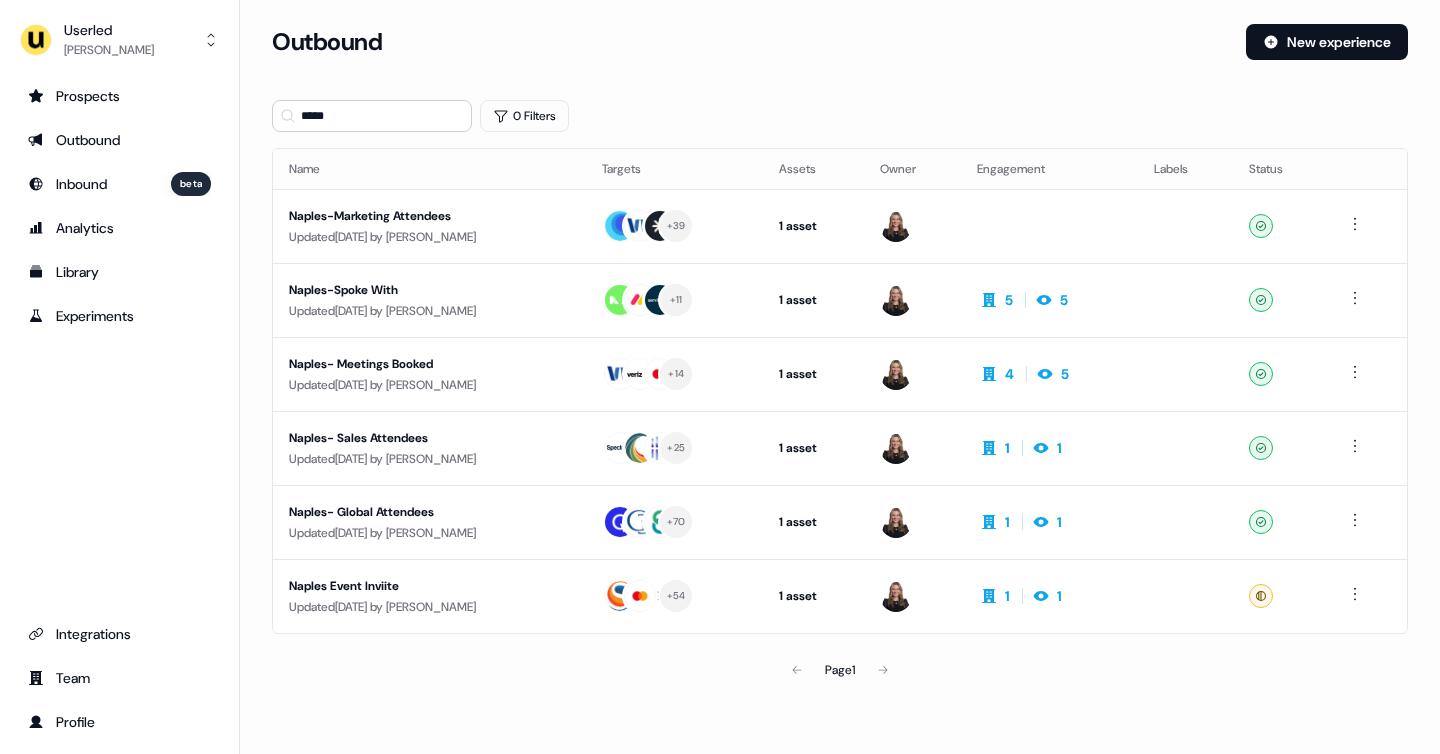 click on "Page  1" at bounding box center [840, 670] 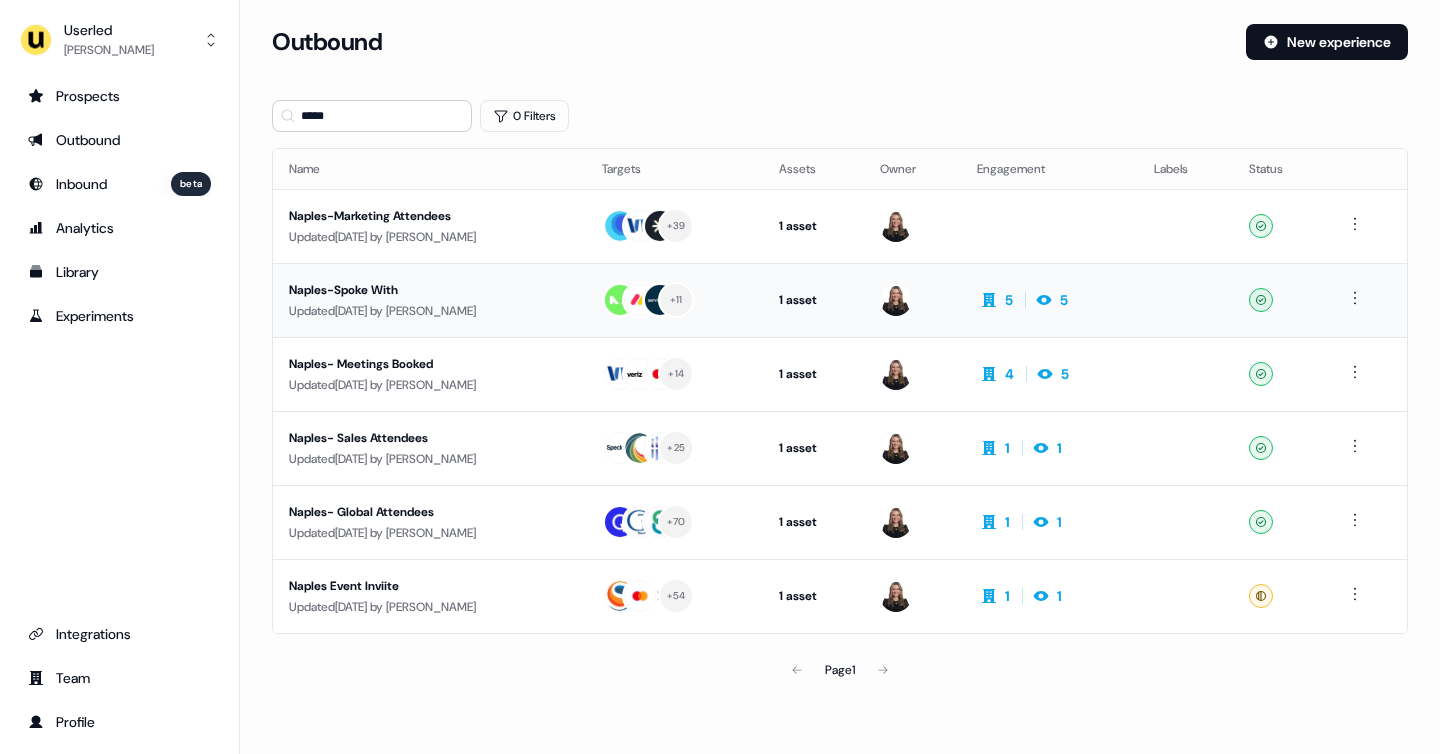 click on "Updated  1 month ago   by   Geneviève Ladouceur" at bounding box center (429, 311) 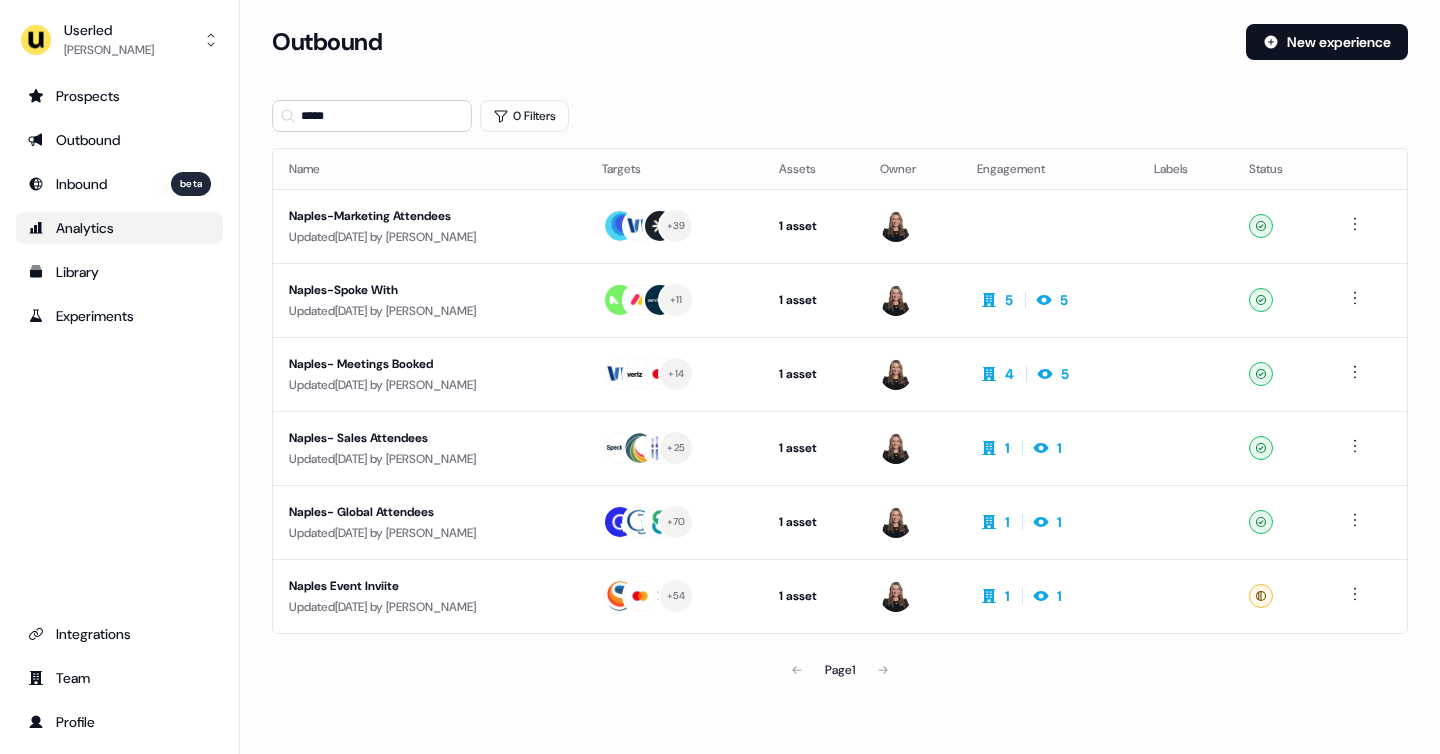 click on "Analytics" at bounding box center (119, 228) 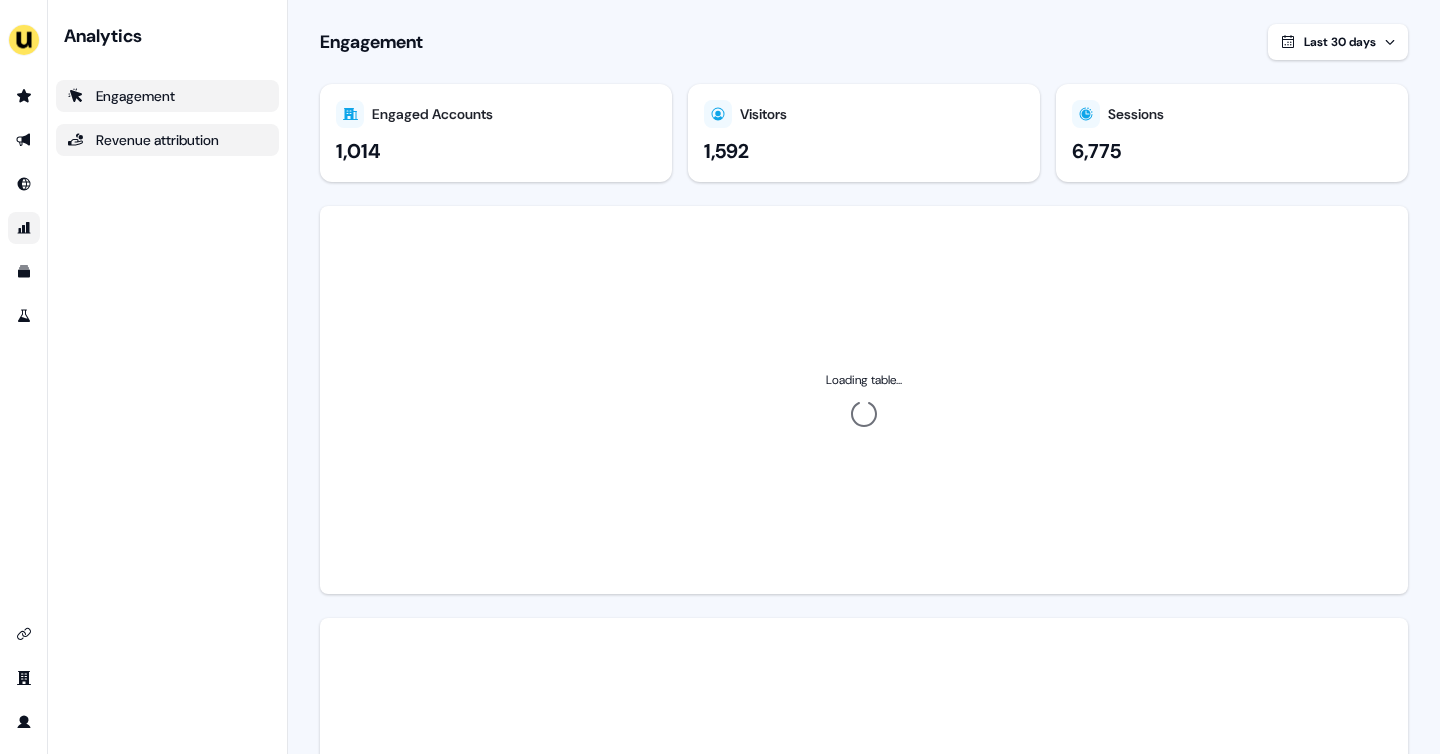 click on "Revenue attribution" at bounding box center (167, 140) 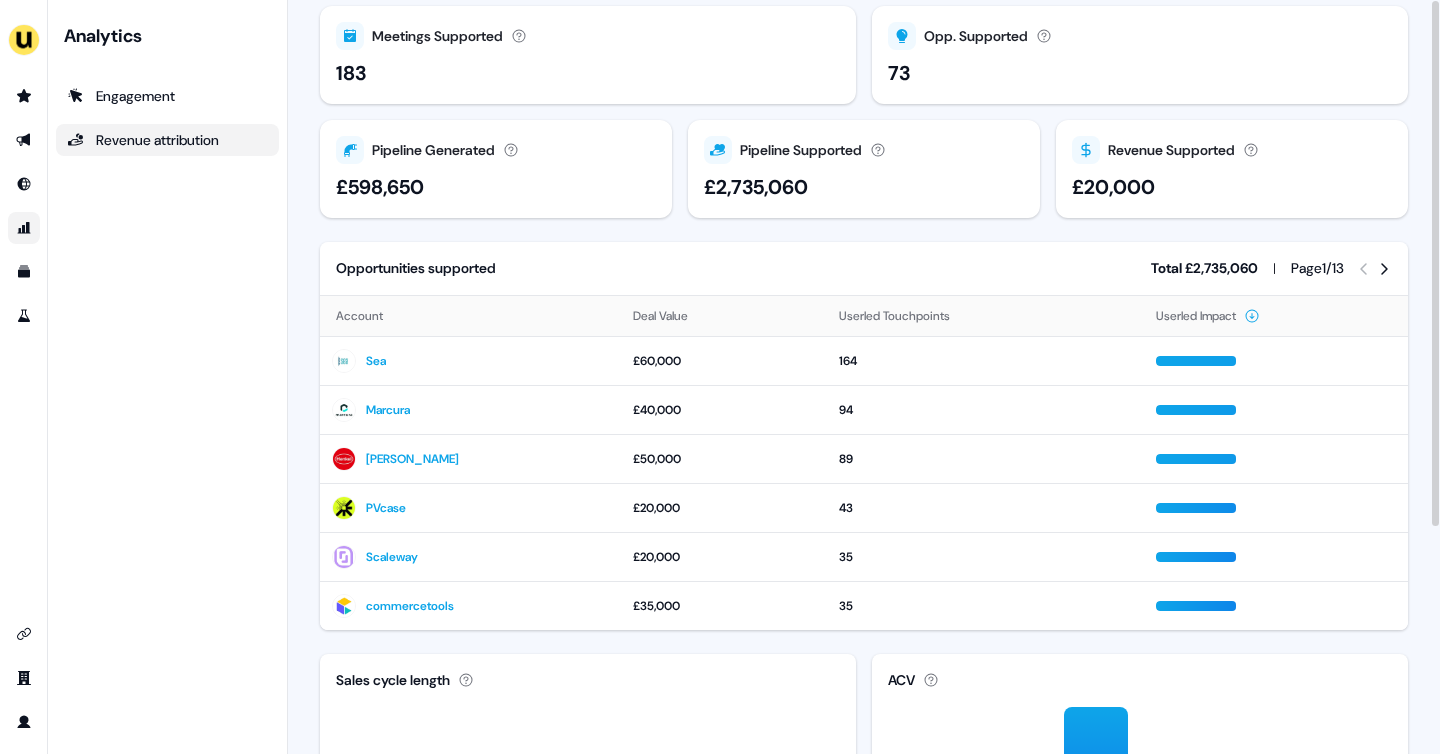 scroll, scrollTop: 0, scrollLeft: 0, axis: both 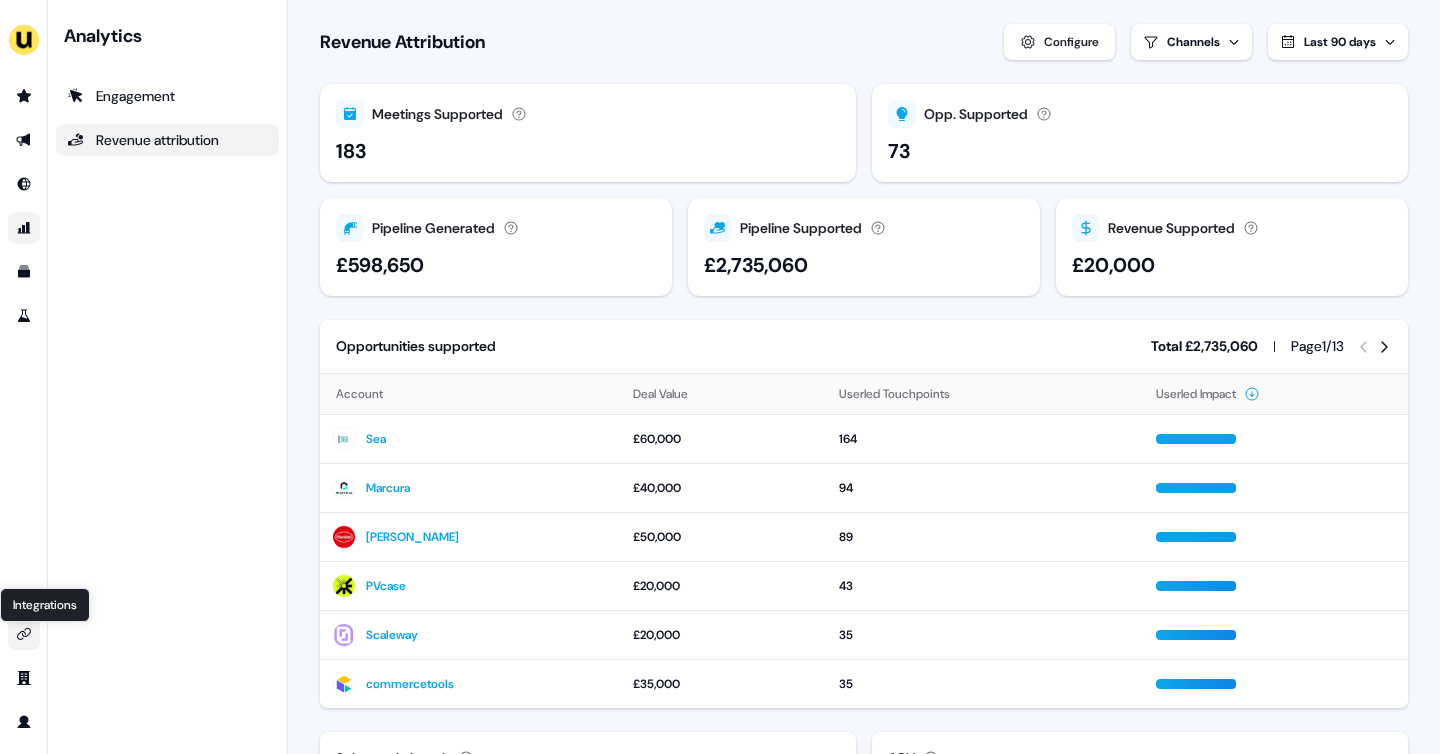 click 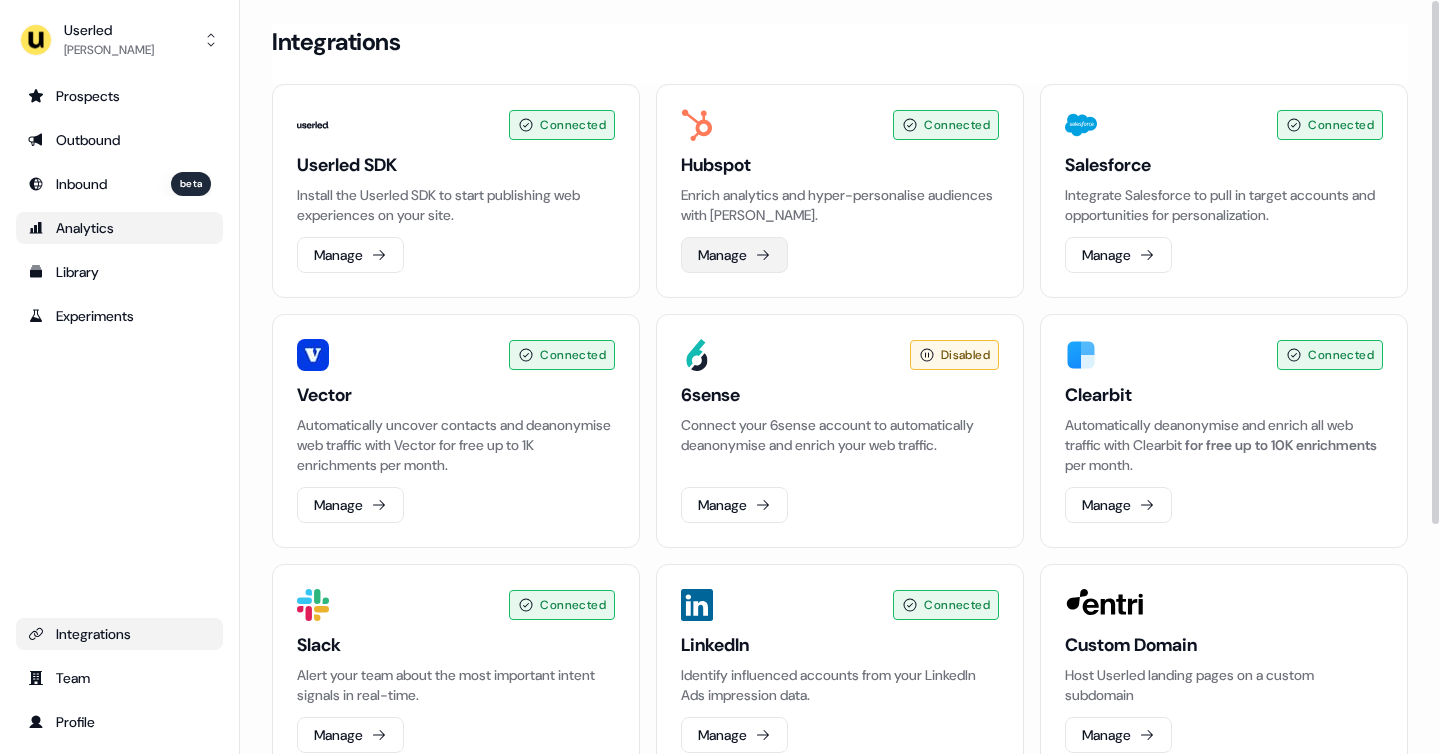 click on "Manage" at bounding box center (734, 255) 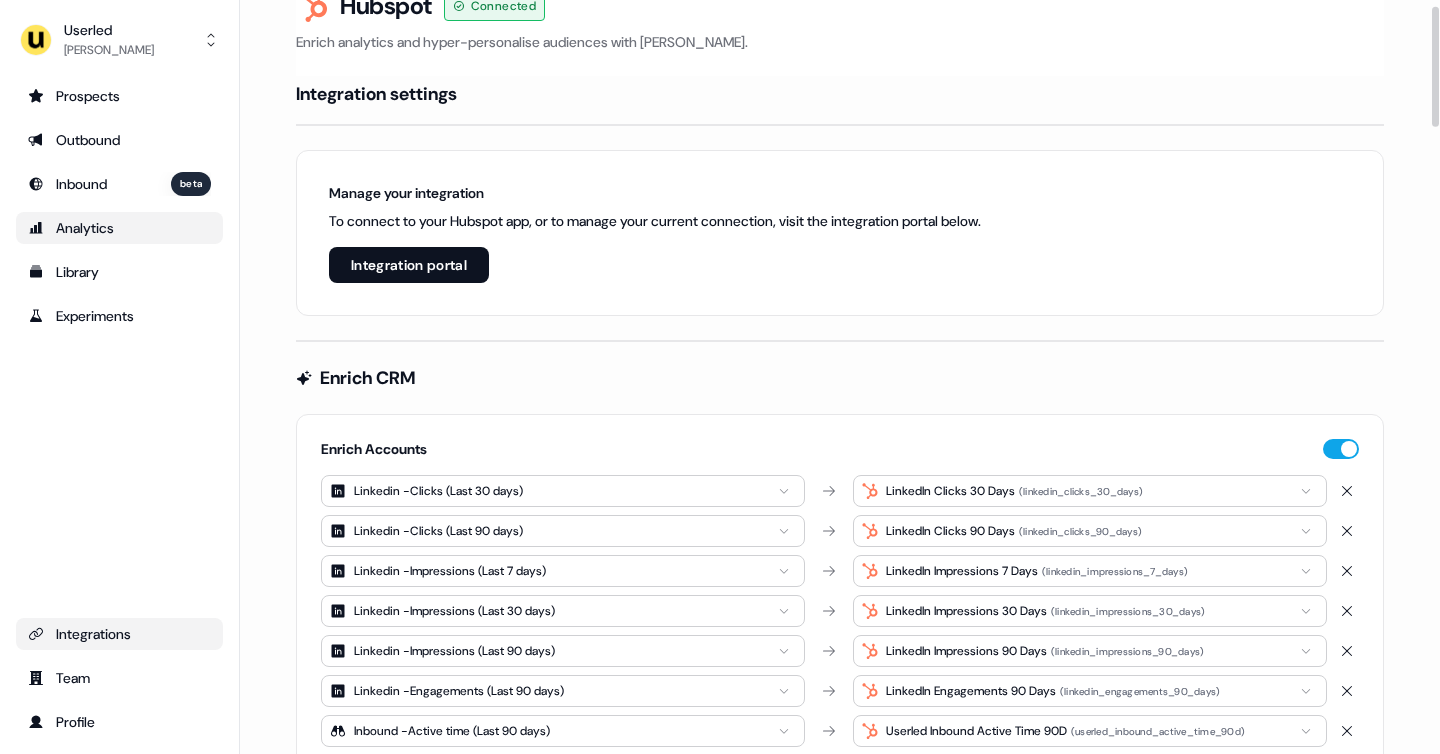 scroll, scrollTop: 0, scrollLeft: 0, axis: both 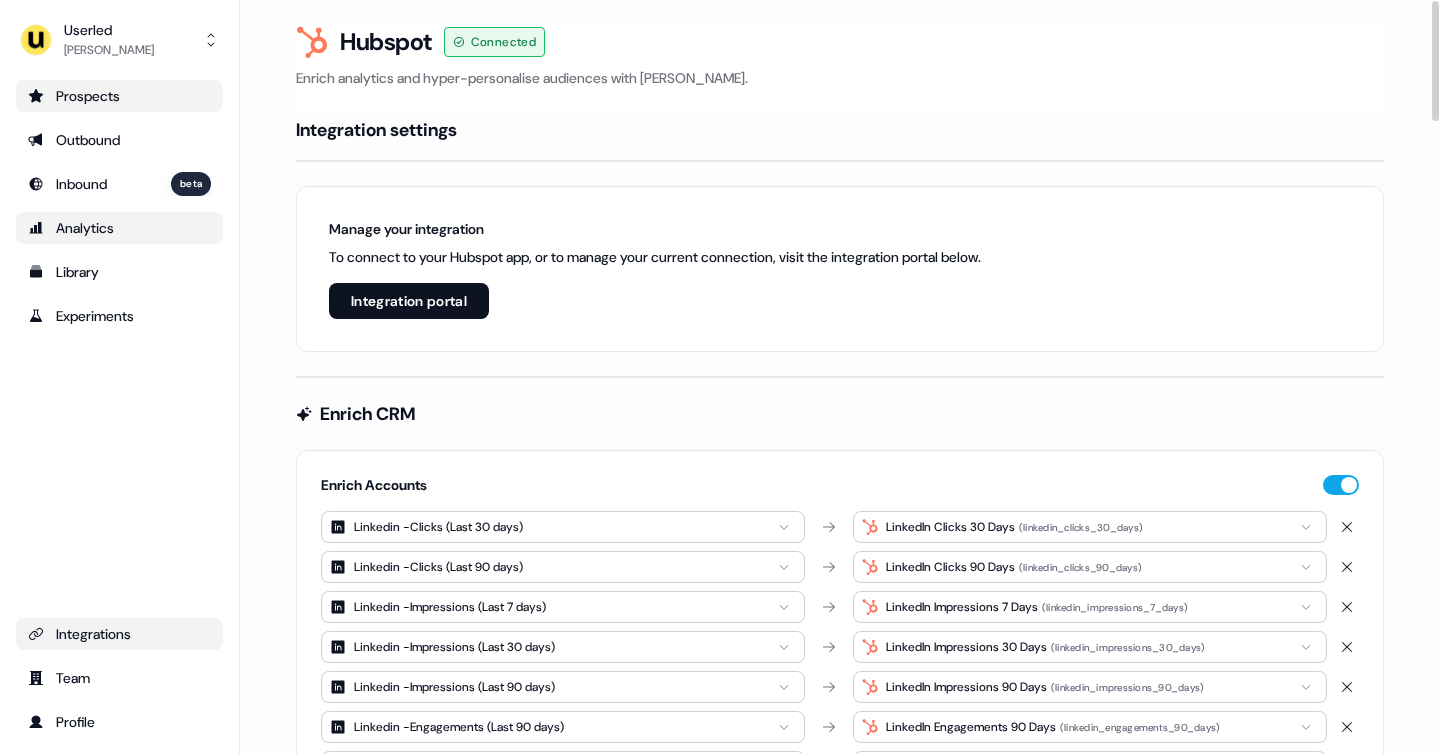 click on "Prospects" at bounding box center (119, 96) 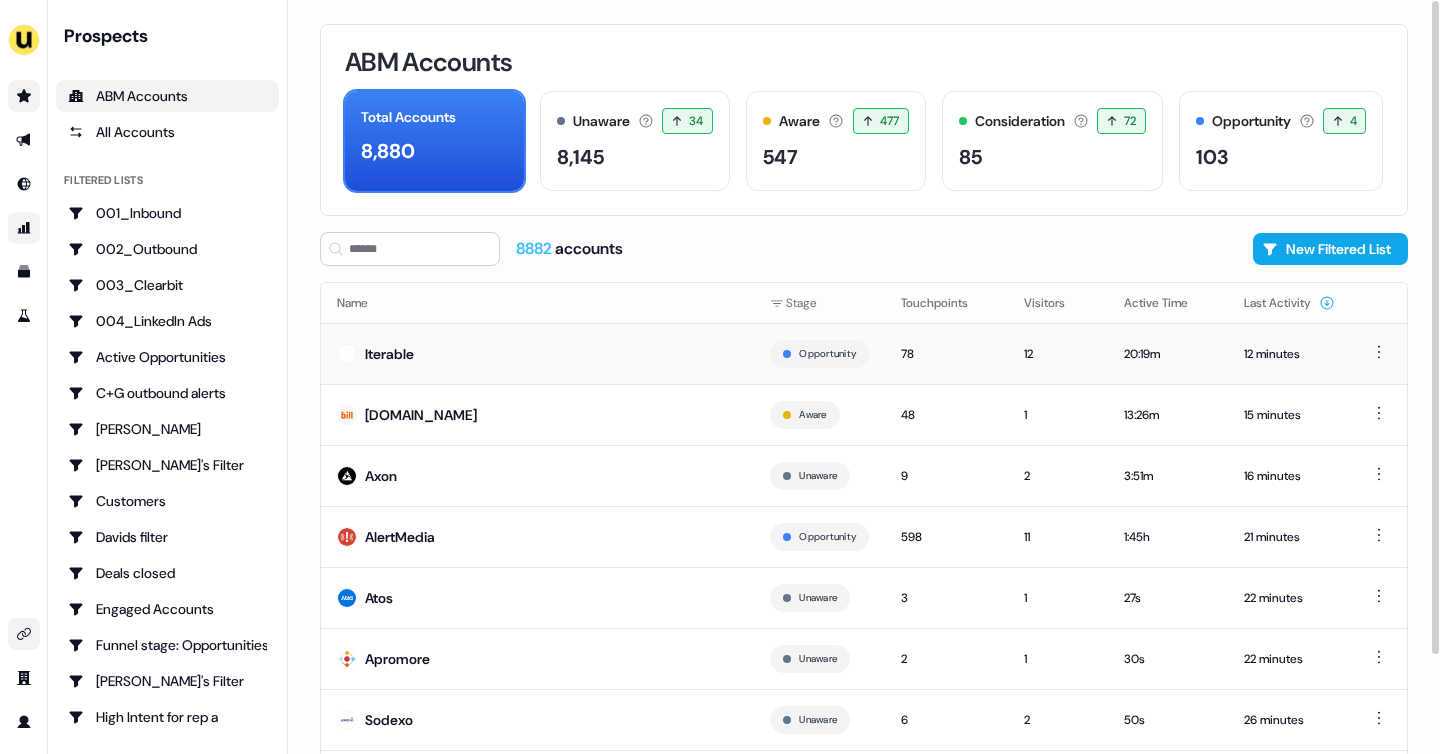 click on "Iterable" at bounding box center [537, 353] 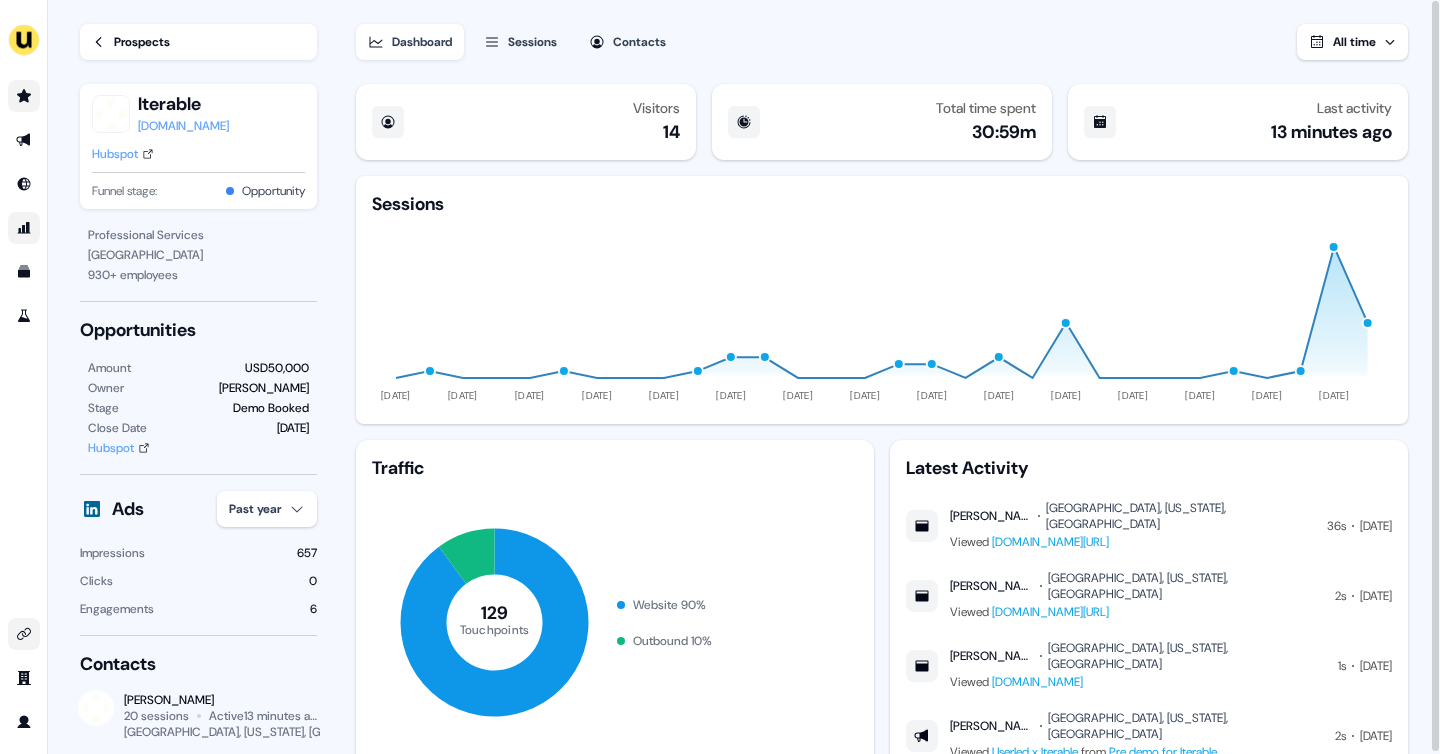 click on "Sessions" at bounding box center (532, 42) 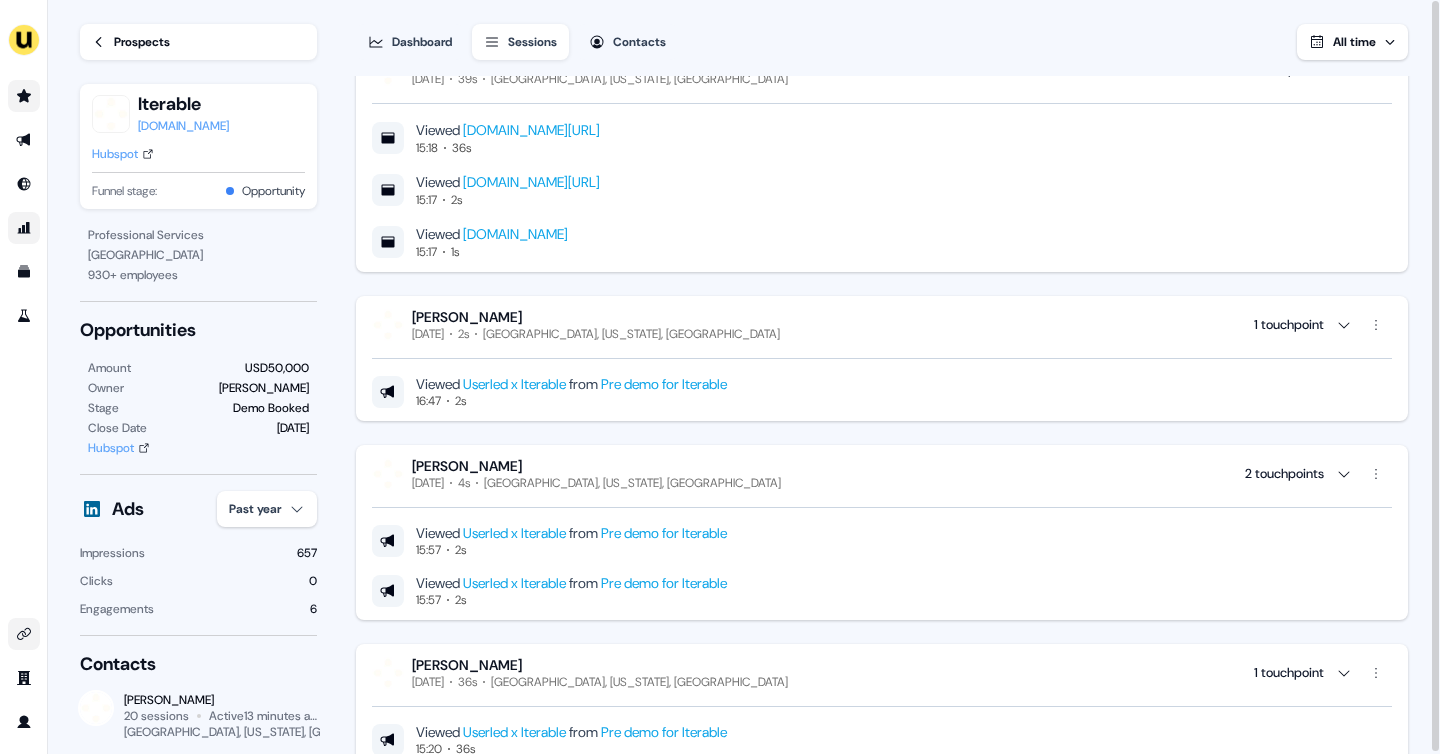 scroll, scrollTop: 45, scrollLeft: 0, axis: vertical 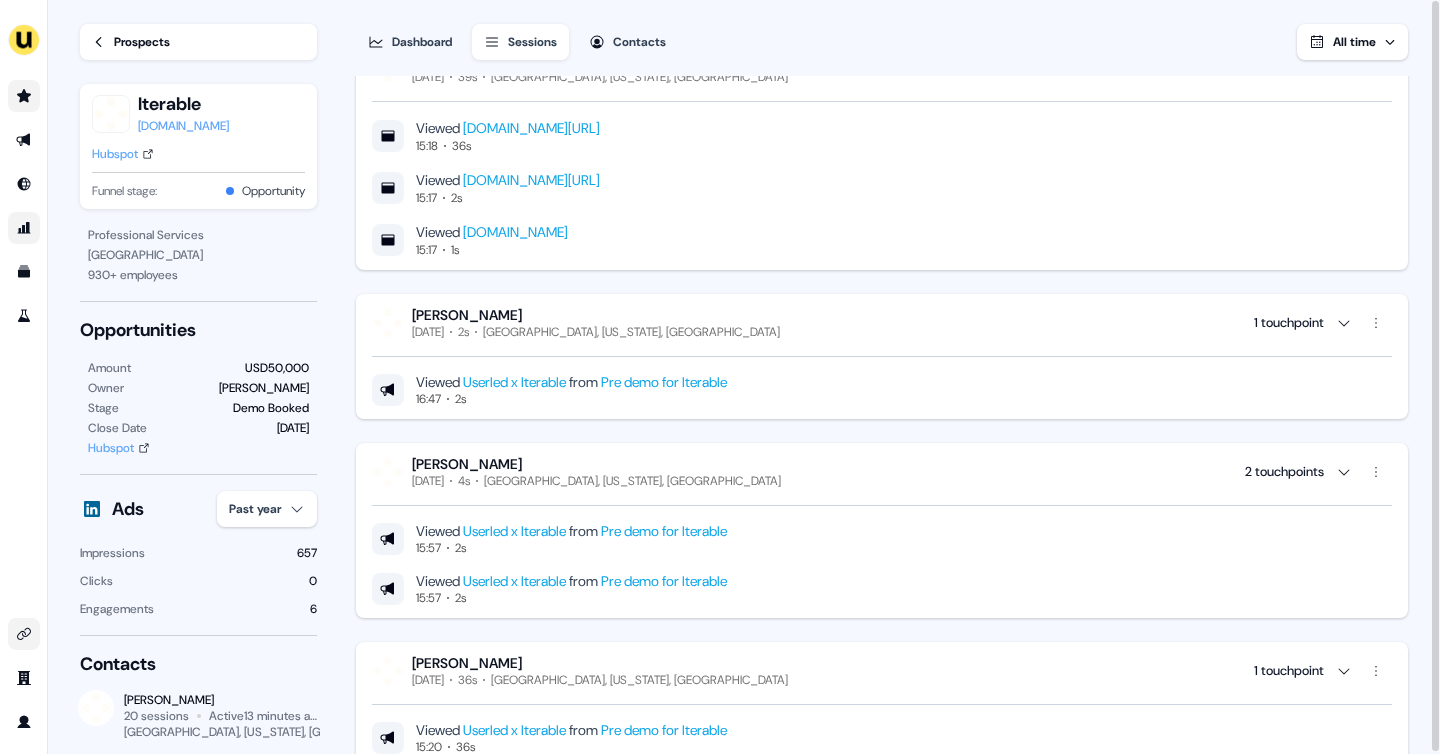 click 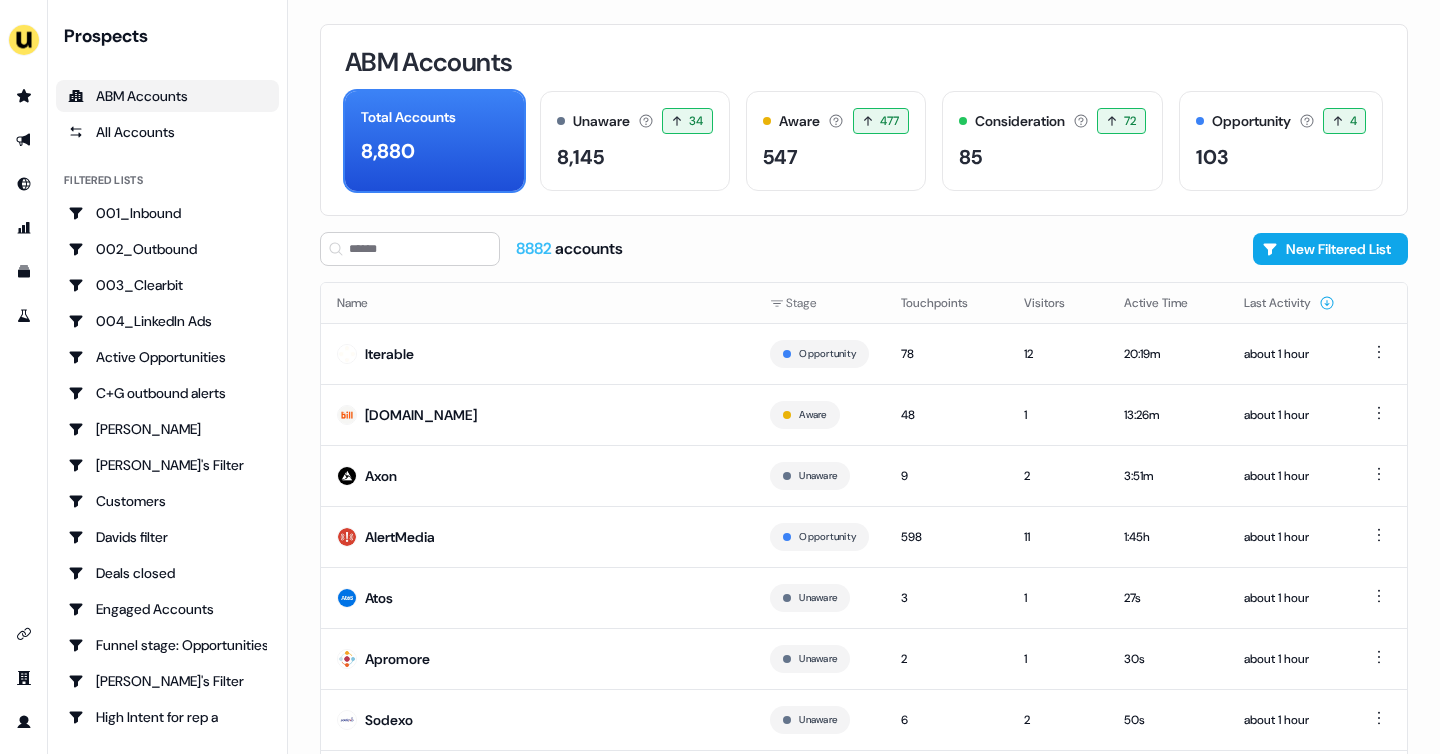 scroll, scrollTop: 0, scrollLeft: 0, axis: both 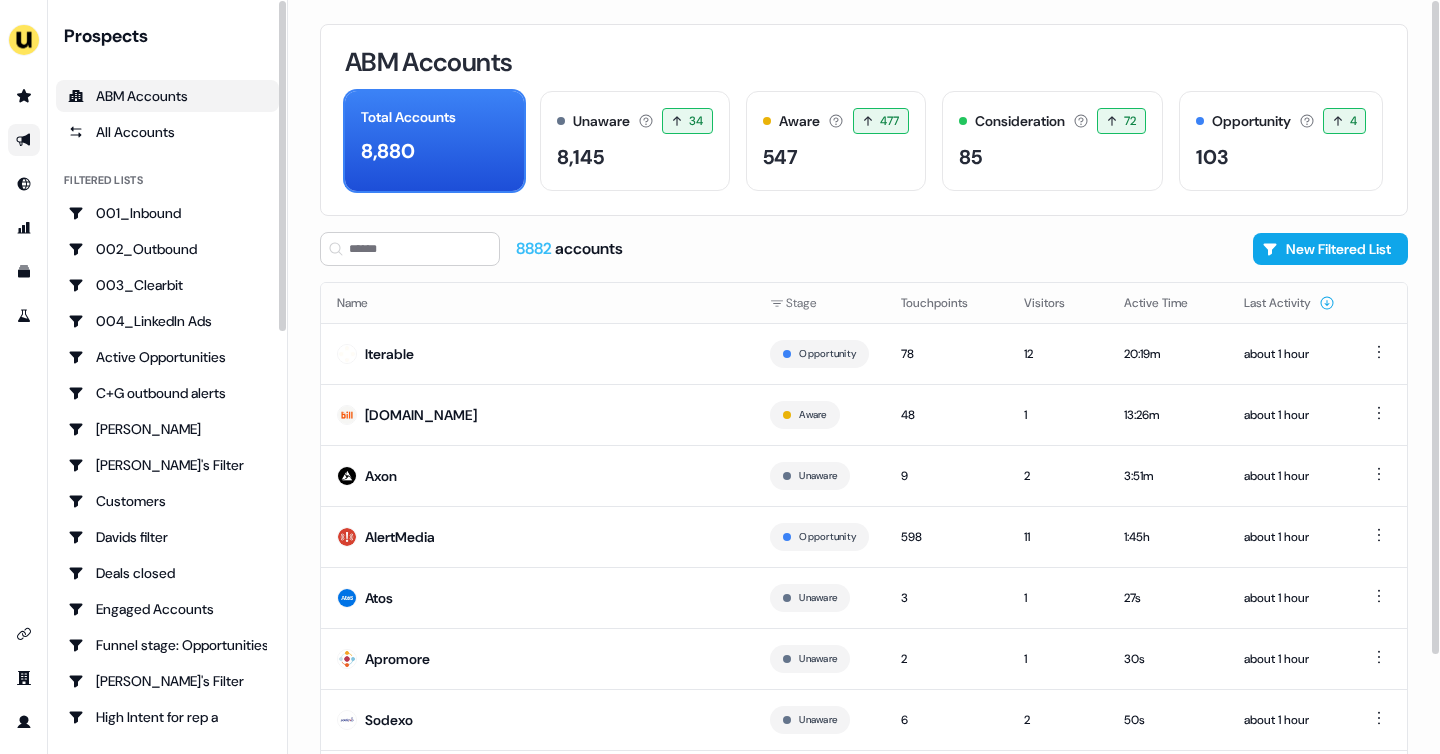 click 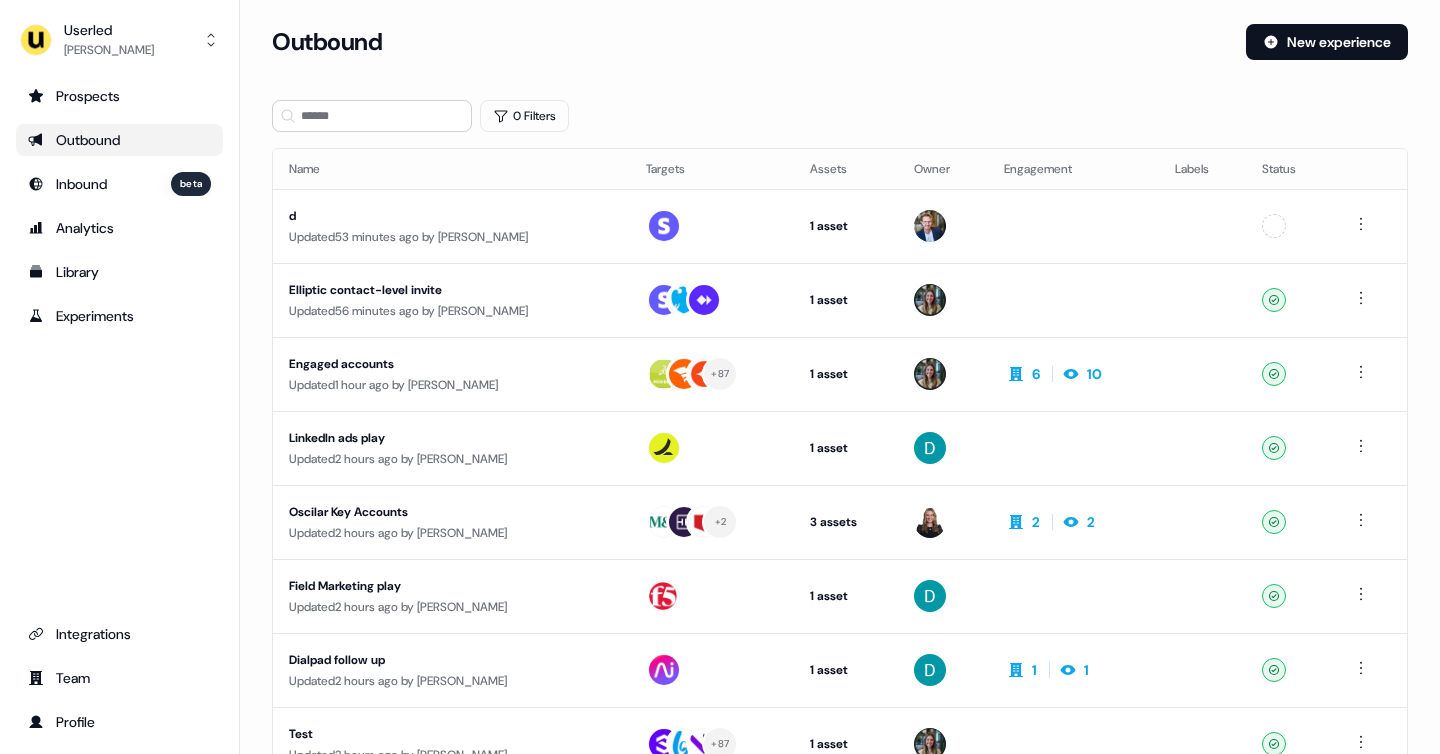 click on "Outbound" at bounding box center (119, 140) 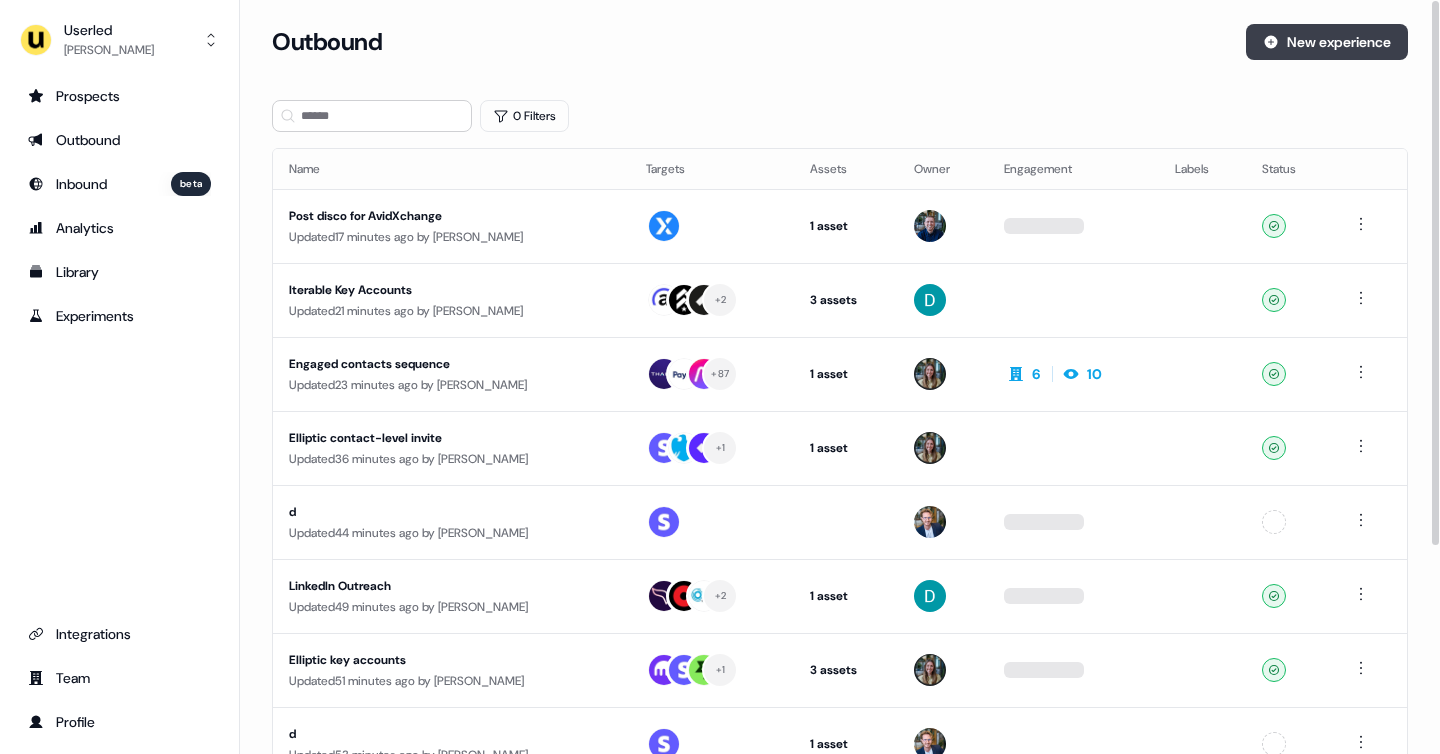 click on "New experience" at bounding box center [1327, 42] 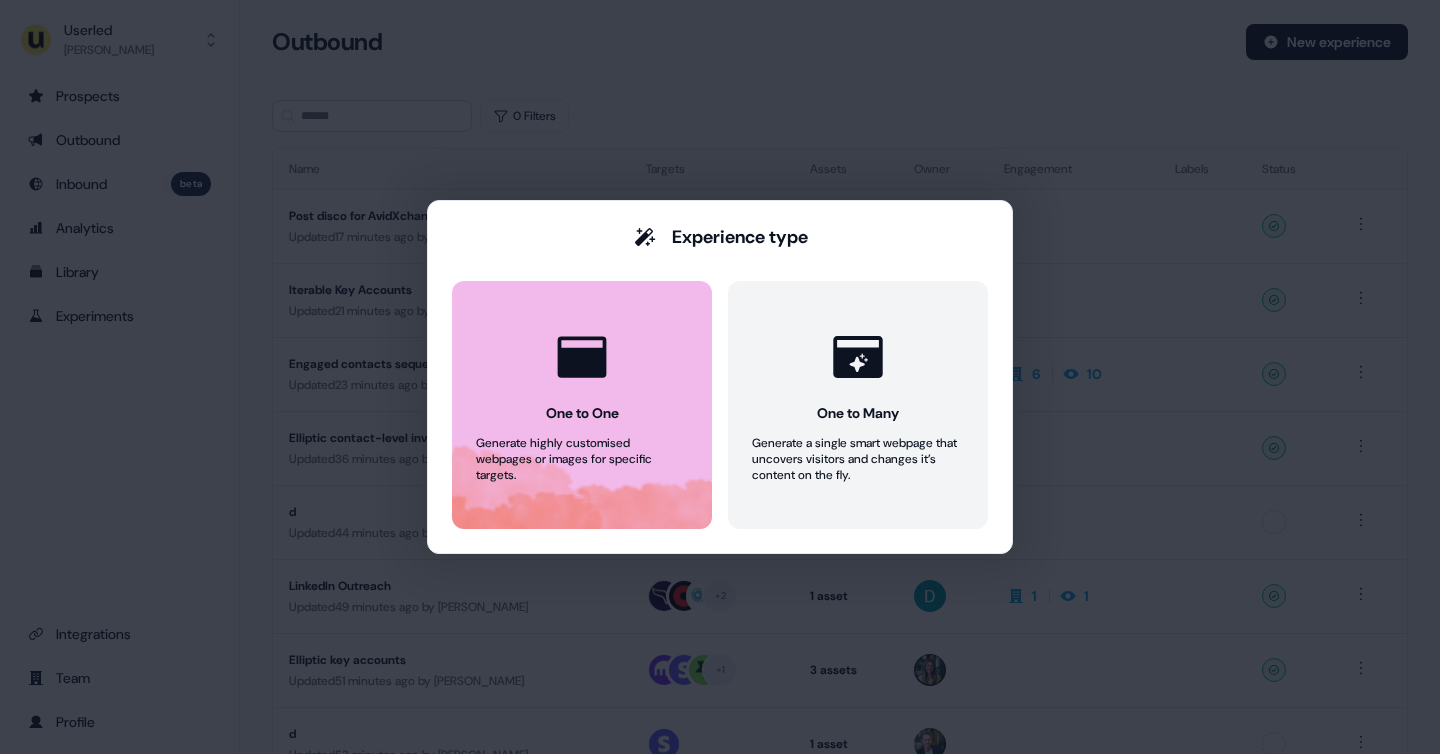 click on "One to One Generate highly customised webpages or images for specific targets." at bounding box center (582, 405) 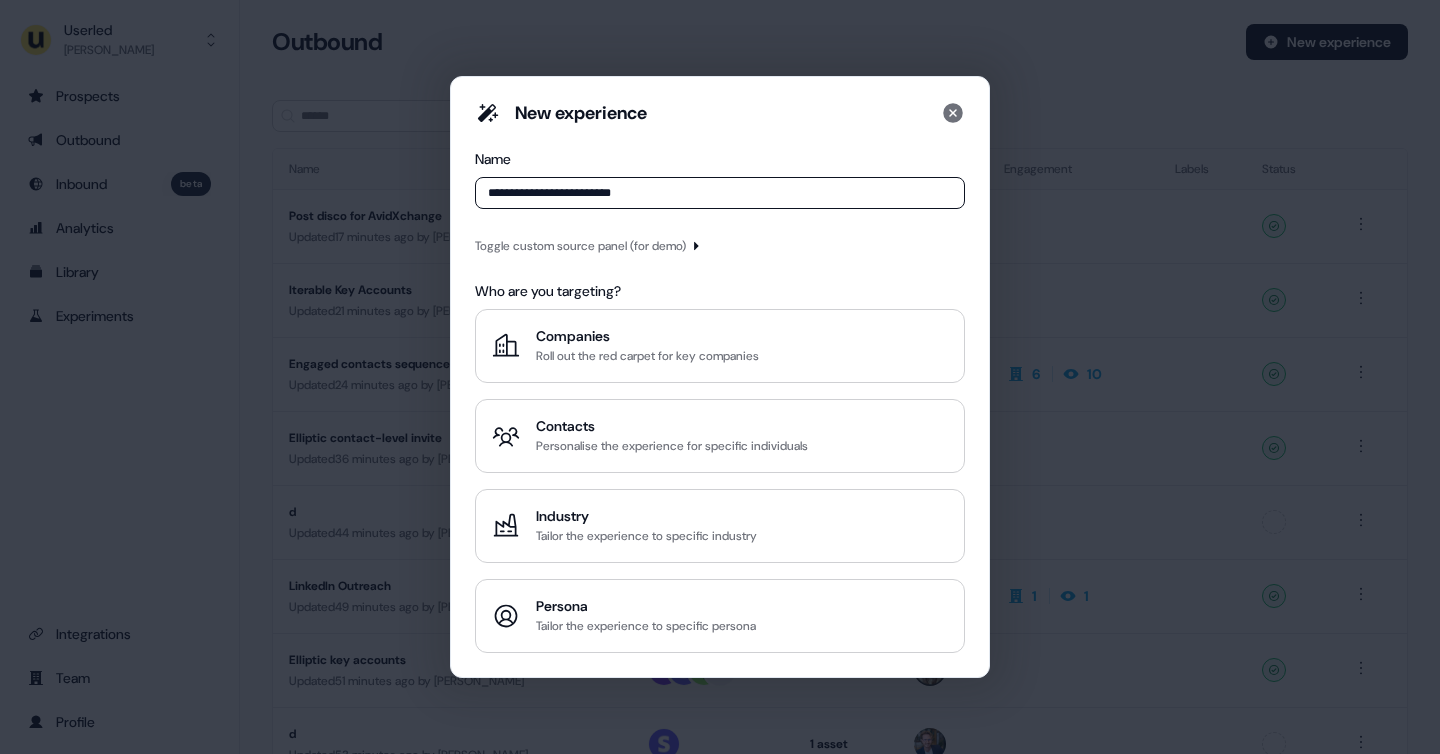 type on "**********" 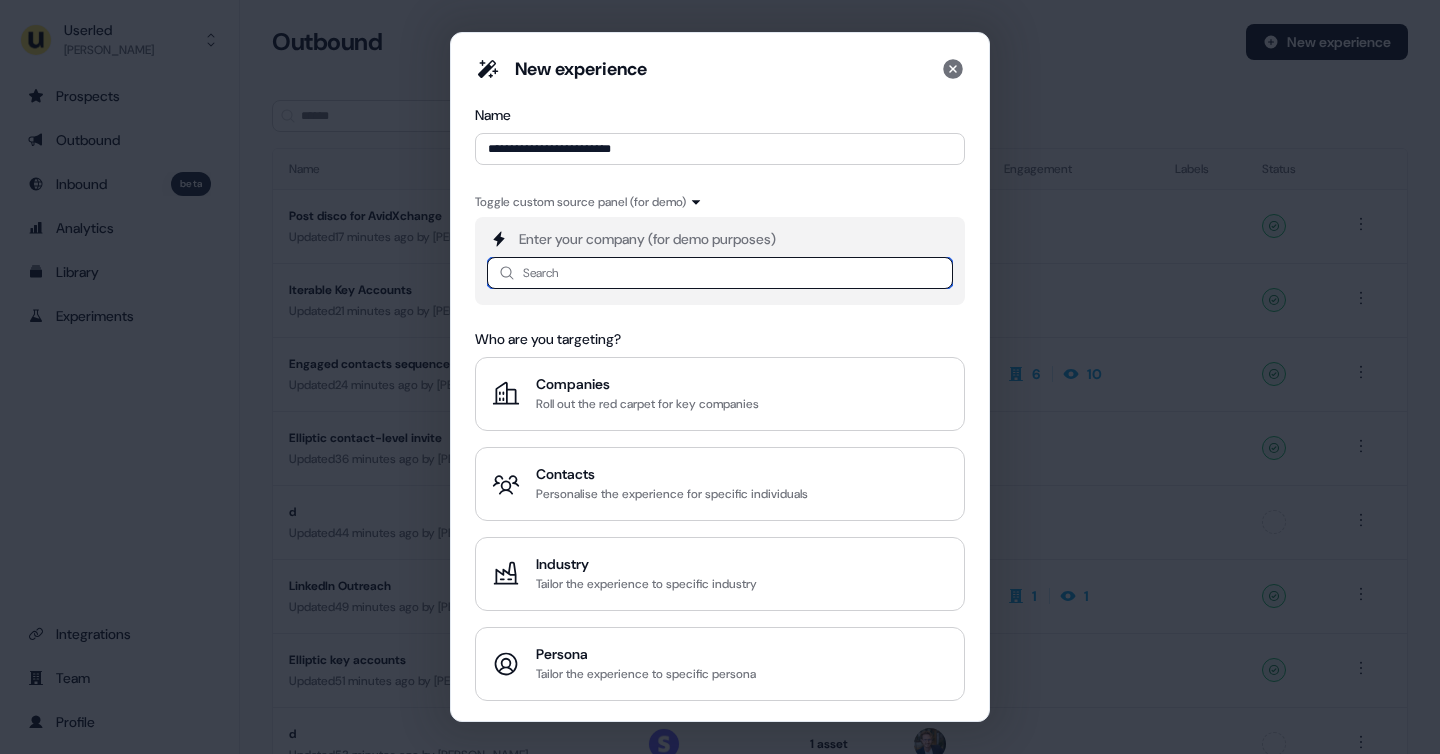 click at bounding box center [720, 273] 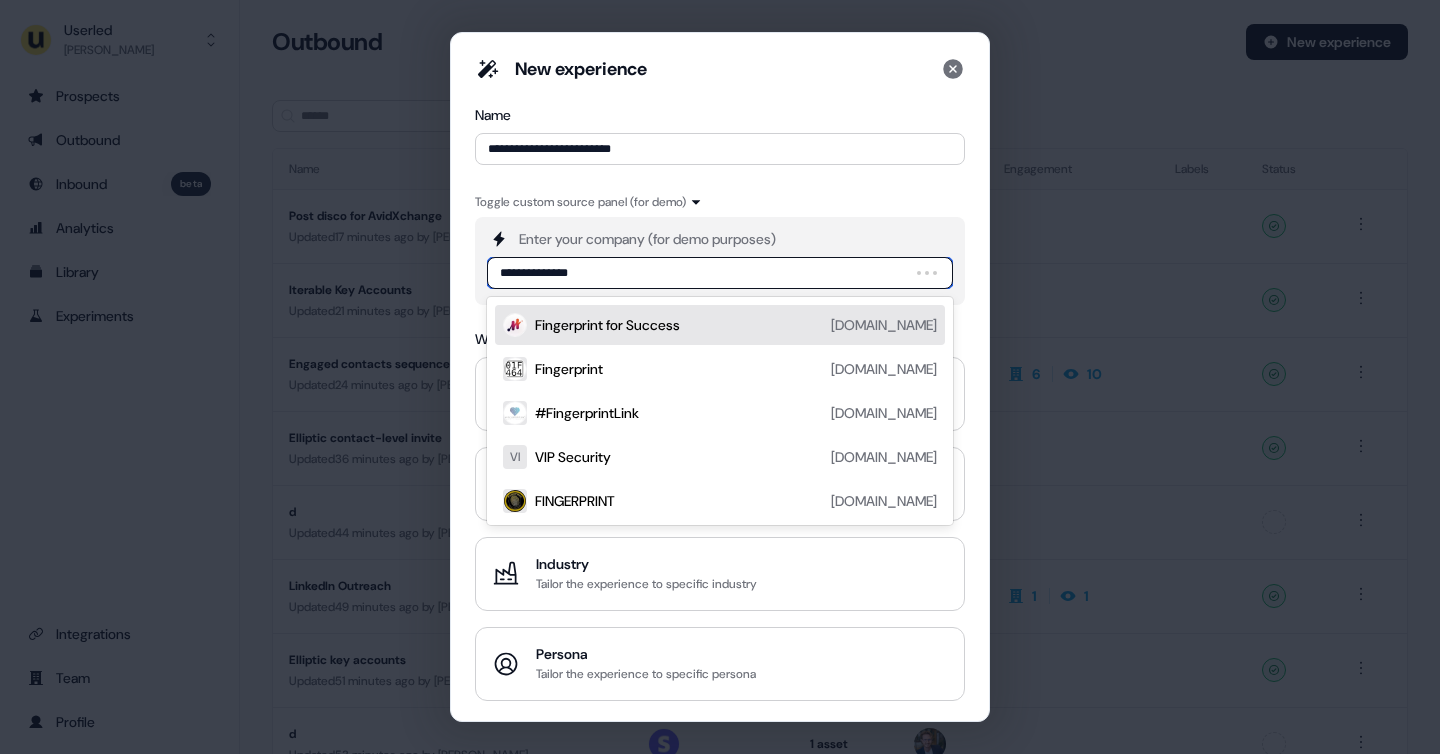 type on "**********" 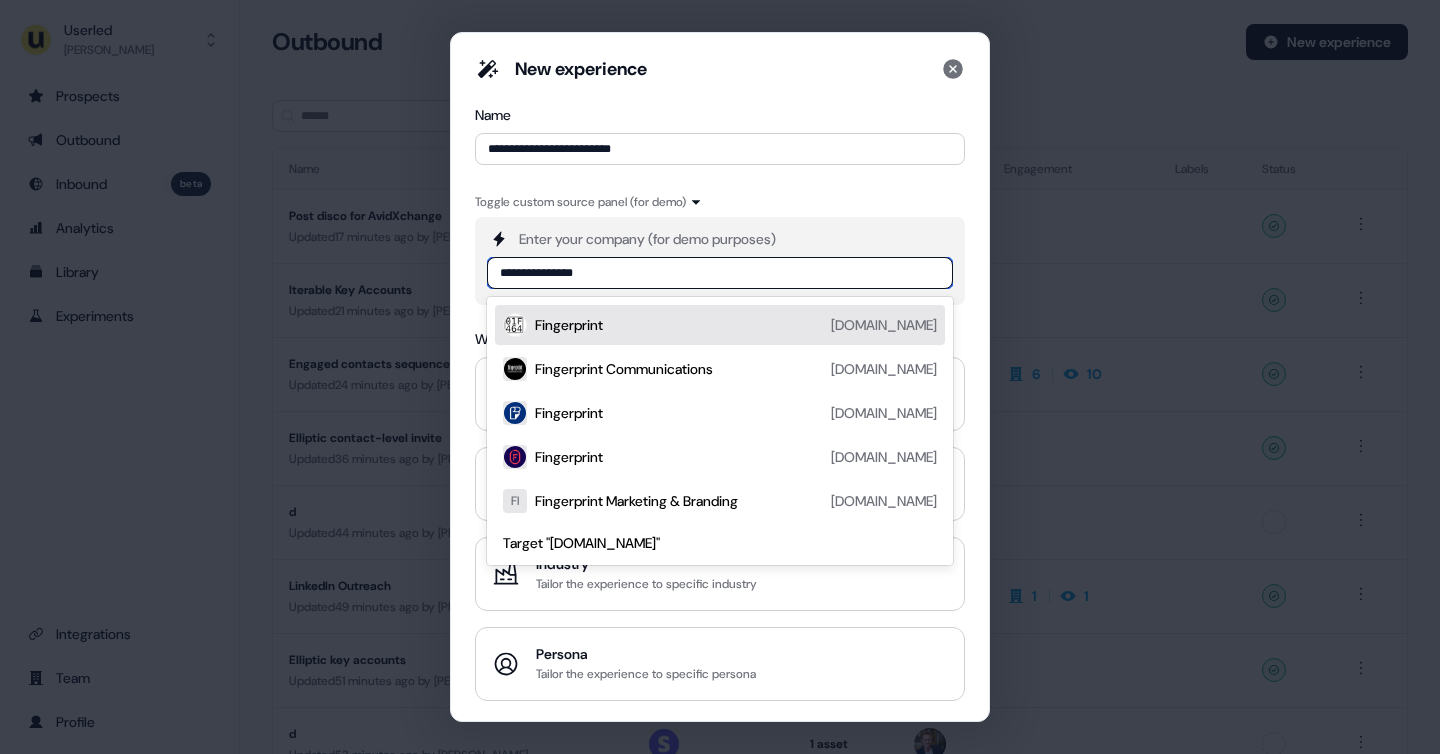 click on "Fingerprint" at bounding box center [569, 325] 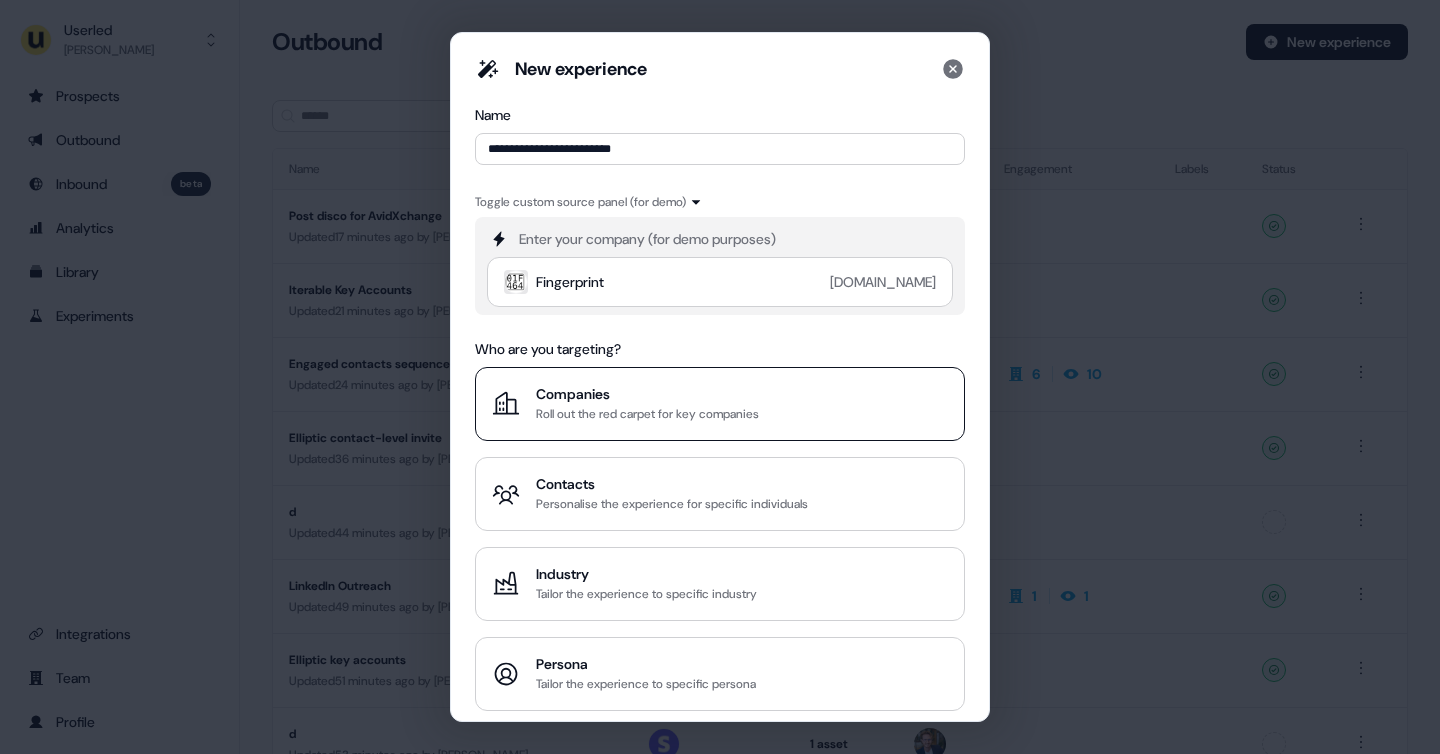 click on "Companies Roll out the red carpet for key companies" at bounding box center (720, 404) 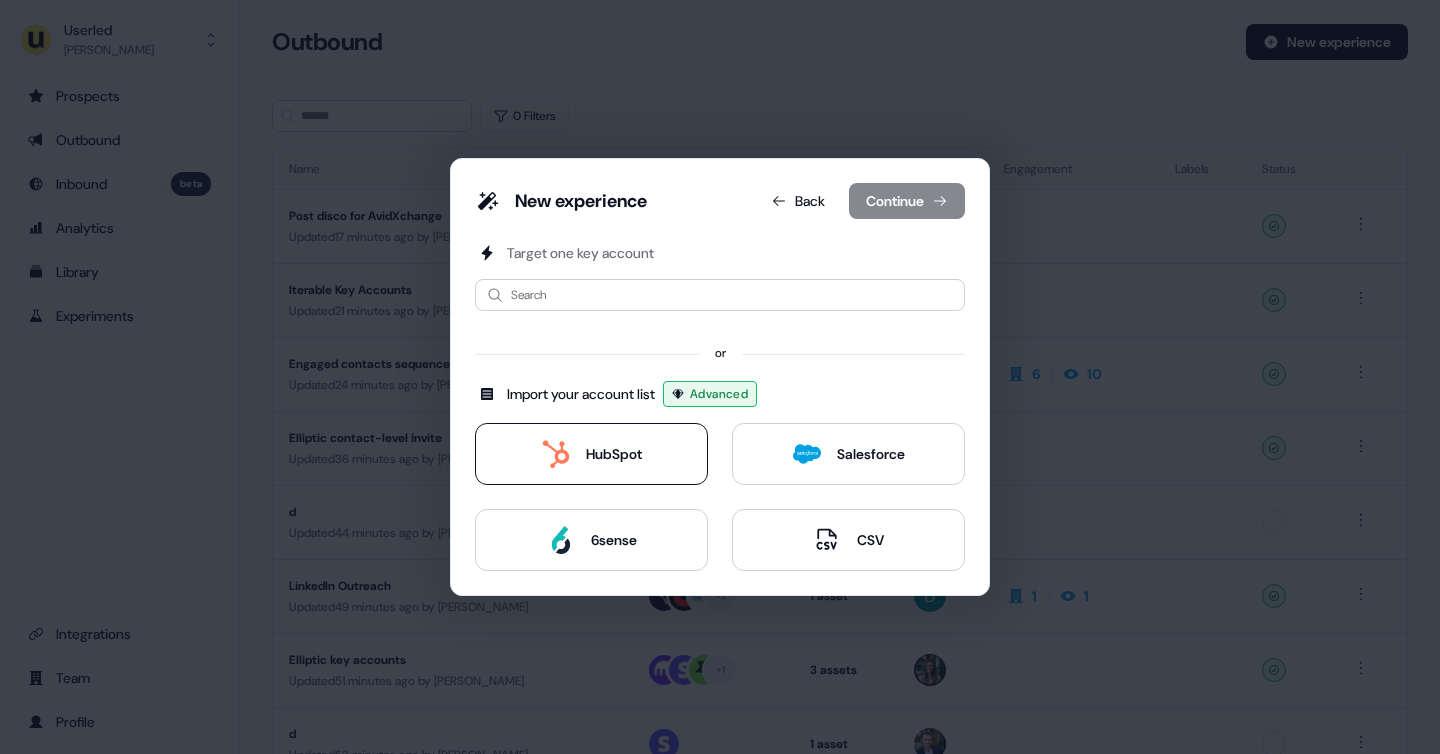 click on "HubSpot" at bounding box center [614, 454] 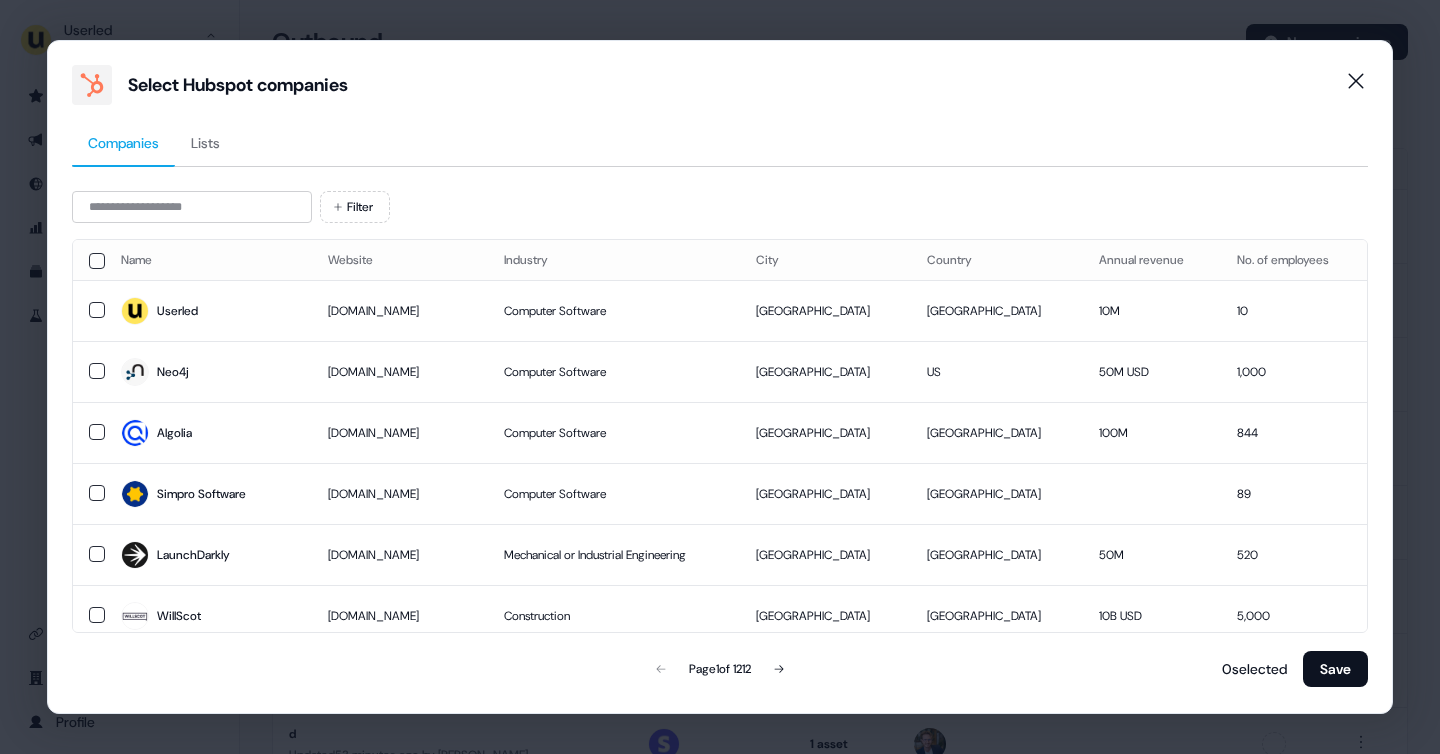 click on "Lists" at bounding box center (205, 143) 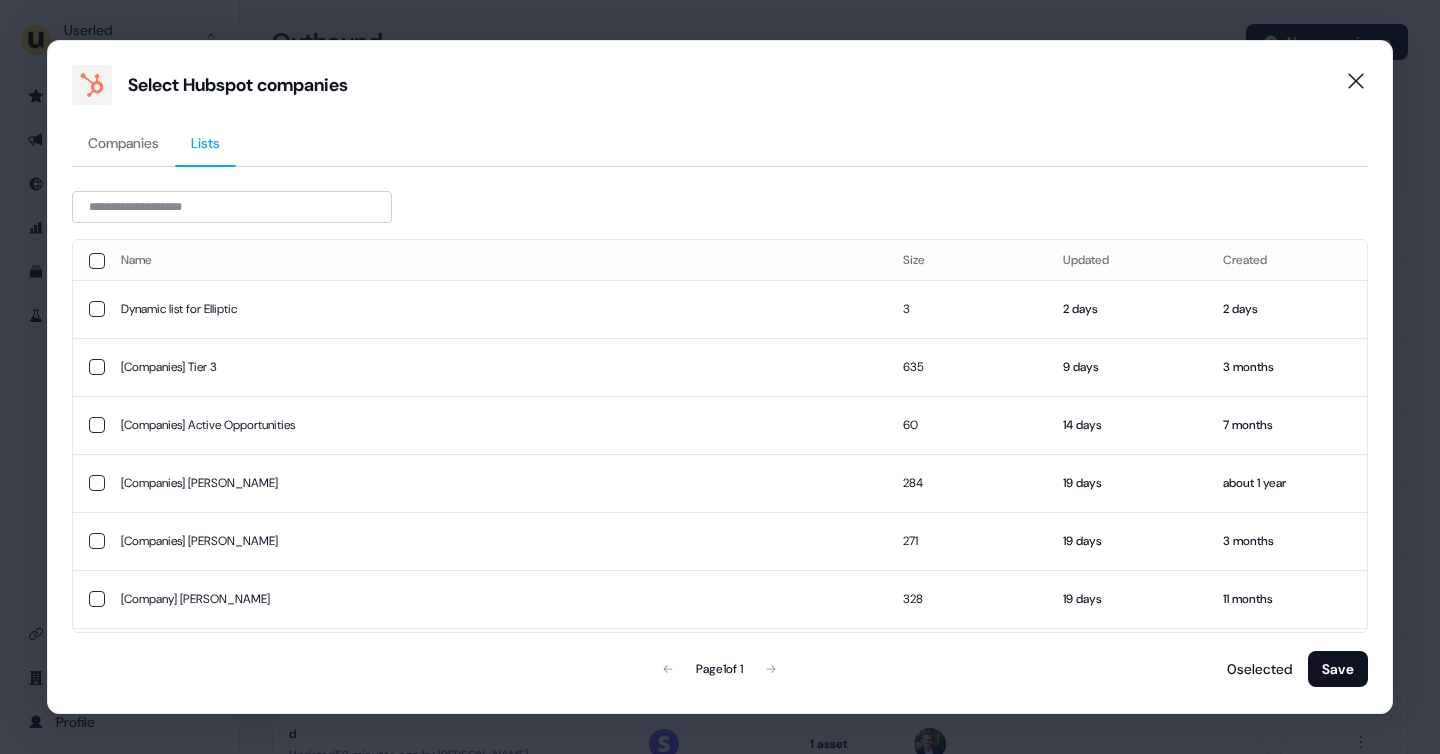 click on "Companies" at bounding box center [123, 144] 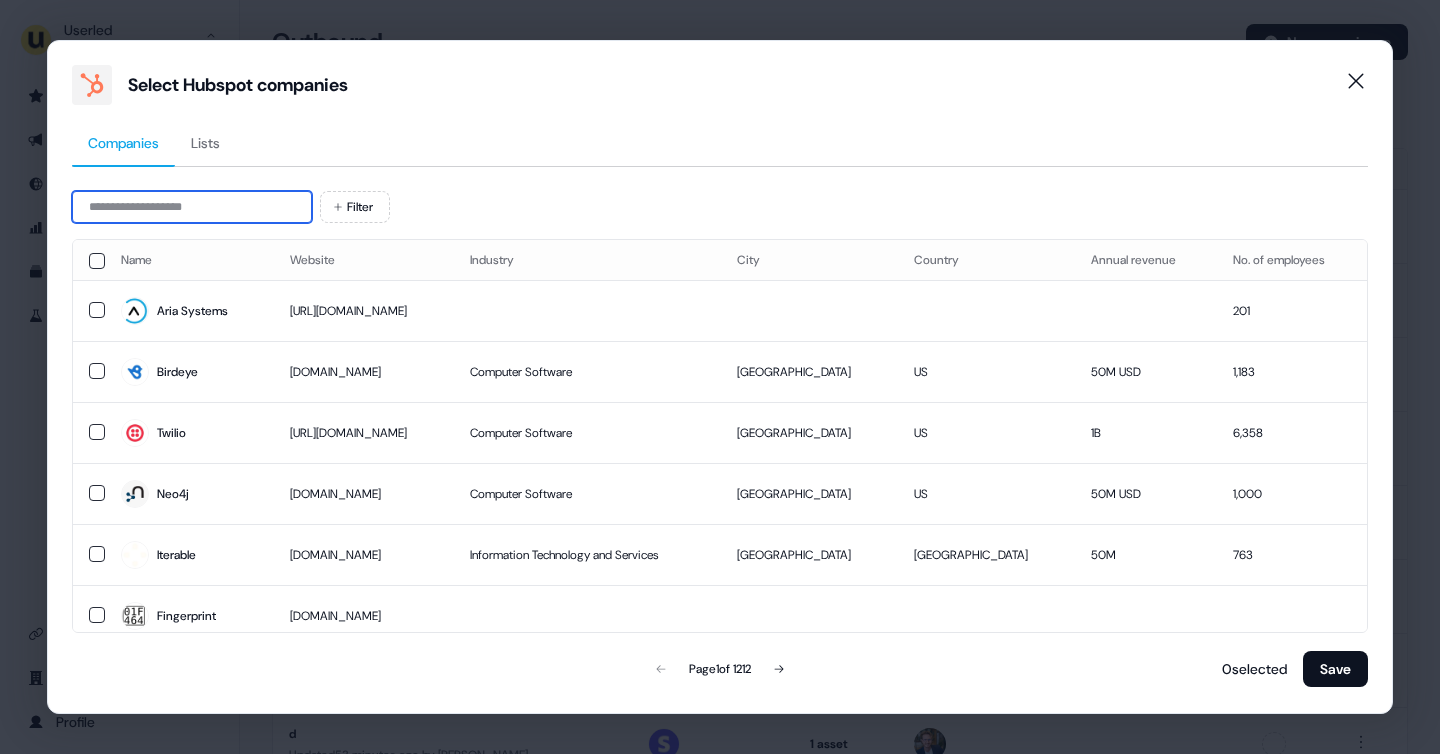 click at bounding box center (192, 207) 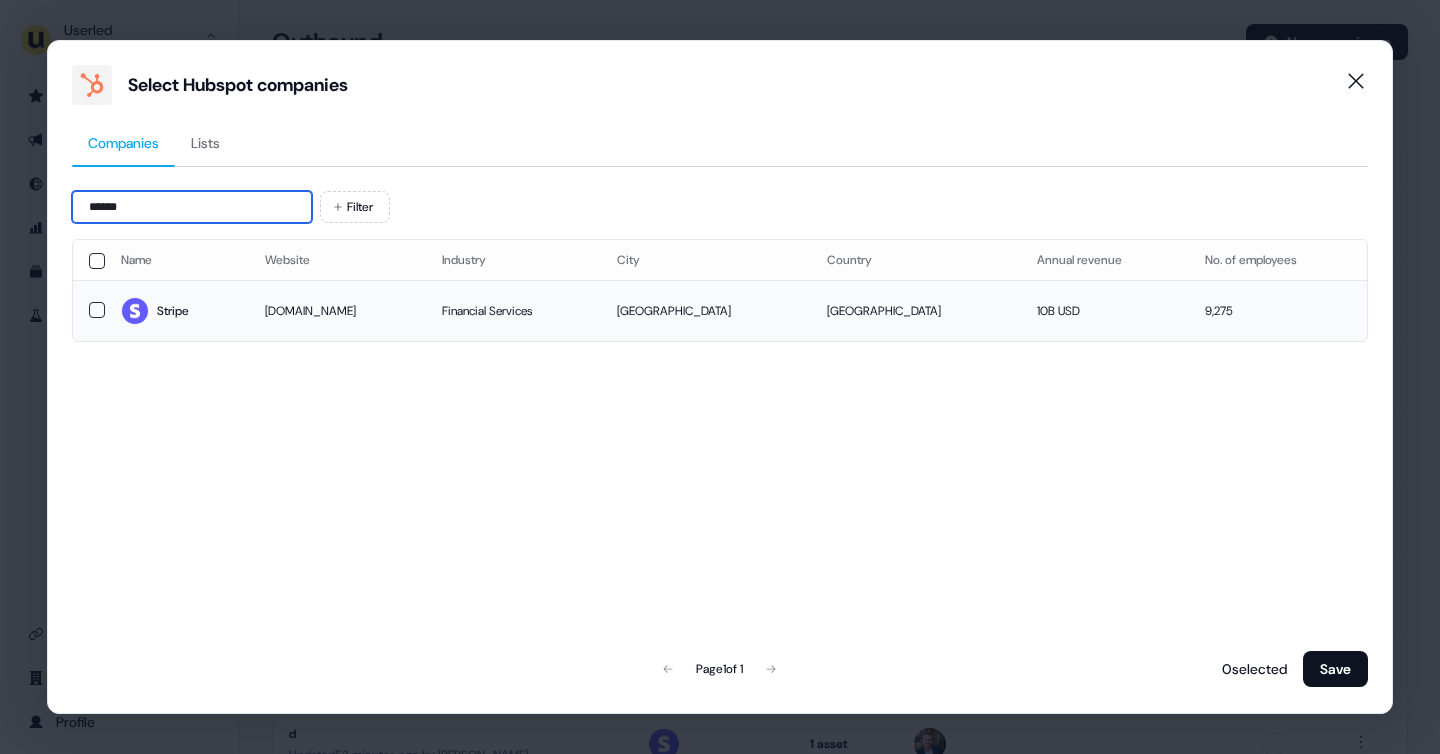 type on "******" 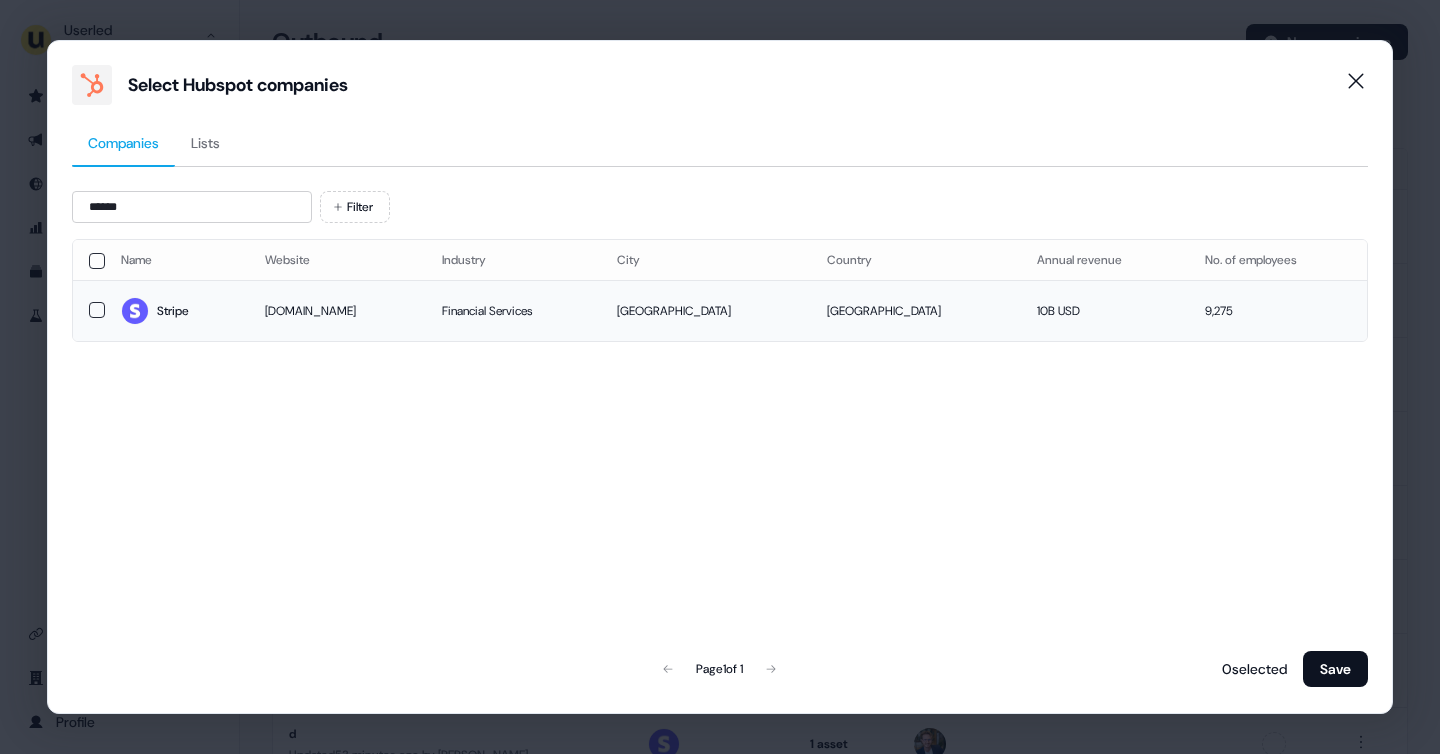 click at bounding box center [97, 310] 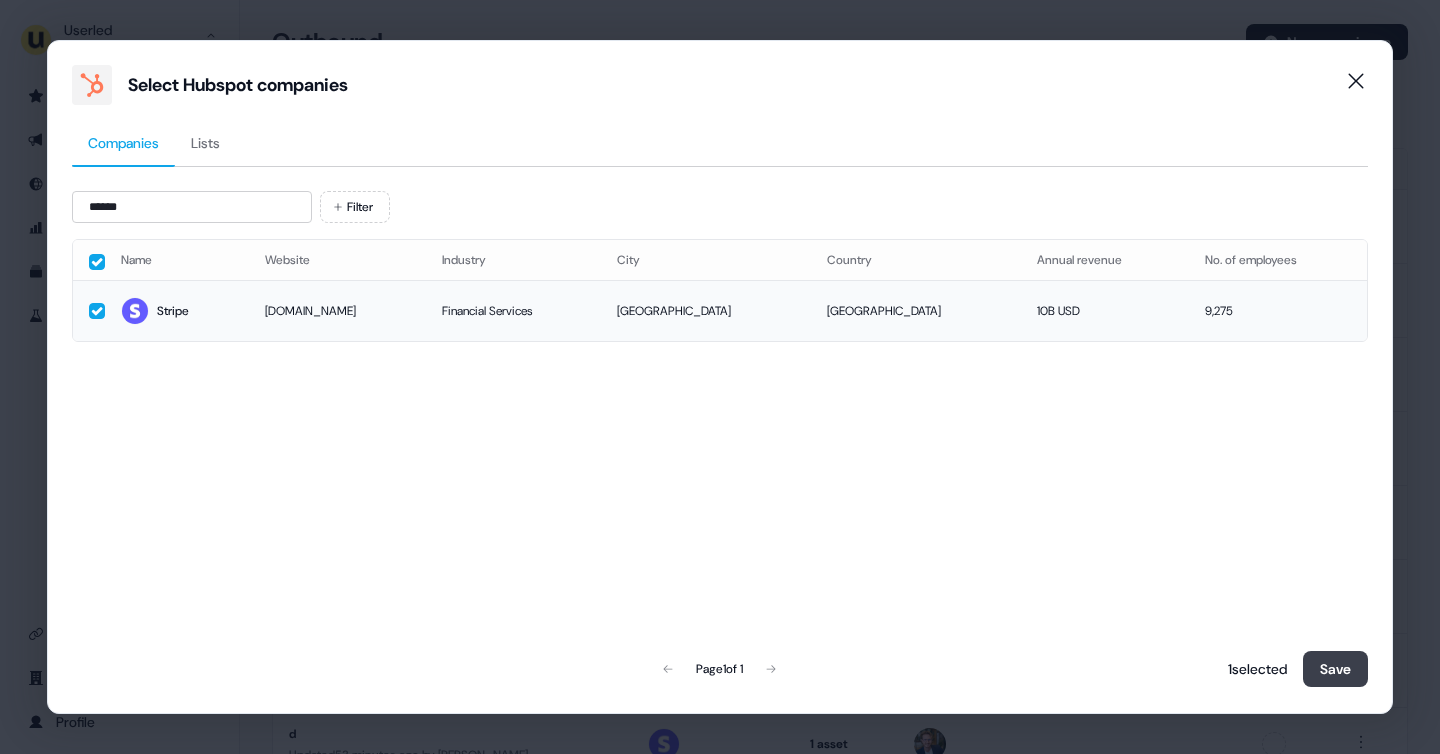 click on "Save" at bounding box center [1335, 669] 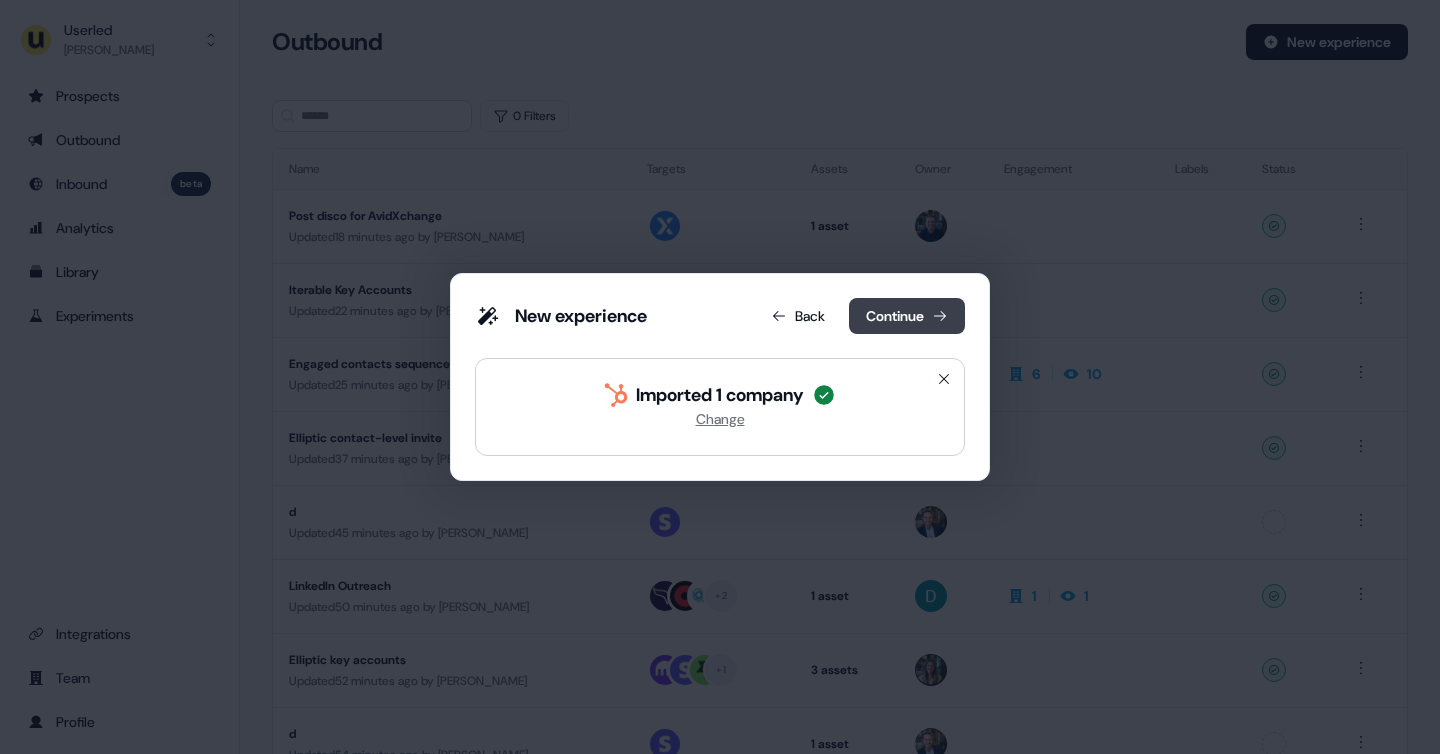 click on "Continue" at bounding box center (907, 316) 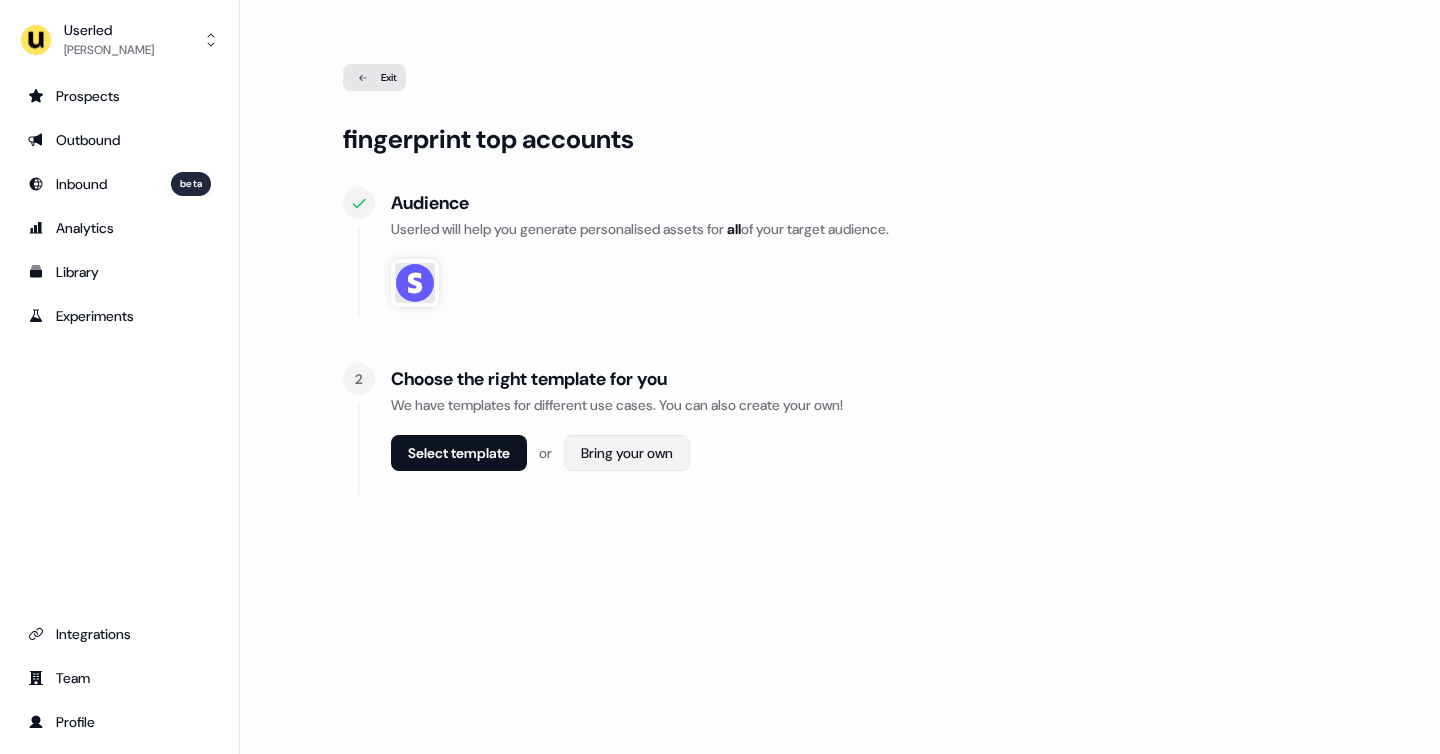 click on "For the best experience switch devices to a bigger screen. Go to Userled.io Userled Yann Sarfati Prospects Outbound Inbound beta Analytics Library Experiments Integrations Team Profile Loading... Exit fingerprint top accounts  Audience Userled will help you generate personalised assets for   all  of your target audience. 2 Choose the right template for you We have templates for different use cases. You can also create your own! Select template or Bring your own 08" at bounding box center [720, 377] 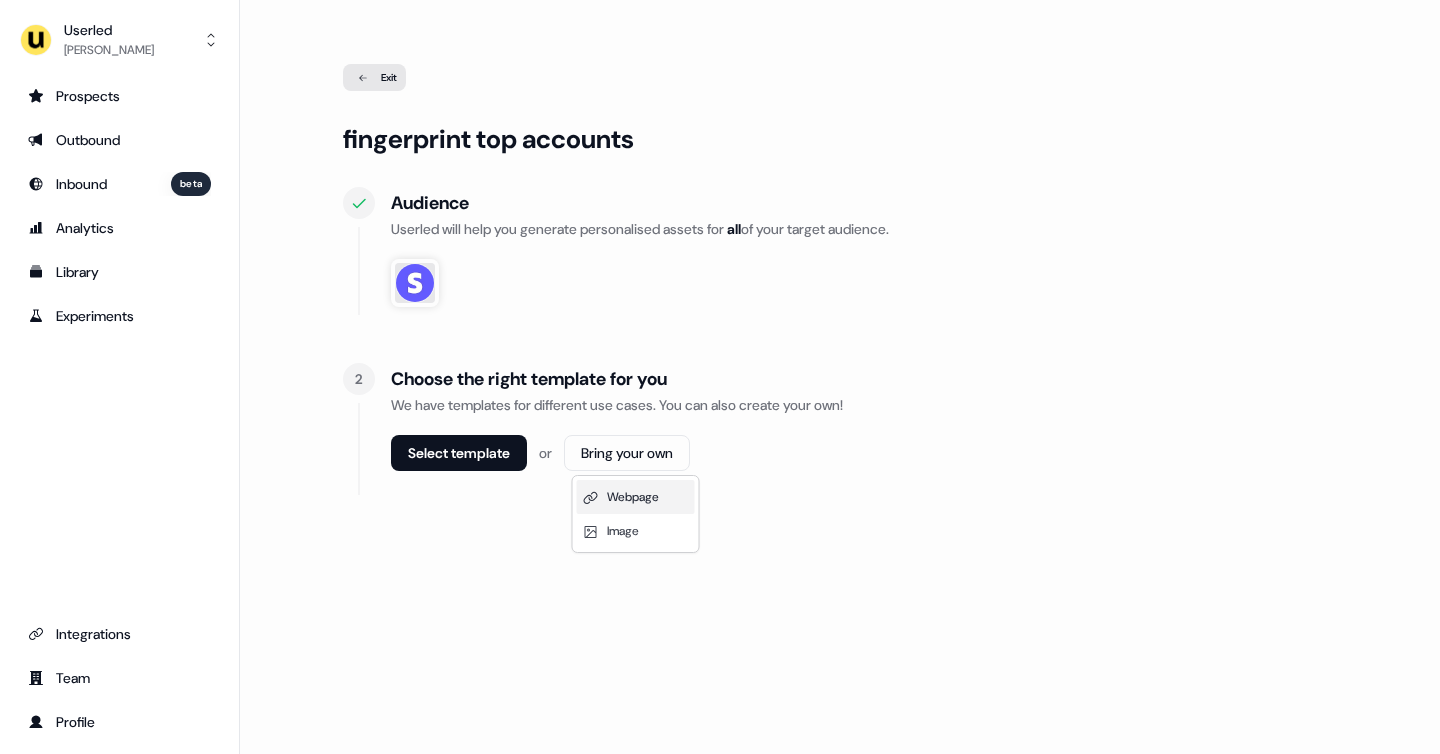 click on "Webpage" at bounding box center (633, 497) 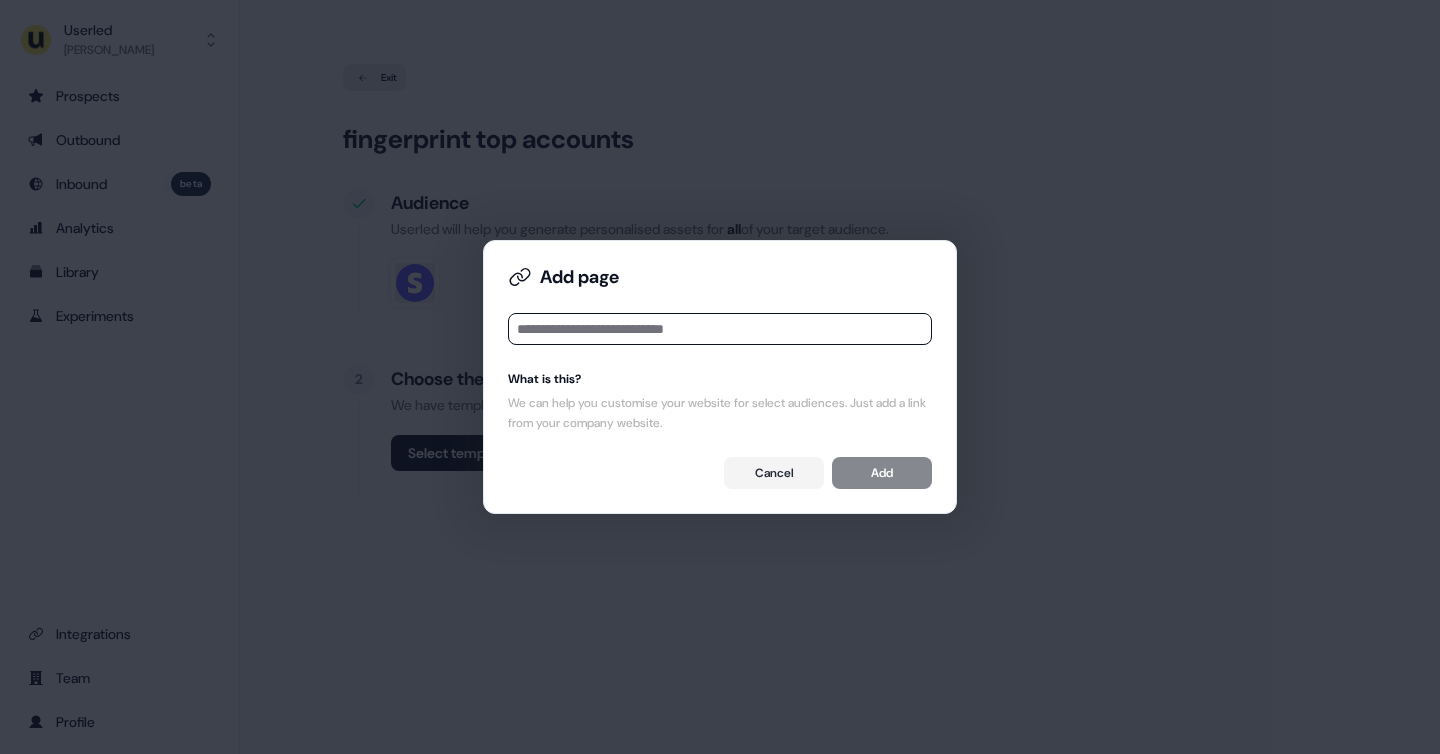 click on "Add page What is this? We can help you customise your website for select audiences. Just add a link from your company website. Cancel Add" at bounding box center (720, 377) 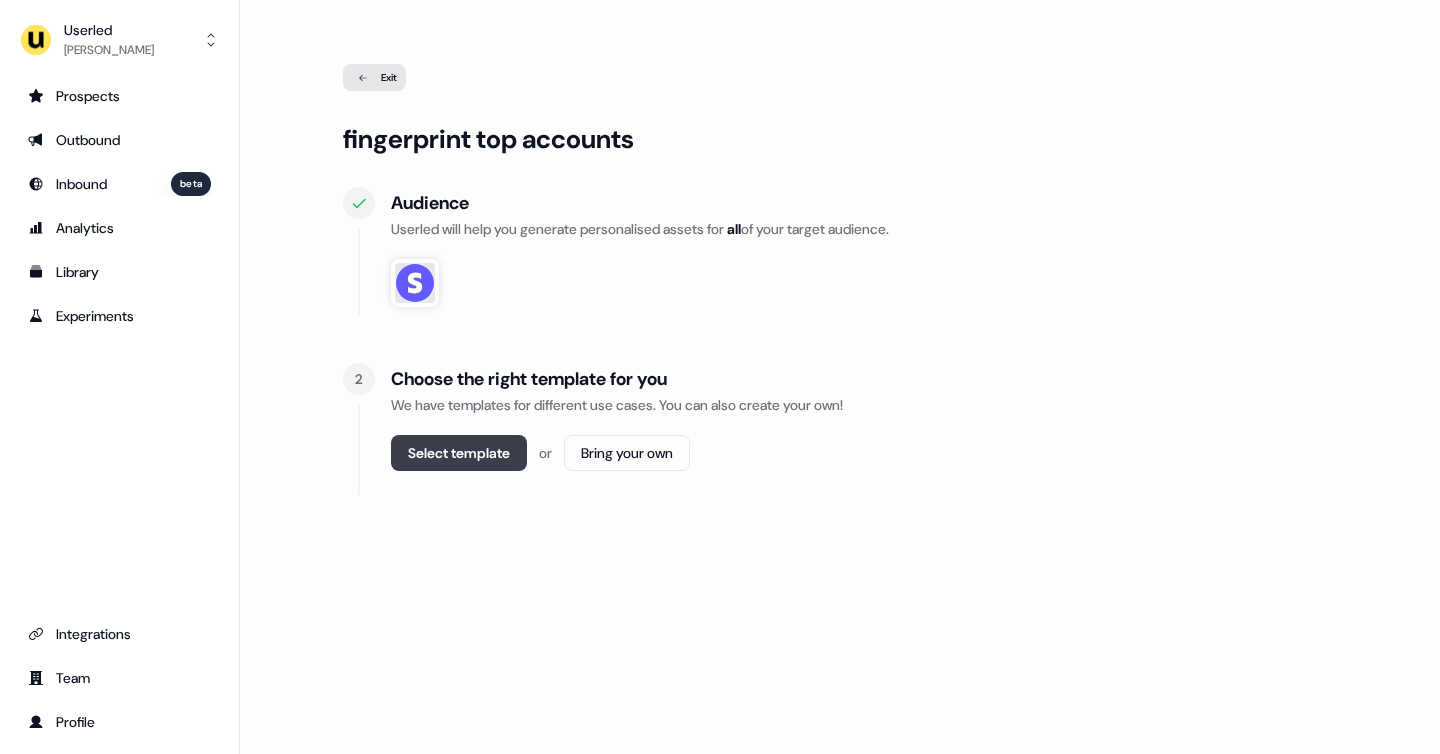 click on "Select template" at bounding box center (459, 453) 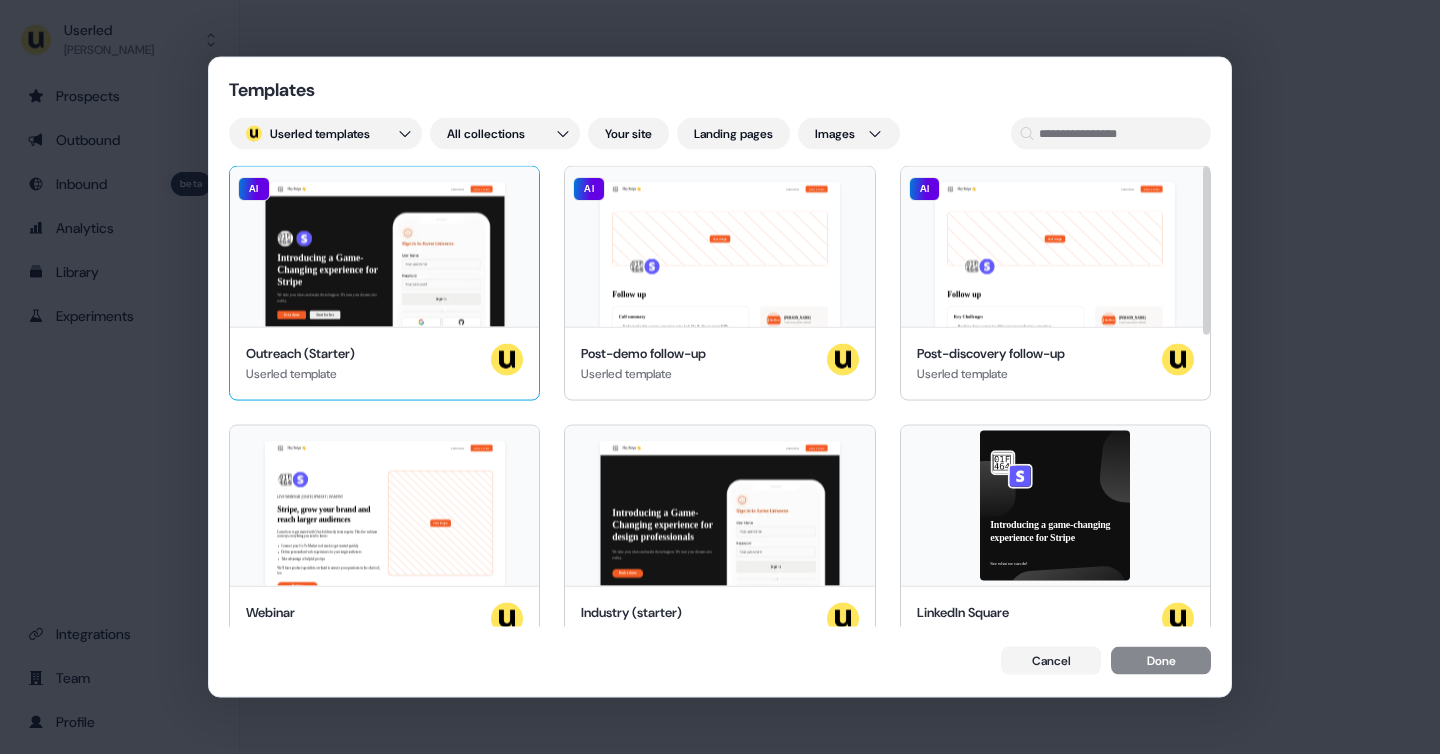 click on "Hey Stripe 👋 Learn more Book a demo Introducing a Game-Changing experience for Stripe We take your ideas and make them happen. We turn your dreams into reality. Get a demo Start for free Stripe, join our team of incredible partners AI" at bounding box center [384, 247] 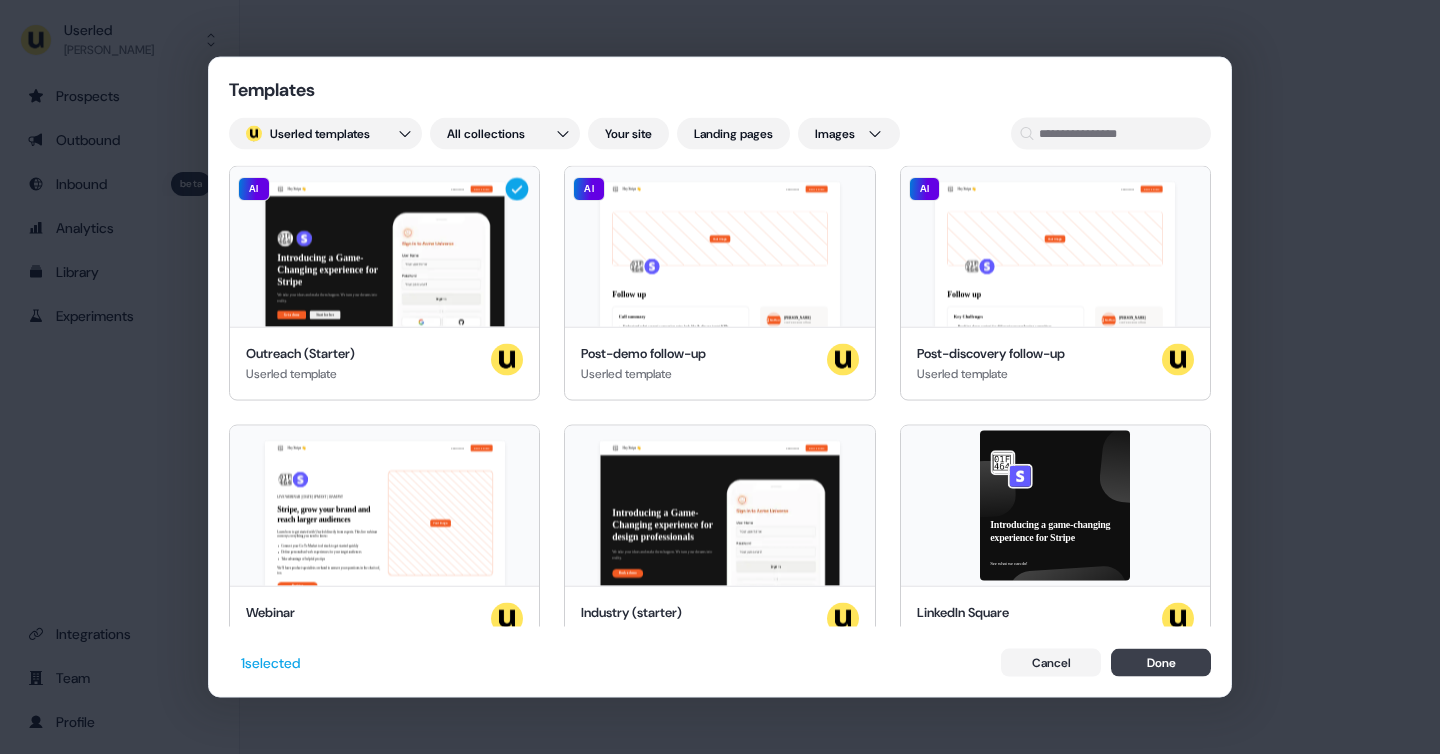 click on "Done" at bounding box center [1161, 662] 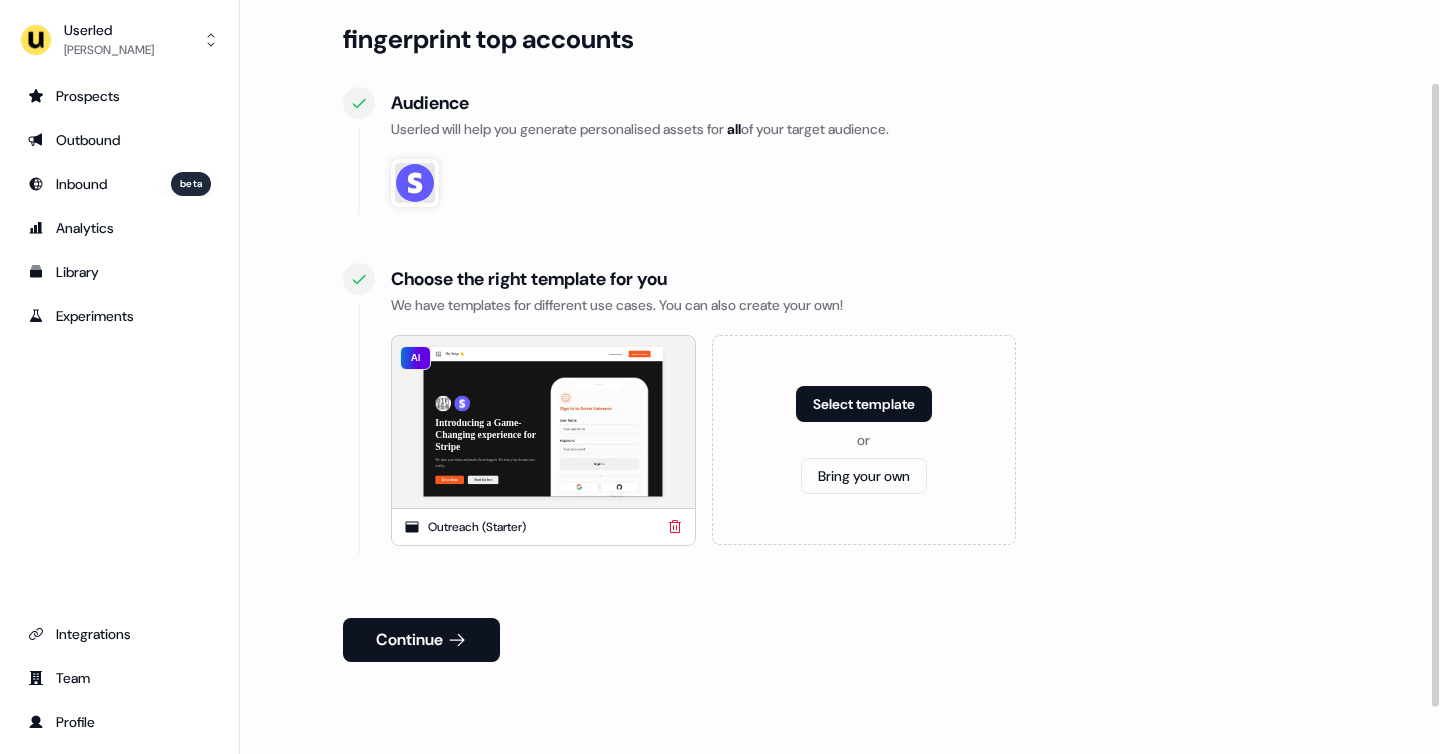scroll, scrollTop: 155, scrollLeft: 0, axis: vertical 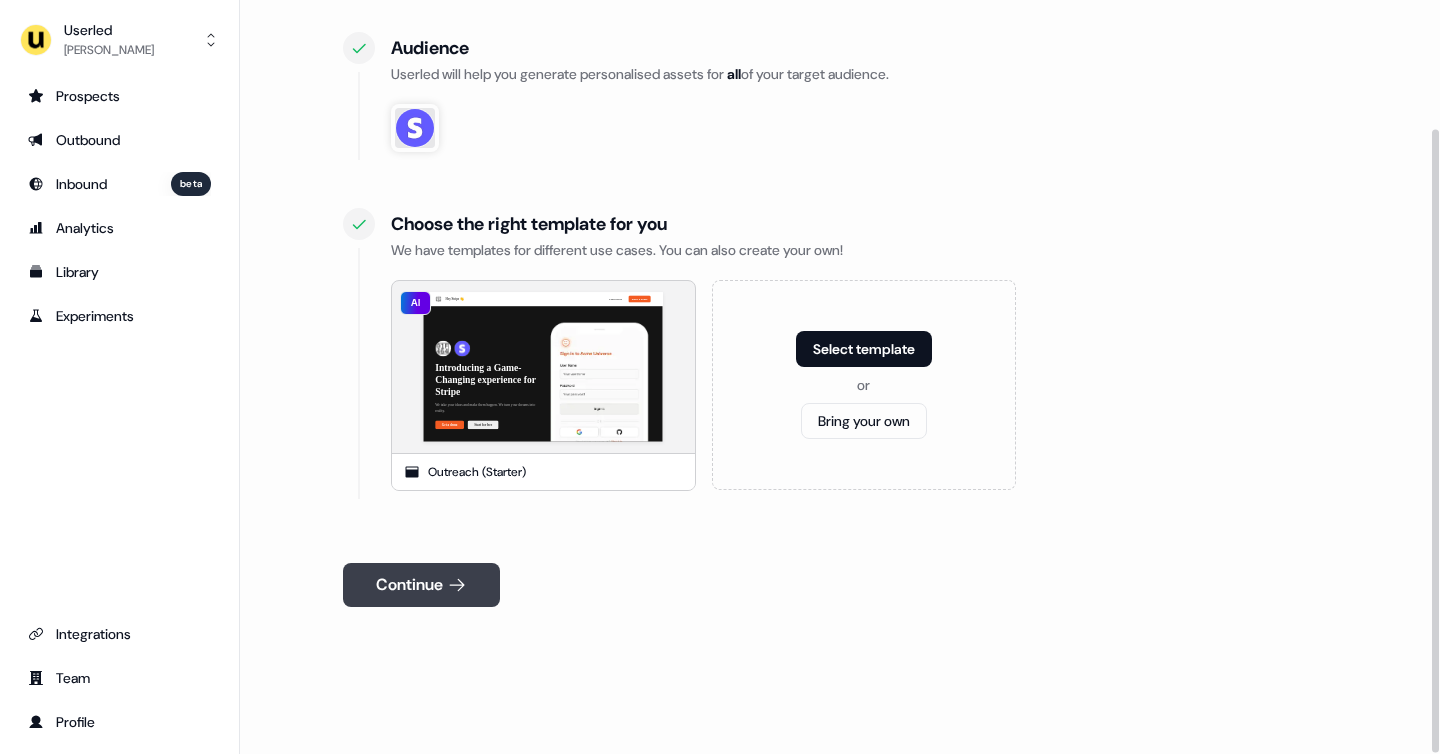 click on "Continue" at bounding box center [421, 585] 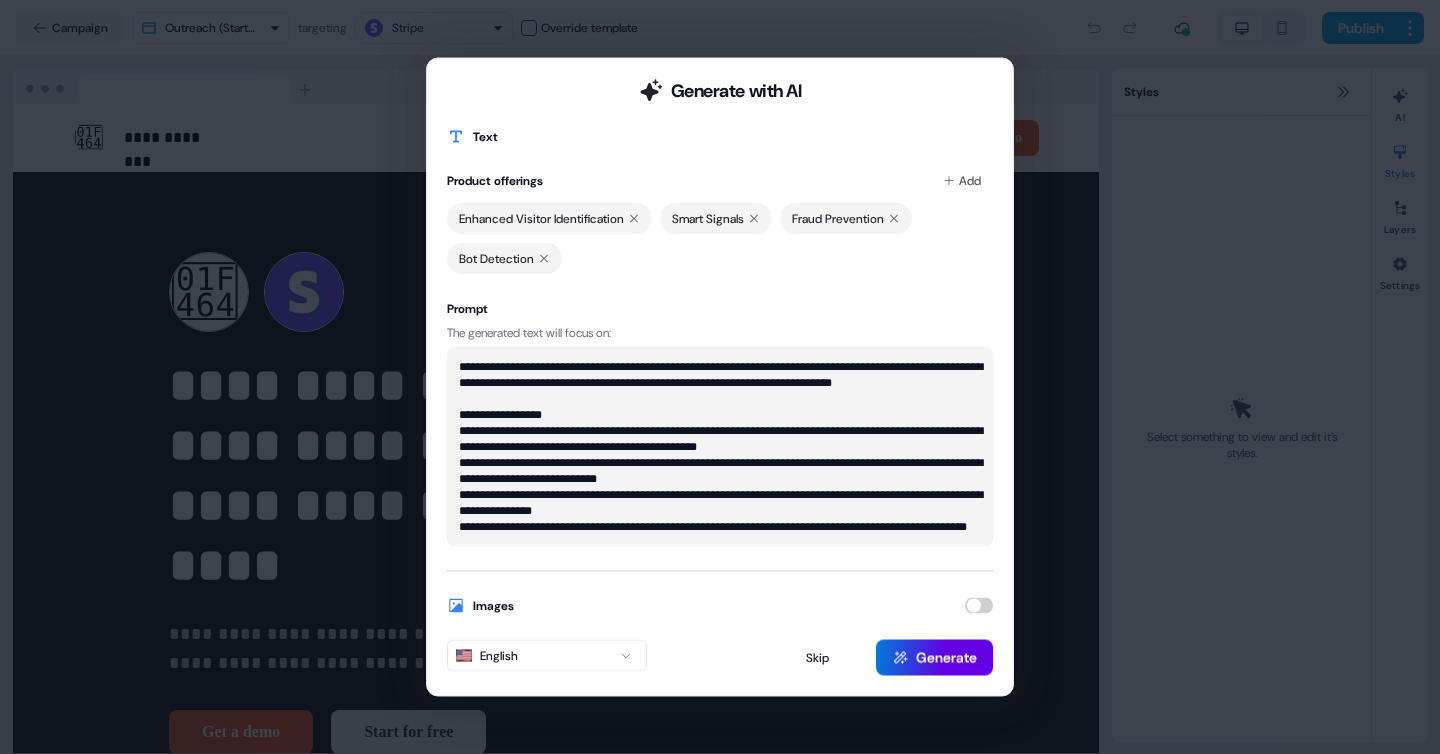 scroll, scrollTop: 0, scrollLeft: 0, axis: both 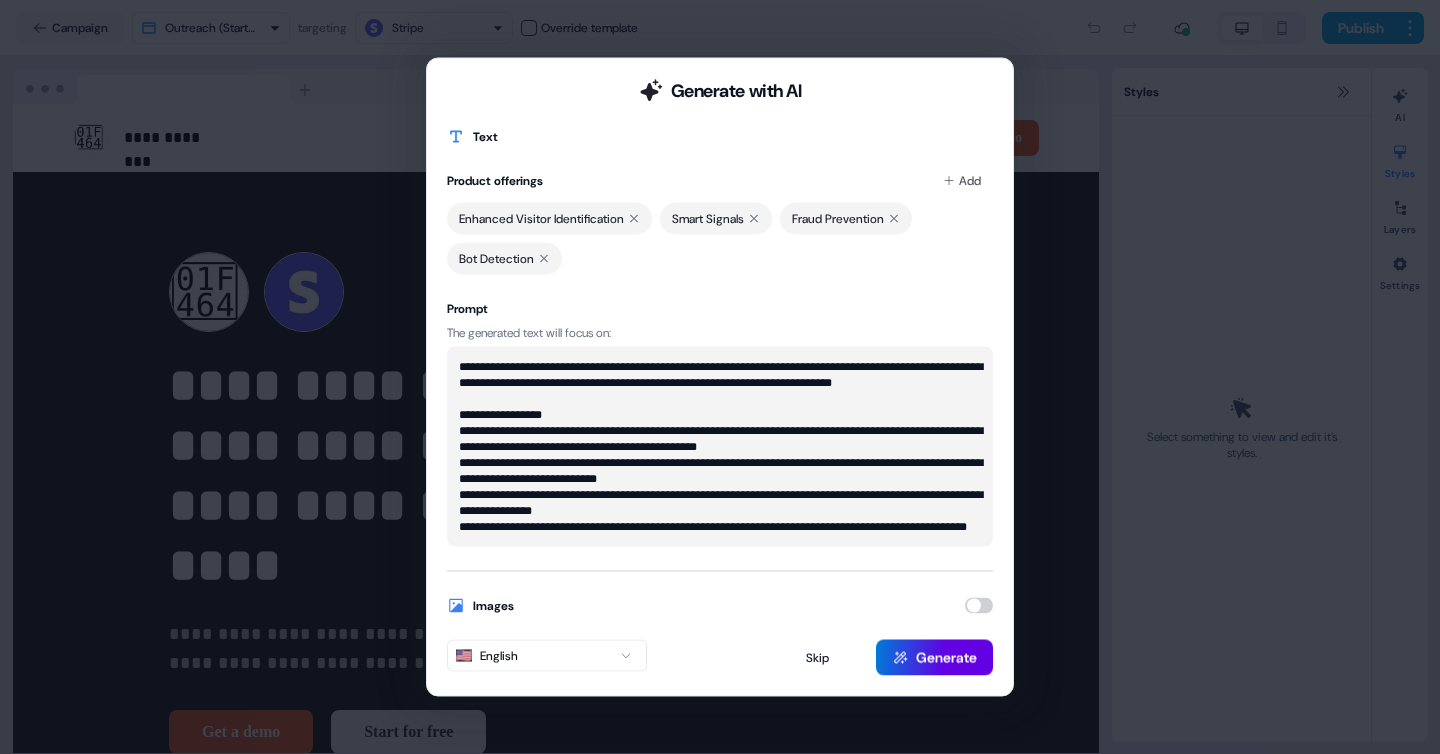 drag, startPoint x: 560, startPoint y: 368, endPoint x: 707, endPoint y: 538, distance: 224.74208 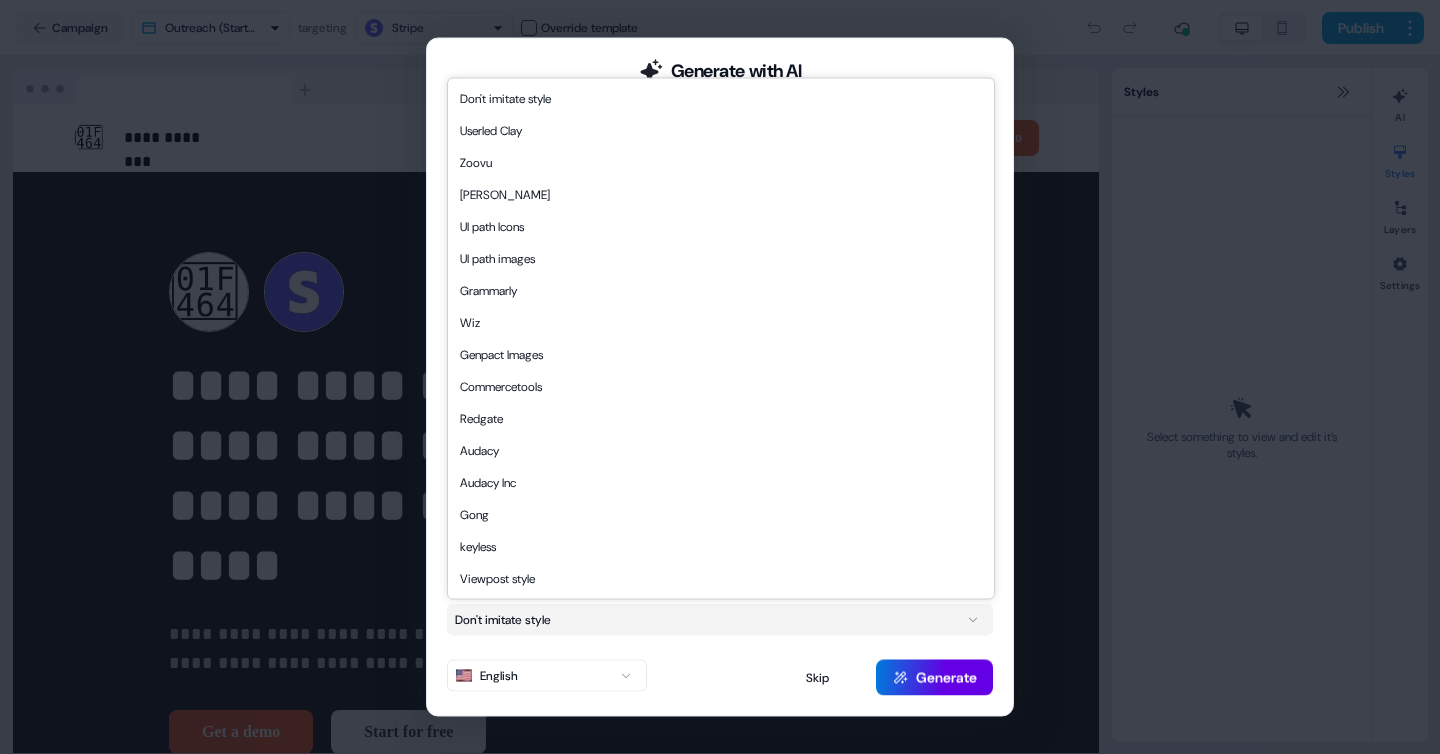 click on "**********" at bounding box center (720, 377) 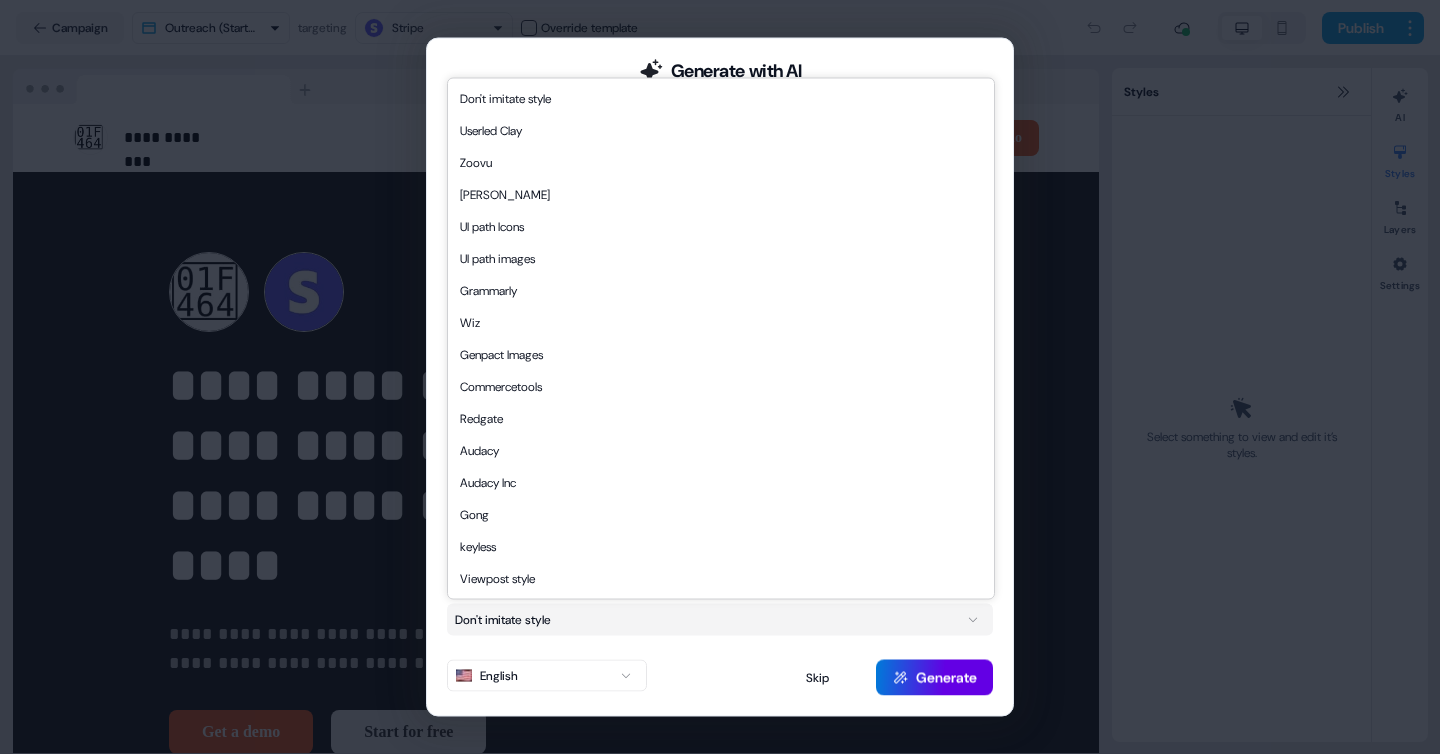 click on "**********" at bounding box center (720, 377) 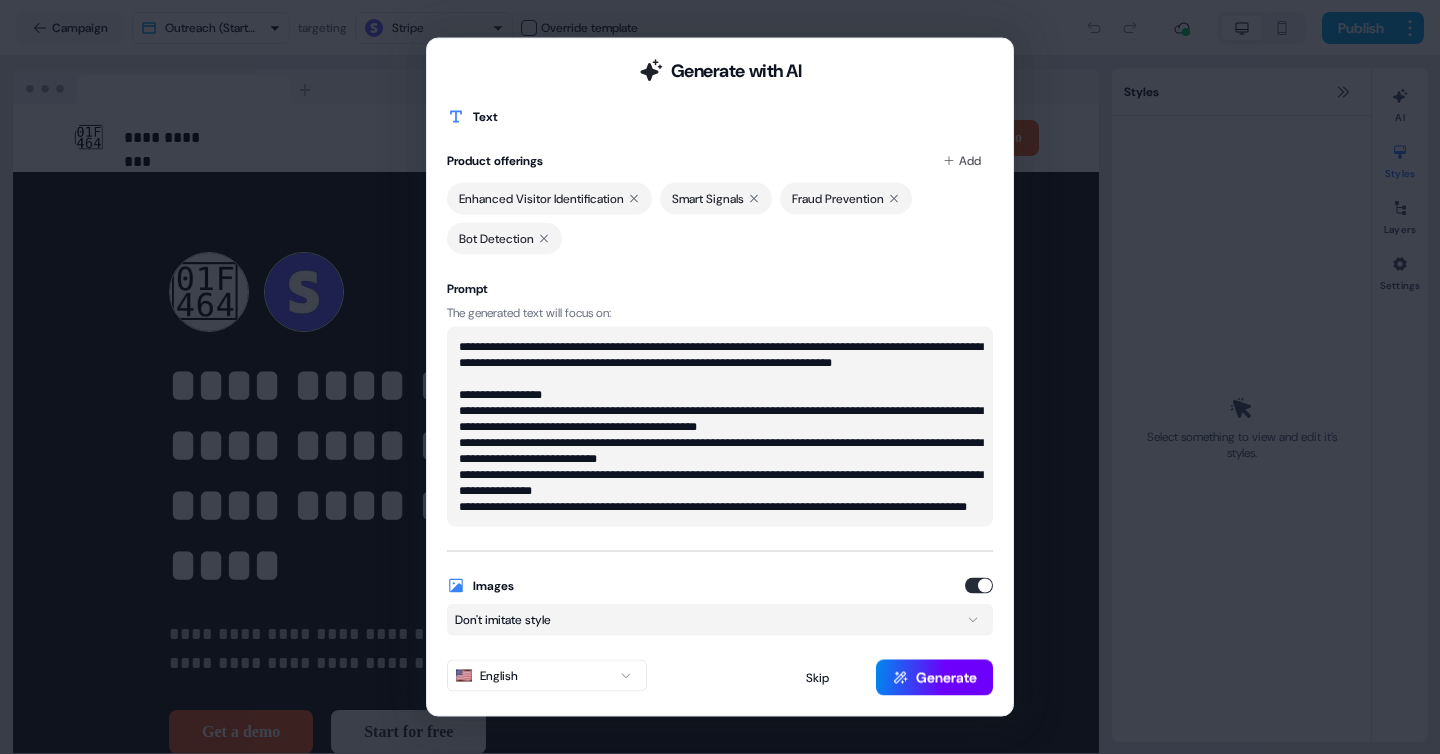 click on "Generate" at bounding box center (934, 678) 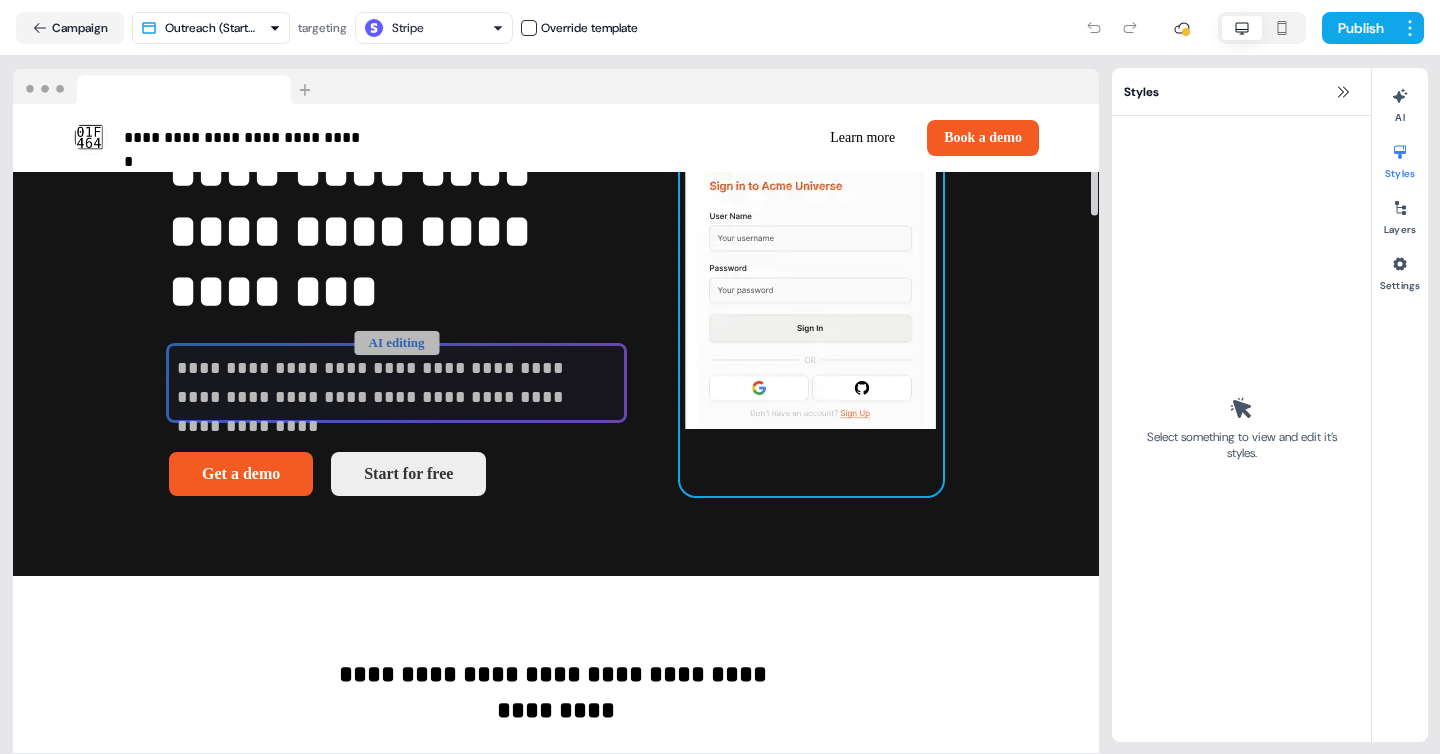 scroll, scrollTop: 199, scrollLeft: 0, axis: vertical 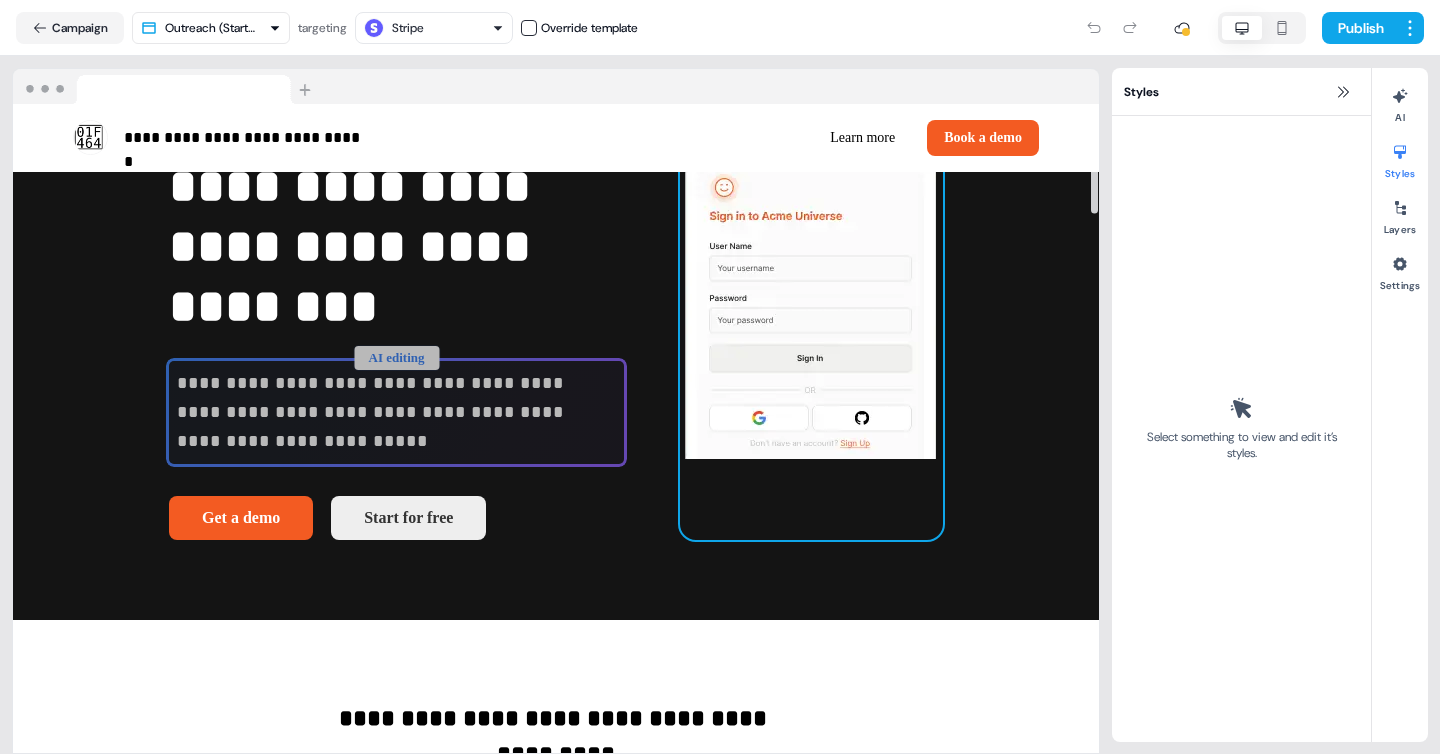 click at bounding box center [811, 297] 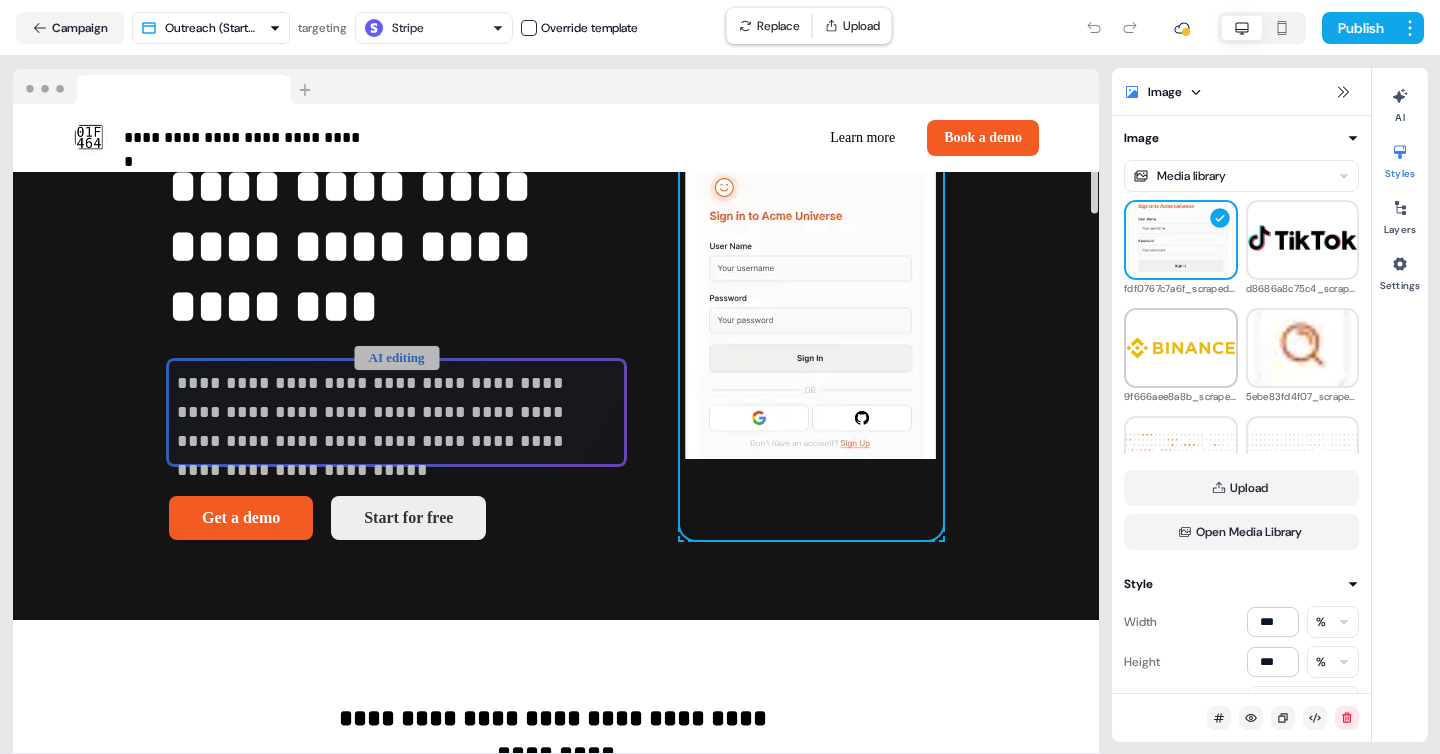 scroll, scrollTop: 184, scrollLeft: 0, axis: vertical 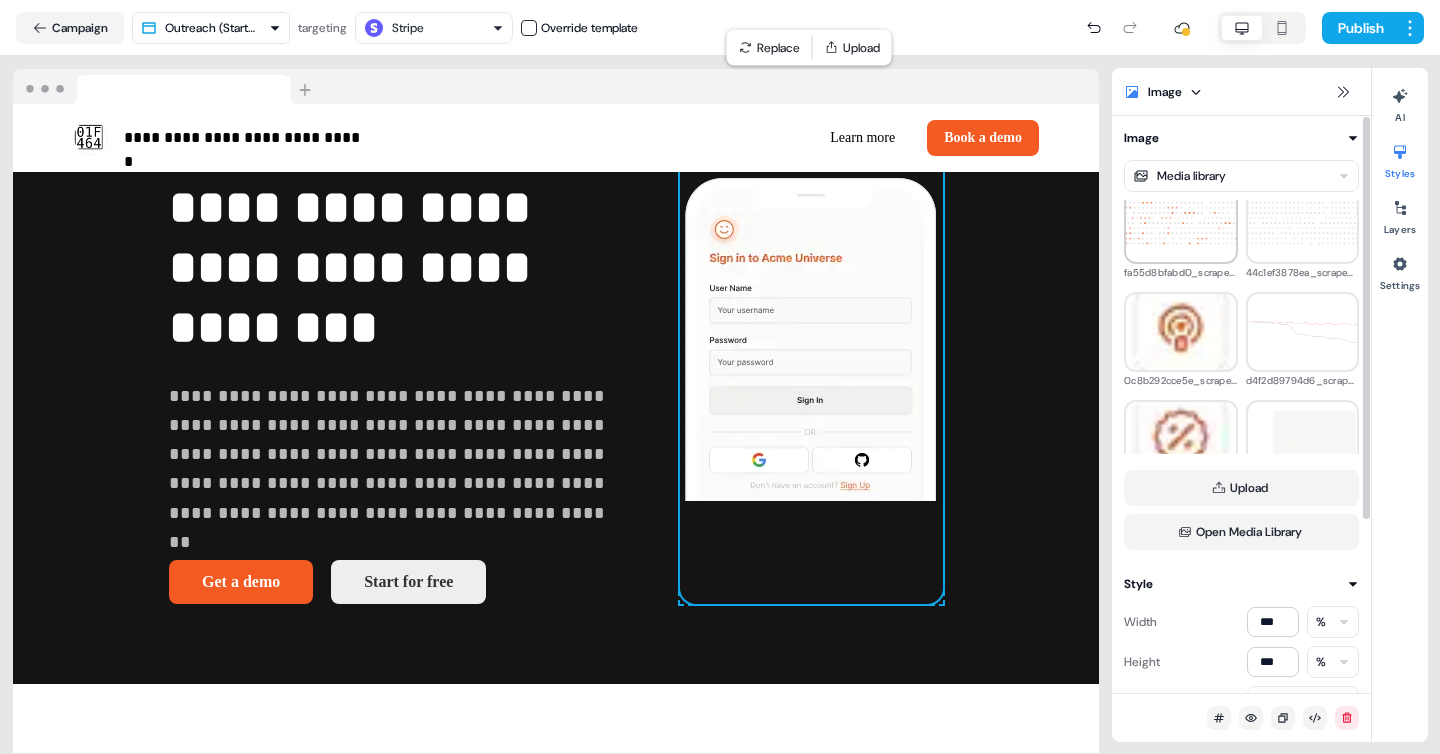 click at bounding box center (1181, 224) 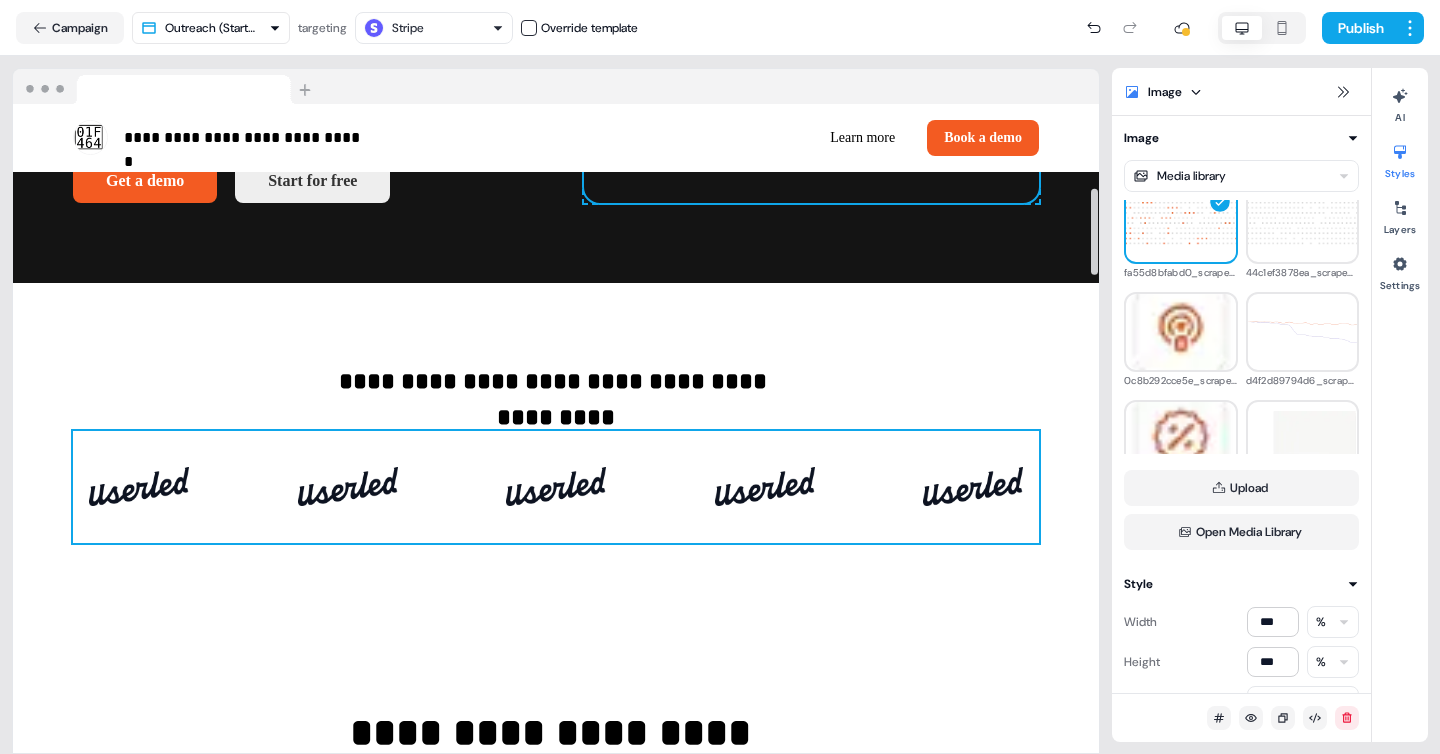 scroll, scrollTop: 642, scrollLeft: 0, axis: vertical 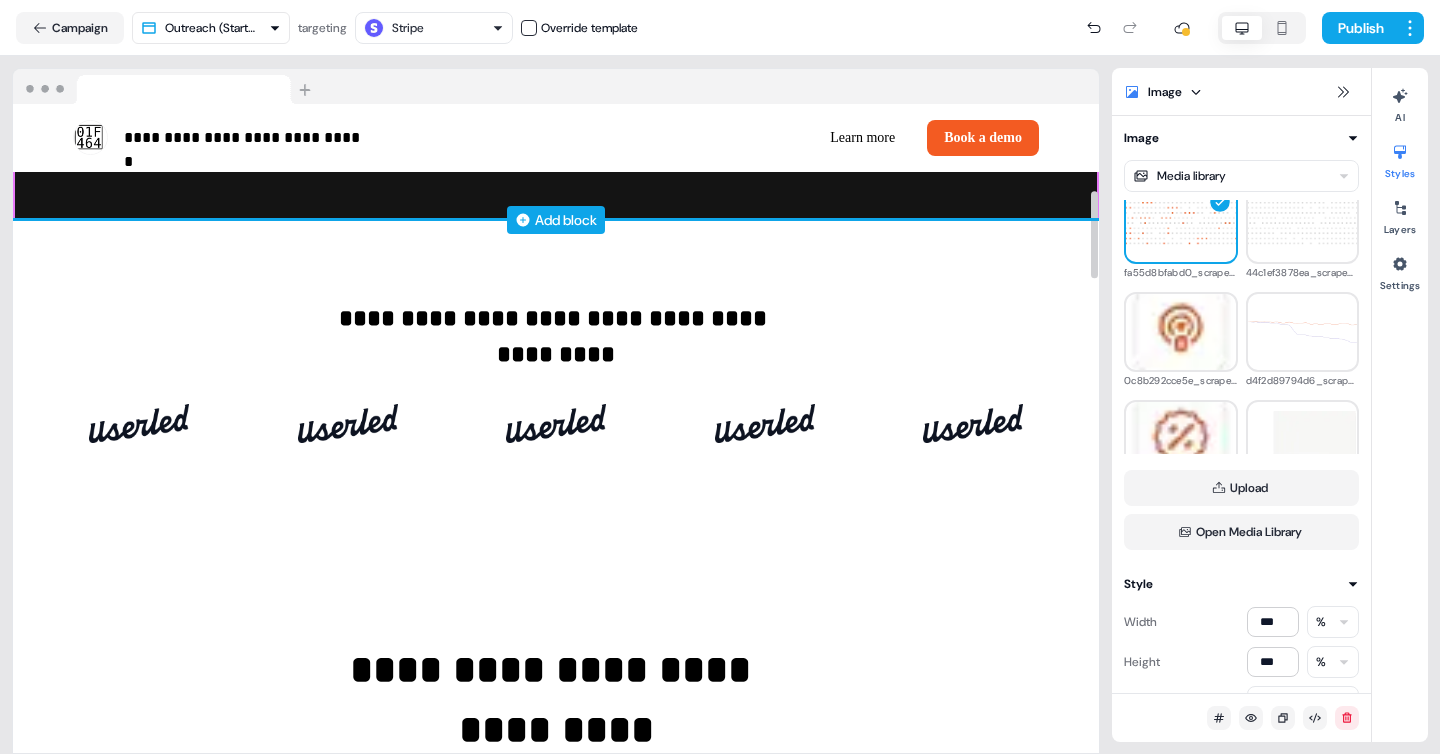 click on "Add block" at bounding box center [566, 220] 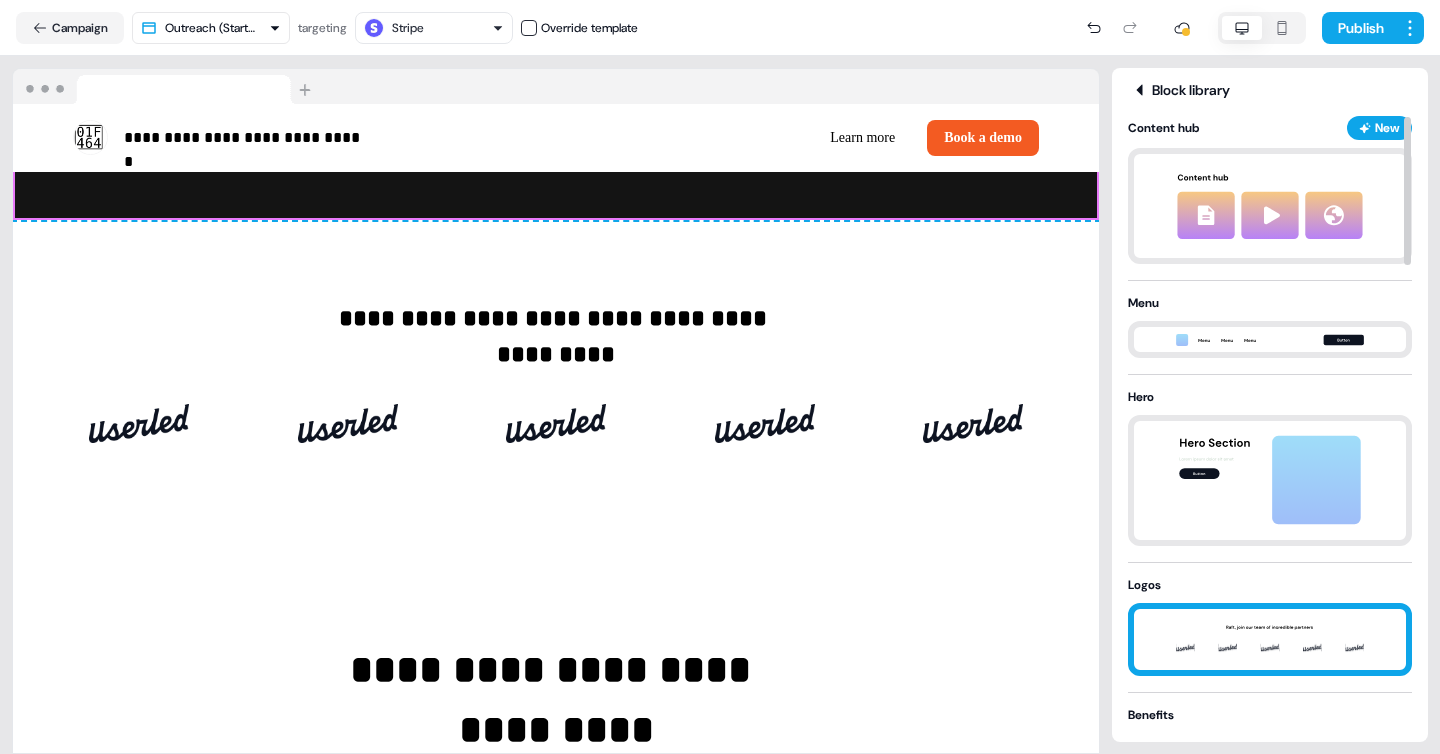 click at bounding box center (1270, 639) 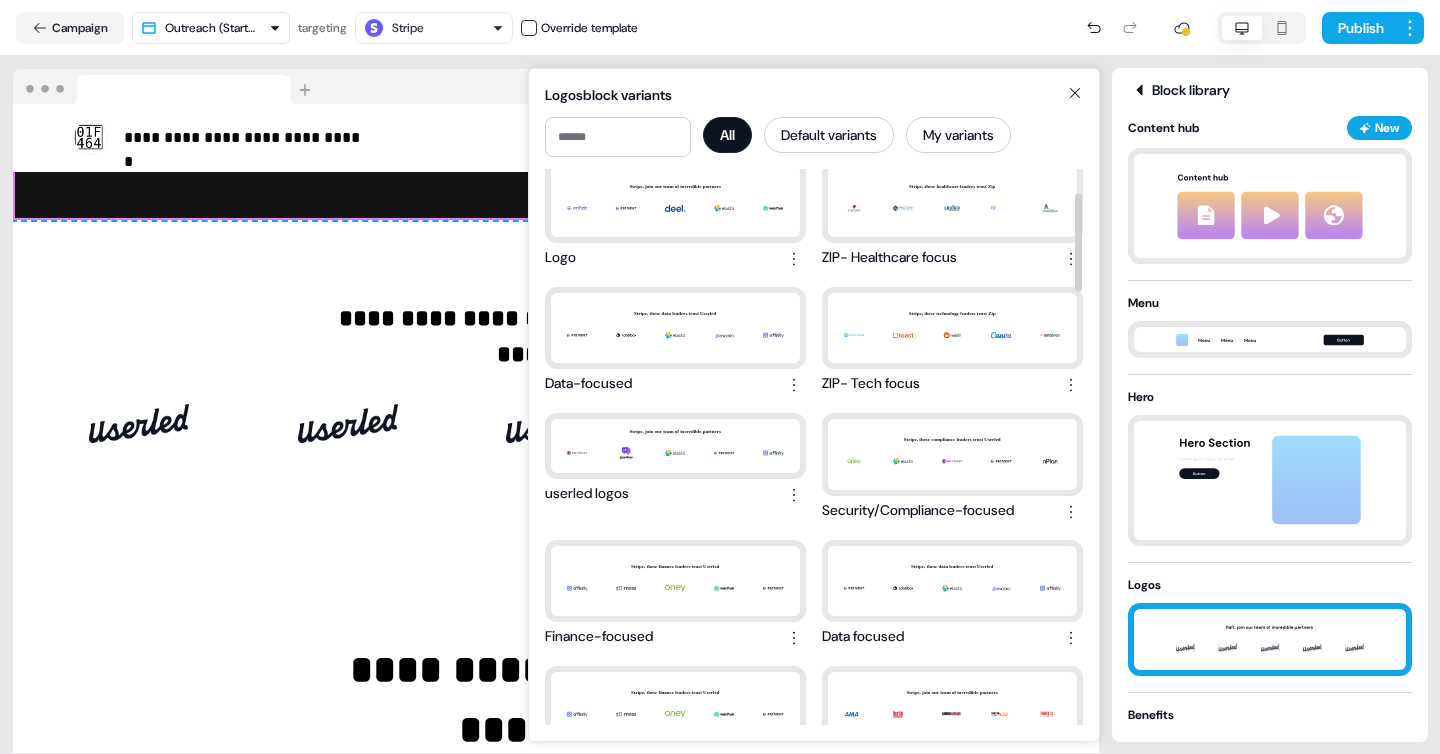 scroll, scrollTop: 136, scrollLeft: 0, axis: vertical 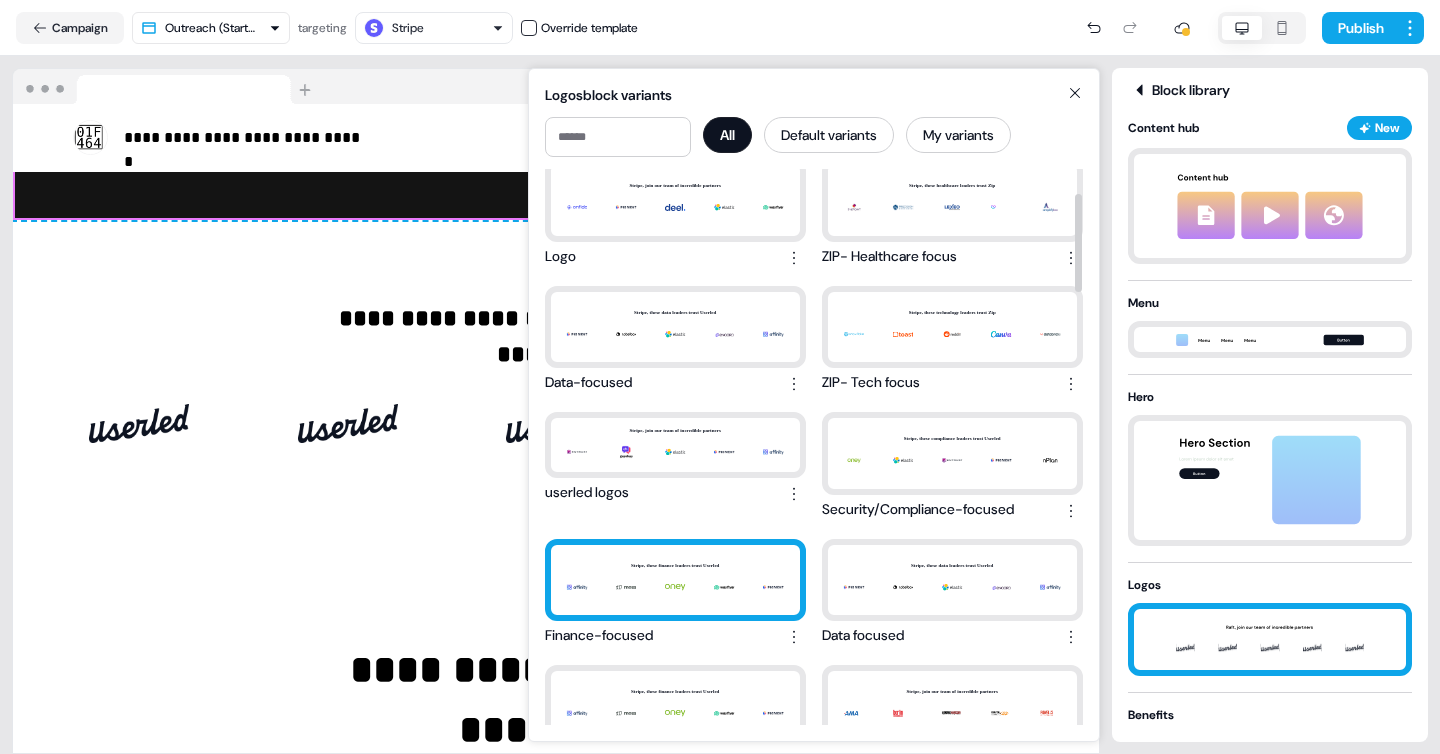 click on "Stripe, these finance leaders trust Userled" at bounding box center (675, 580) 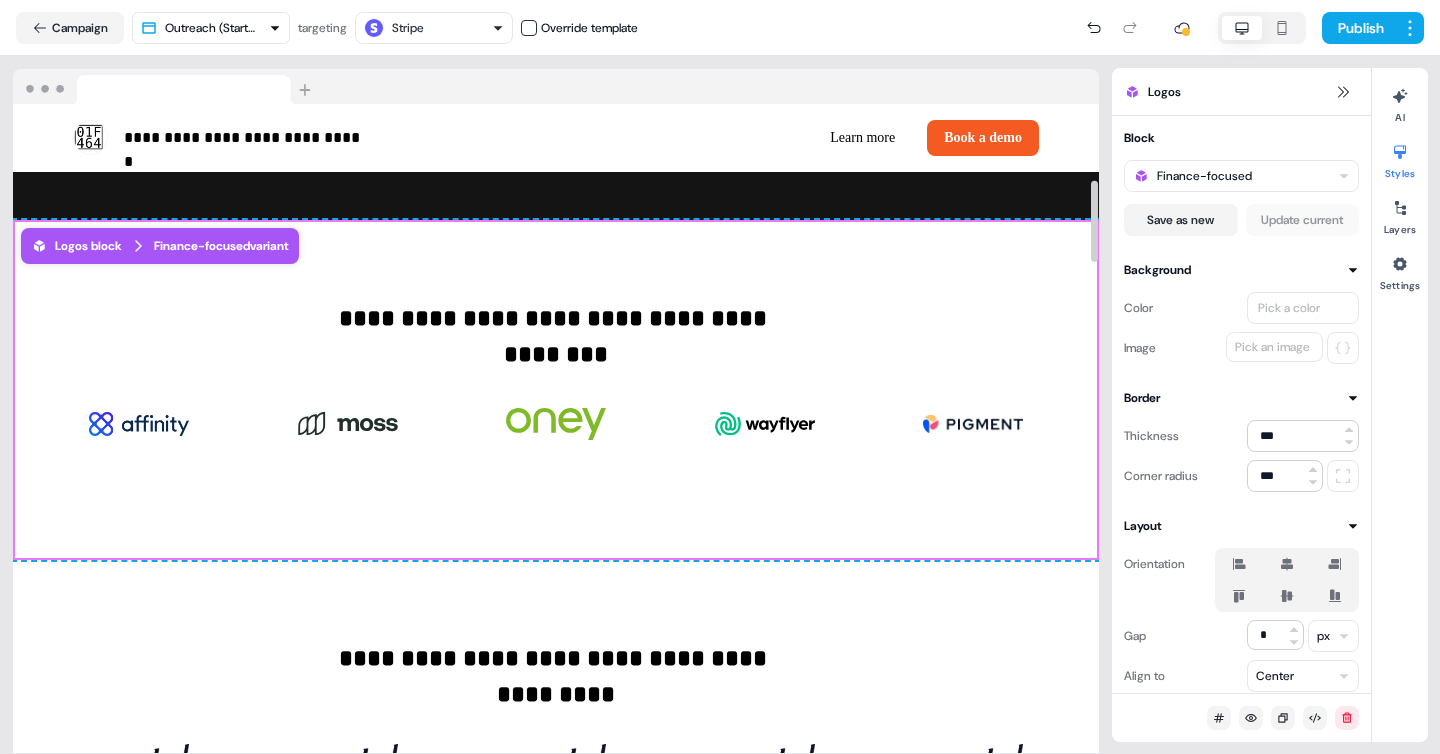 scroll, scrollTop: 585, scrollLeft: 0, axis: vertical 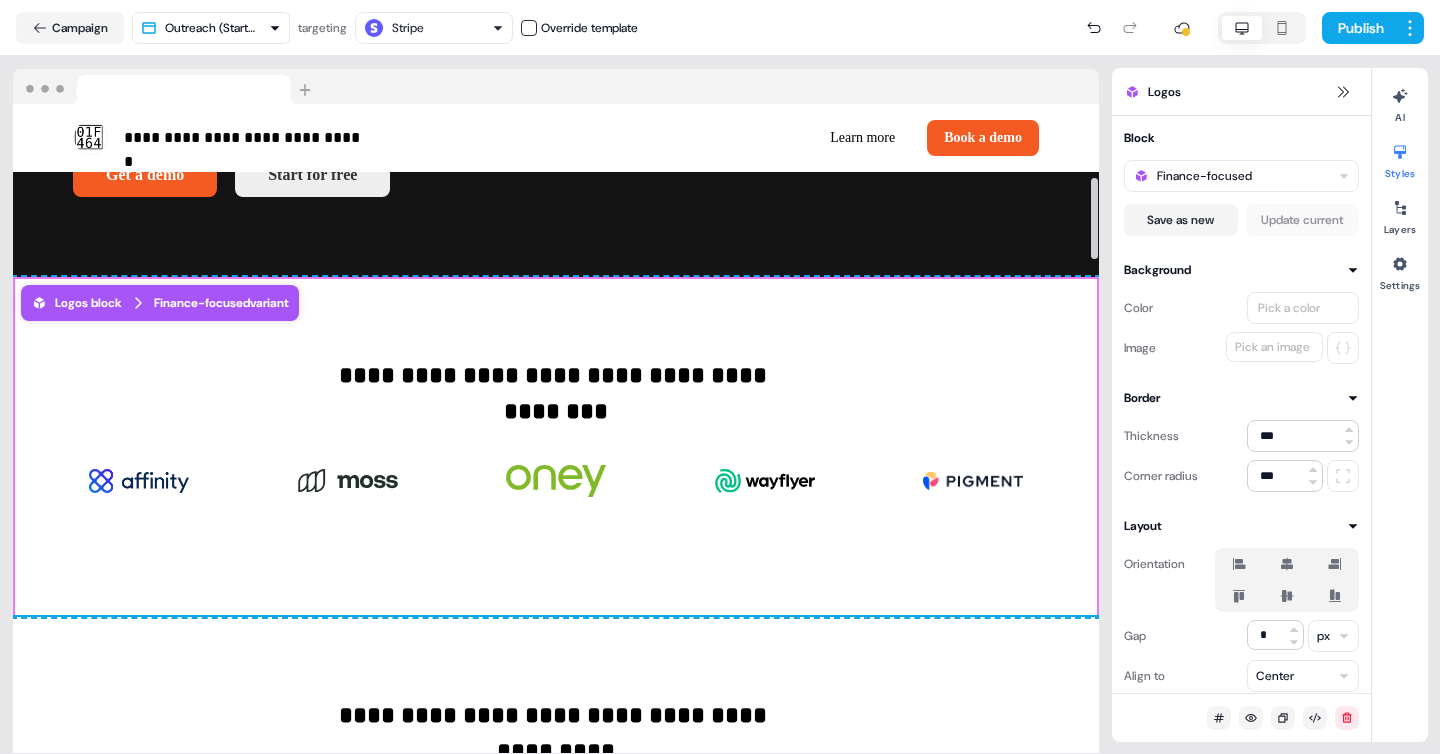 click on "**********" at bounding box center (556, 787) 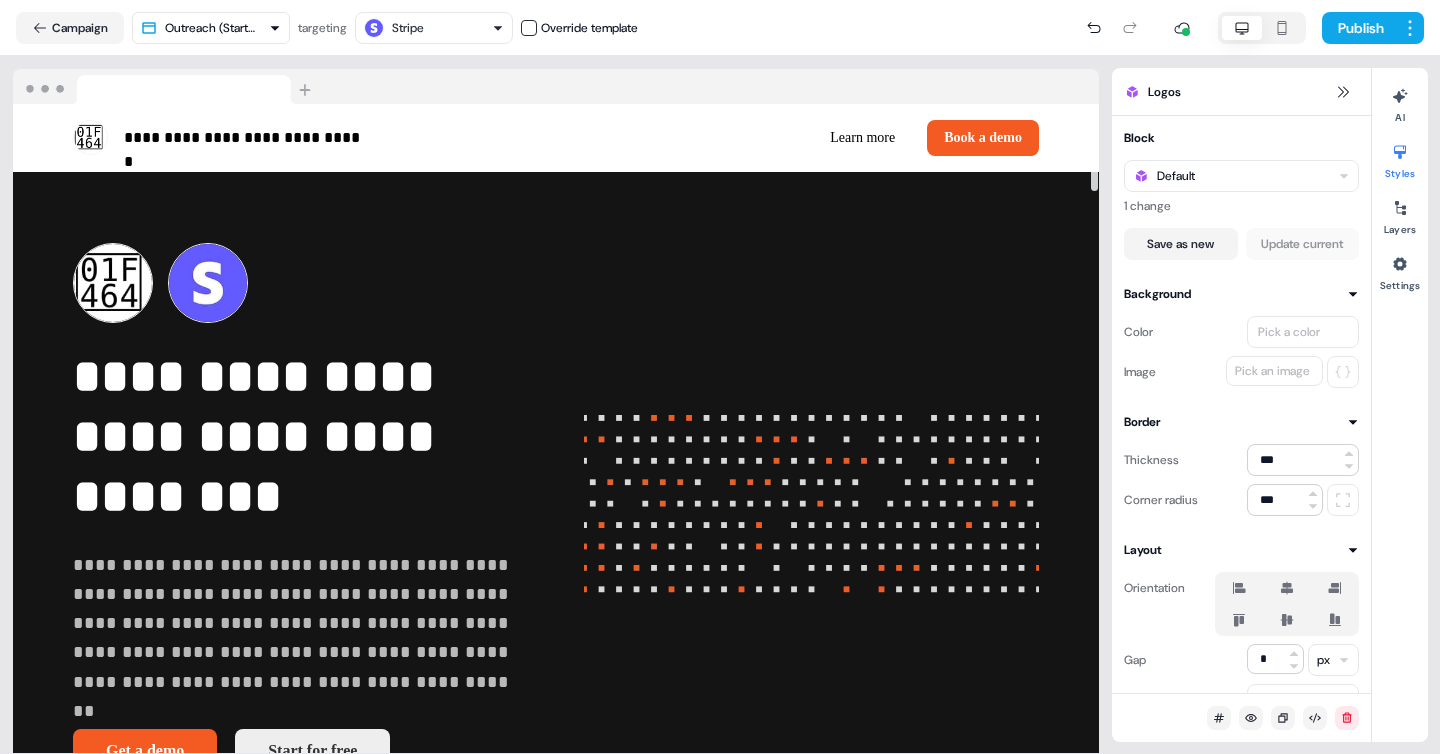 scroll, scrollTop: 0, scrollLeft: 0, axis: both 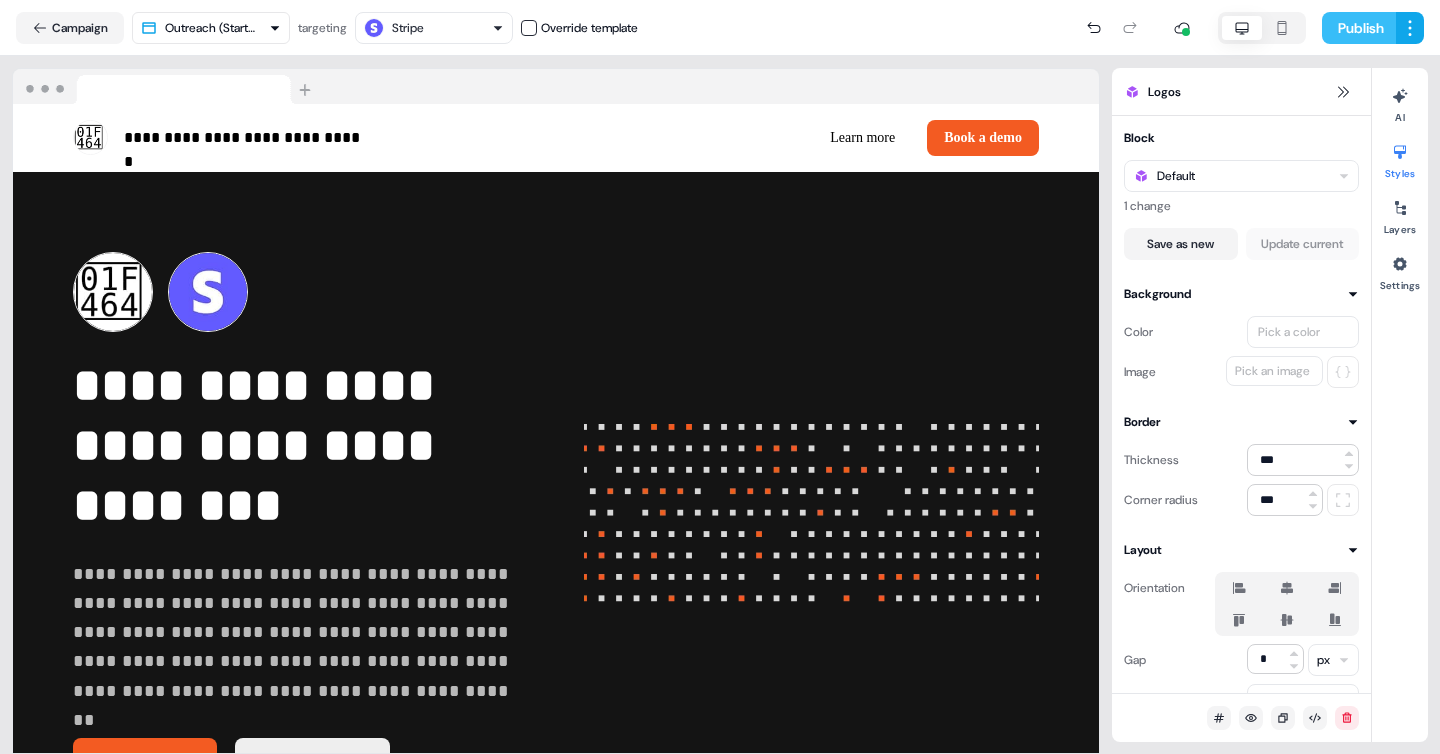 click on "Publish" at bounding box center [1359, 28] 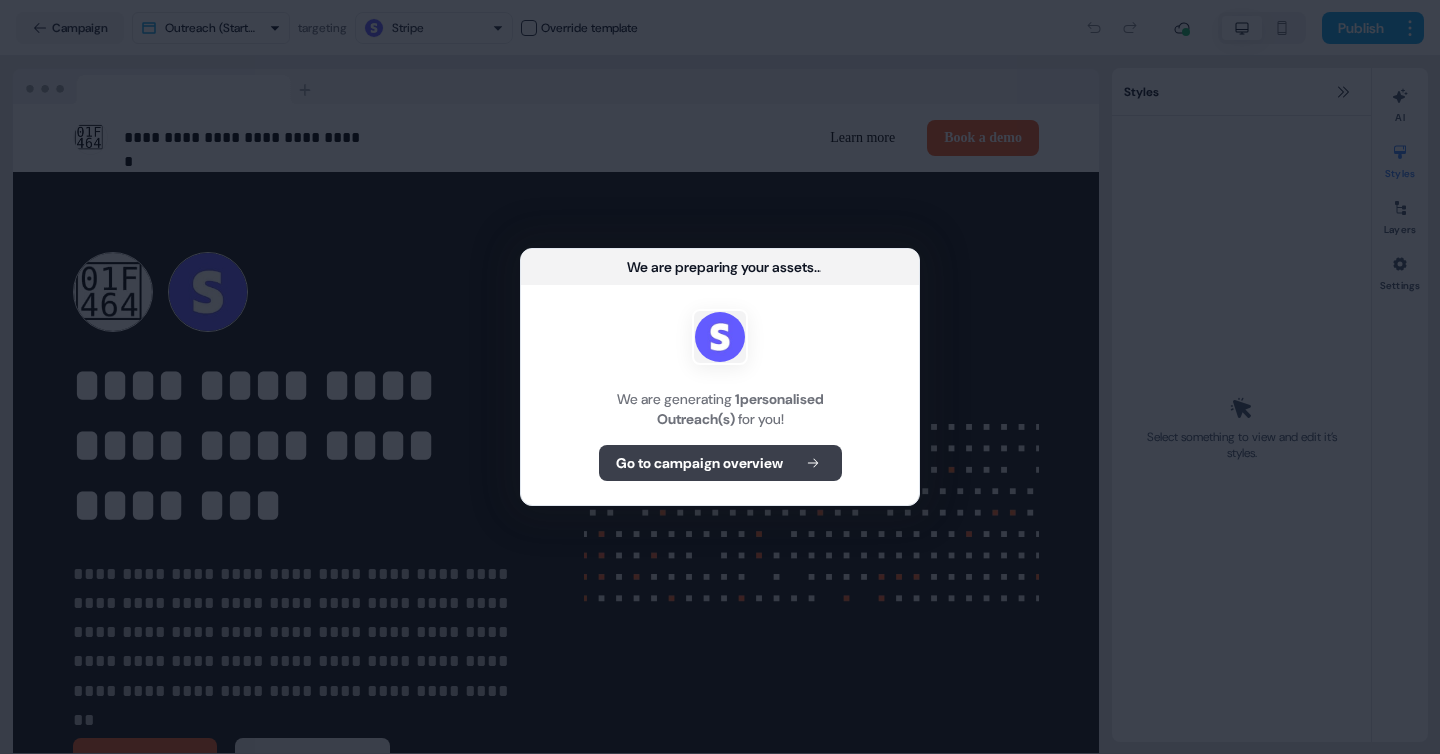 click on "Go to campaign overview" at bounding box center (699, 463) 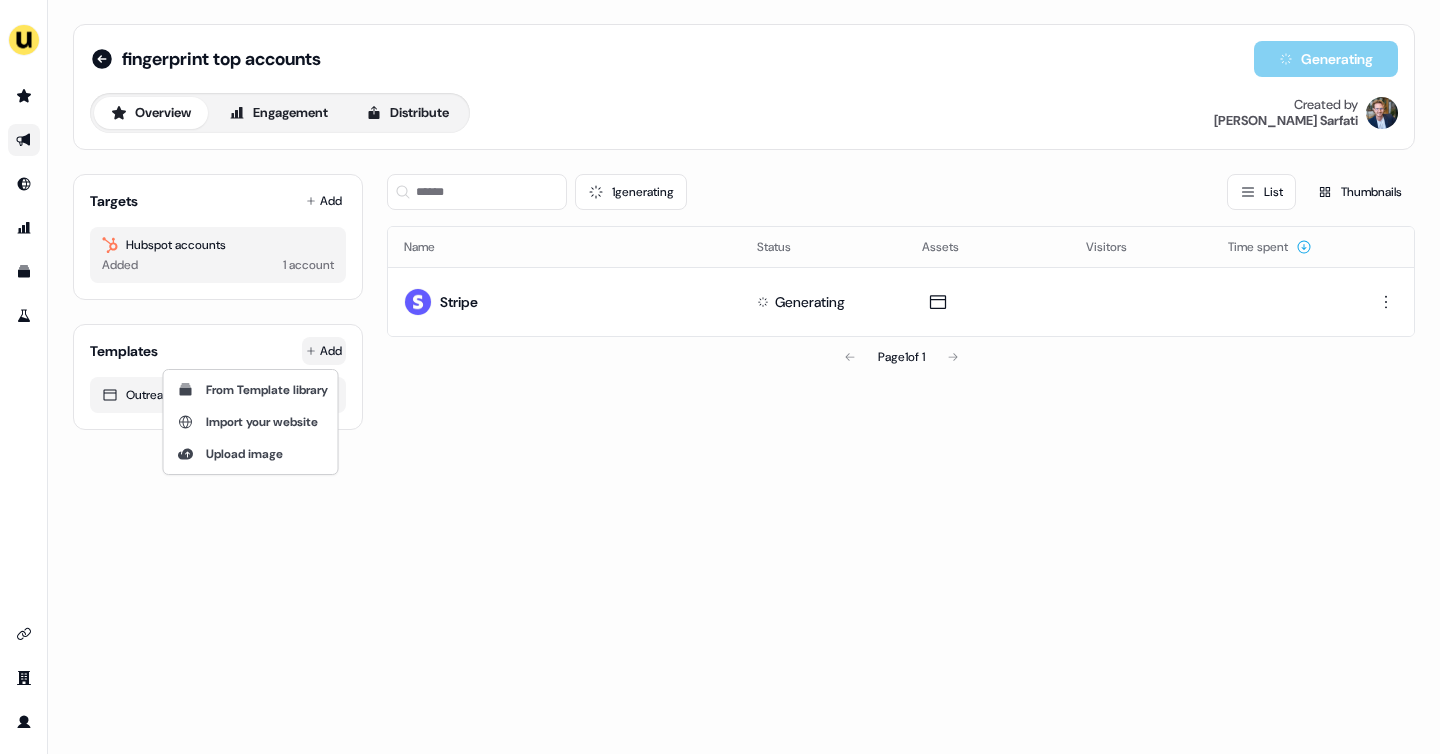 click on "For the best experience switch devices to a bigger screen. Go to Userled.io fingerprint top accounts  Generating Overview Engagement Distribute Created by Yann   Sarfati Targets Add Hubspot   accounts Added 1   account Templates Add Outreach (Starter) 1  generating List Thumbnails Name Status Assets Visitors Time spent Stripe Generating Page  1  of 1 08 From Template library Import your website Upload image" at bounding box center (720, 377) 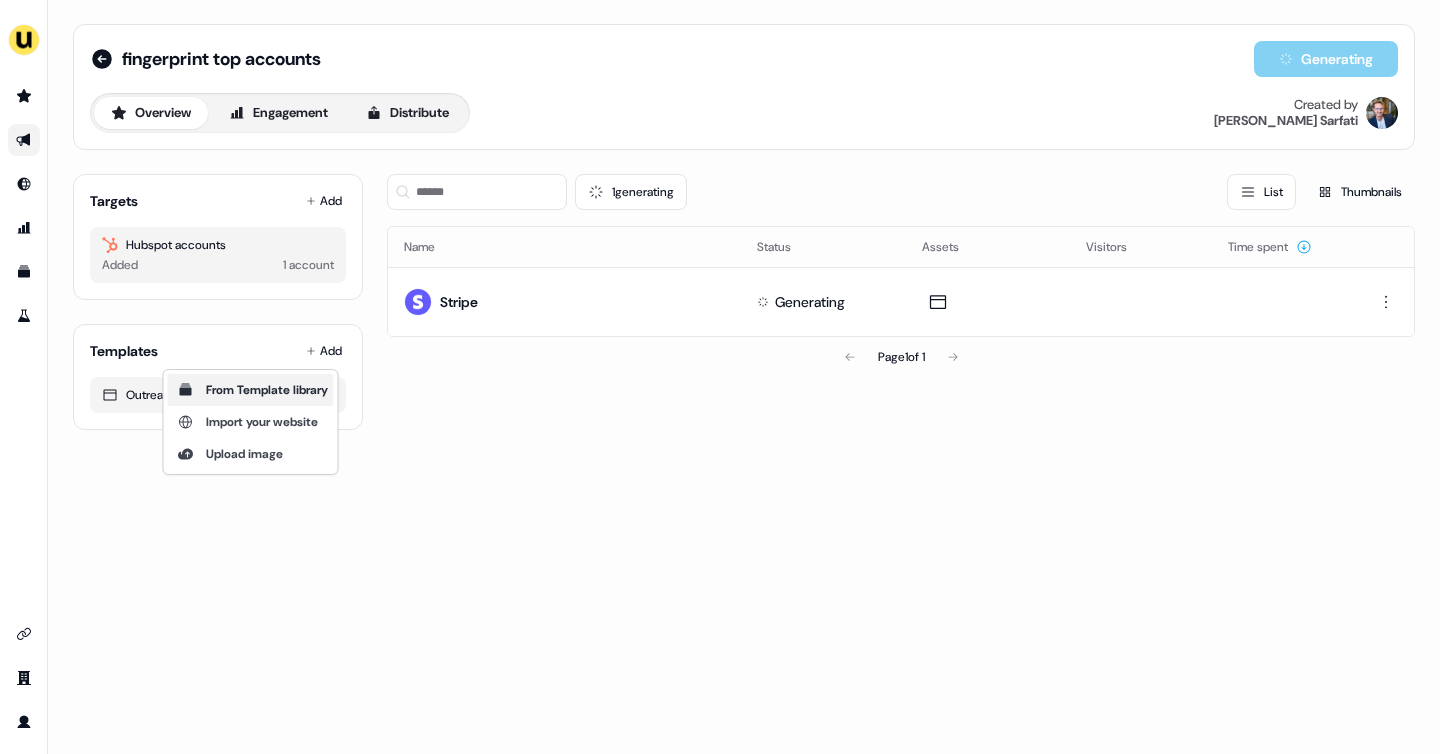 click on "From Template library" at bounding box center [267, 390] 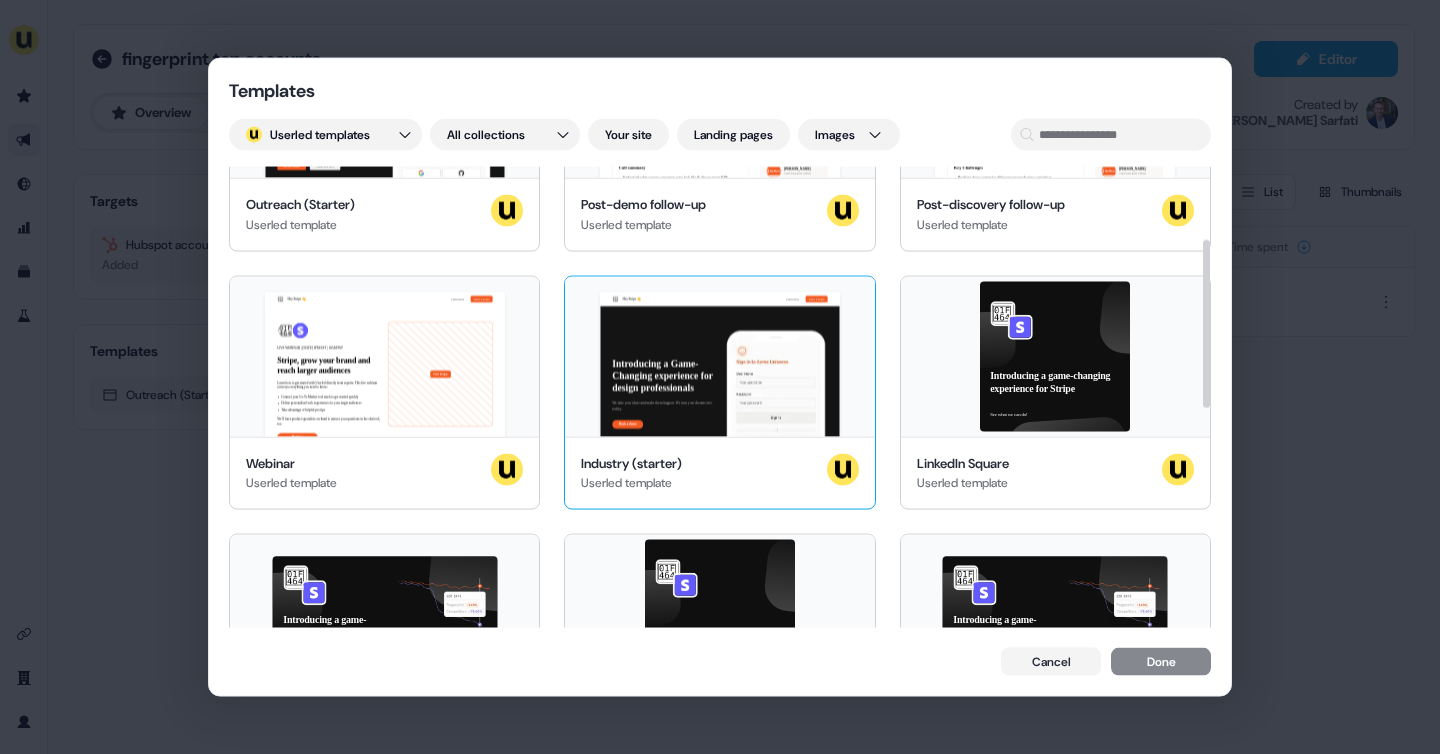scroll, scrollTop: 234, scrollLeft: 0, axis: vertical 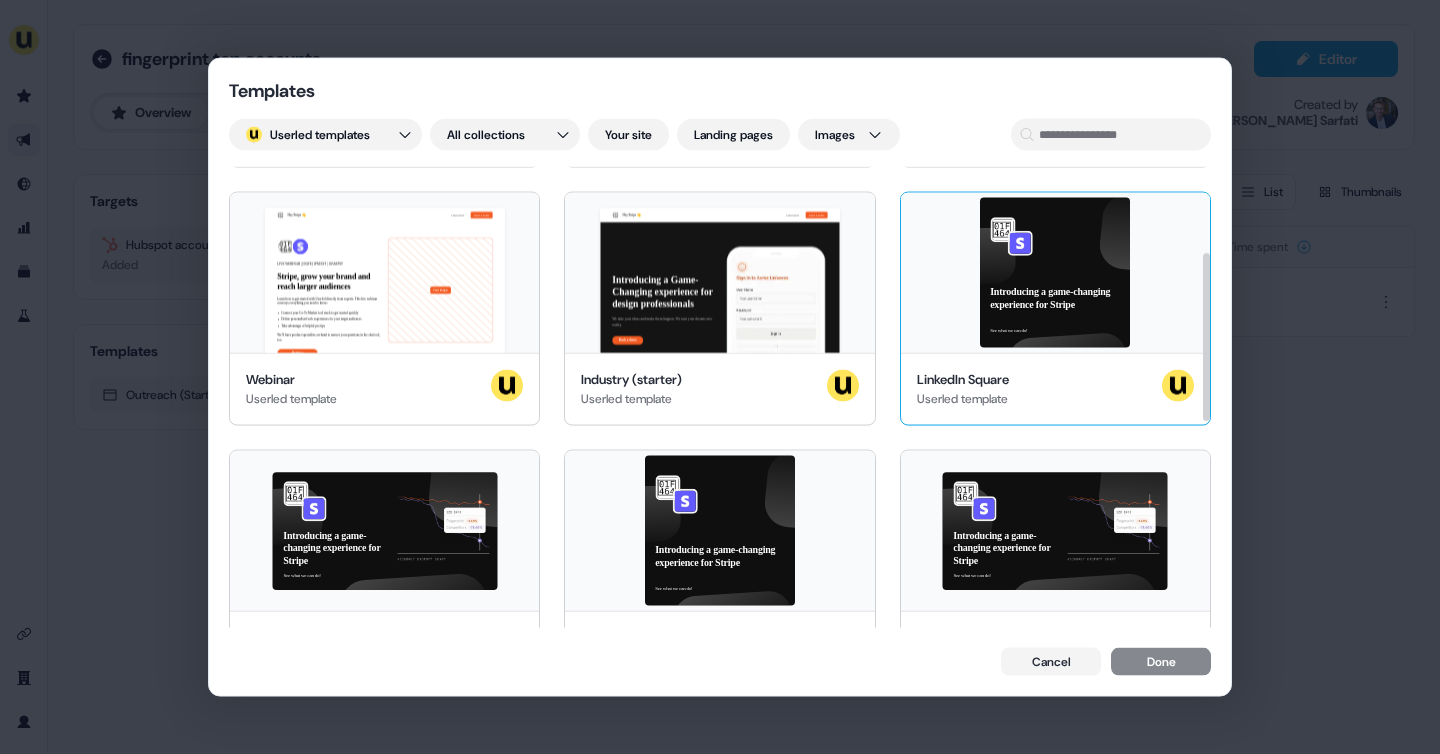 click on "Introducing a game-changing experience for Stripe See what we can do!" at bounding box center [1055, 272] 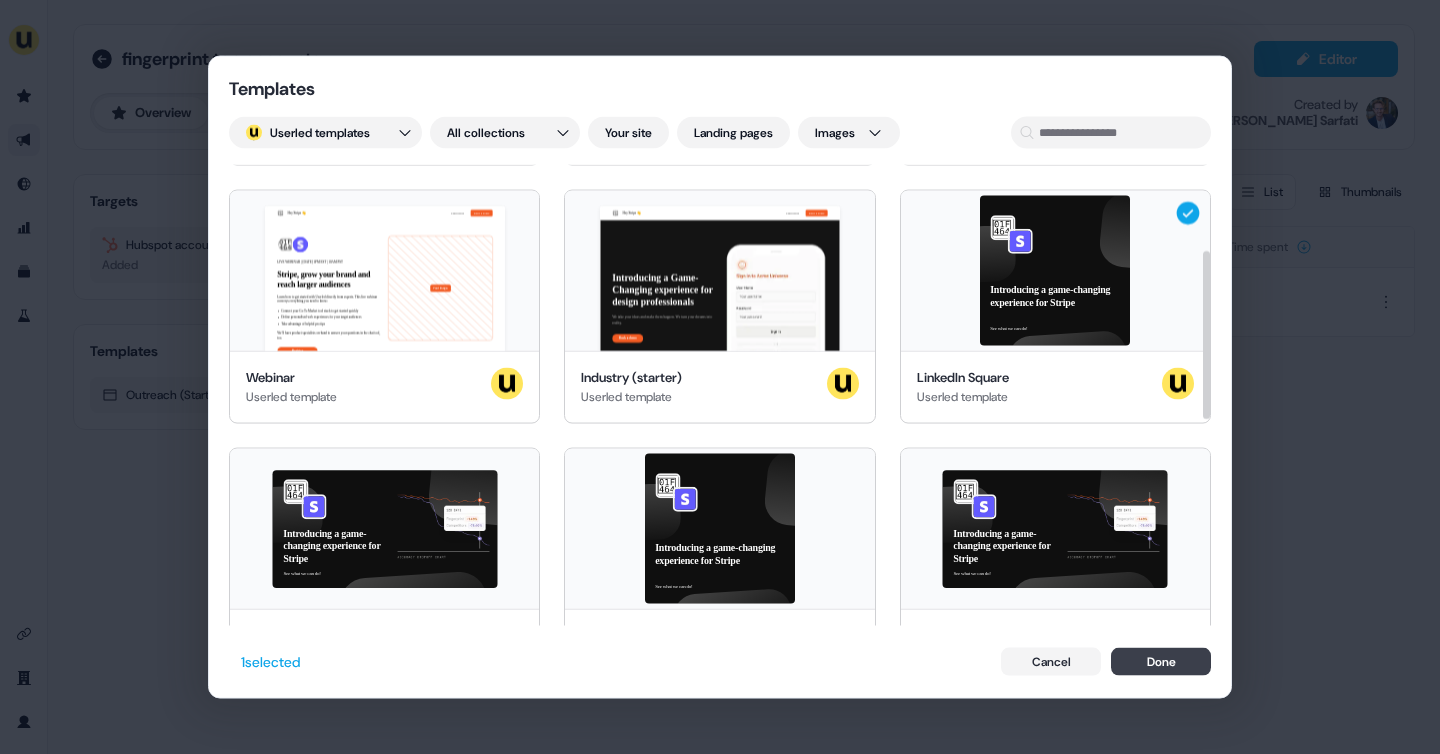 click on "Done" at bounding box center [1161, 661] 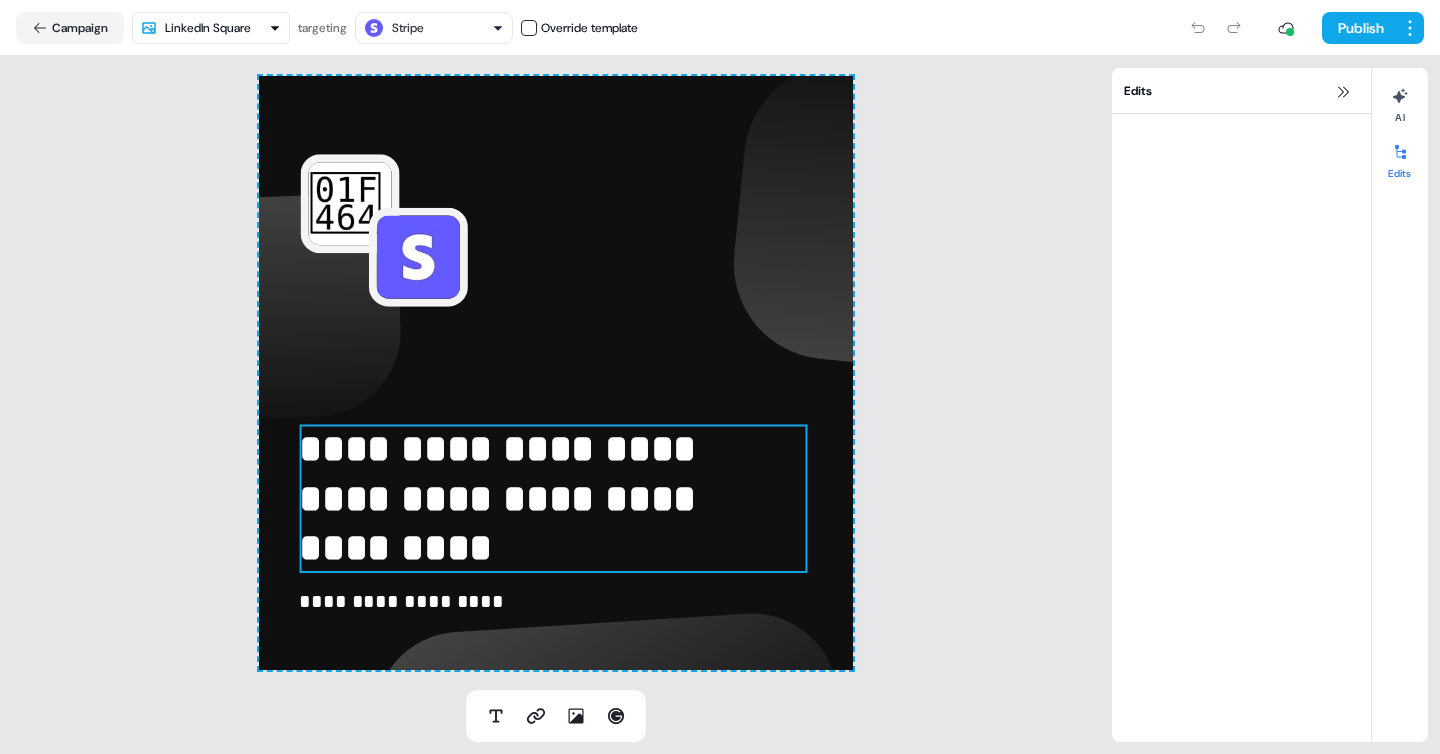 click on "**********" at bounding box center [553, 498] 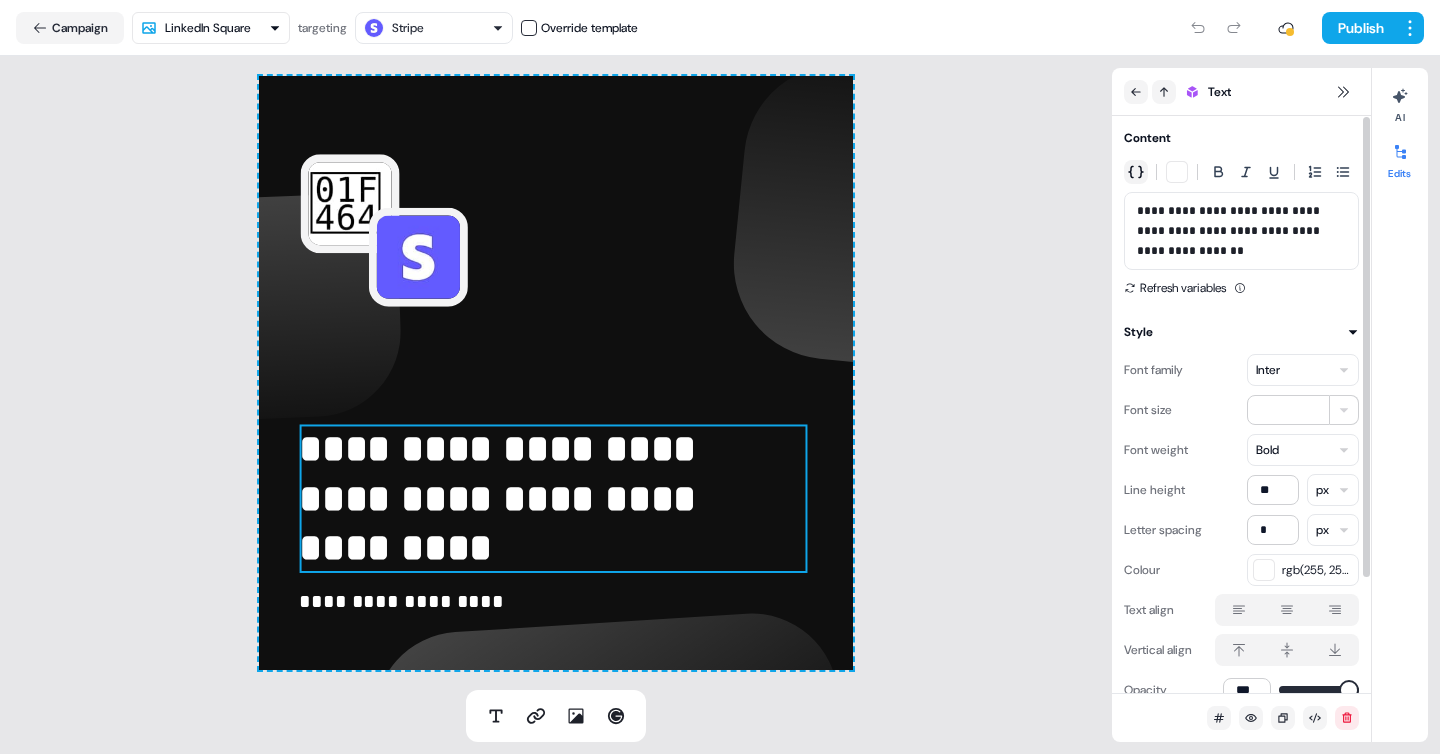 click 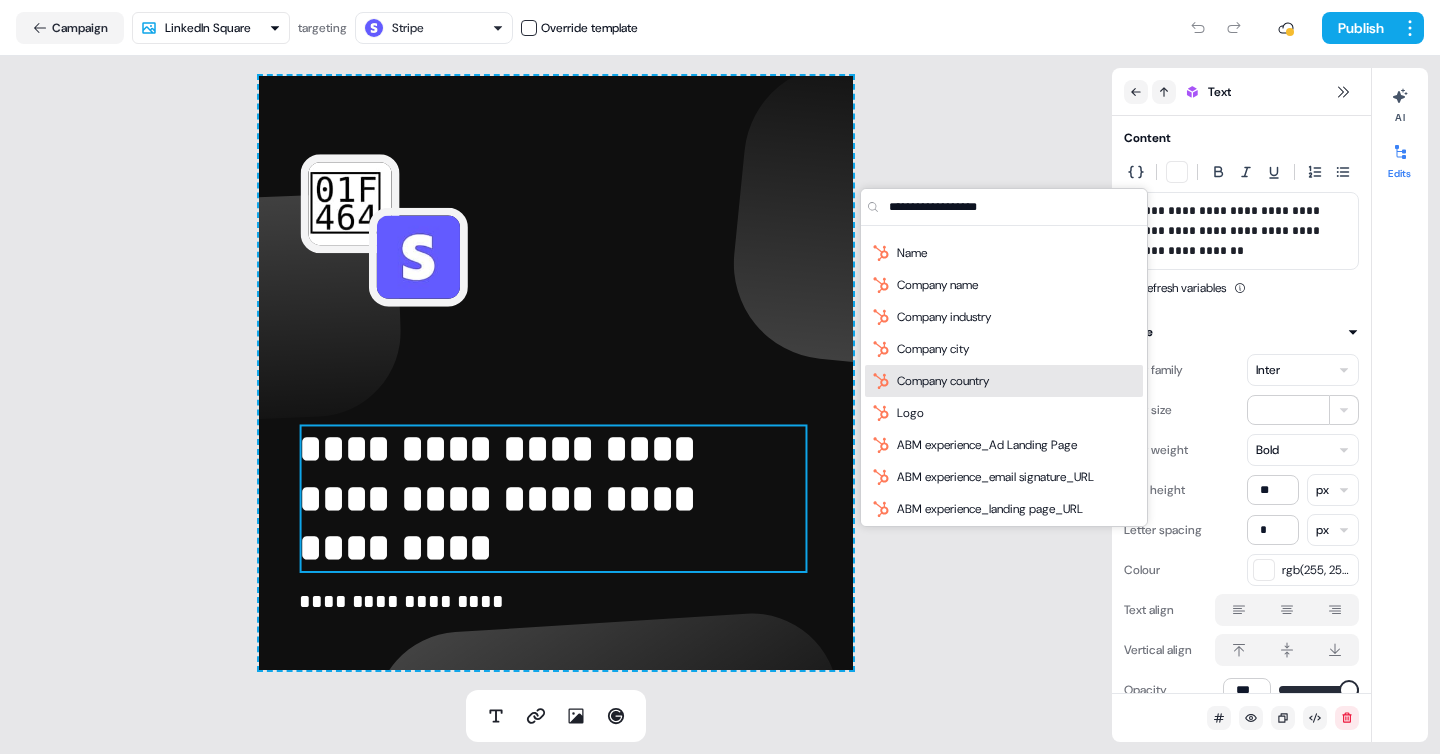 scroll, scrollTop: 0, scrollLeft: 0, axis: both 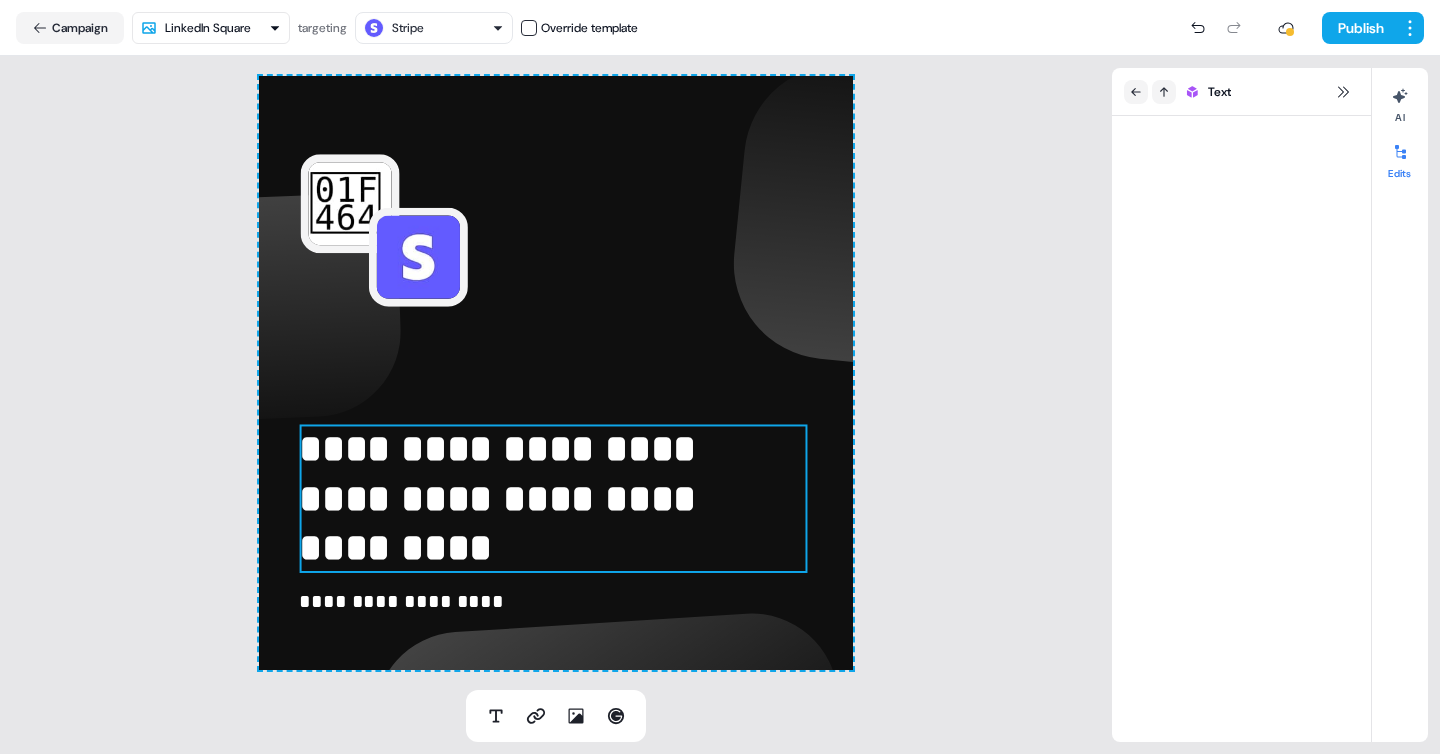 click on "**********" at bounding box center [556, 373] 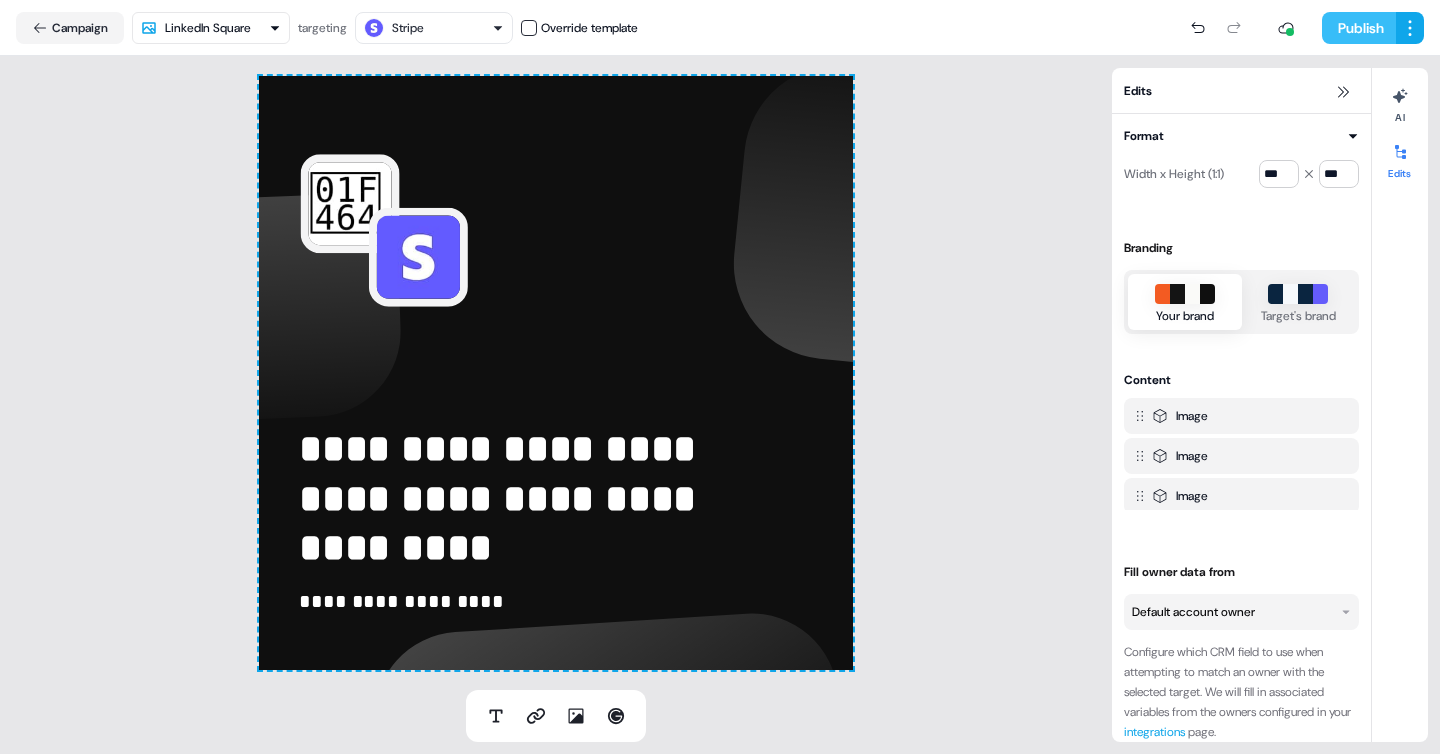 click on "Publish" at bounding box center (1359, 28) 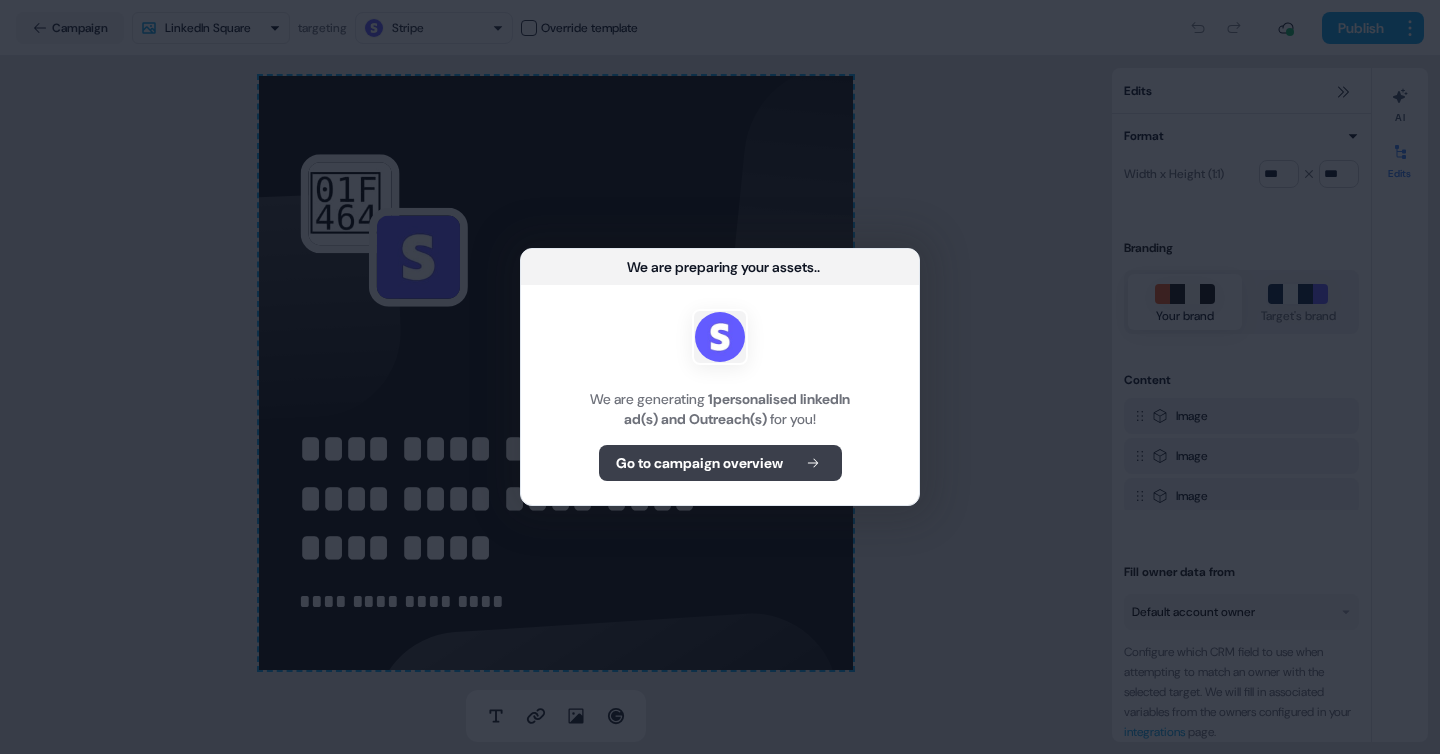 click on "Go to campaign overview" at bounding box center (699, 463) 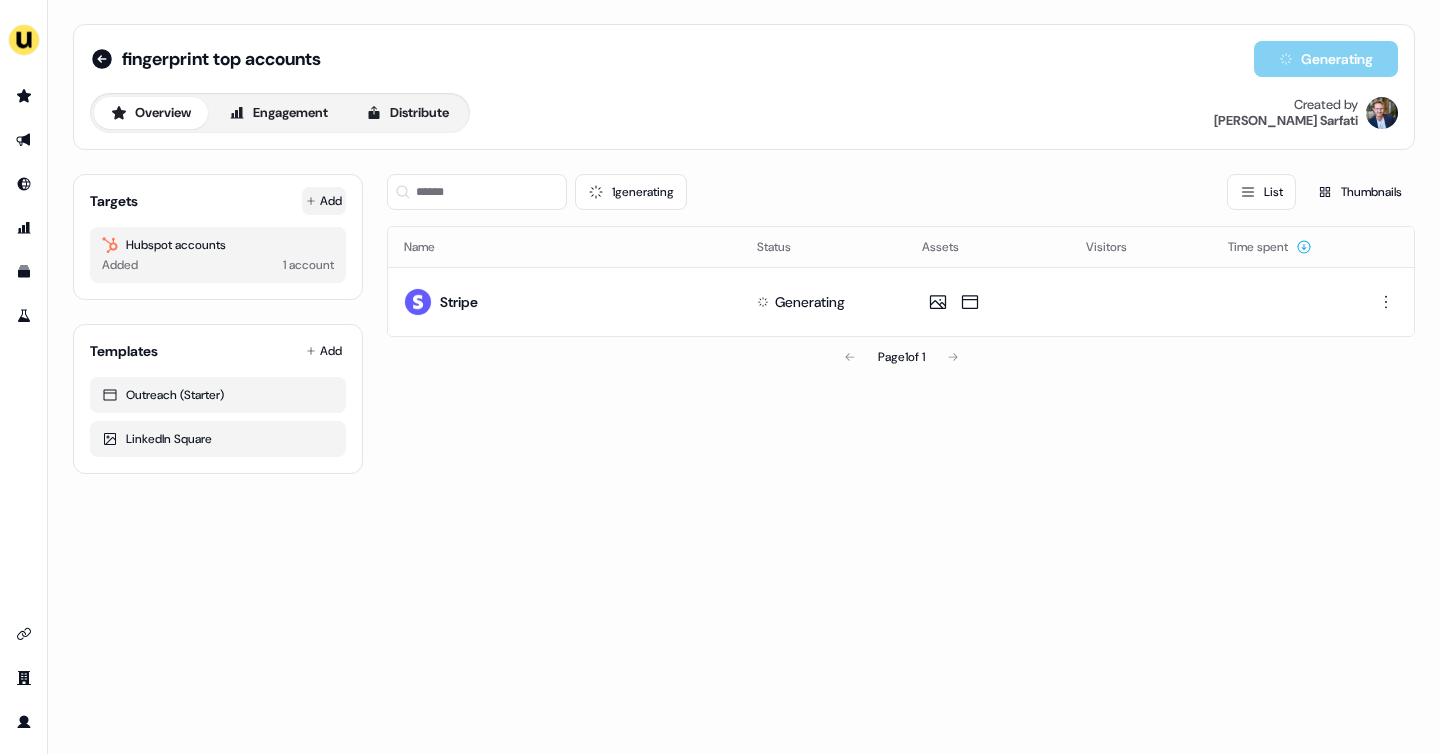 click on "Add" at bounding box center (324, 201) 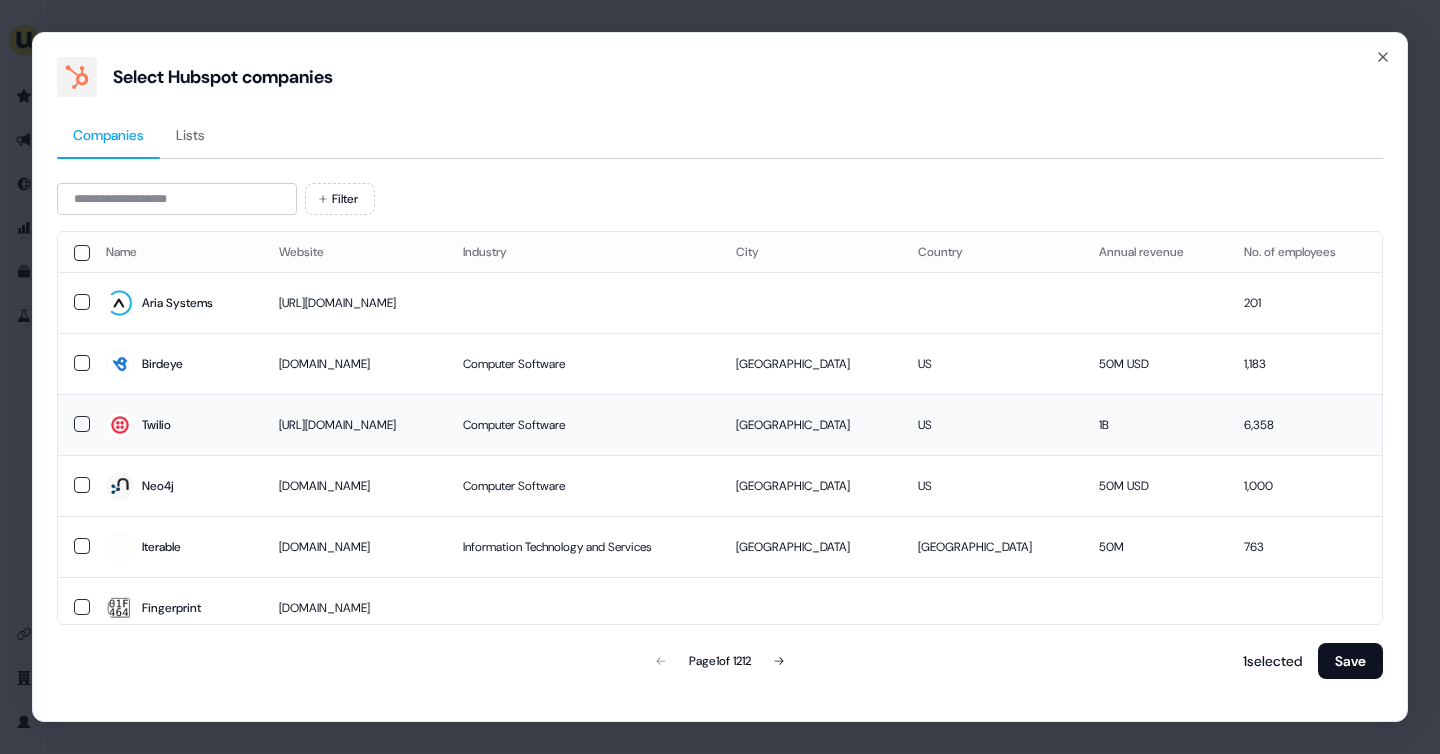 click at bounding box center (74, 424) 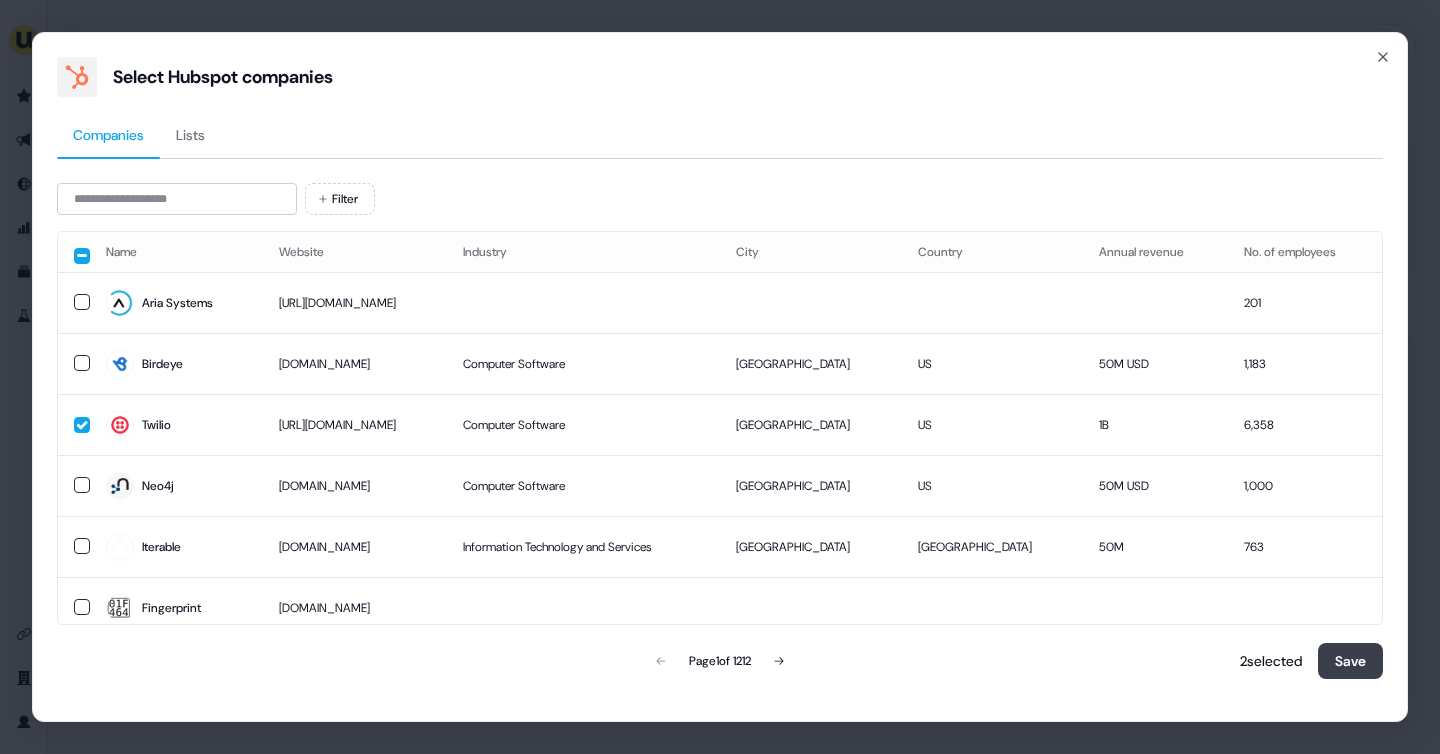 click on "Save" at bounding box center (1350, 661) 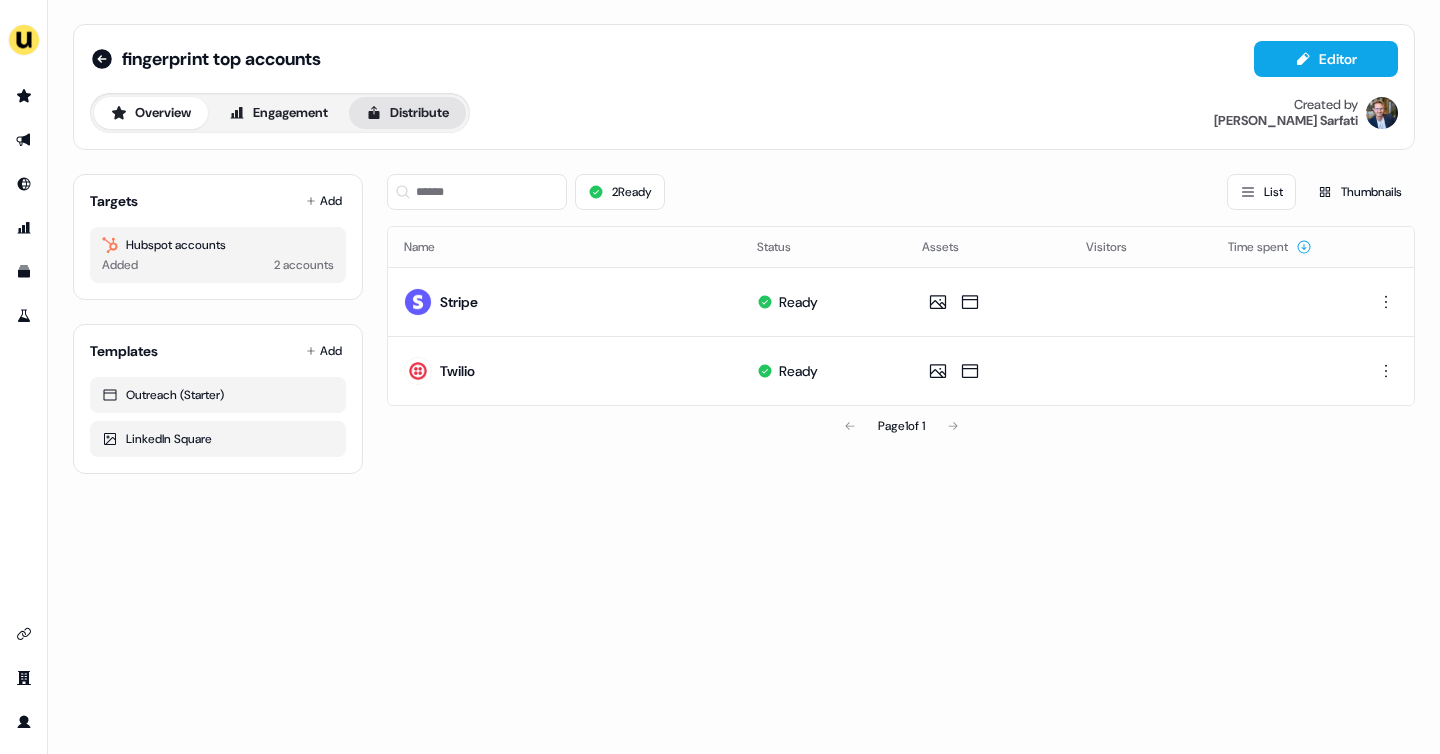click on "Distribute" at bounding box center (407, 113) 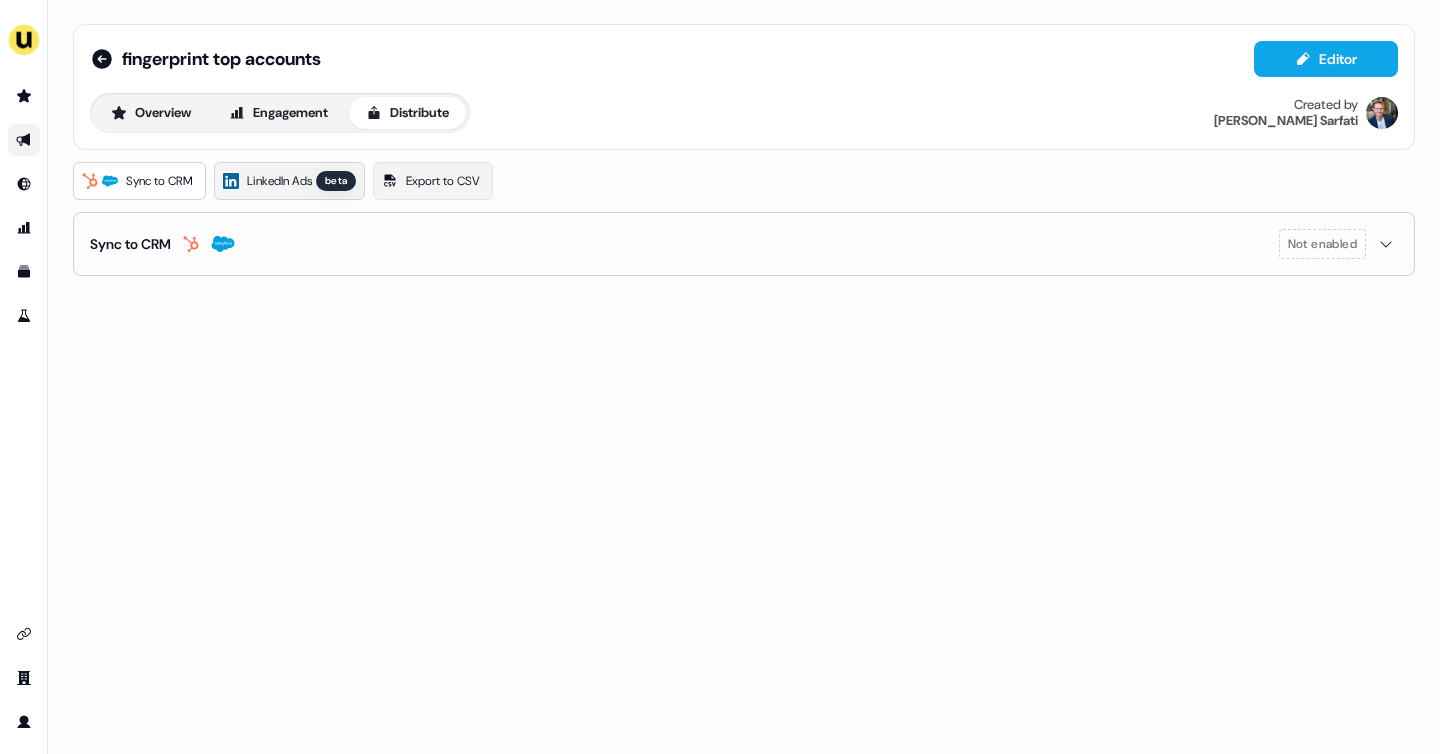 click on "LinkedIn Ads" at bounding box center [279, 181] 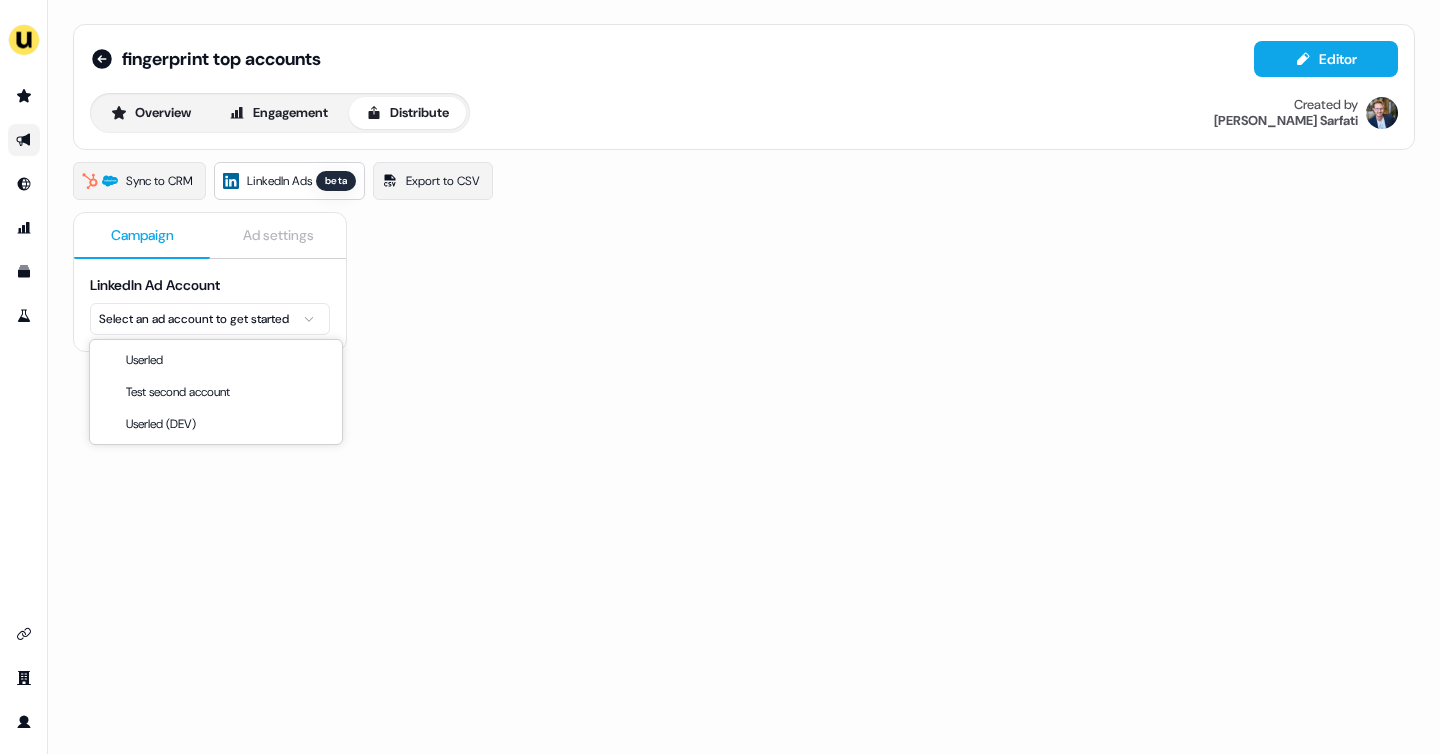 click on "For the best experience switch devices to a bigger screen. Go to Userled.io fingerprint top accounts  Editor Overview Engagement Distribute Created by Yann   Sarfati Sync to CRM LinkedIn Ads beta Export to CSV Campaign Ad settings LinkedIn Ad Account Select an ad account to get started 08 Userled Test second account Userled (DEV)" at bounding box center [720, 377] 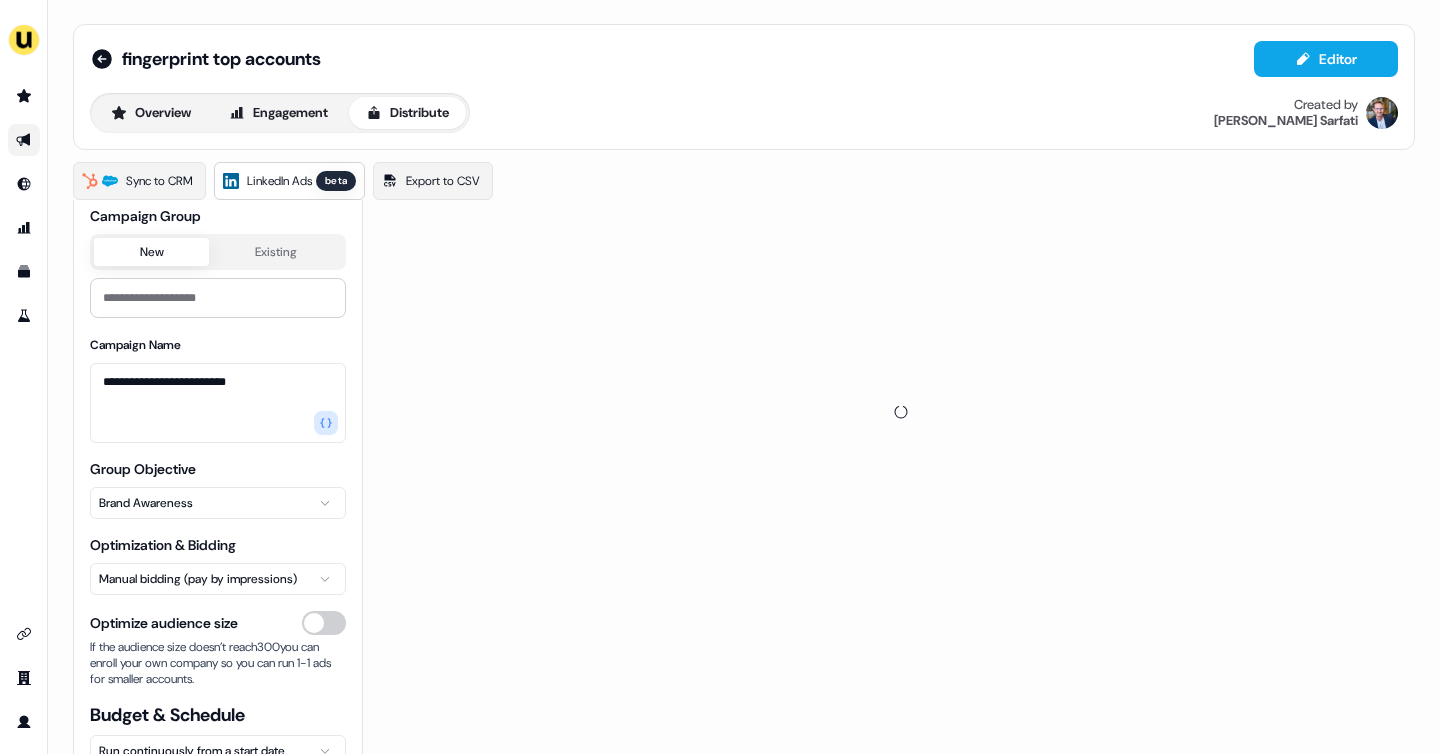scroll, scrollTop: 149, scrollLeft: 0, axis: vertical 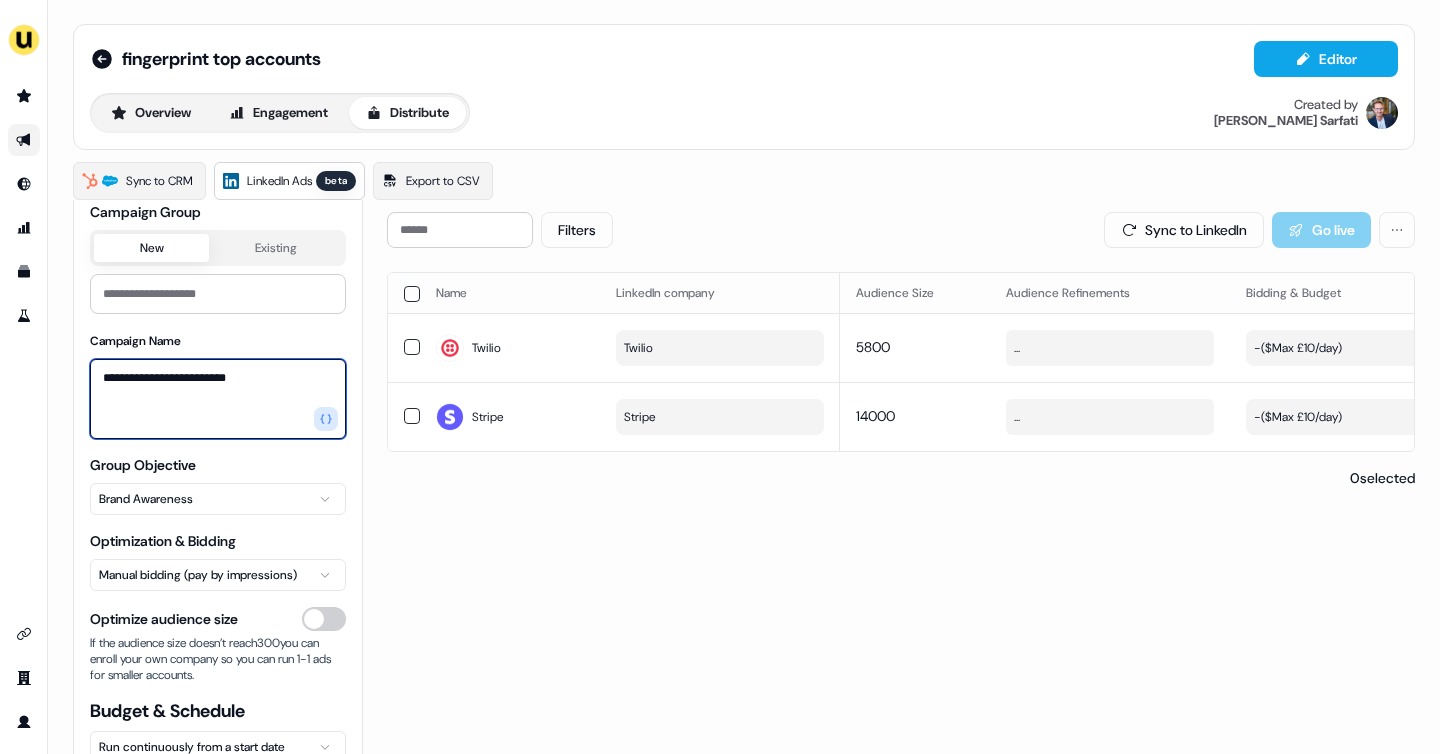 click on "**********" at bounding box center (218, 399) 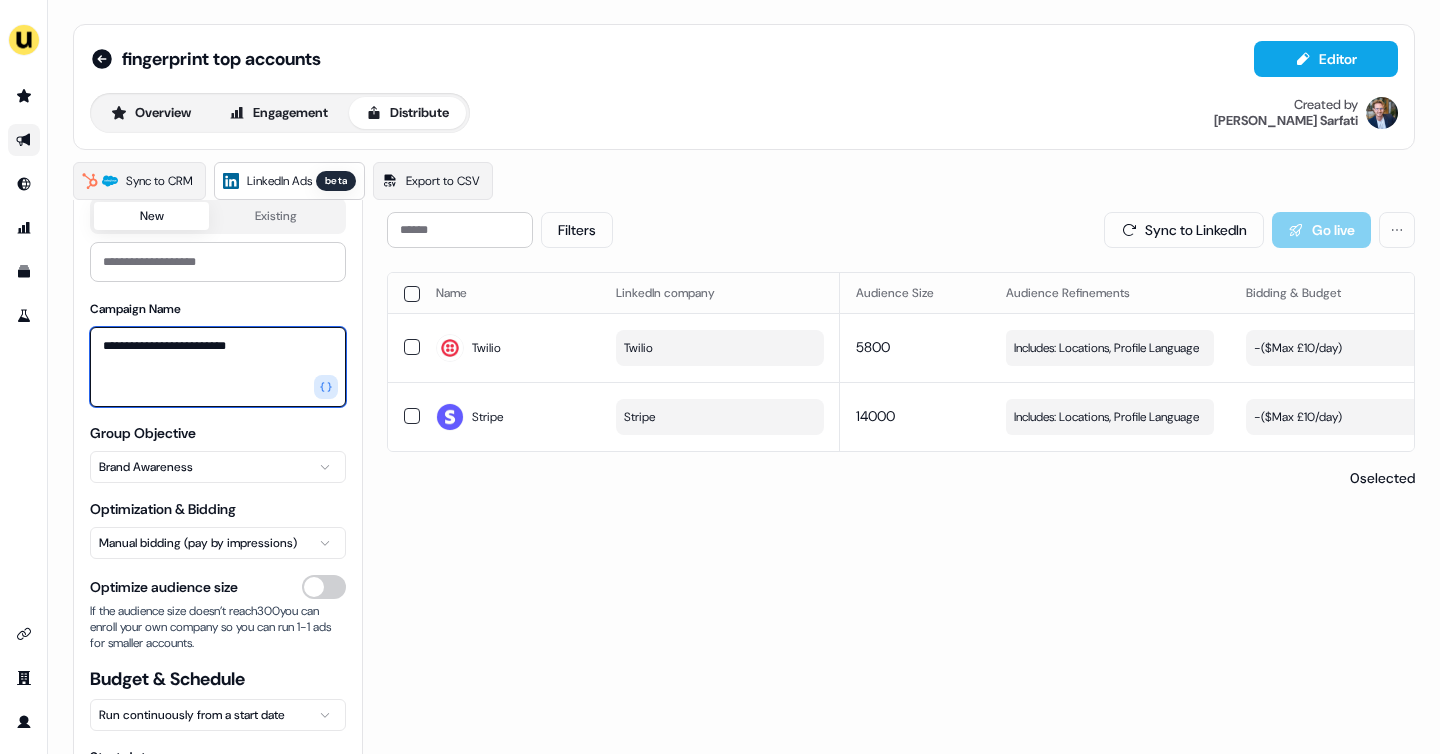 scroll, scrollTop: 192, scrollLeft: 0, axis: vertical 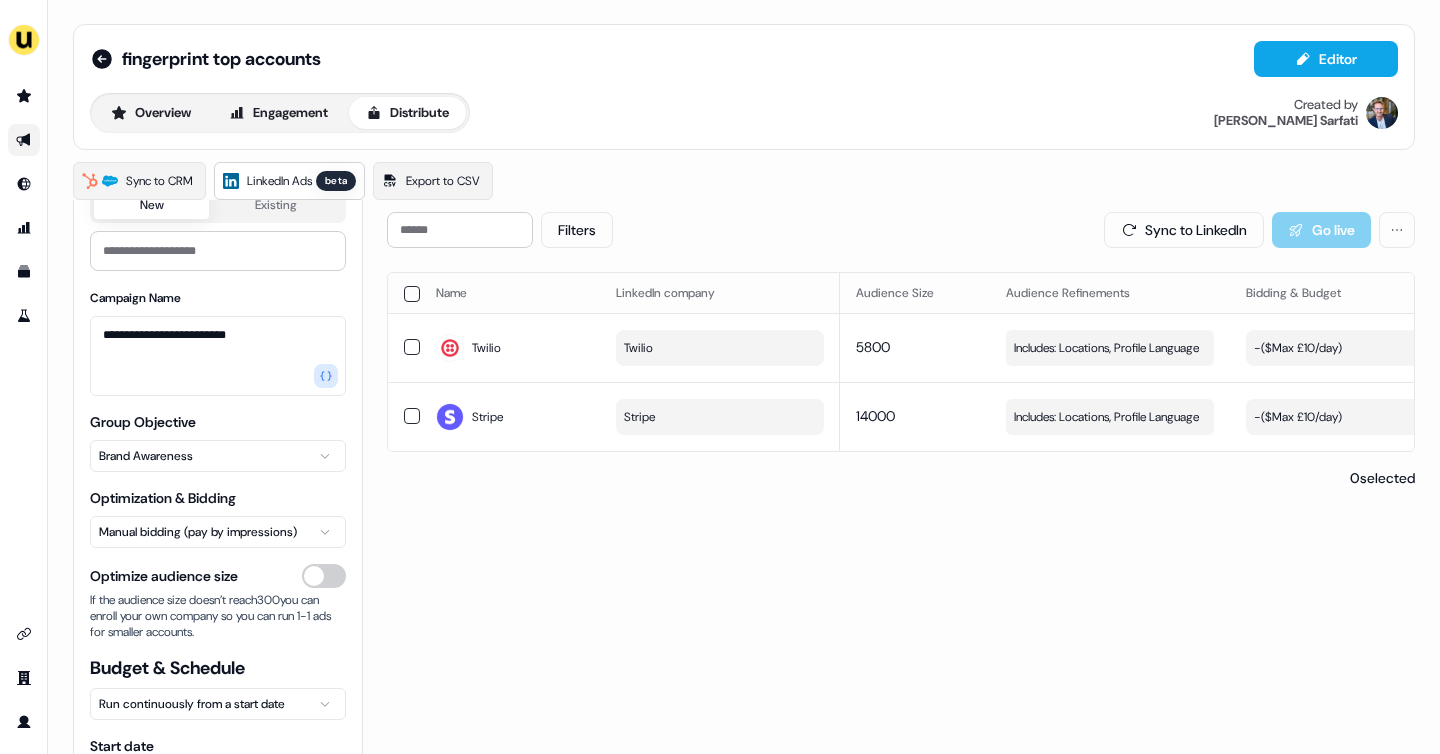 click on "**********" at bounding box center (720, 377) 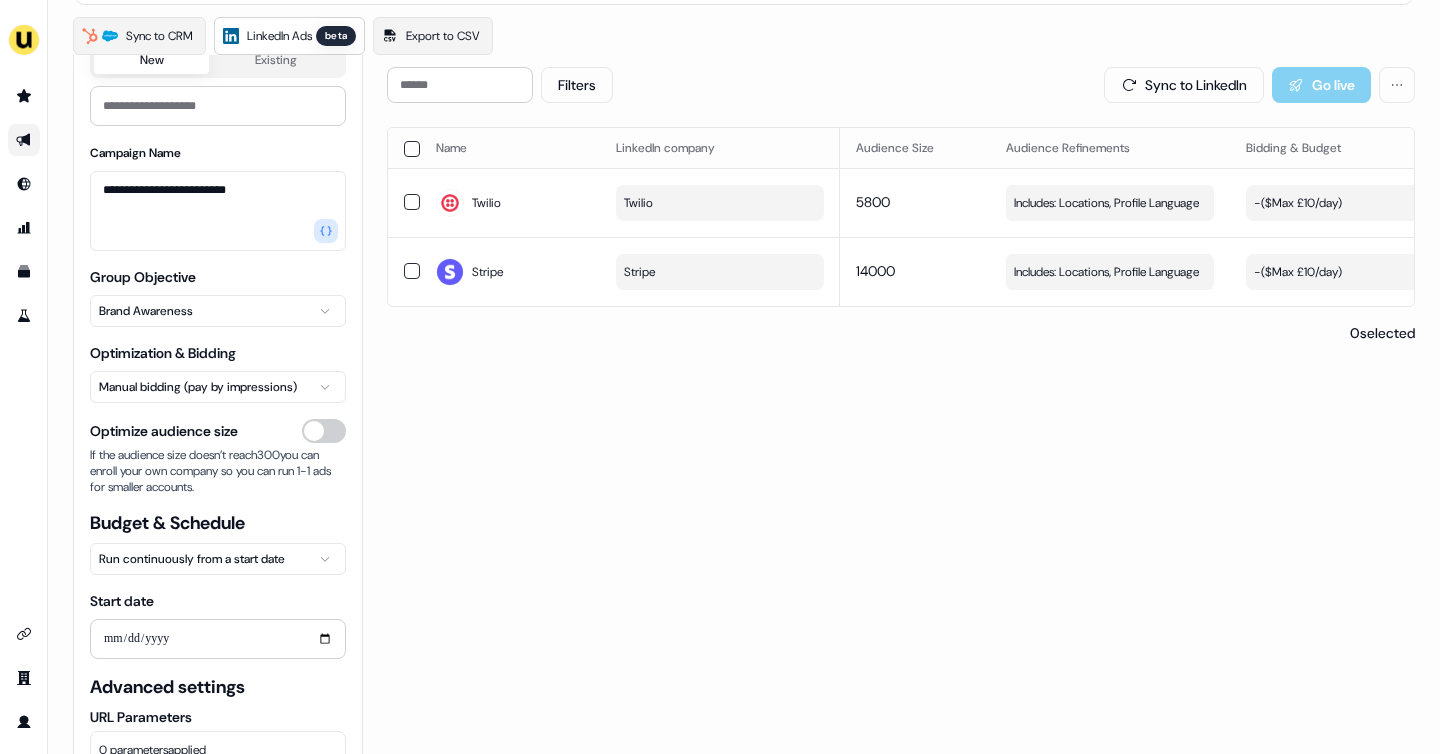 scroll, scrollTop: 200, scrollLeft: 0, axis: vertical 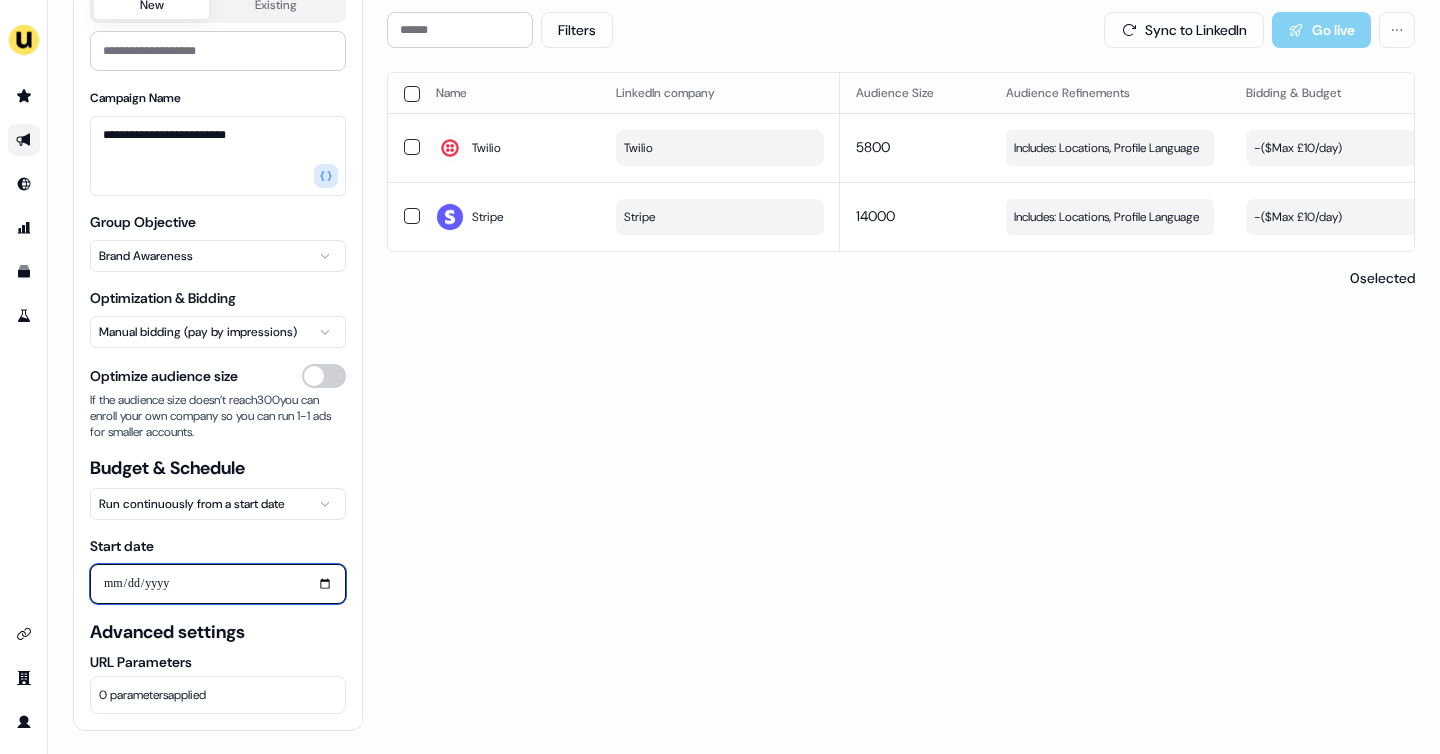 click on "Start date" at bounding box center [218, 584] 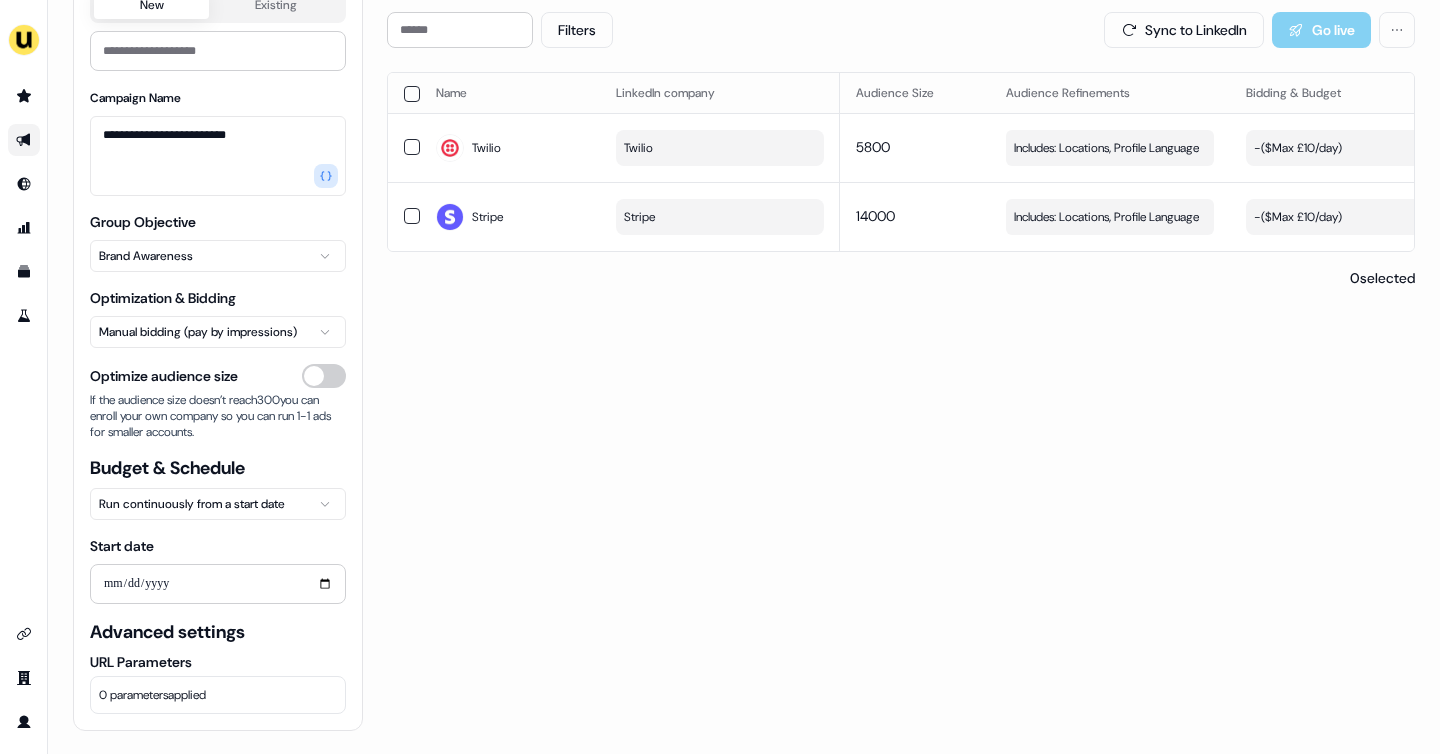 click on "**********" at bounding box center (218, 546) 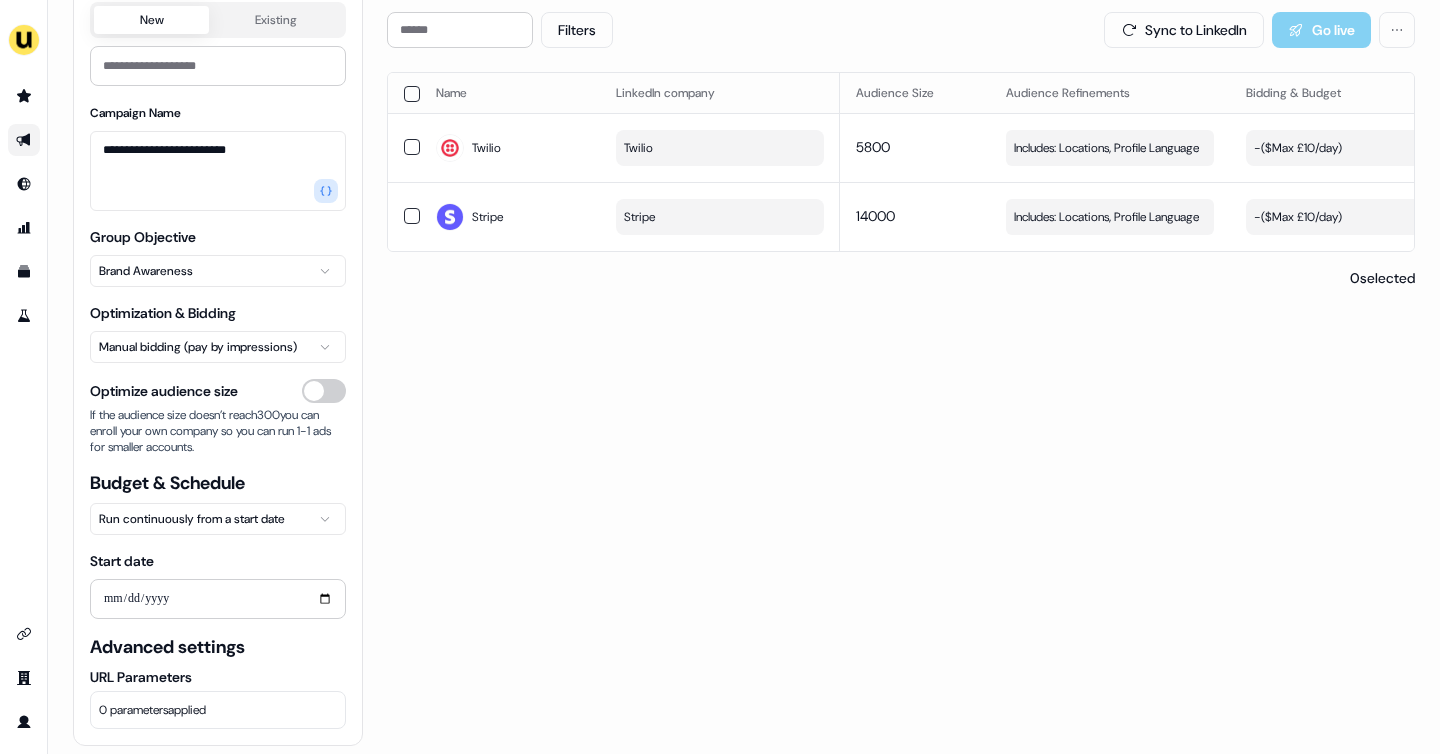 scroll, scrollTop: 160, scrollLeft: 0, axis: vertical 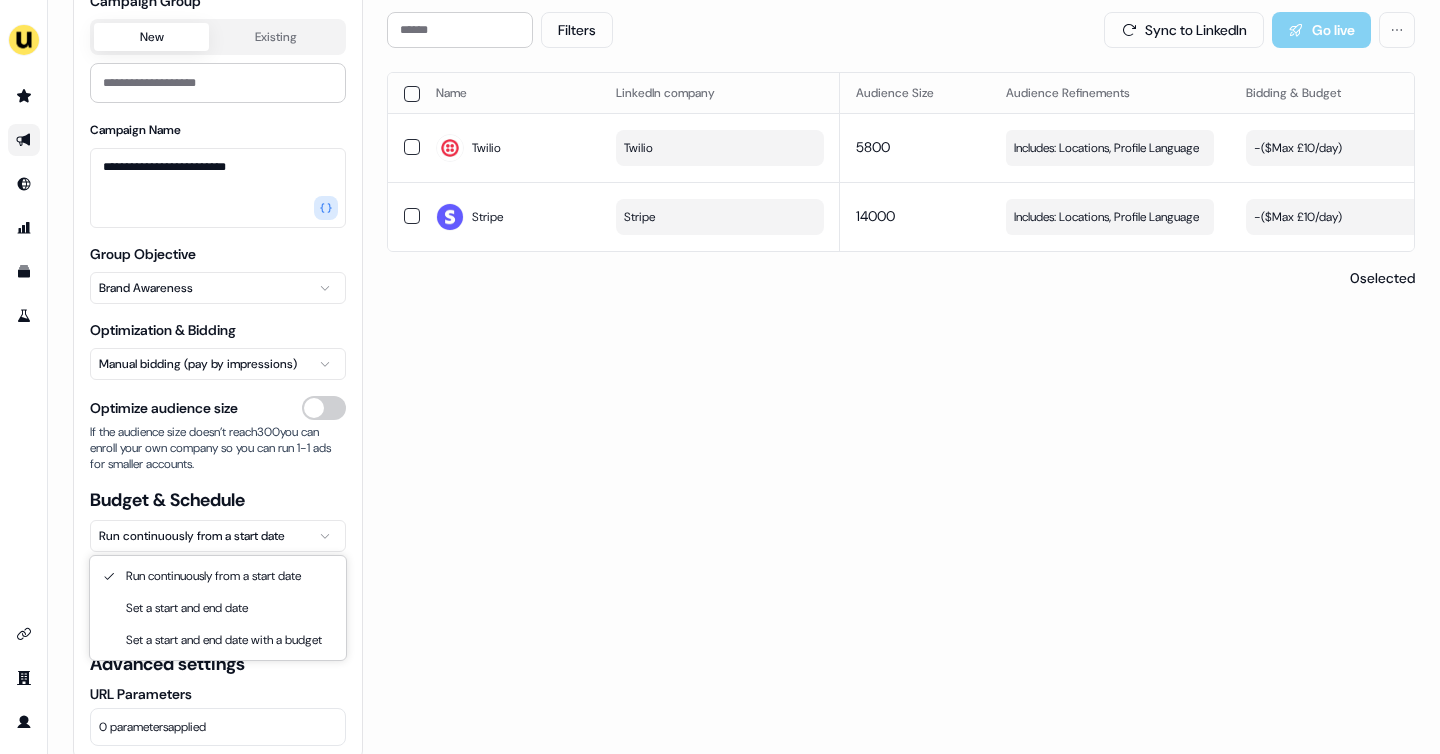 click on "**********" at bounding box center (720, 377) 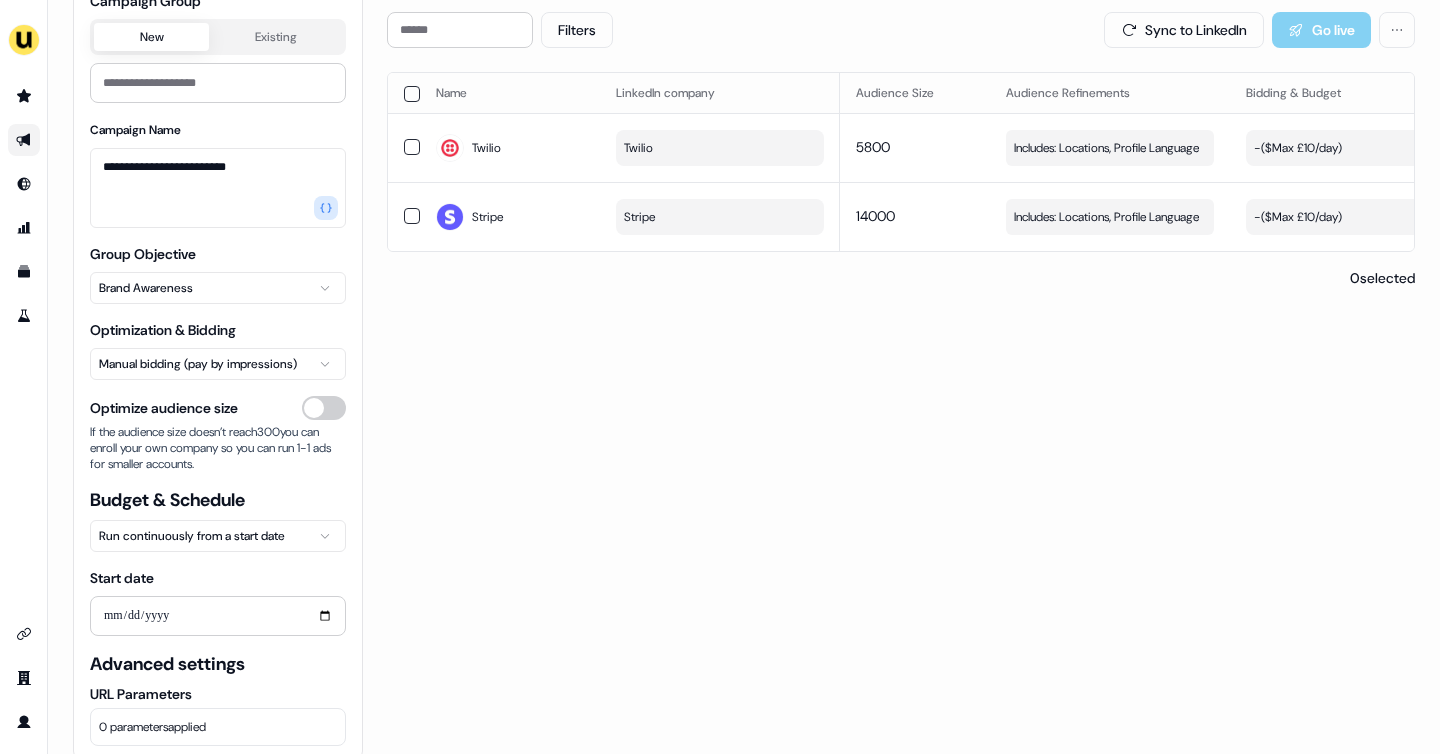click on "**********" at bounding box center (720, 377) 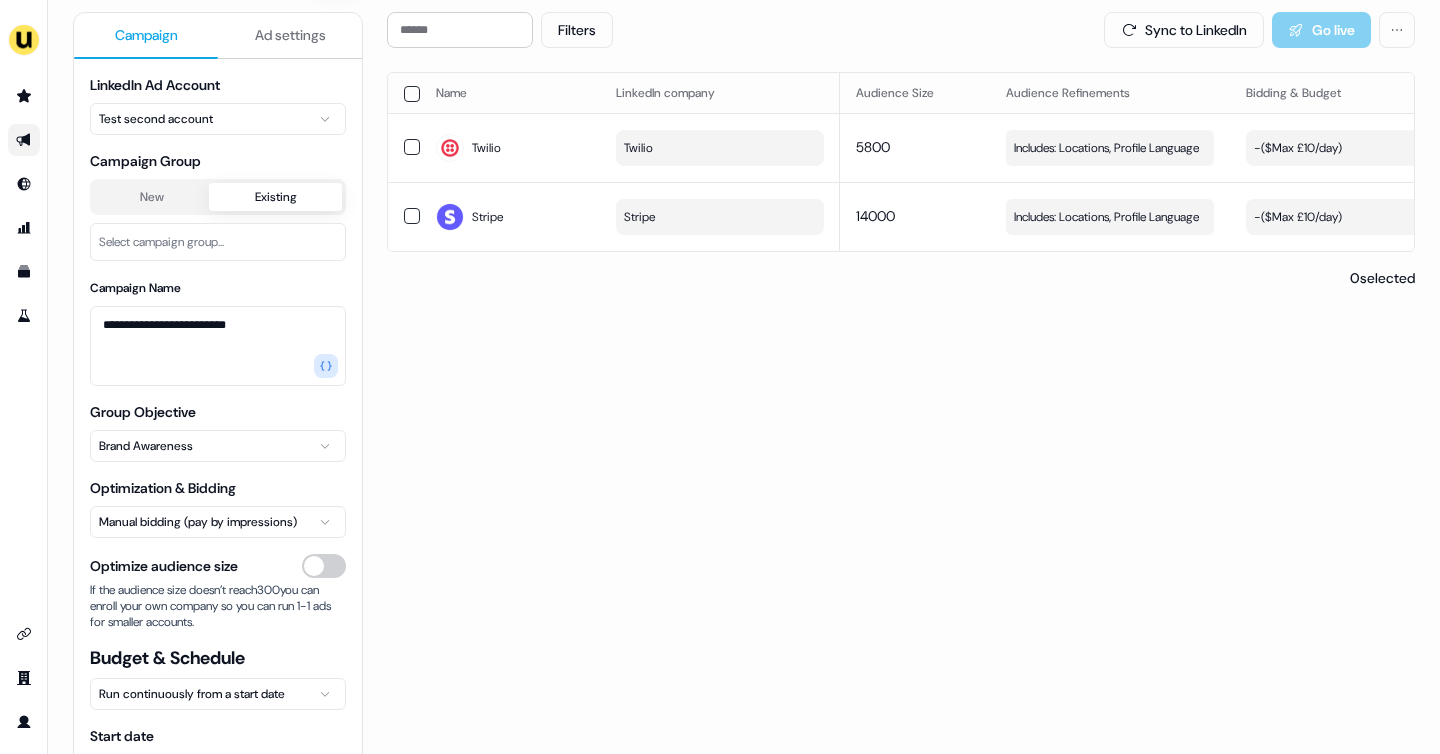 click on "Existing" at bounding box center [275, 197] 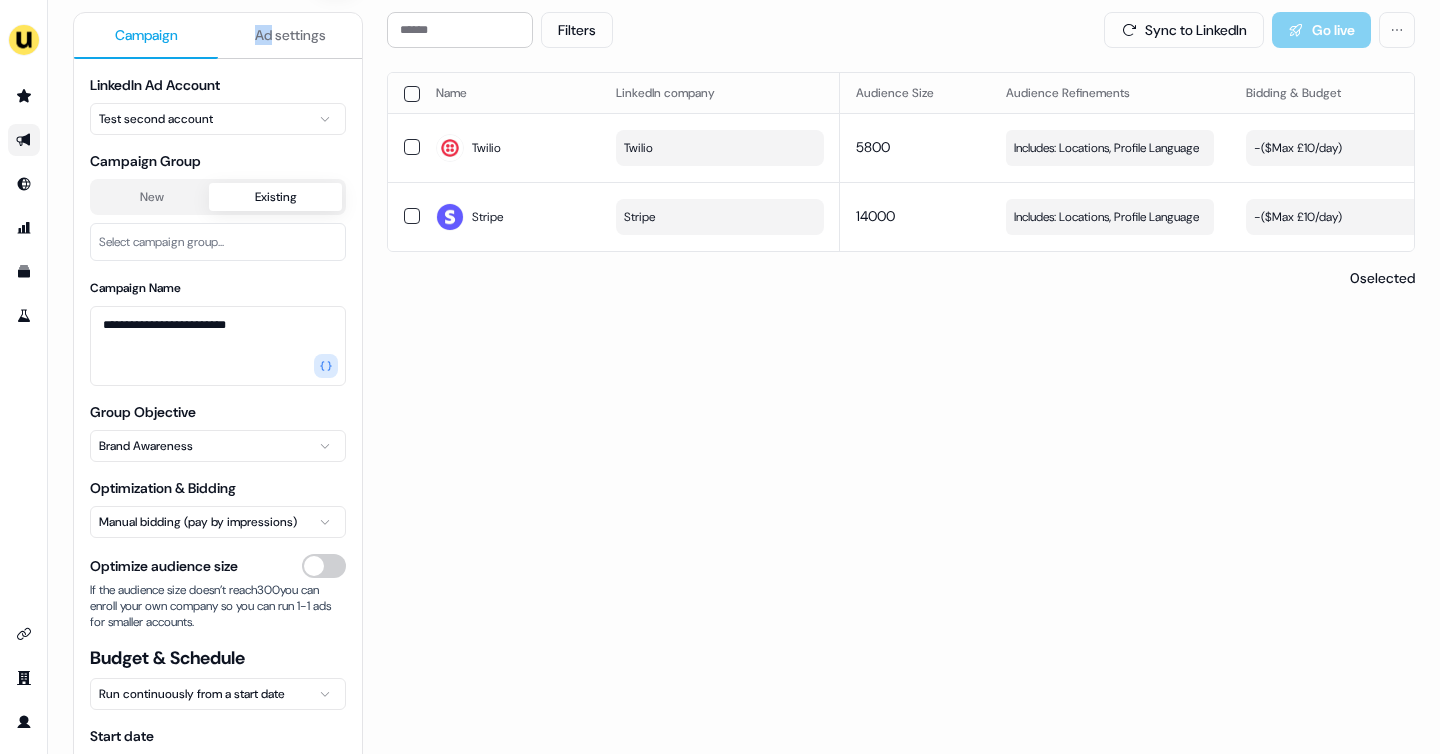 drag, startPoint x: 178, startPoint y: 64, endPoint x: 265, endPoint y: 38, distance: 90.80198 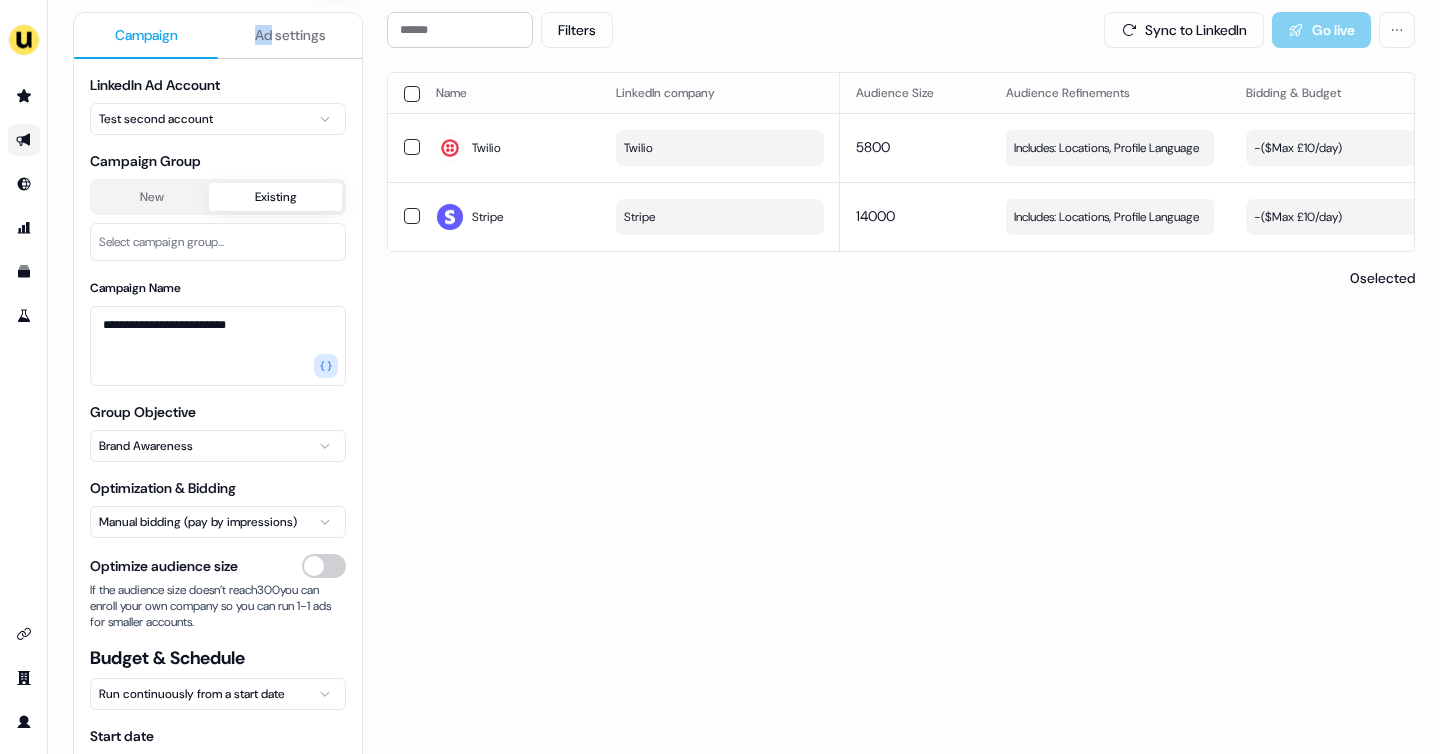 click on "Ad settings" at bounding box center (290, 35) 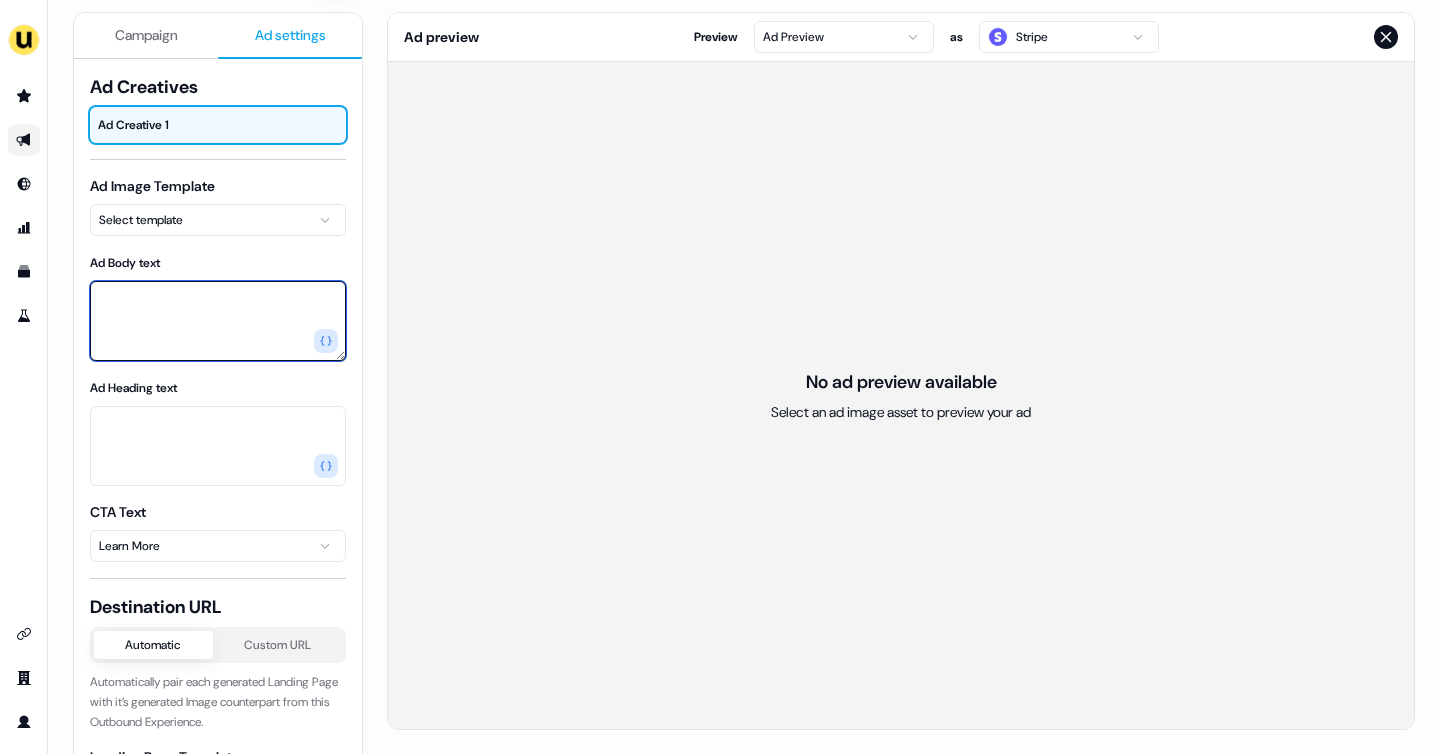click on "Ad Body text" at bounding box center (218, 321) 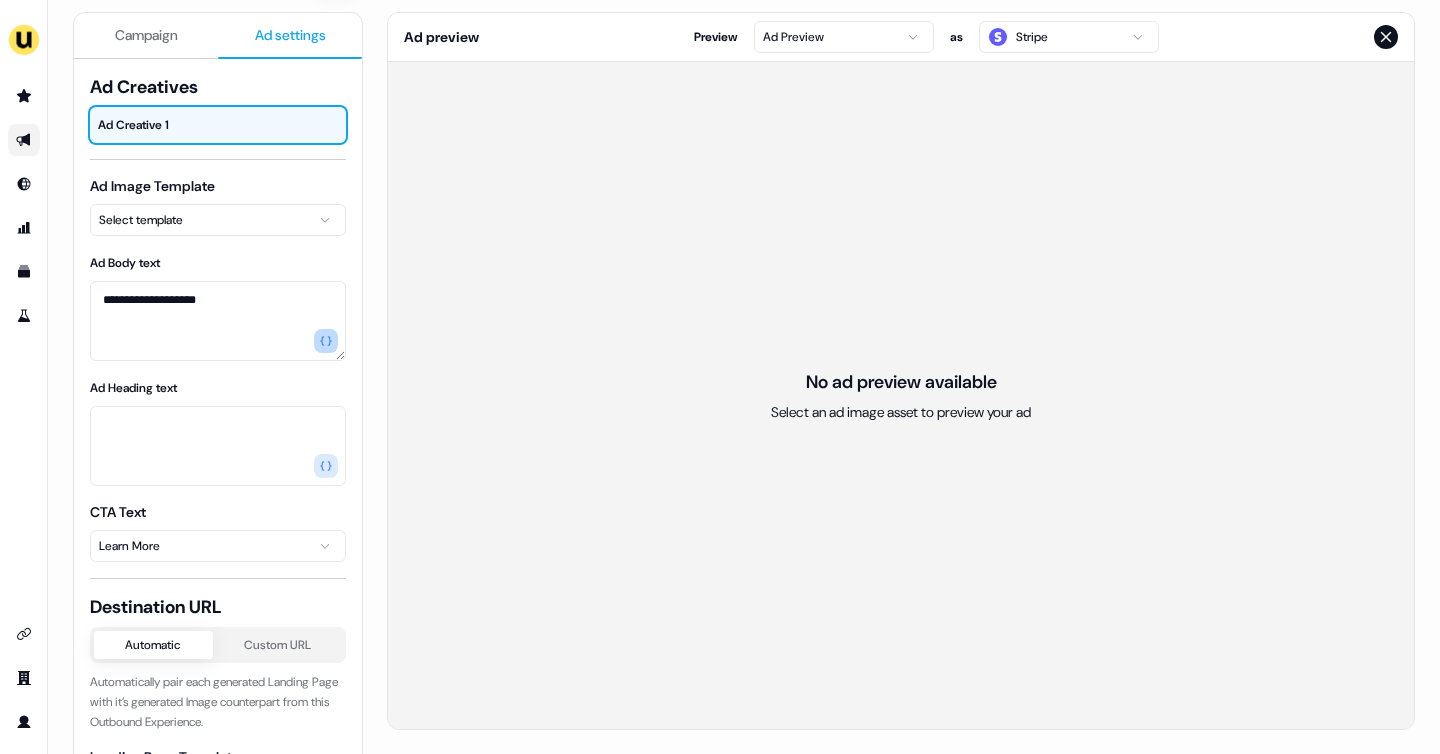 click at bounding box center (326, 341) 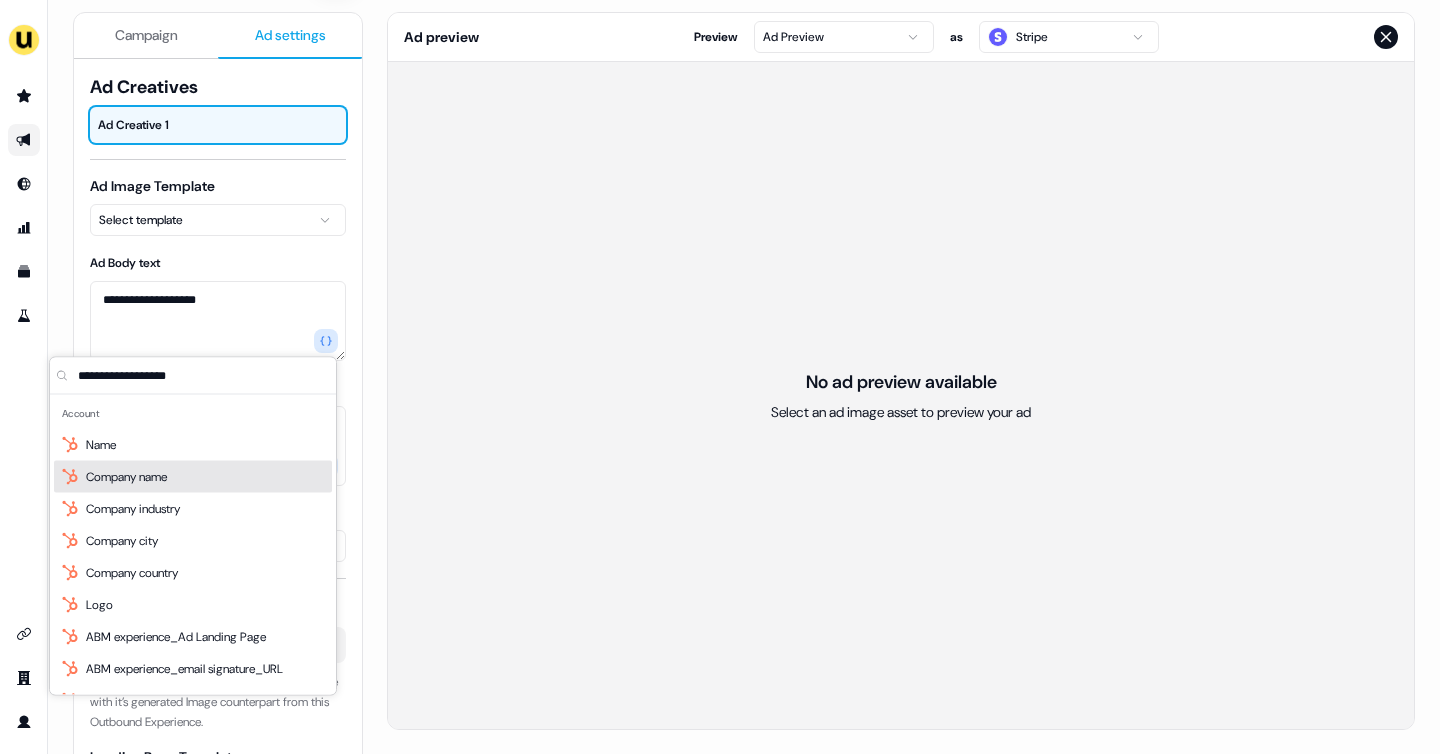 click on "Company name" at bounding box center [193, 477] 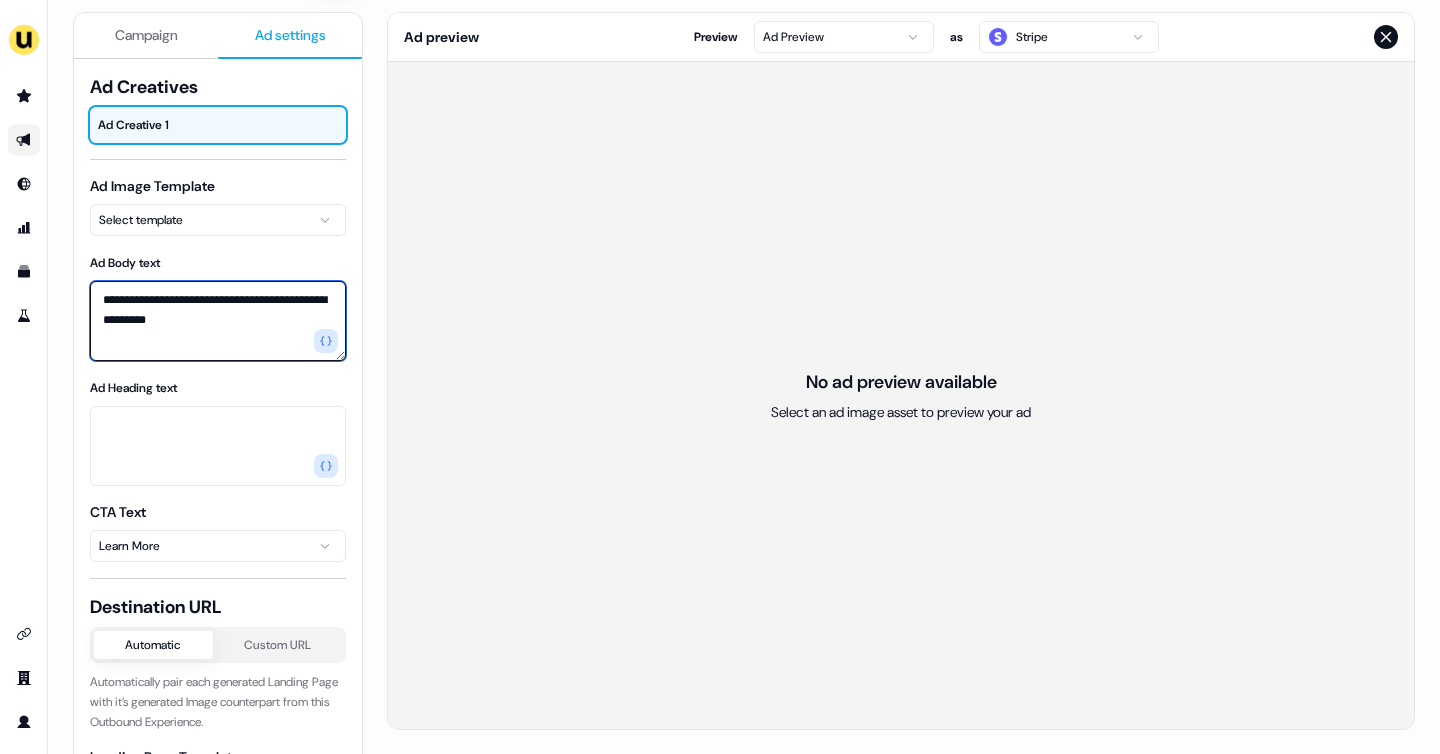 click on "**********" at bounding box center [218, 321] 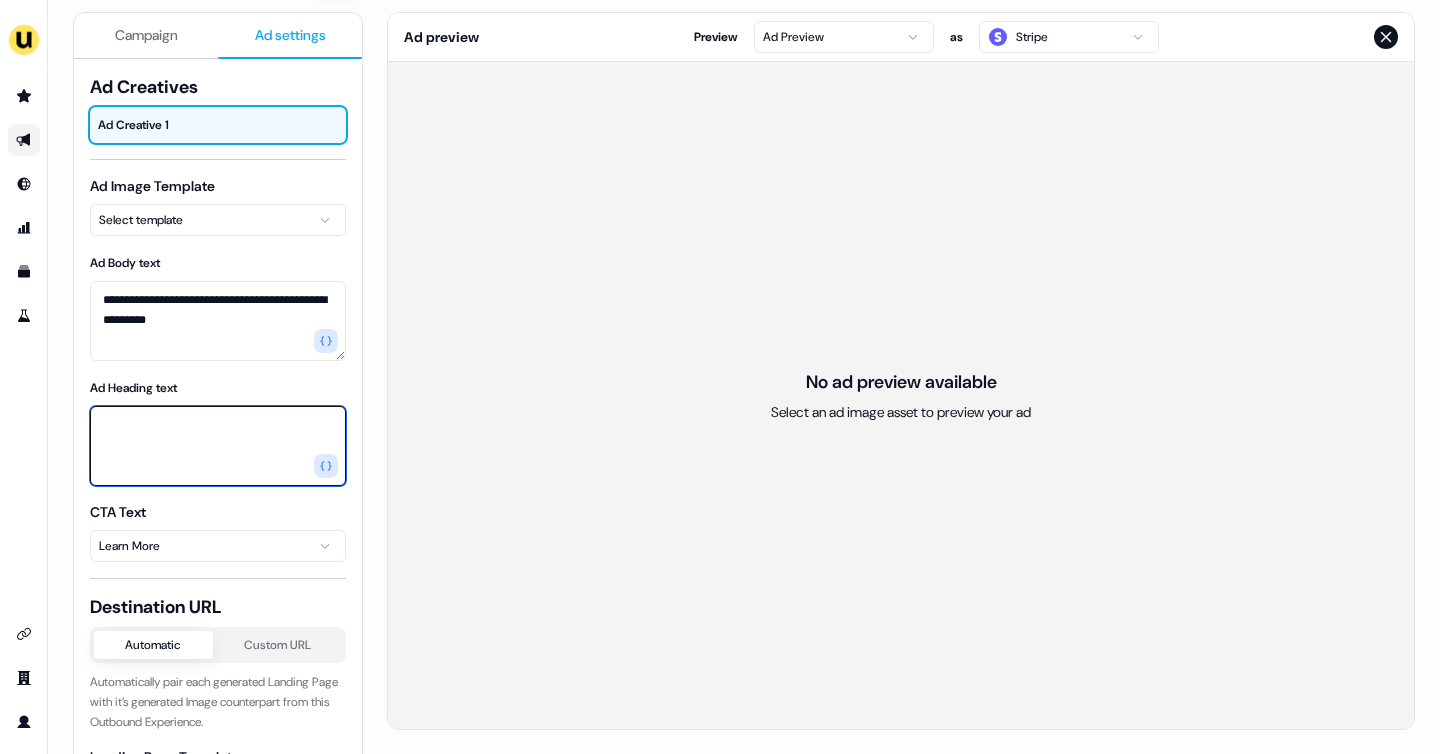 click on "Ad Heading text" at bounding box center (218, 446) 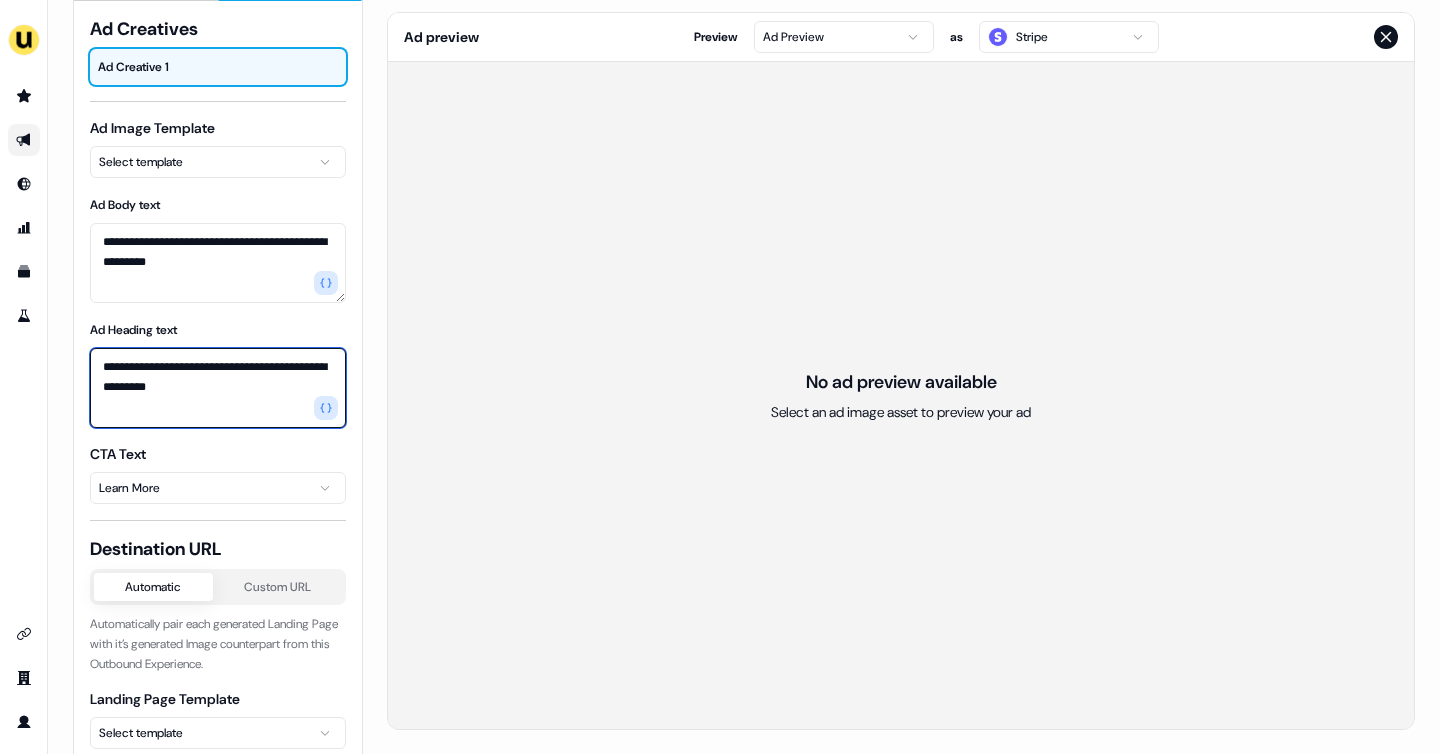 scroll, scrollTop: 36, scrollLeft: 0, axis: vertical 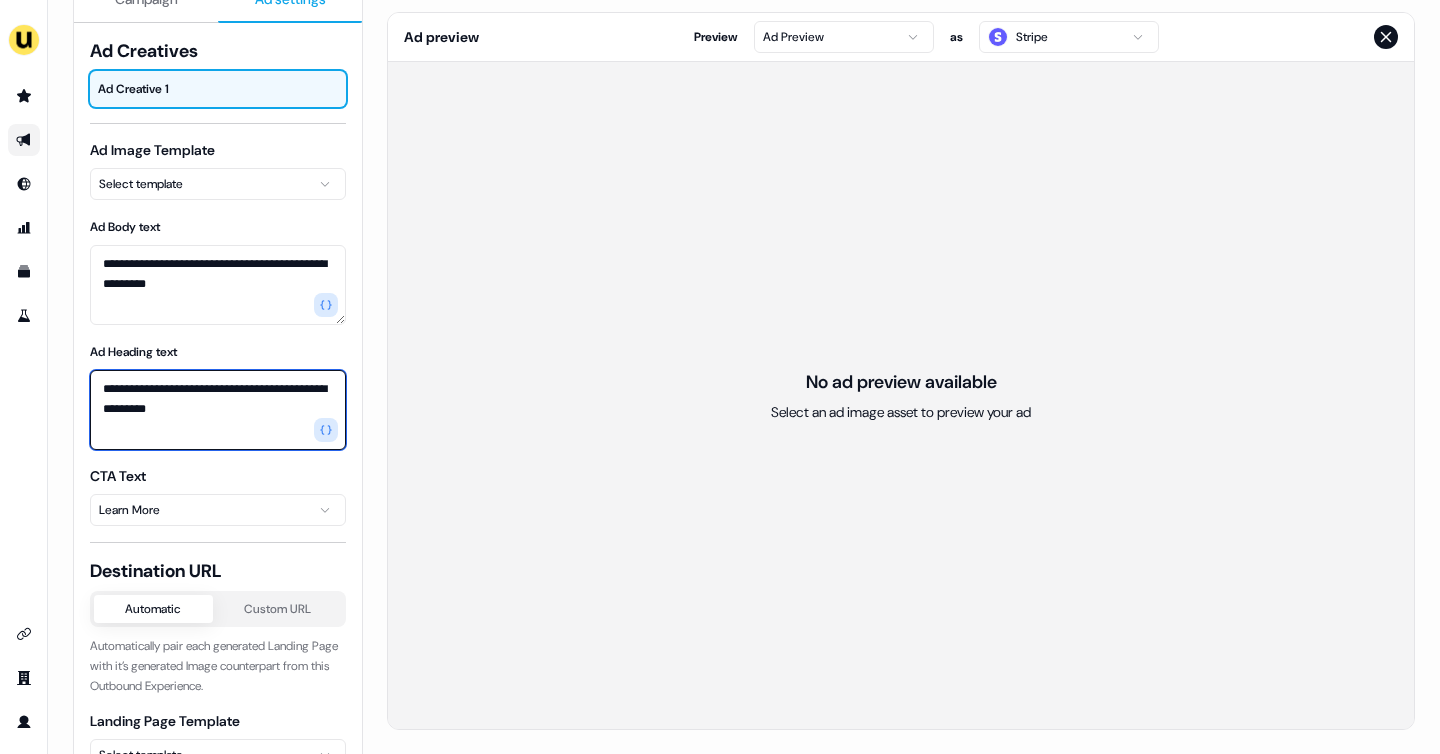 type on "**********" 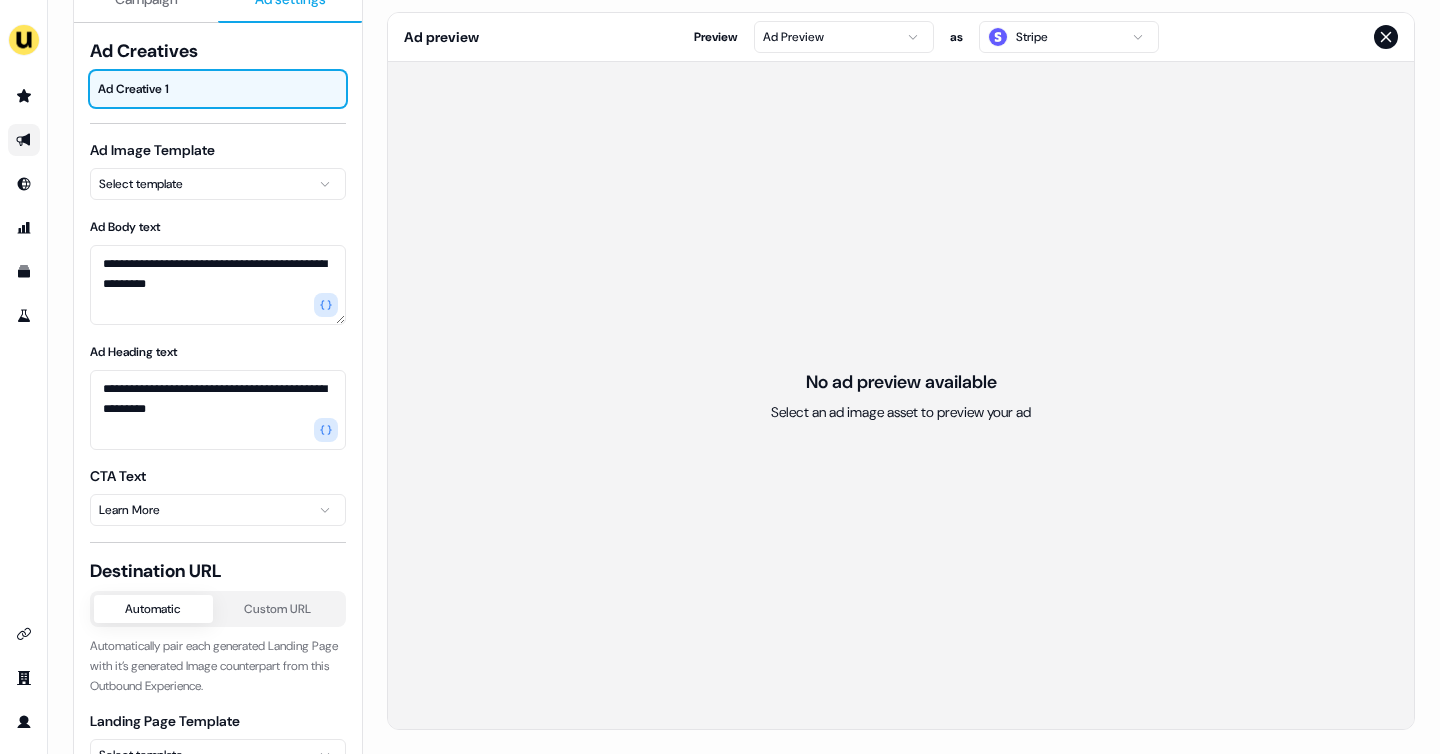 click on "**********" at bounding box center [720, 377] 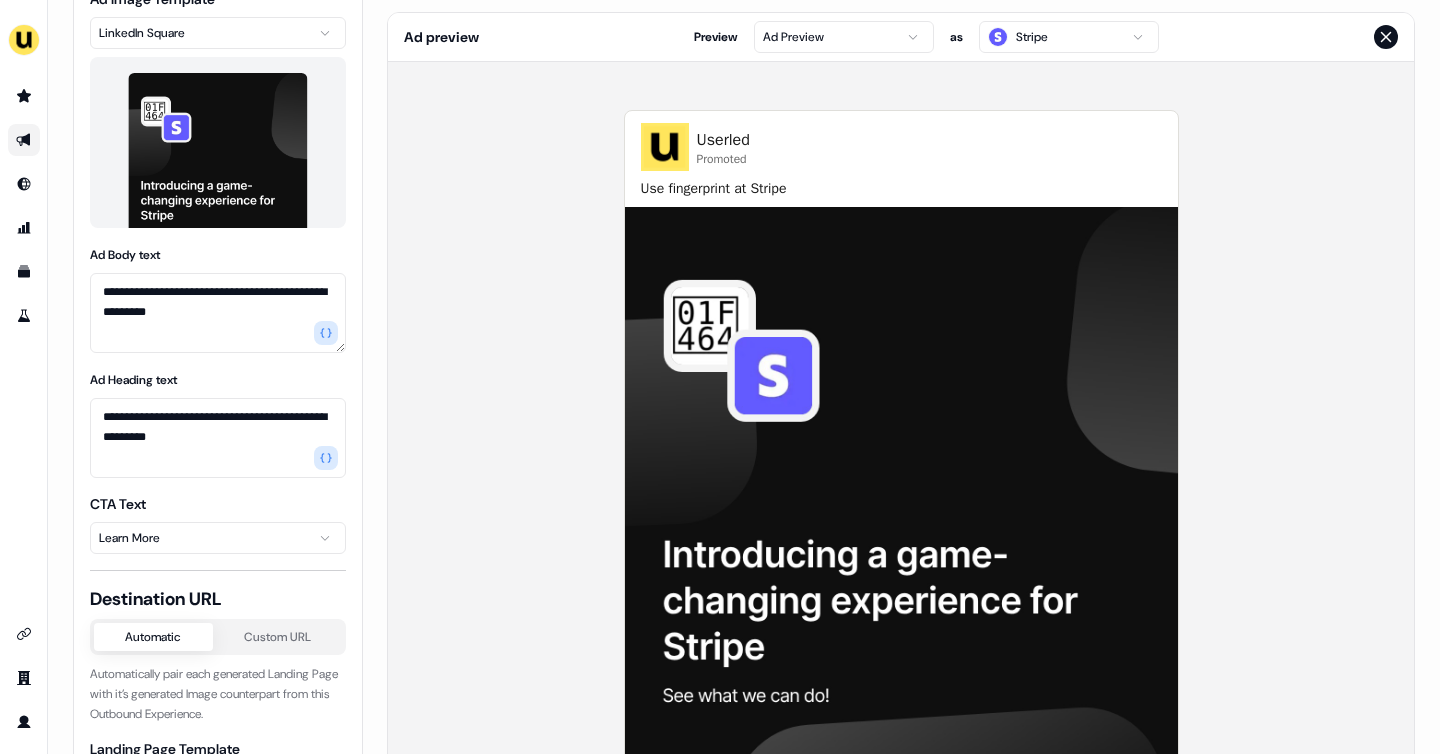 scroll, scrollTop: 271, scrollLeft: 0, axis: vertical 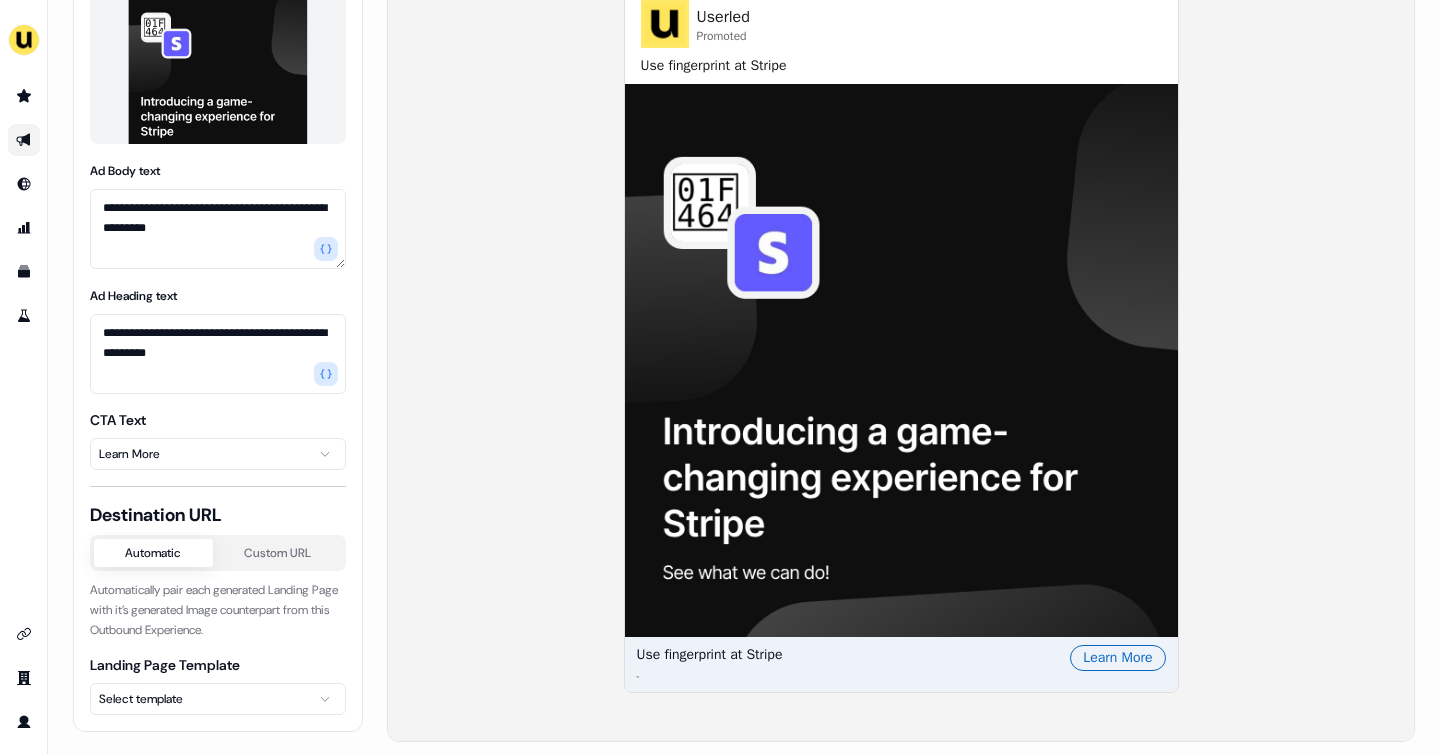 click on "**********" at bounding box center (720, 377) 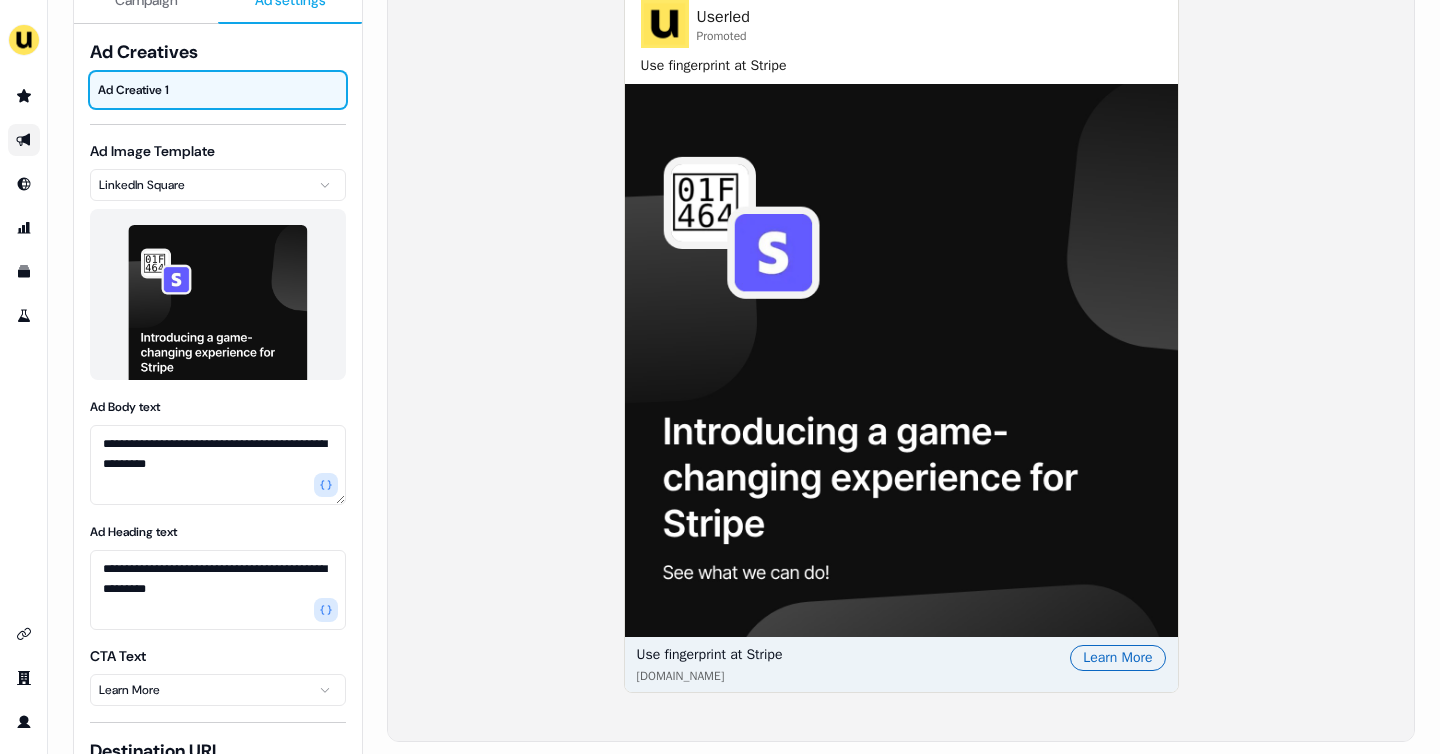 scroll, scrollTop: 0, scrollLeft: 0, axis: both 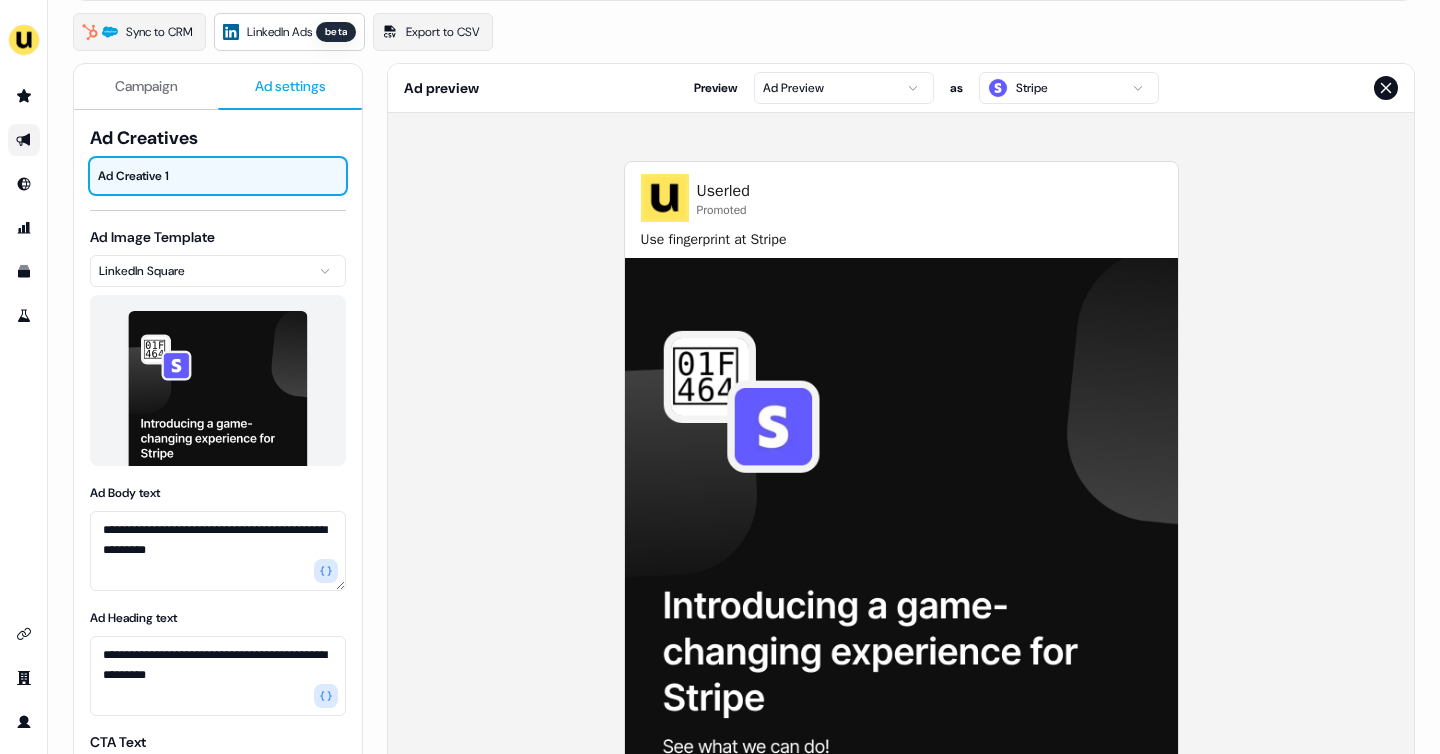 click on "**********" at bounding box center (720, 377) 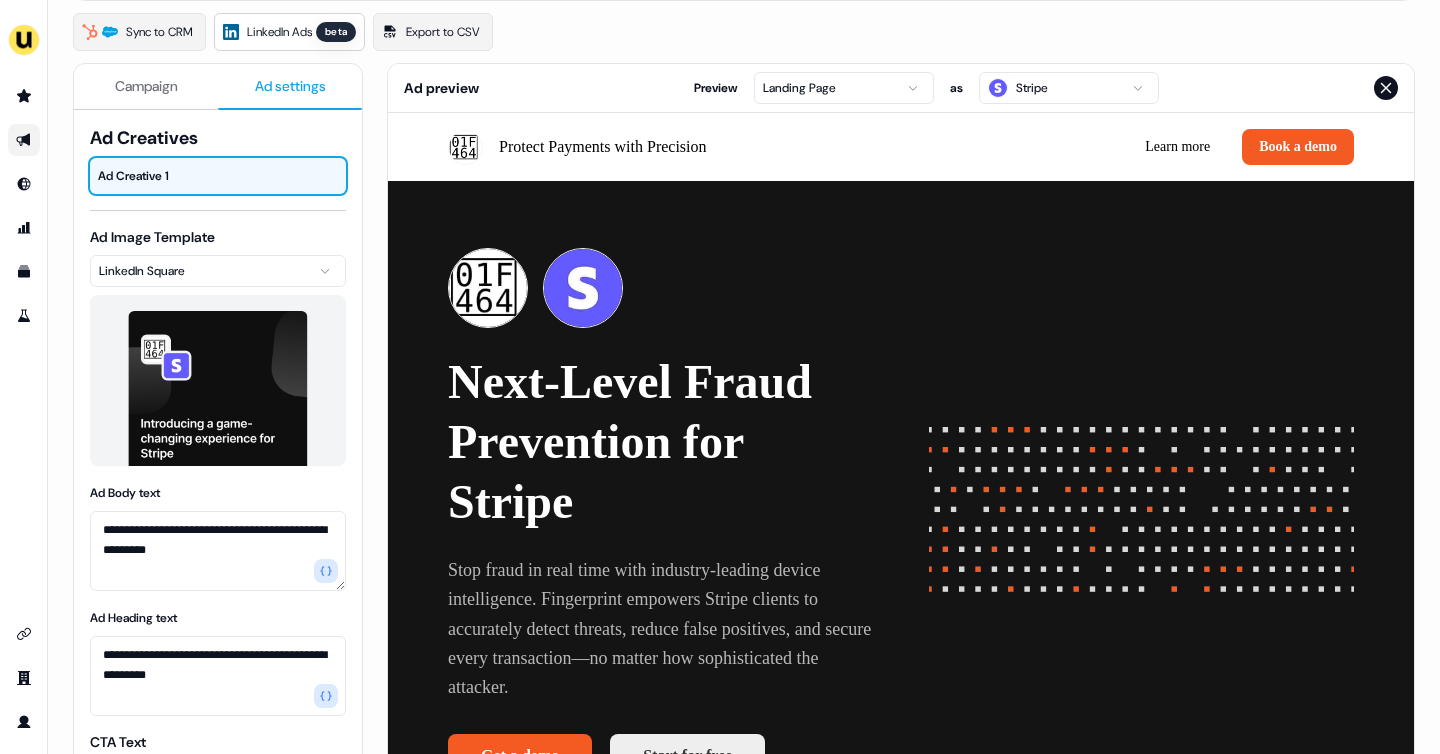 scroll, scrollTop: 0, scrollLeft: 0, axis: both 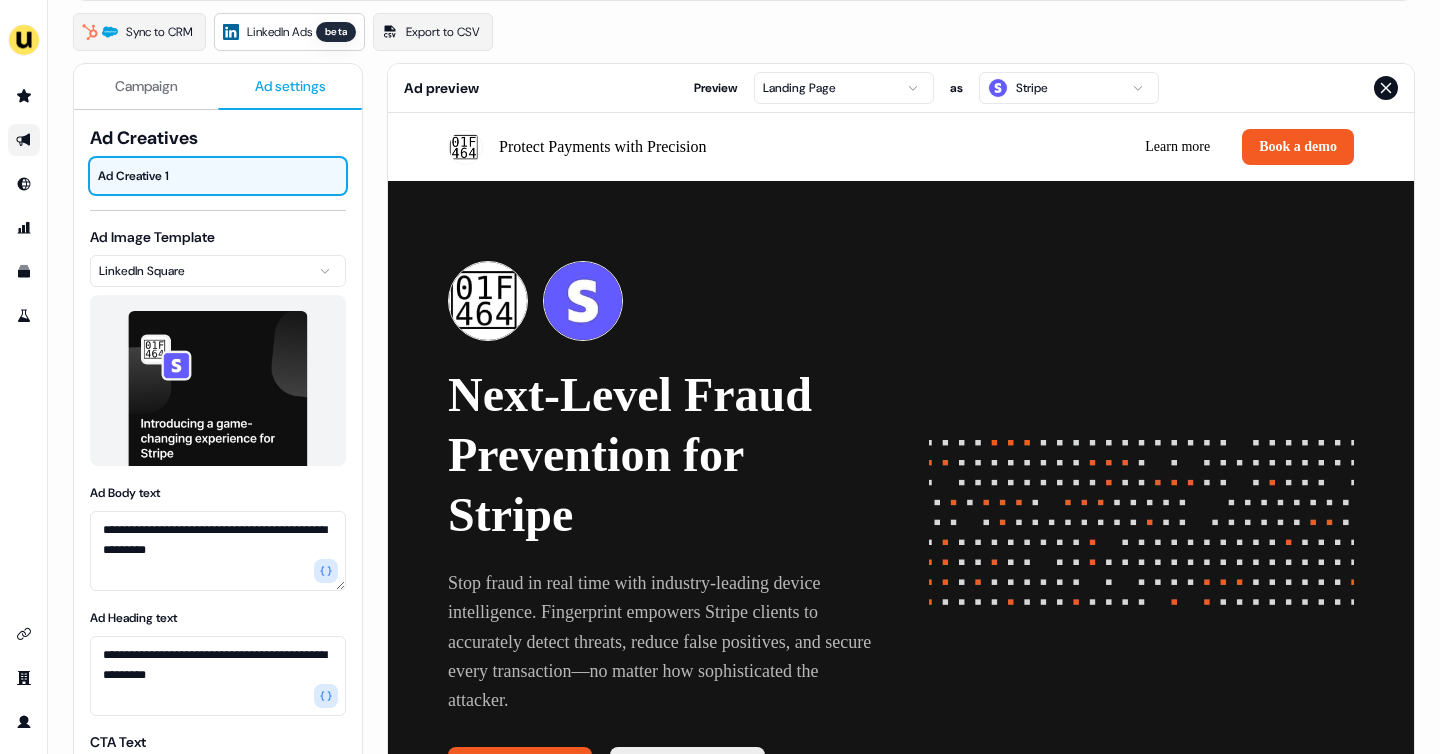 click on "**********" at bounding box center (720, 377) 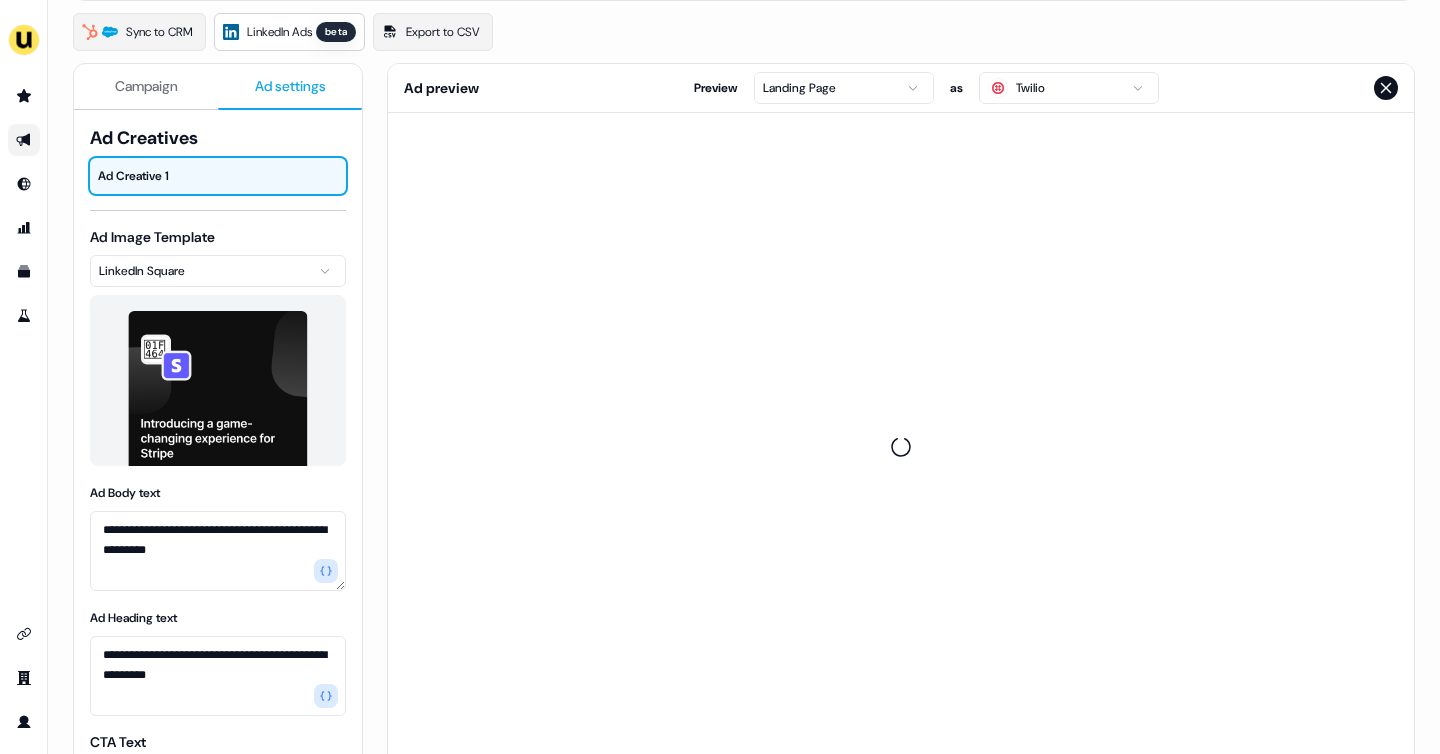 scroll, scrollTop: 0, scrollLeft: 0, axis: both 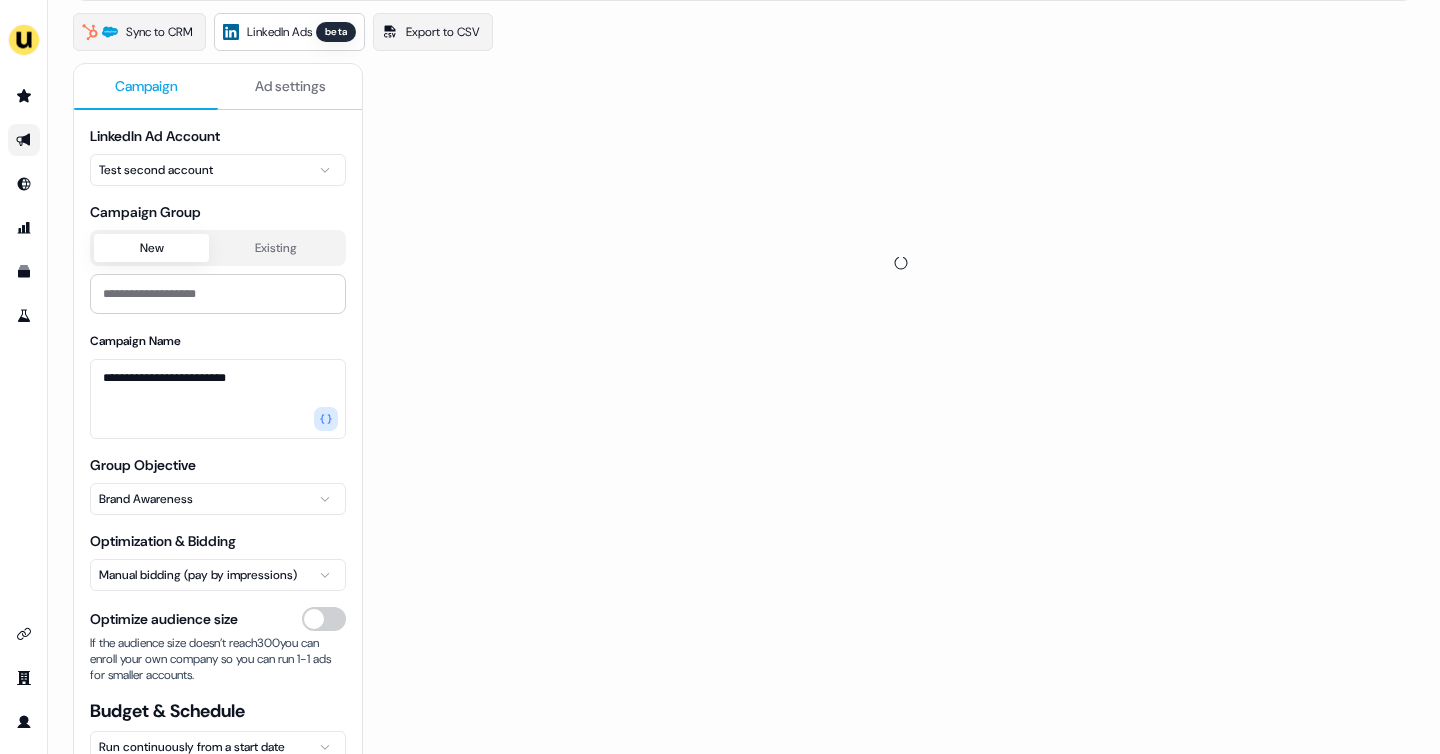 click on "Campaign" at bounding box center [146, 86] 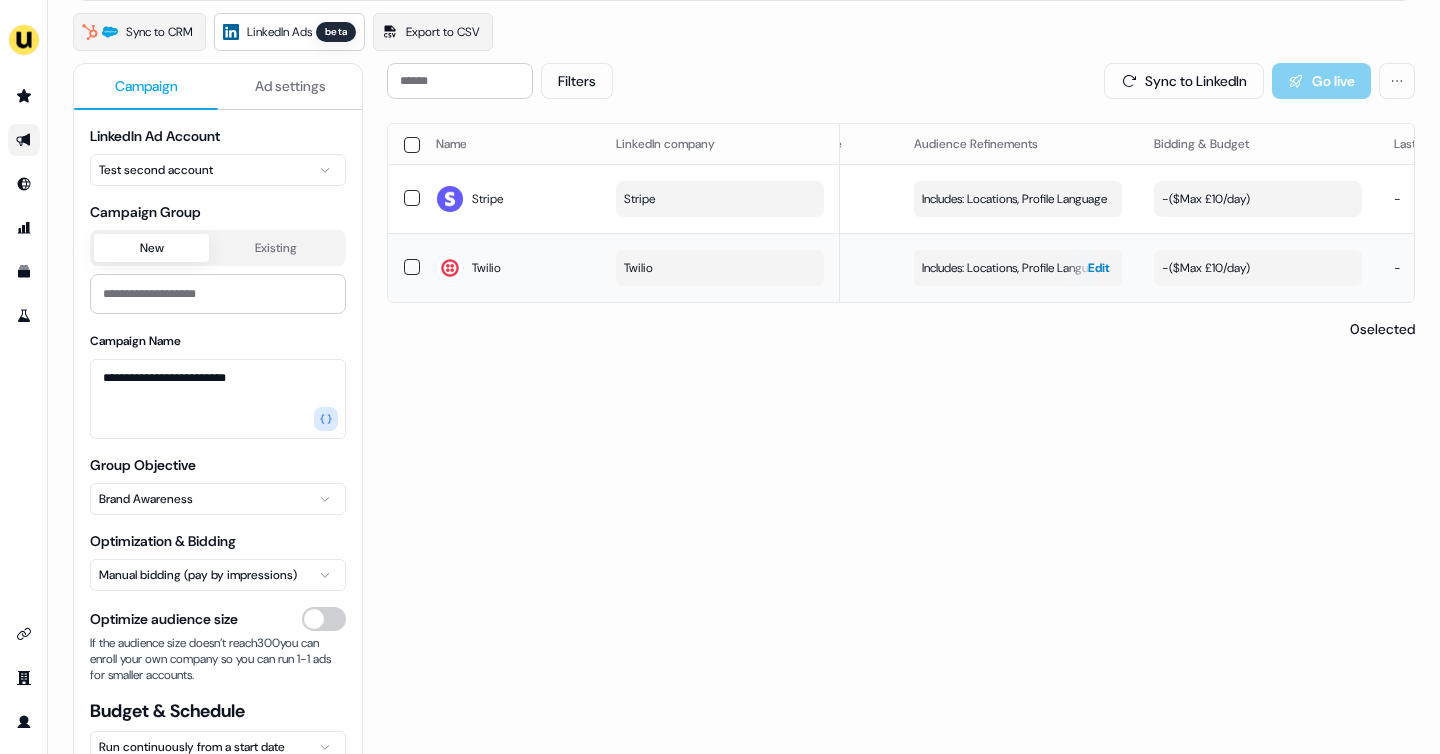 scroll, scrollTop: 0, scrollLeft: 98, axis: horizontal 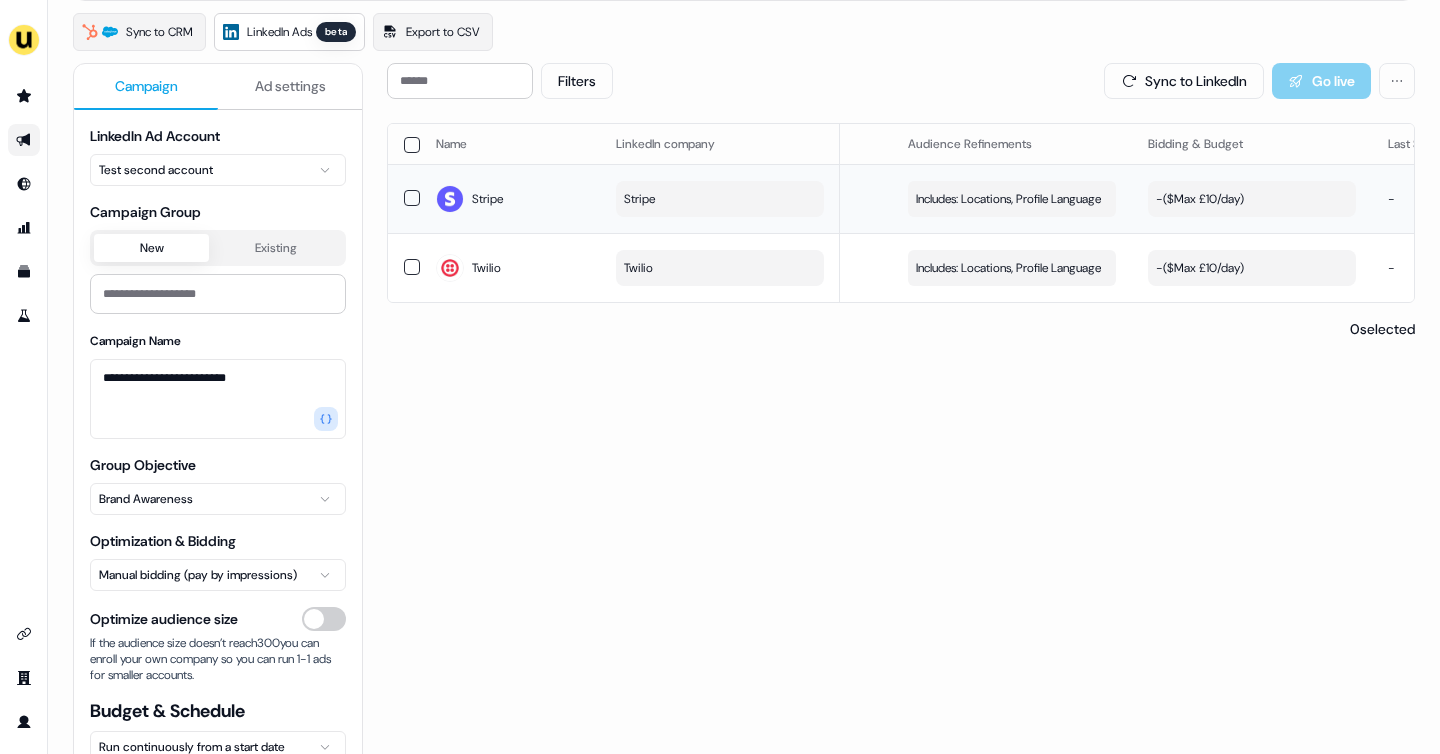 click on "-  ($ Max £10/day )" at bounding box center [1200, 199] 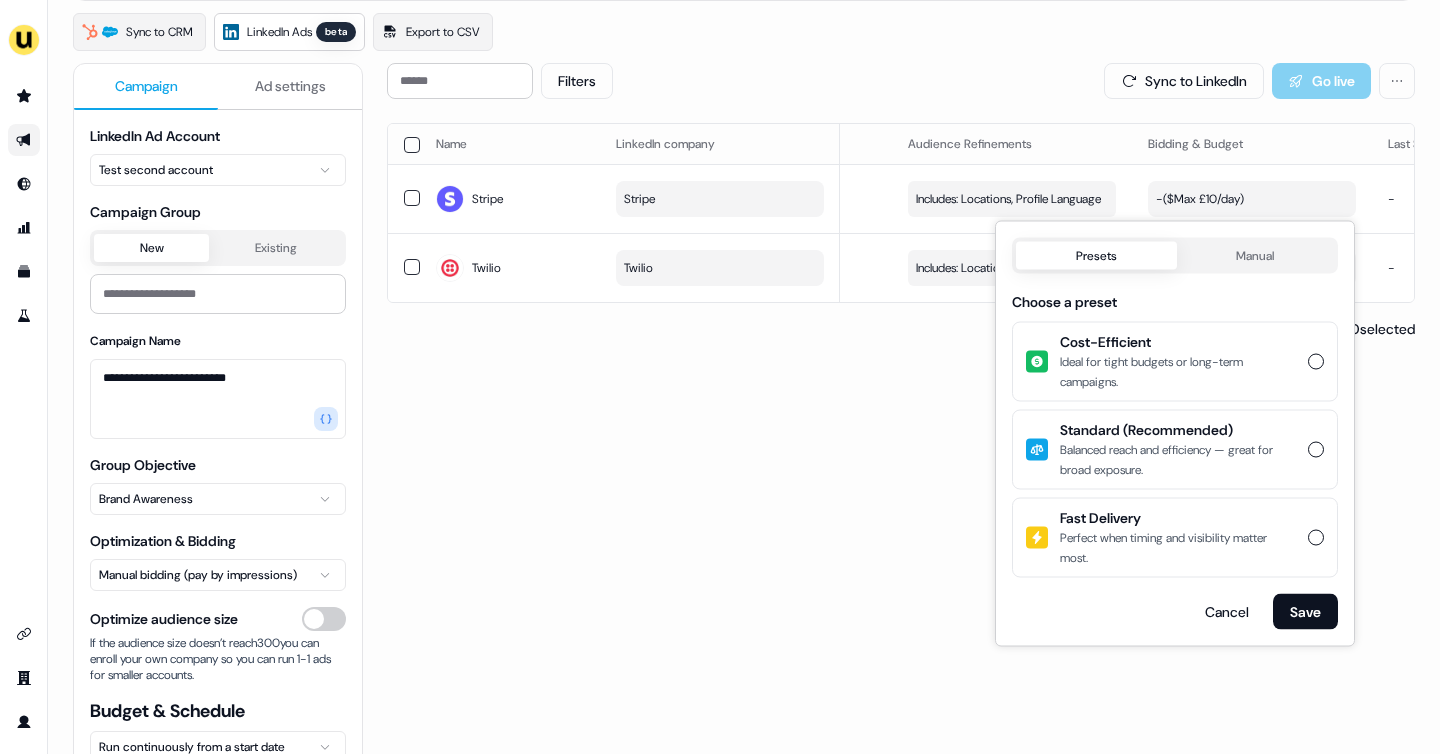 click on "Cost-Efficient Ideal for tight budgets or long-term campaigns." at bounding box center [1316, 362] 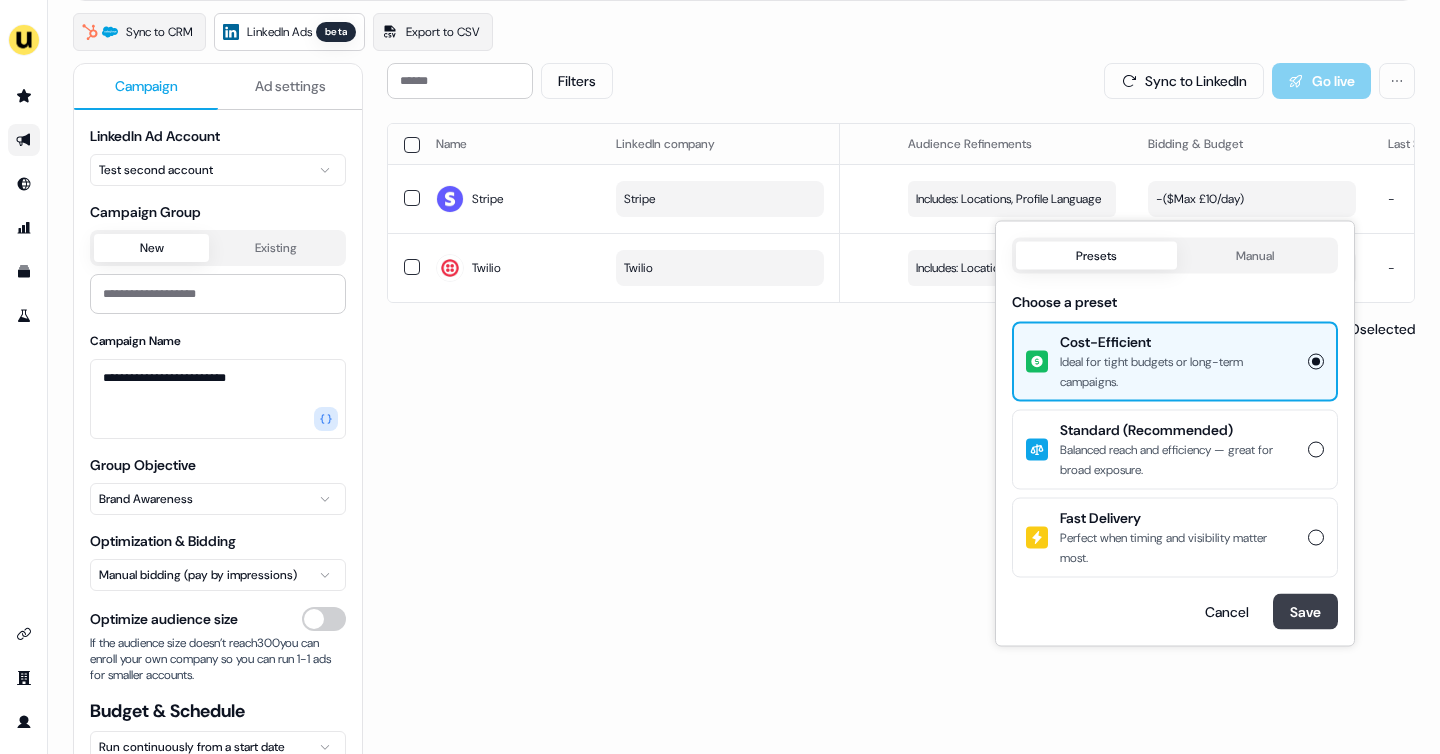click on "Save" at bounding box center [1305, 612] 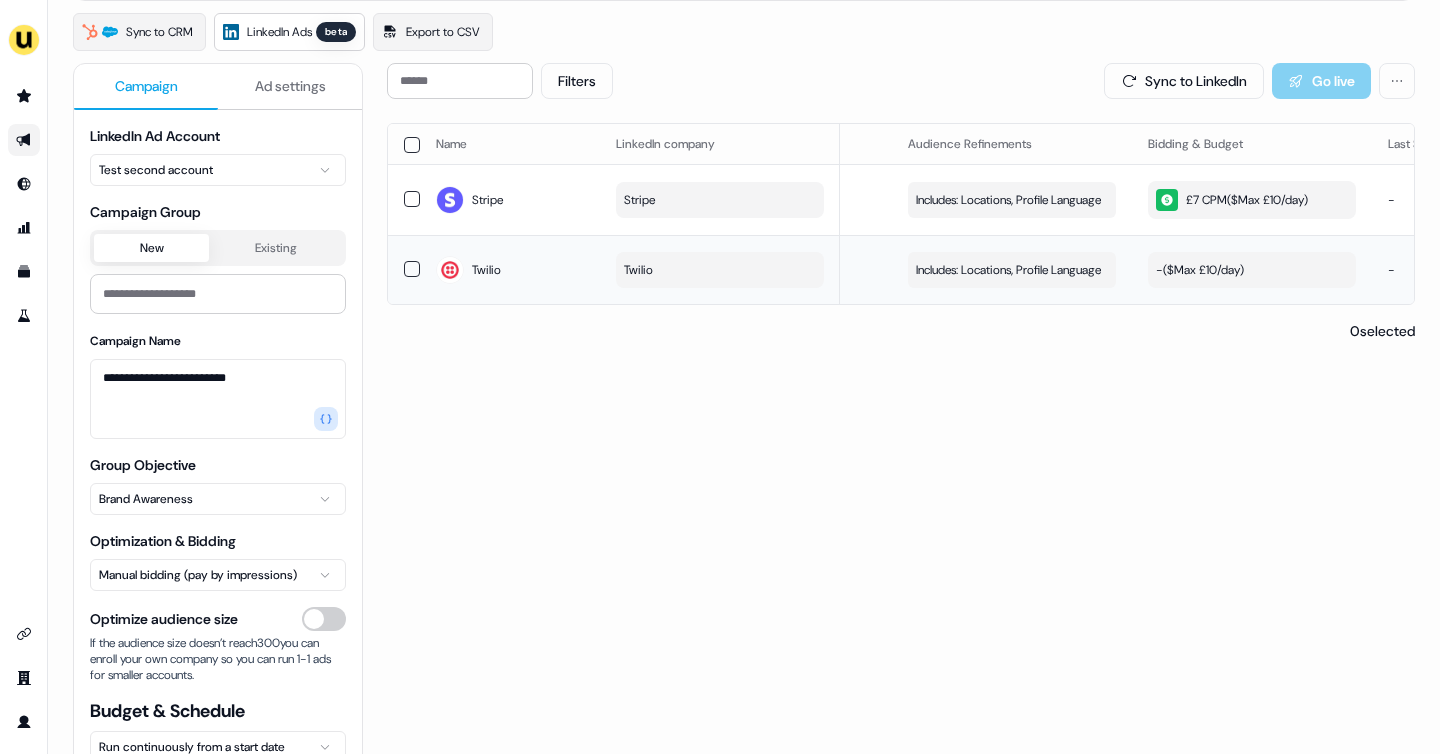 click on "-  ($ Max £10/day )" at bounding box center [1252, 270] 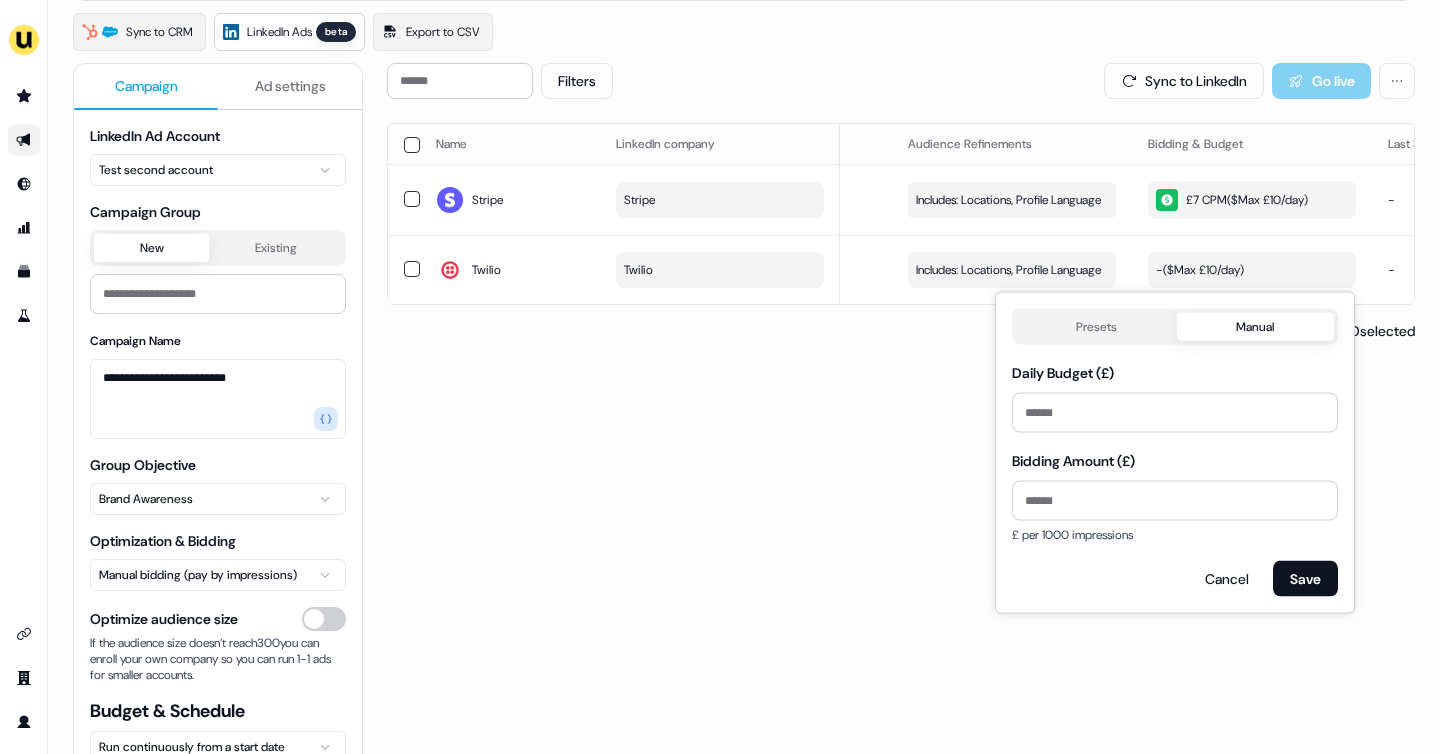 click on "Manual" at bounding box center [1256, 327] 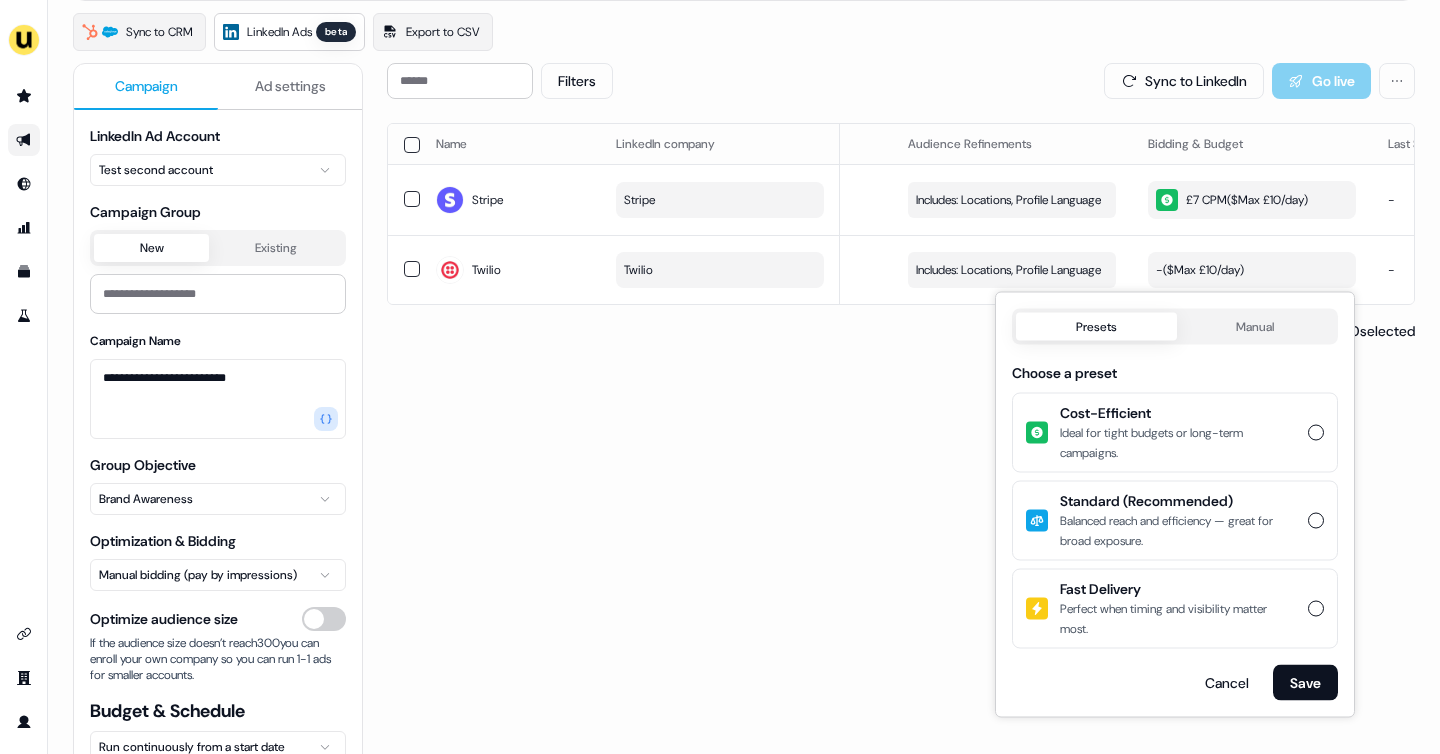 click on "Presets" at bounding box center (1096, 327) 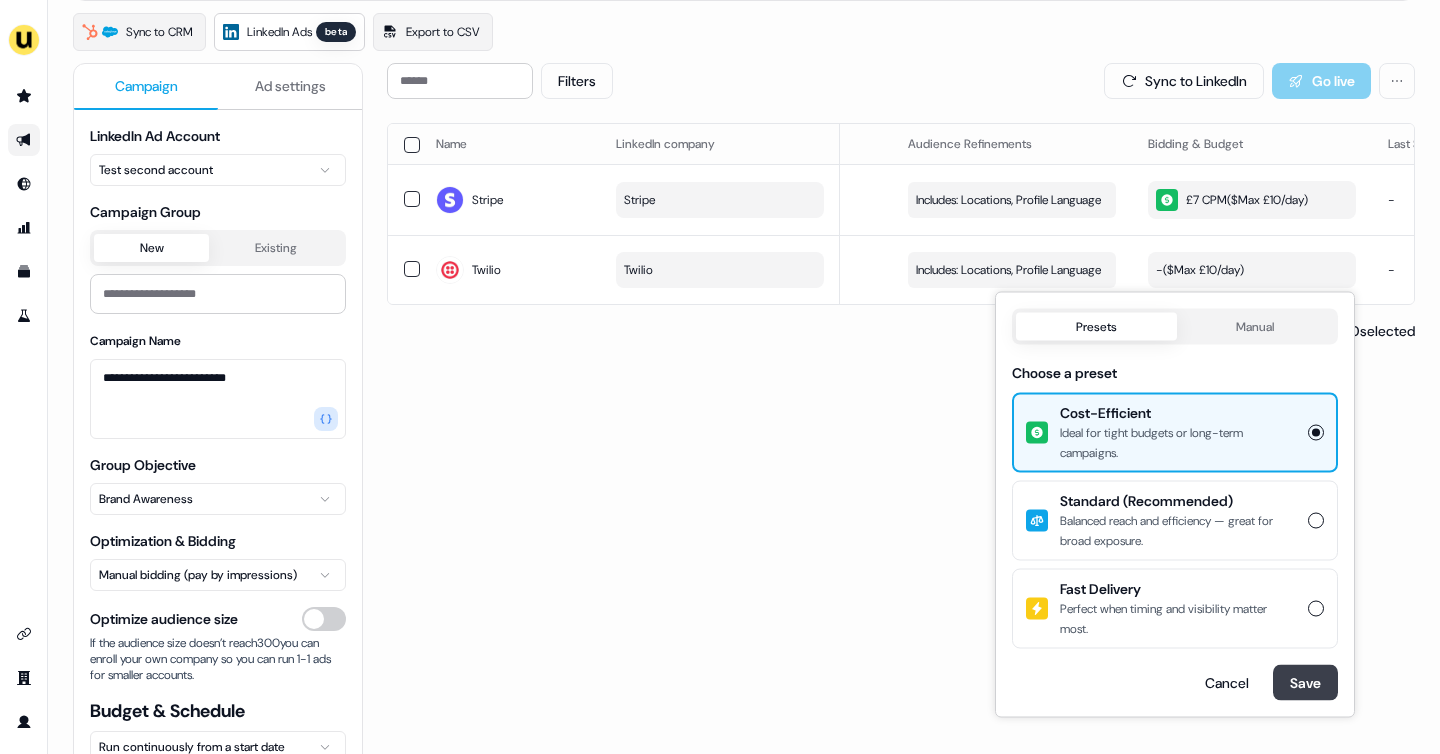 click on "Save" at bounding box center (1305, 683) 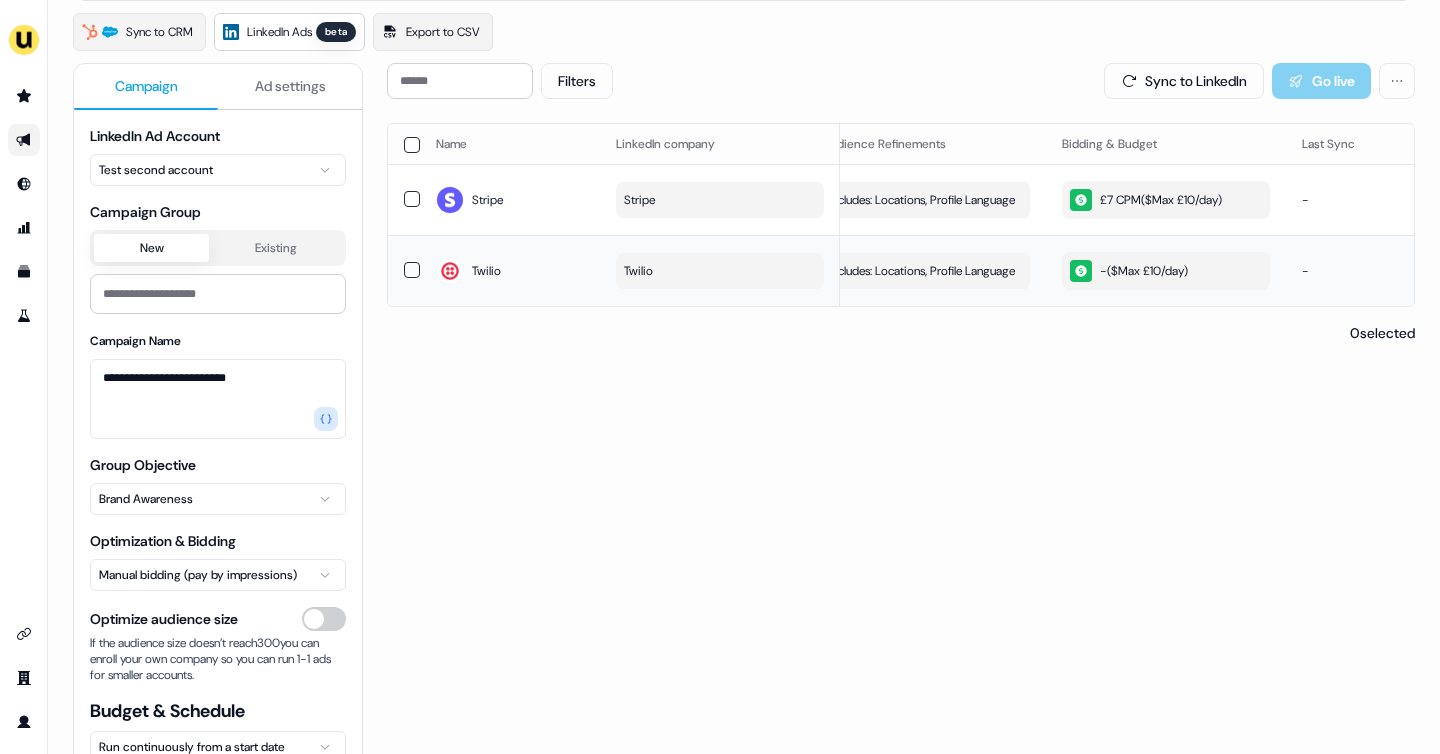 scroll, scrollTop: 0, scrollLeft: 250, axis: horizontal 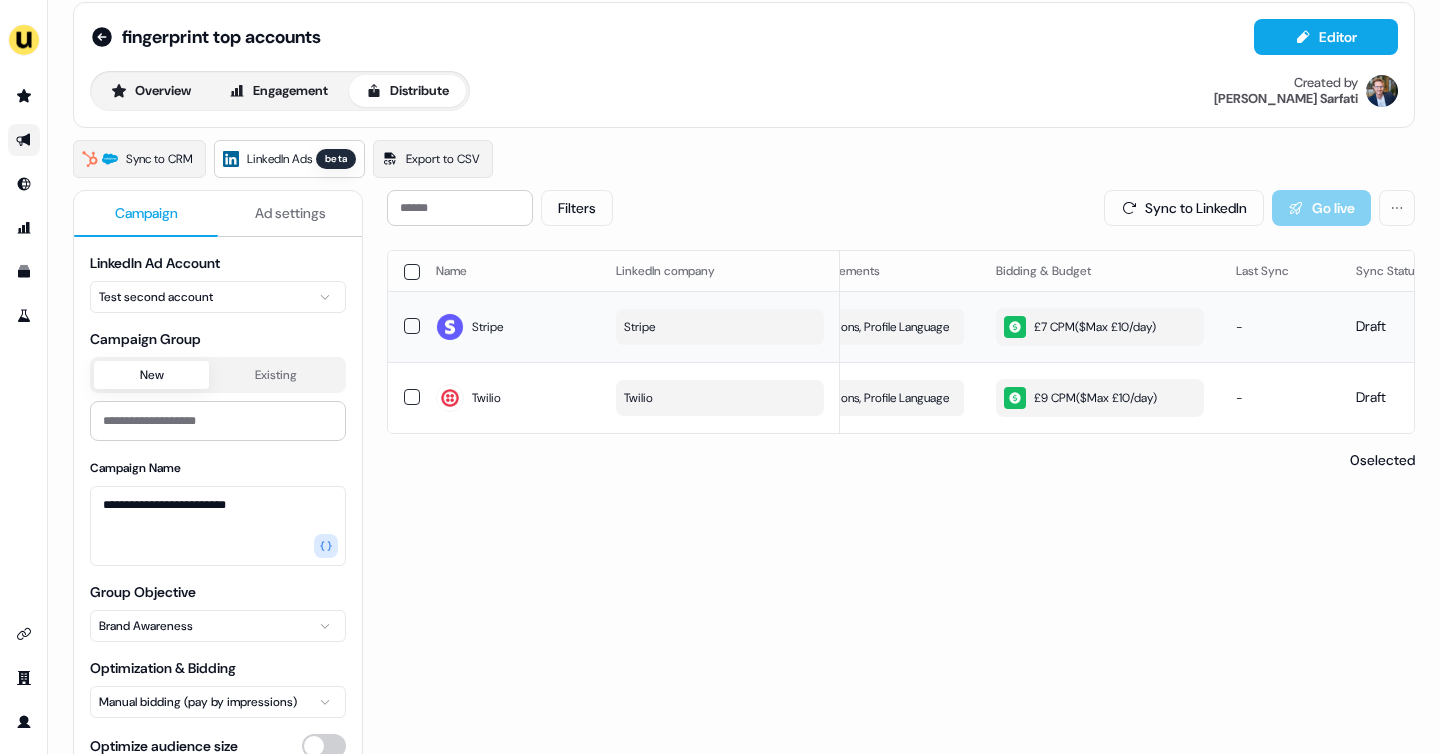 click on "£7 CPM  ($ Max £10/day )" at bounding box center [1080, 327] 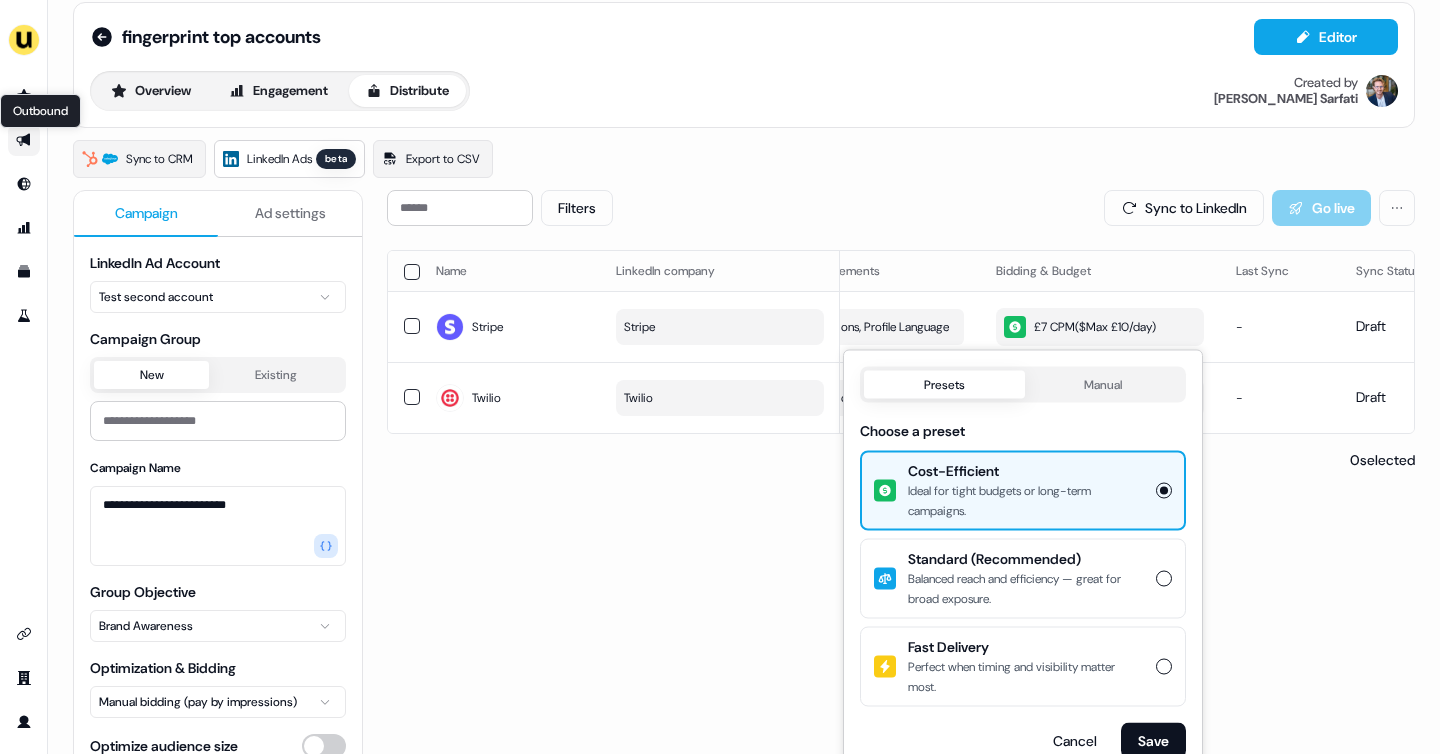 click 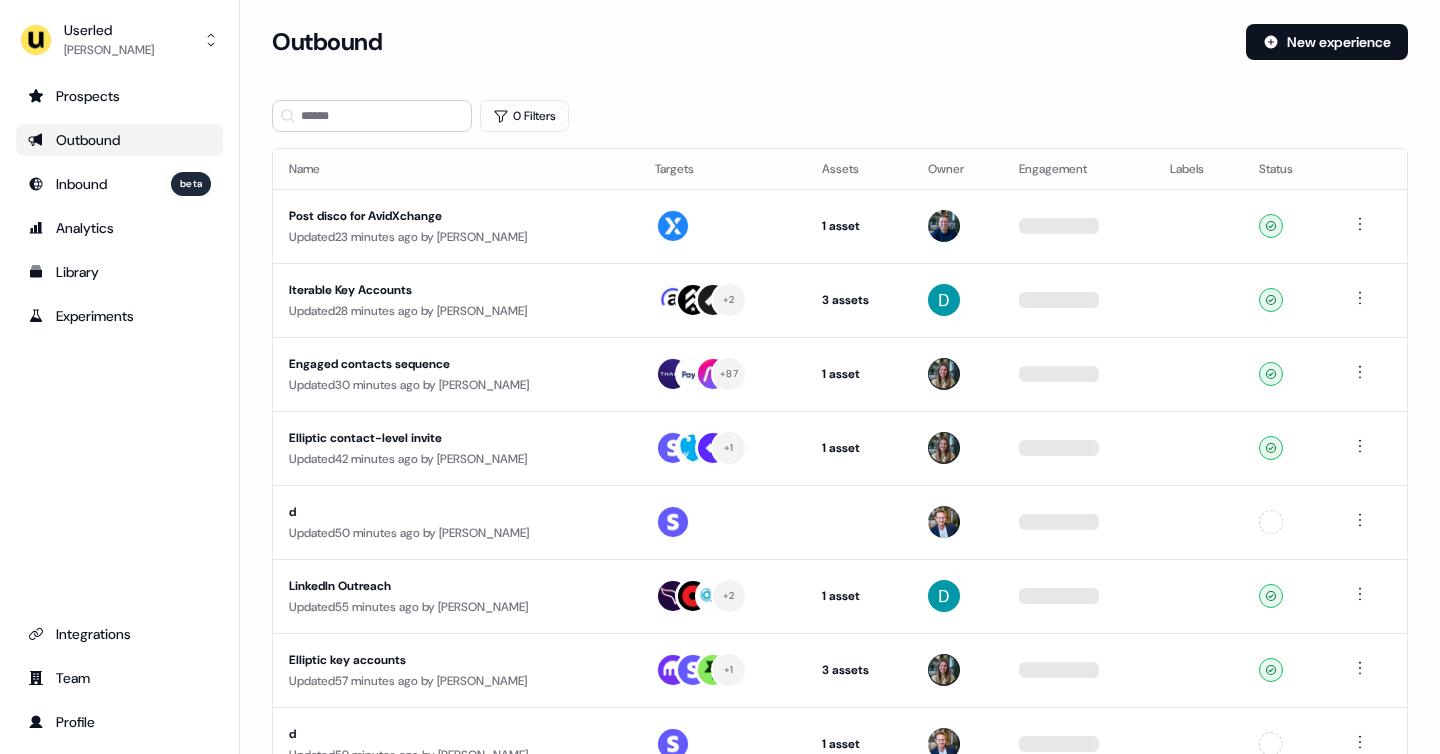 scroll, scrollTop: 0, scrollLeft: 0, axis: both 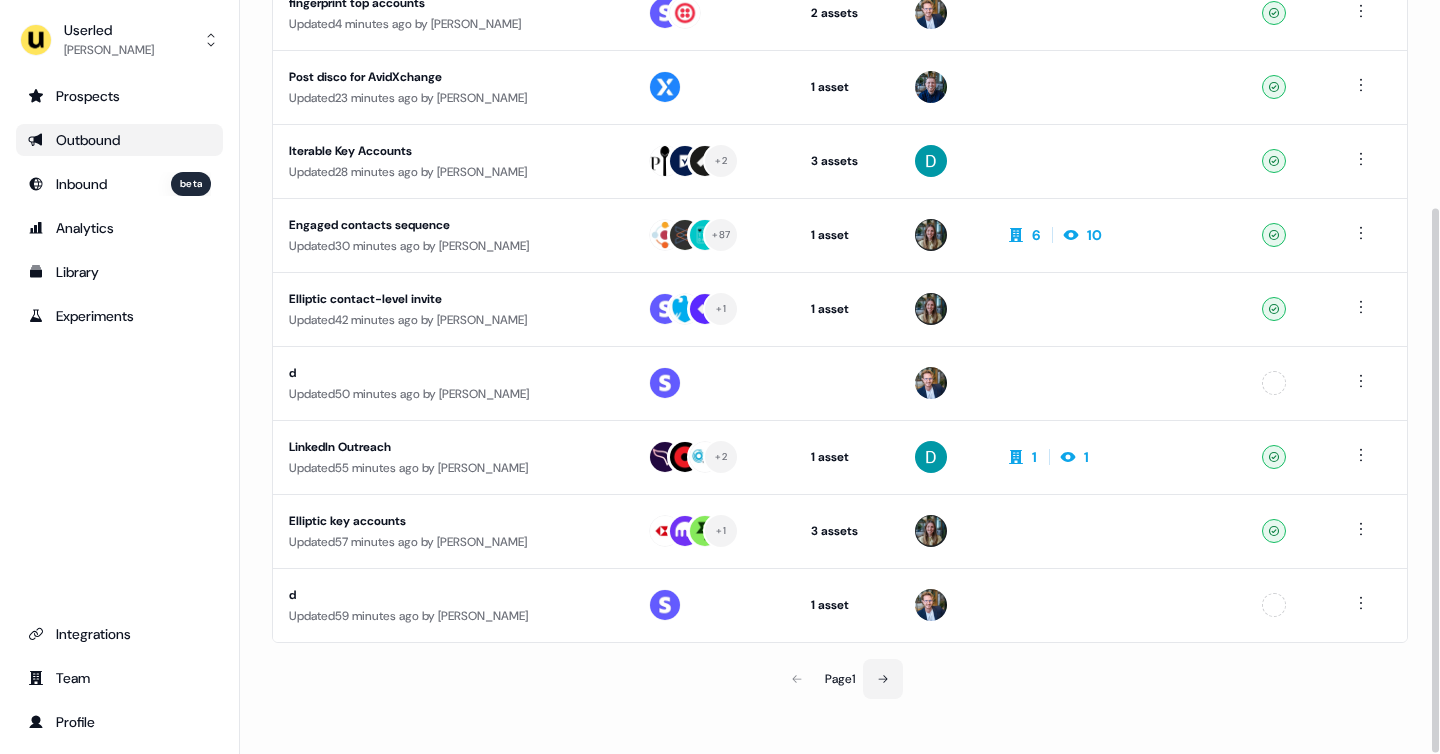 click at bounding box center (883, 679) 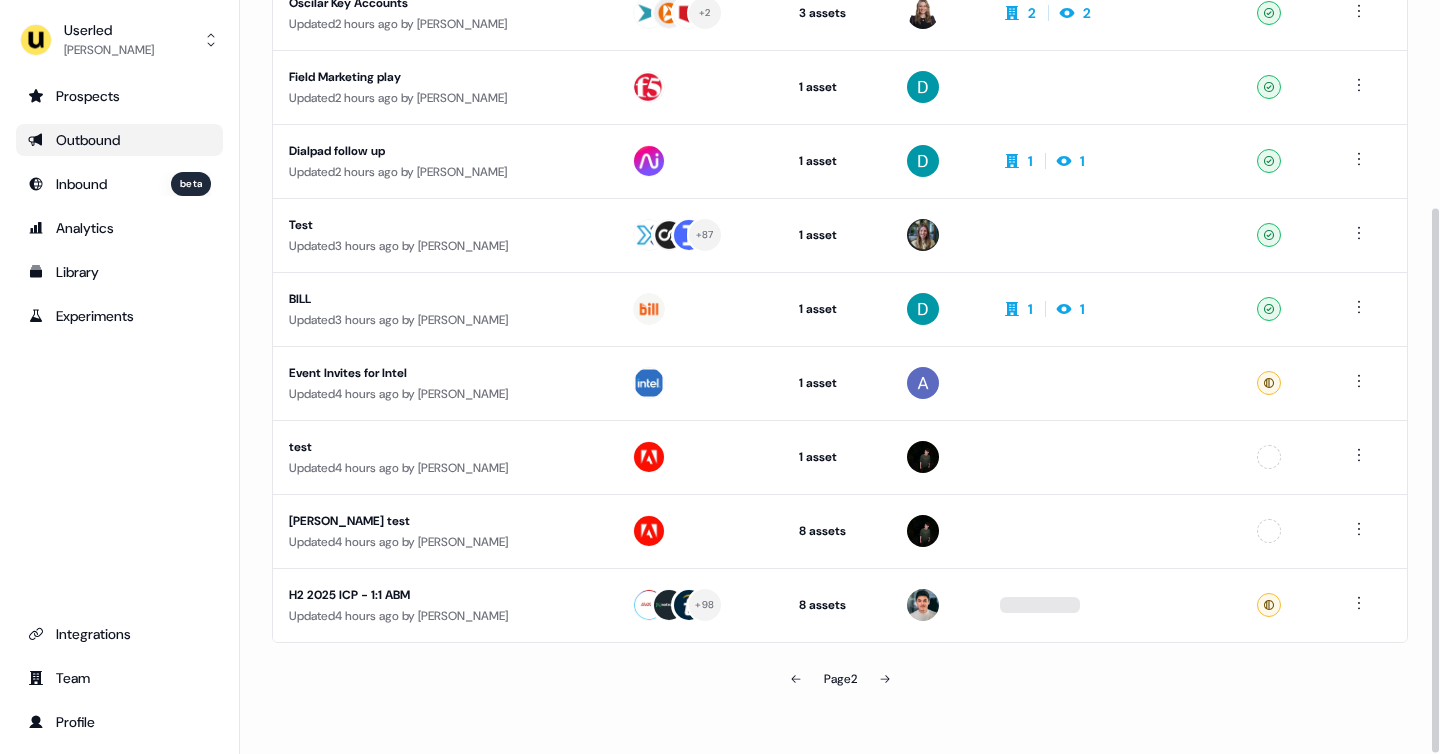 scroll, scrollTop: 0, scrollLeft: 0, axis: both 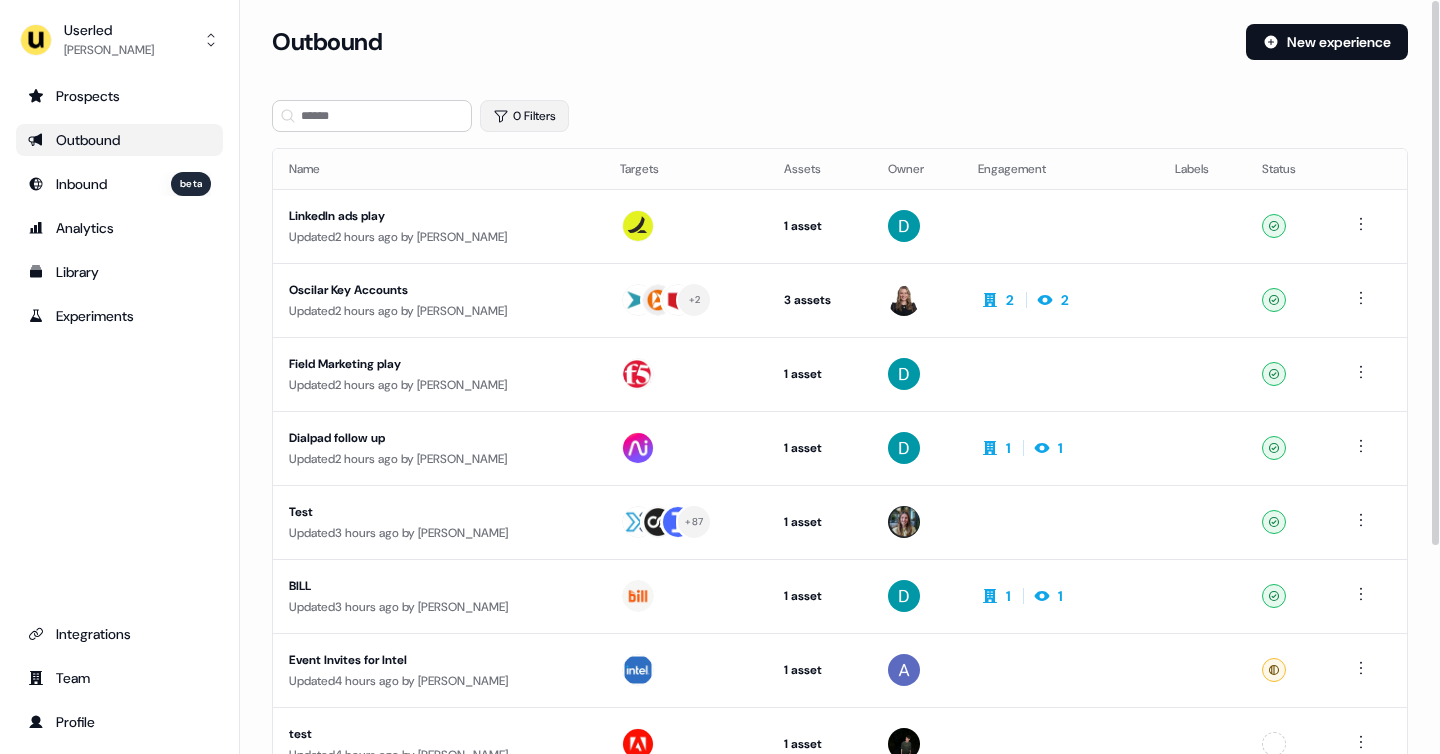 click on "0   Filters" at bounding box center [524, 116] 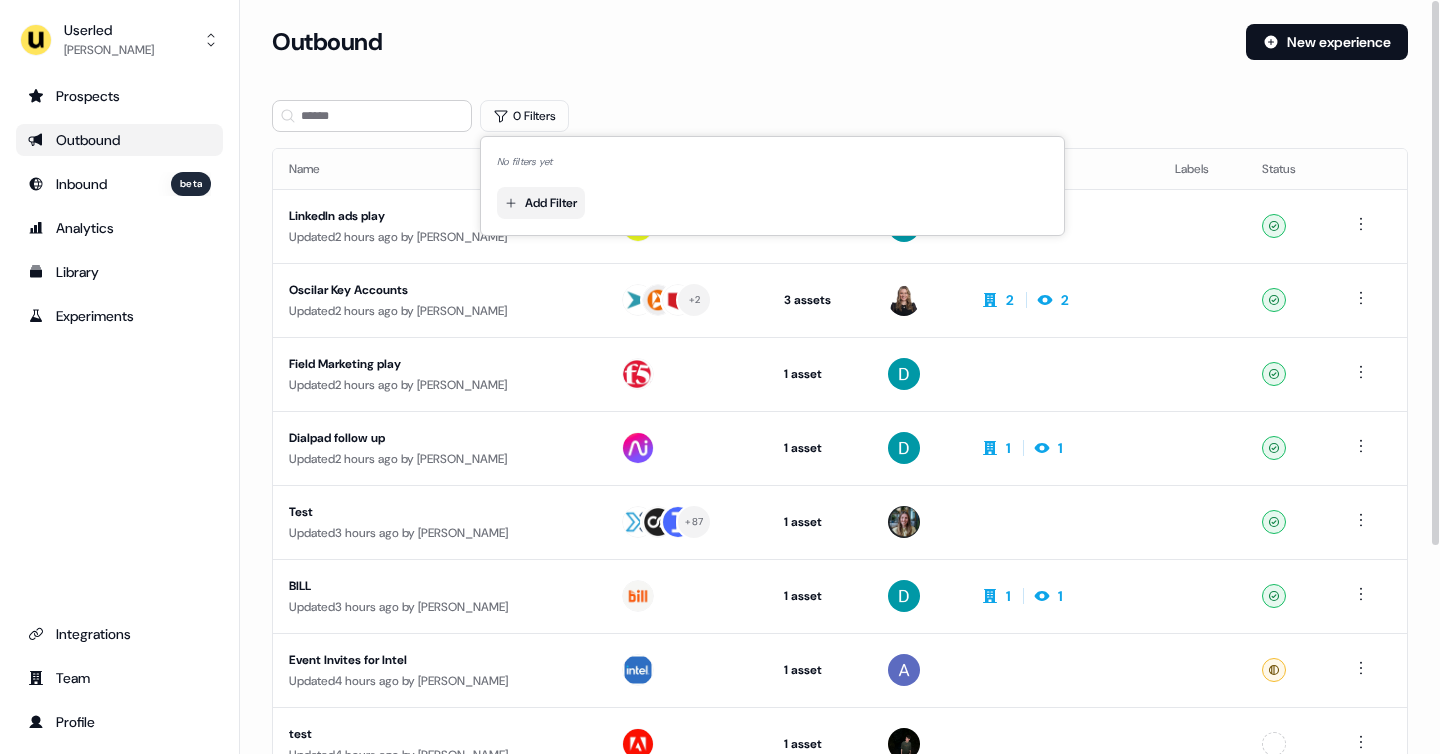 click on "For the best experience switch devices to a bigger screen. Go to Userled.io Userled Yann Sarfati Prospects Outbound Inbound beta Analytics Library Experiments Integrations Team Profile Loading... Outbound New experience 0   Filters Name Targets Assets Owner Engagement Labels Status LinkedIn ads play Updated  2 hours ago   by   David Cruickshank 1   asset Outreach (Starter) Ready Oscilar Key Accounts Updated  2 hours ago   by   Geneviève Ladouceur + 2 3   assets Outreach (Starter), LinkedIn Square, Webinar 2 2 Ready Field Marketing play  Updated  2 hours ago   by   David Cruickshank 1   asset Outreach (Starter) Ready Dialpad follow up Updated  2 hours ago   by   David Cruickshank 1   asset Post-demo follow-up 1 1 Ready Test Updated  3 hours ago   by   Charlotte Stone + 87 1   asset Outreach (Starter) Ready BILL Updated  3 hours ago   by   David Cruickshank 1   asset Outreach (Starter) 1 1 Ready Event Invites for Intel Updated  4 hours ago   by   Aaron Carpenter 1   asset Webinar Ready test Updated" at bounding box center (720, 377) 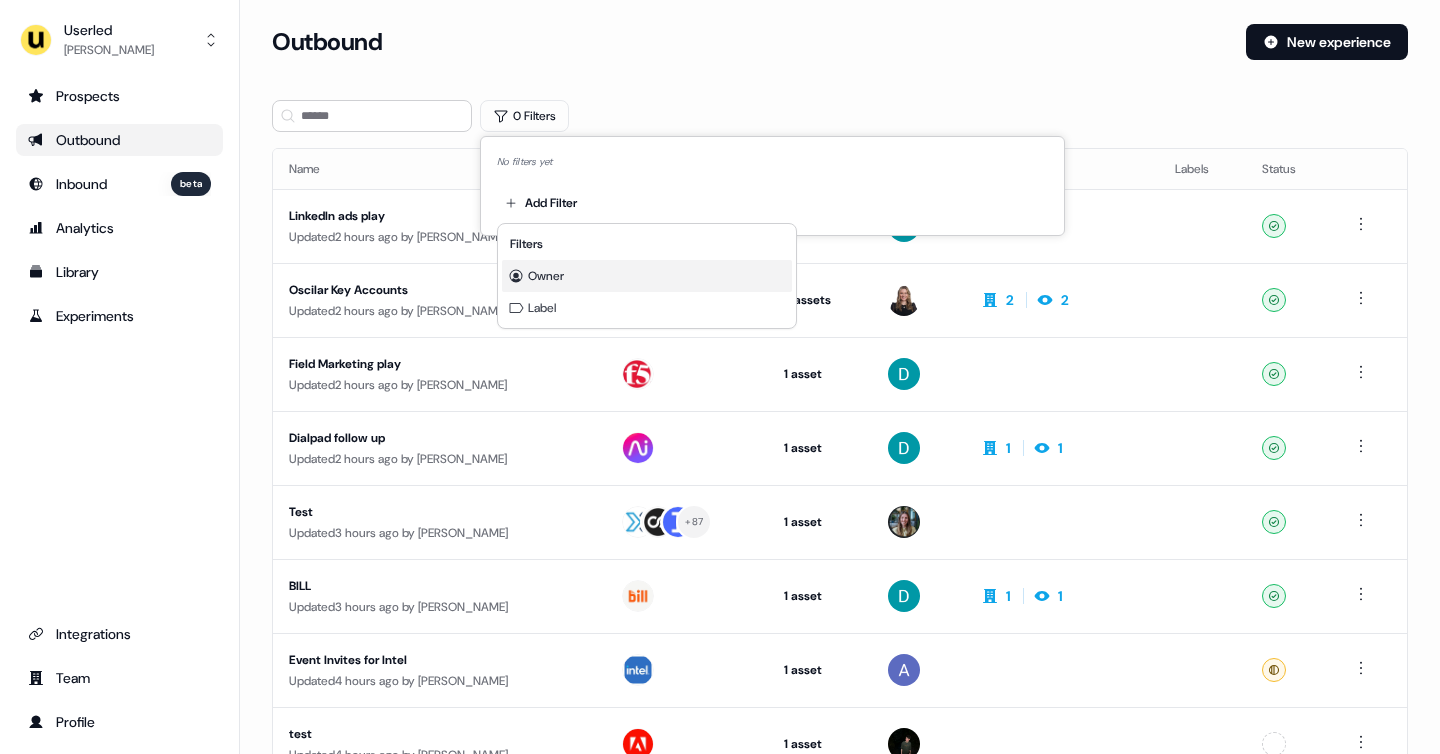 click on "Owner" at bounding box center (546, 276) 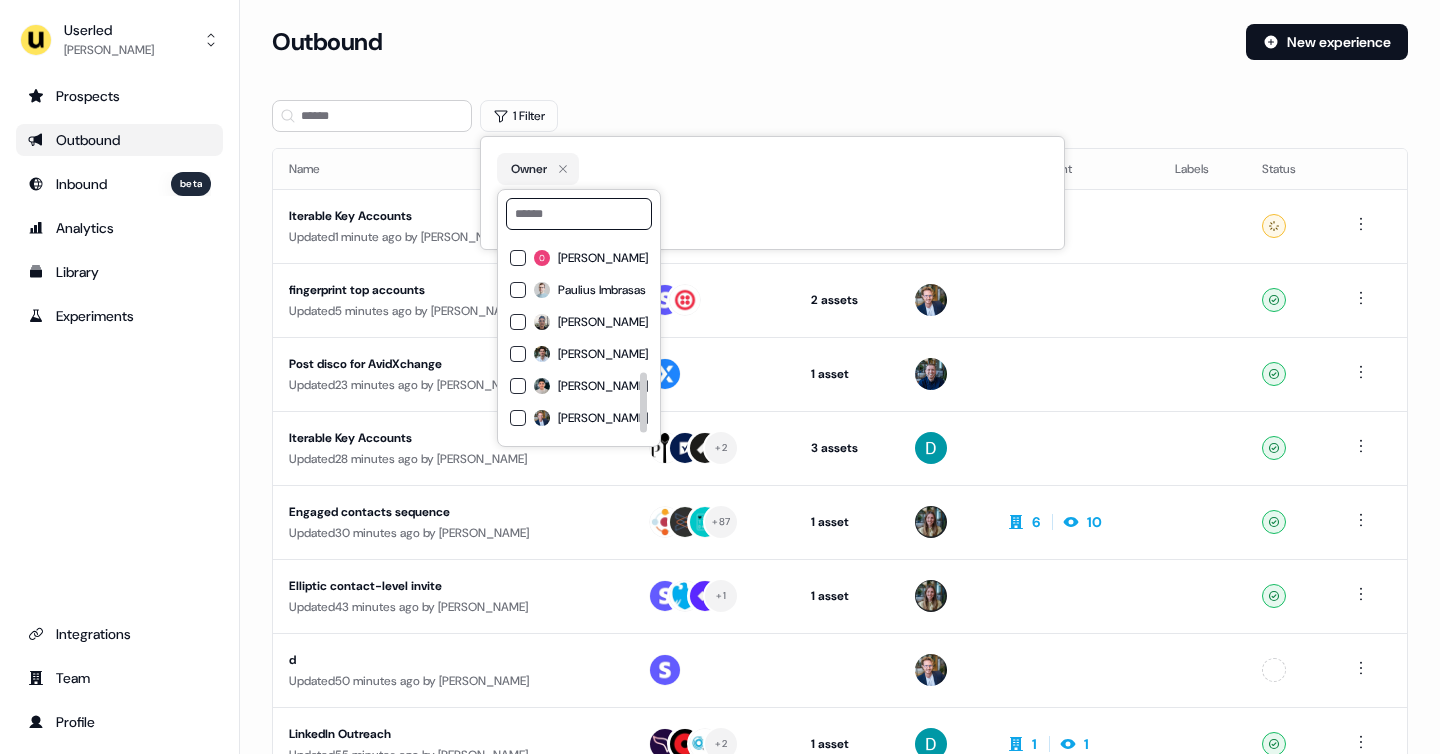 scroll, scrollTop: 462, scrollLeft: 0, axis: vertical 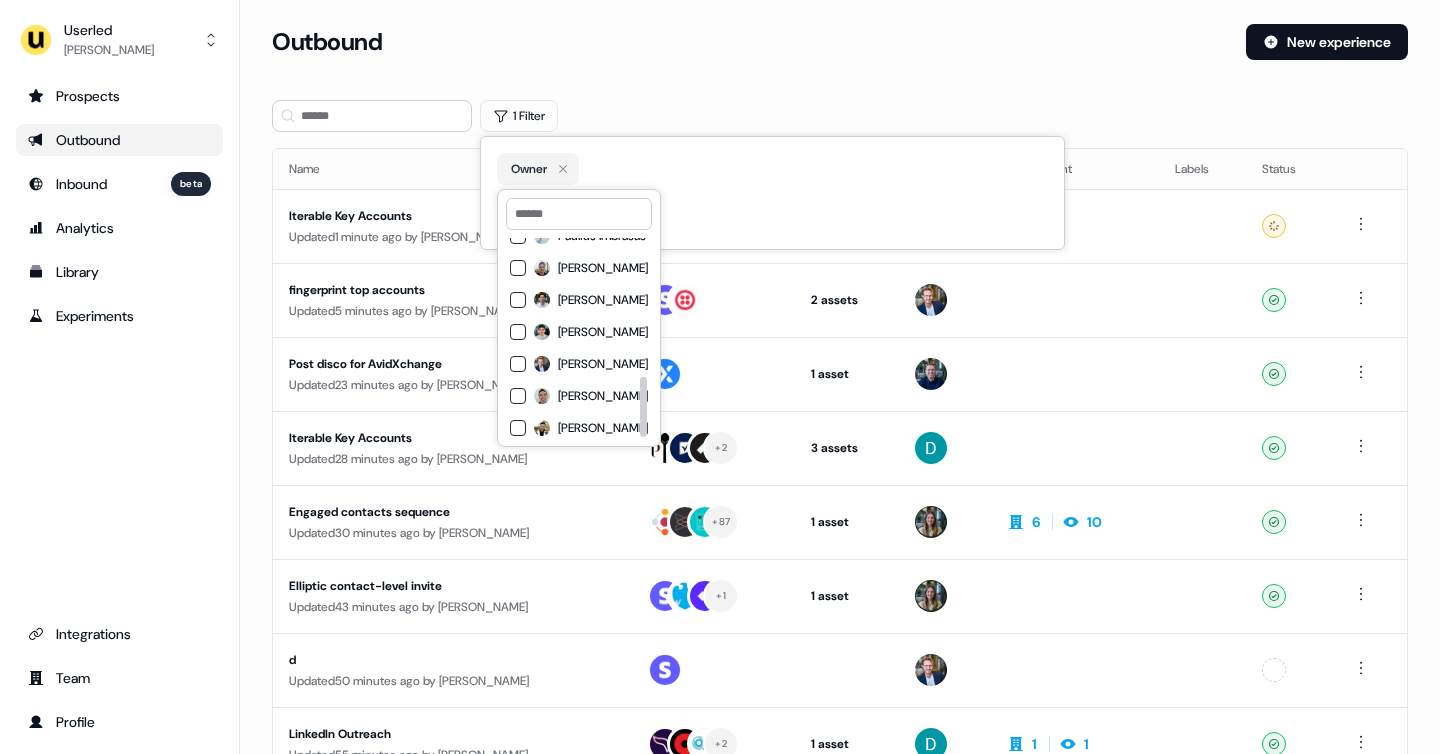 click on "[PERSON_NAME]" at bounding box center [603, 332] 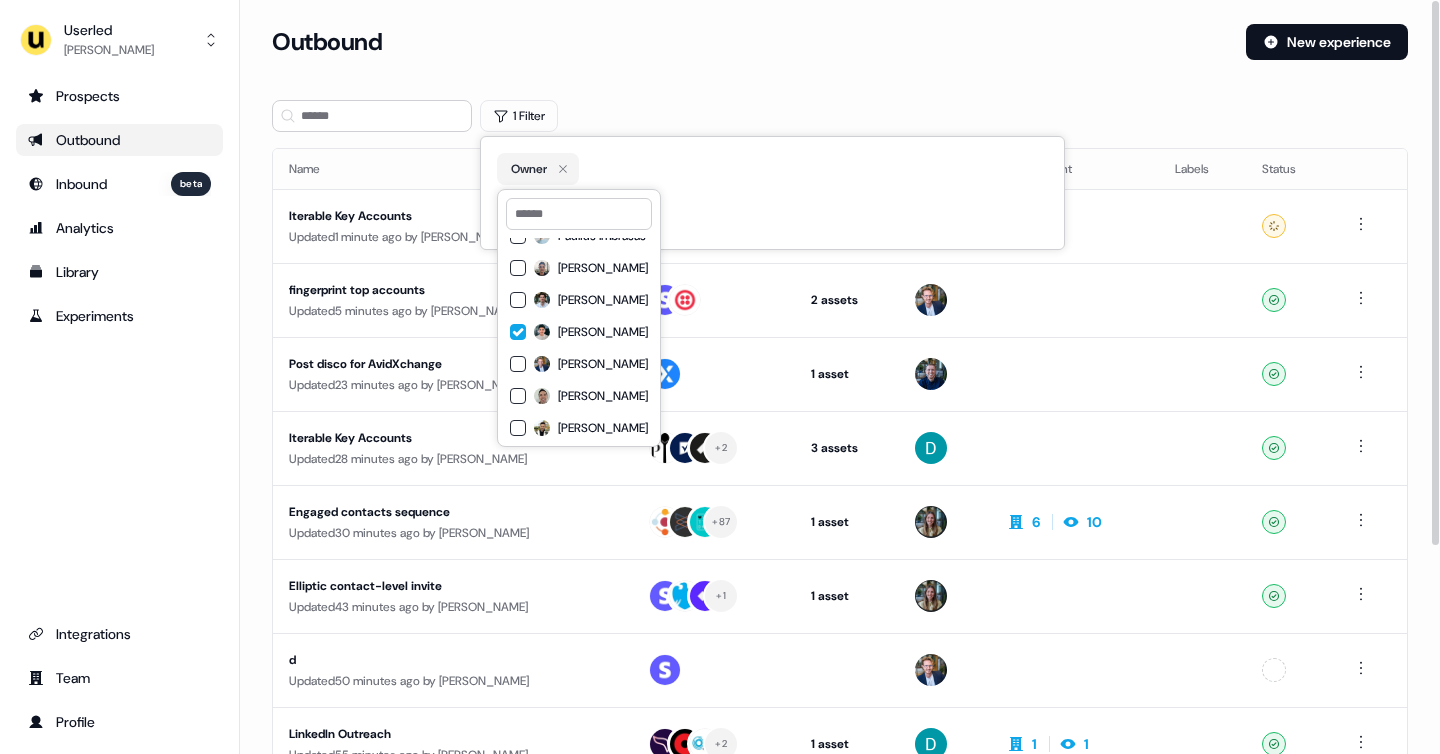 click on "Add Filter" at bounding box center (772, 213) 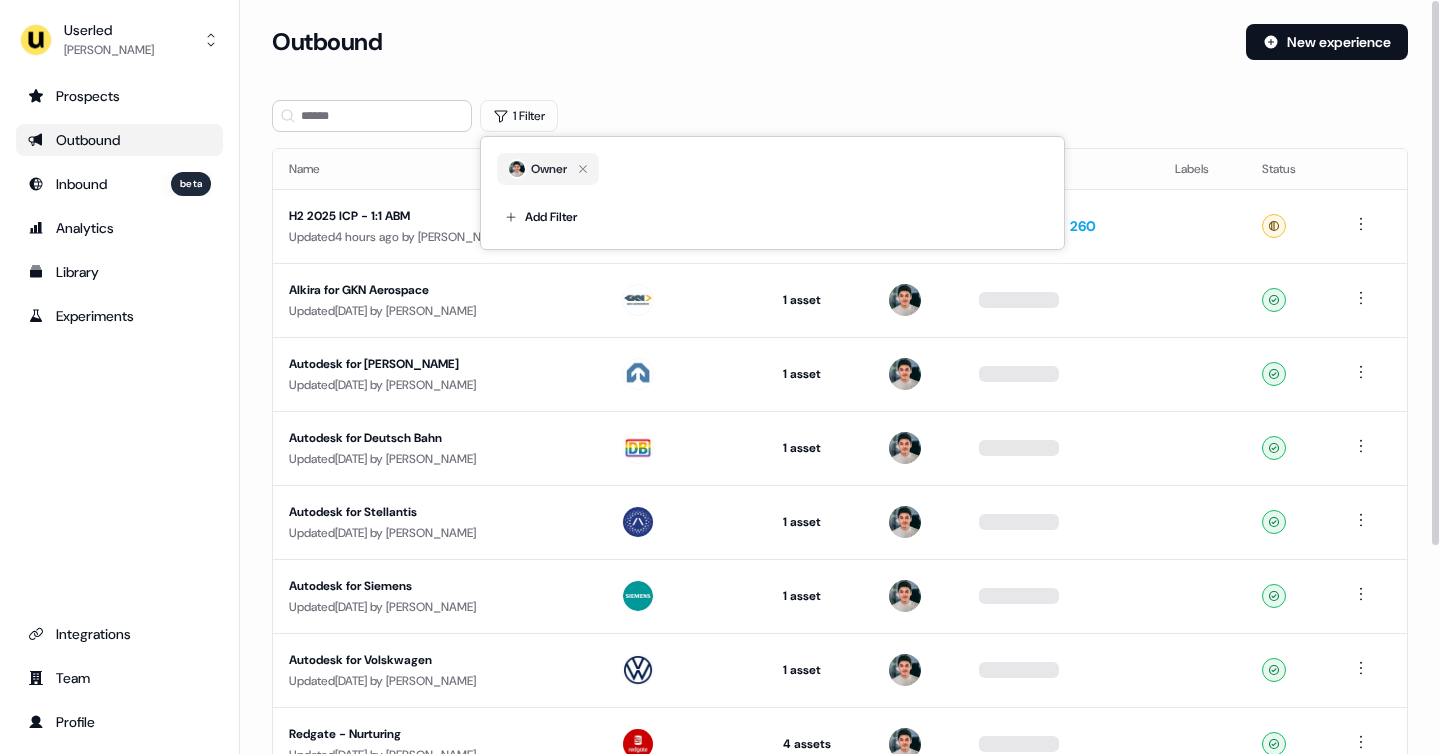 click on "Outbound" at bounding box center [751, 42] 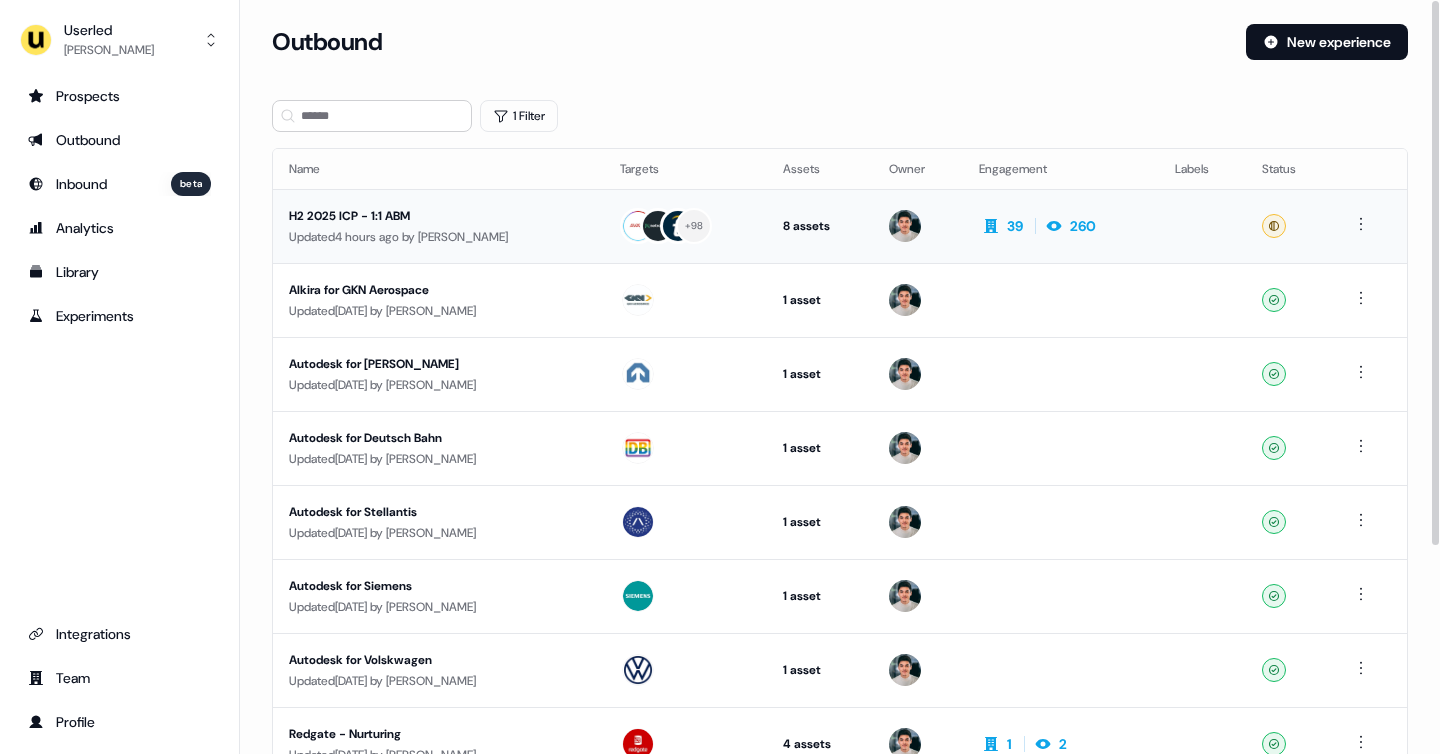 click on "Updated  4 hours ago   by   Henry Li" at bounding box center (438, 237) 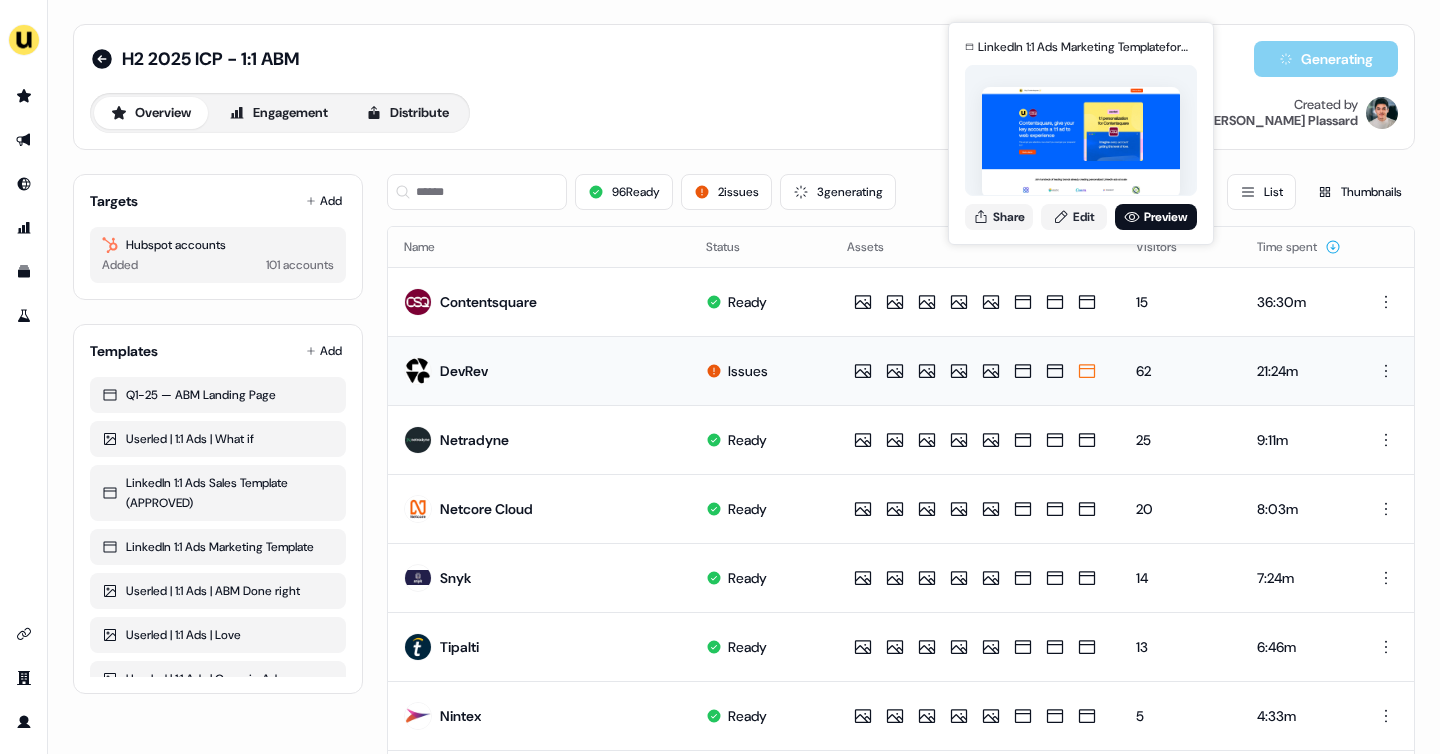 scroll, scrollTop: 56, scrollLeft: 0, axis: vertical 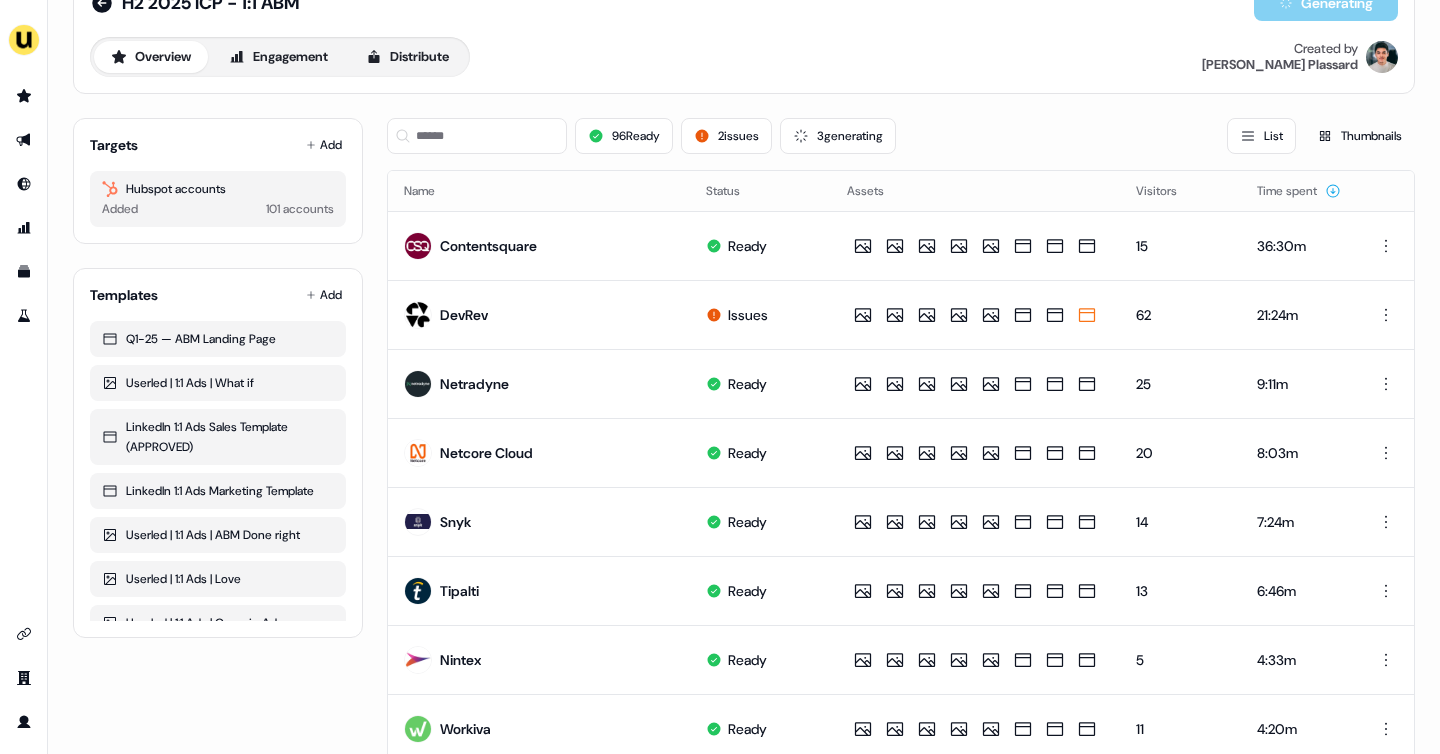 click on "Overview Engagement Distribute" at bounding box center [280, 57] 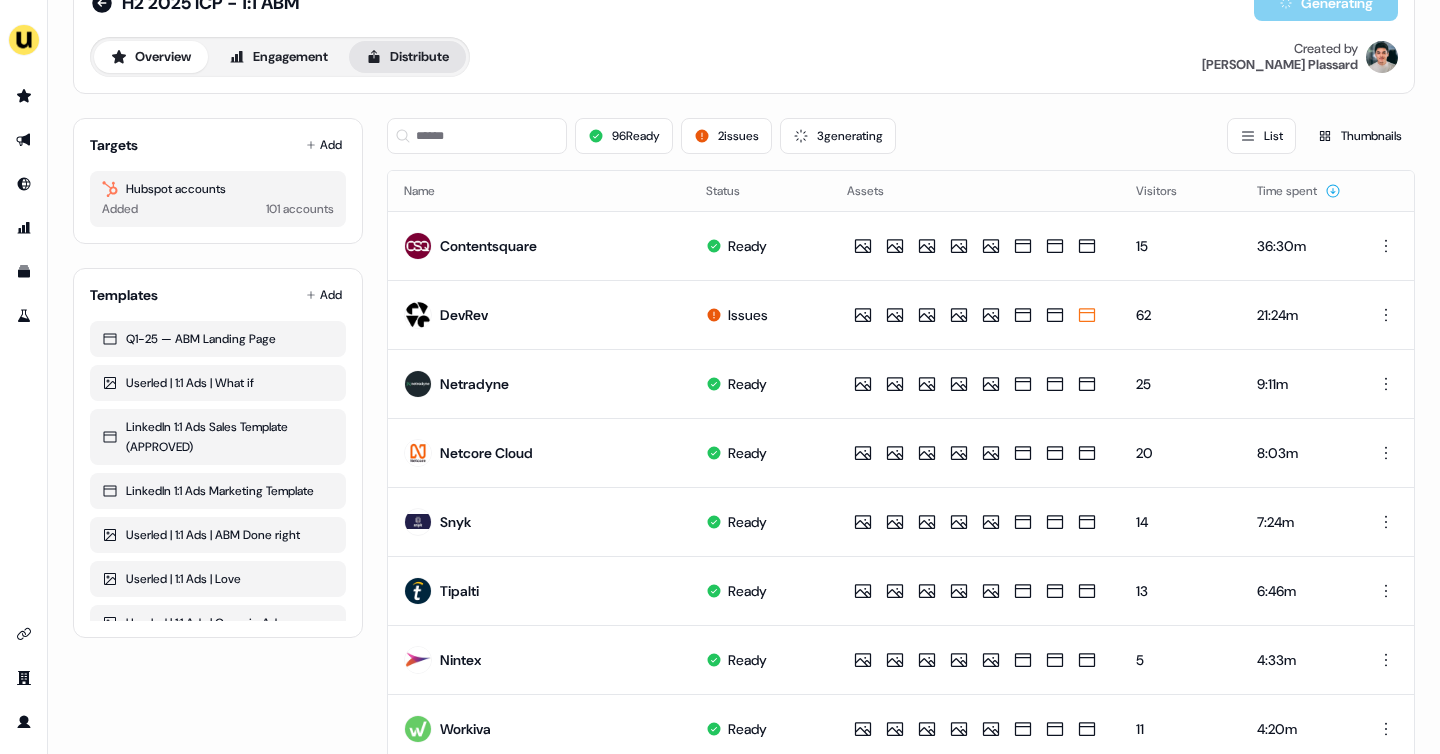 click on "Distribute" at bounding box center (407, 57) 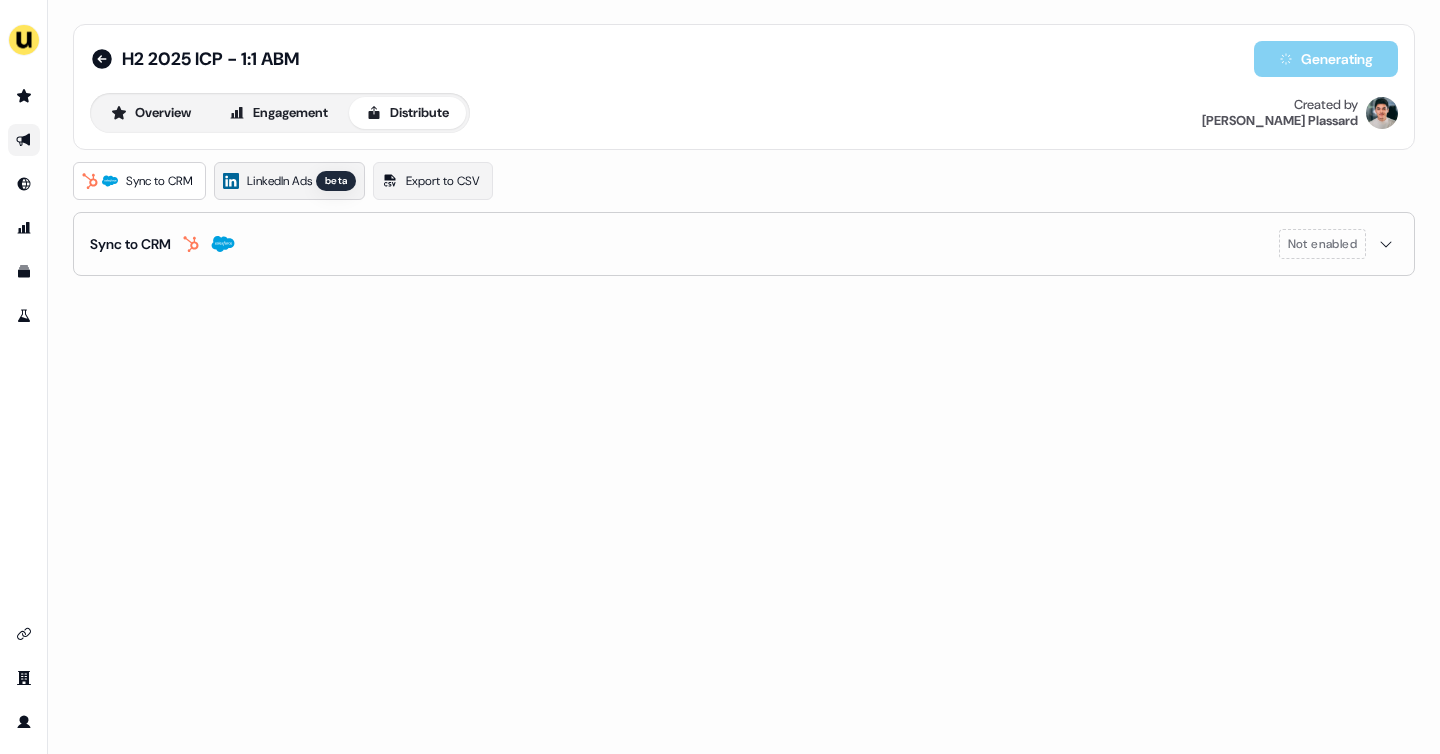 click on "LinkedIn Ads" at bounding box center [279, 181] 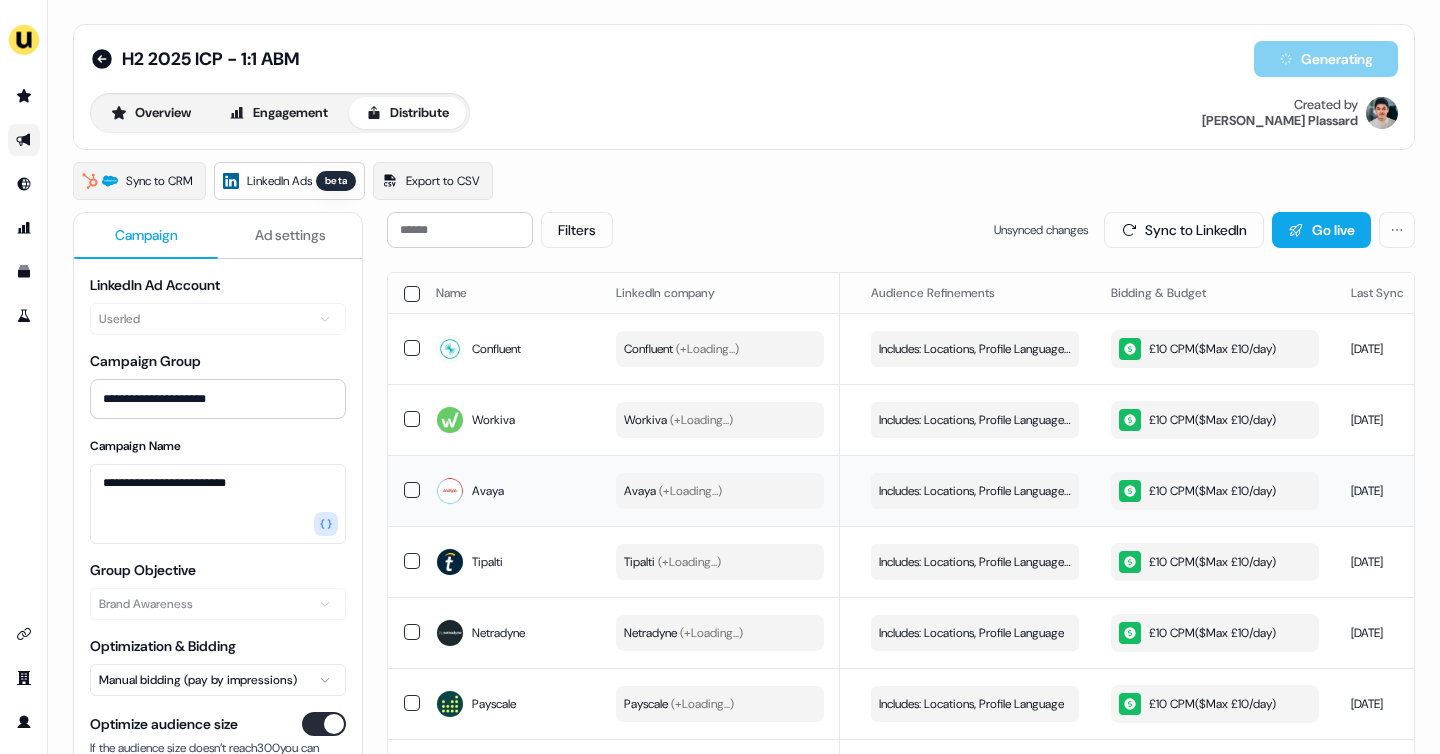 scroll, scrollTop: 0, scrollLeft: 137, axis: horizontal 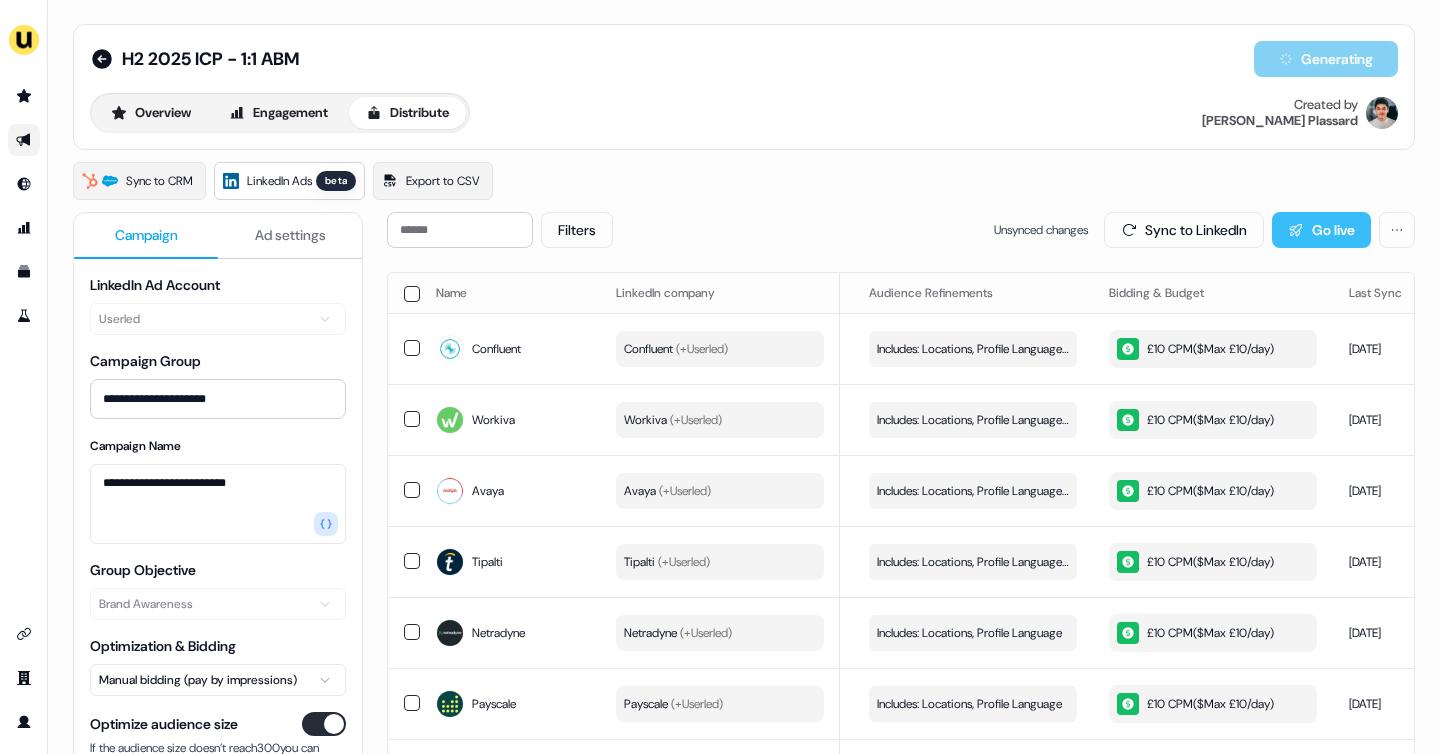 click on "Go live" at bounding box center (1321, 230) 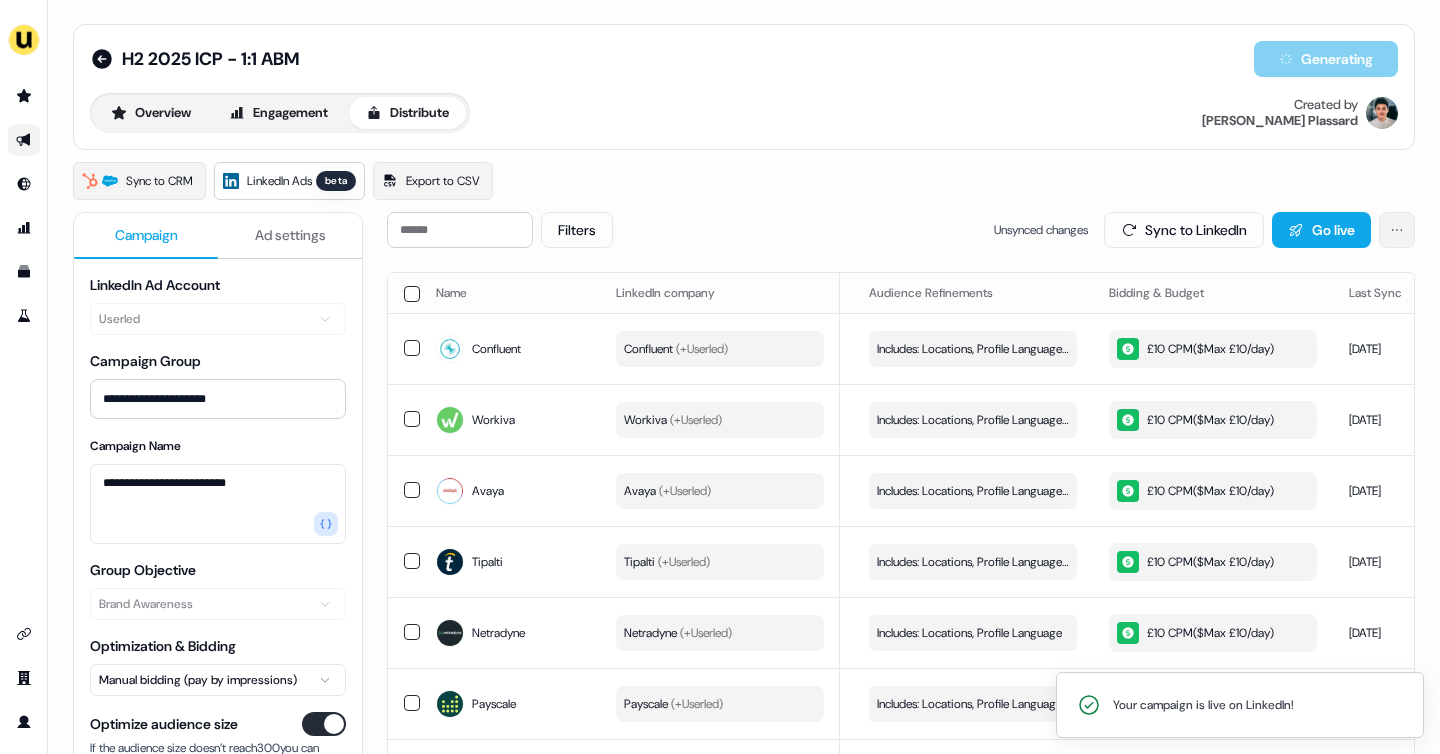 click on "**********" at bounding box center [720, 377] 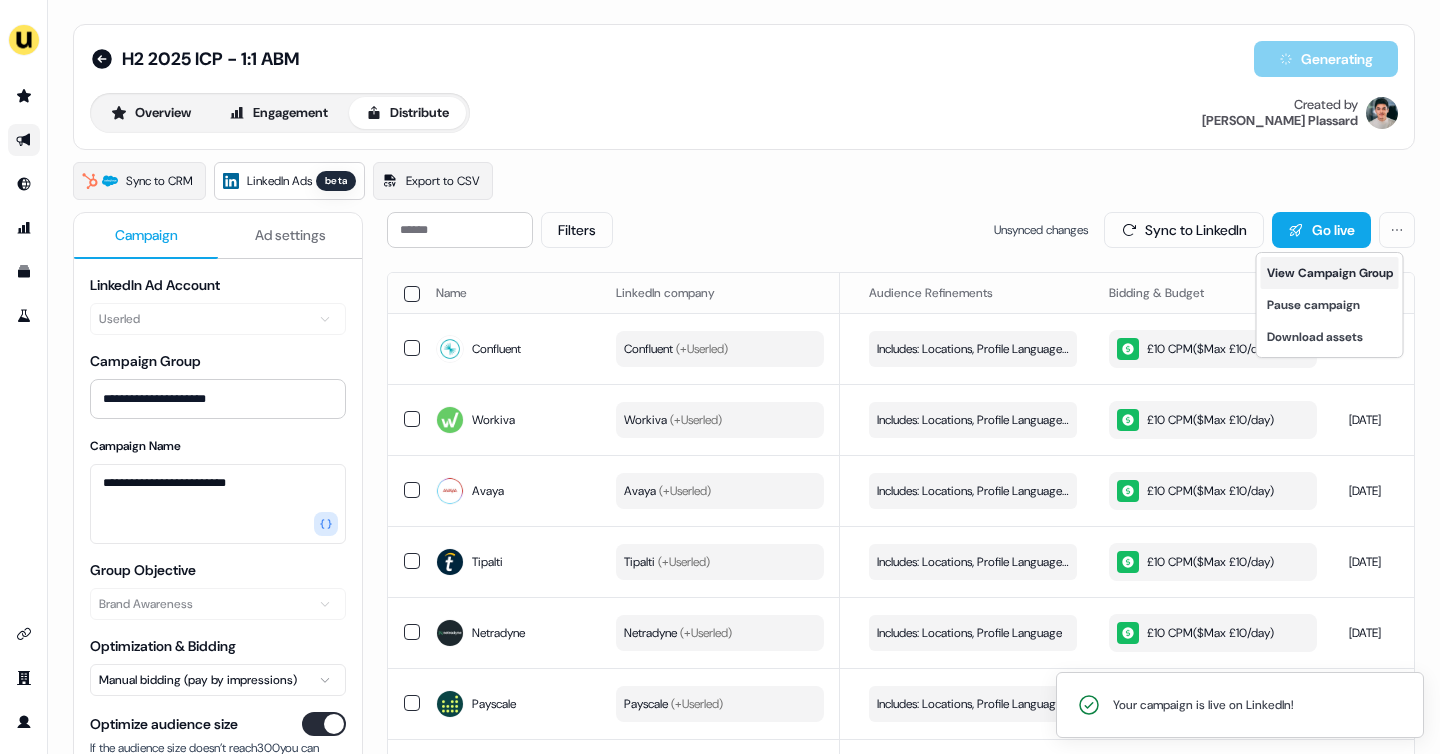 click on "View Campaign Group" at bounding box center (1330, 273) 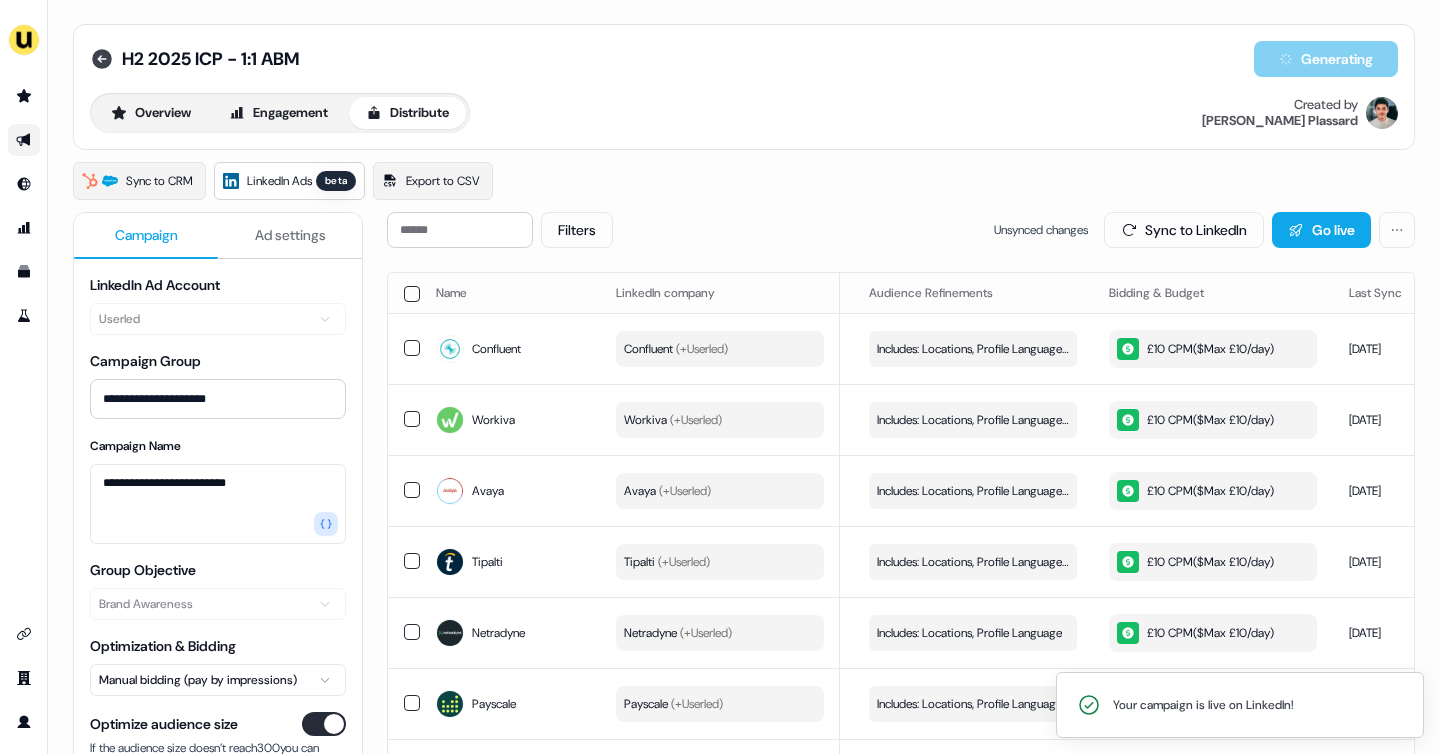click 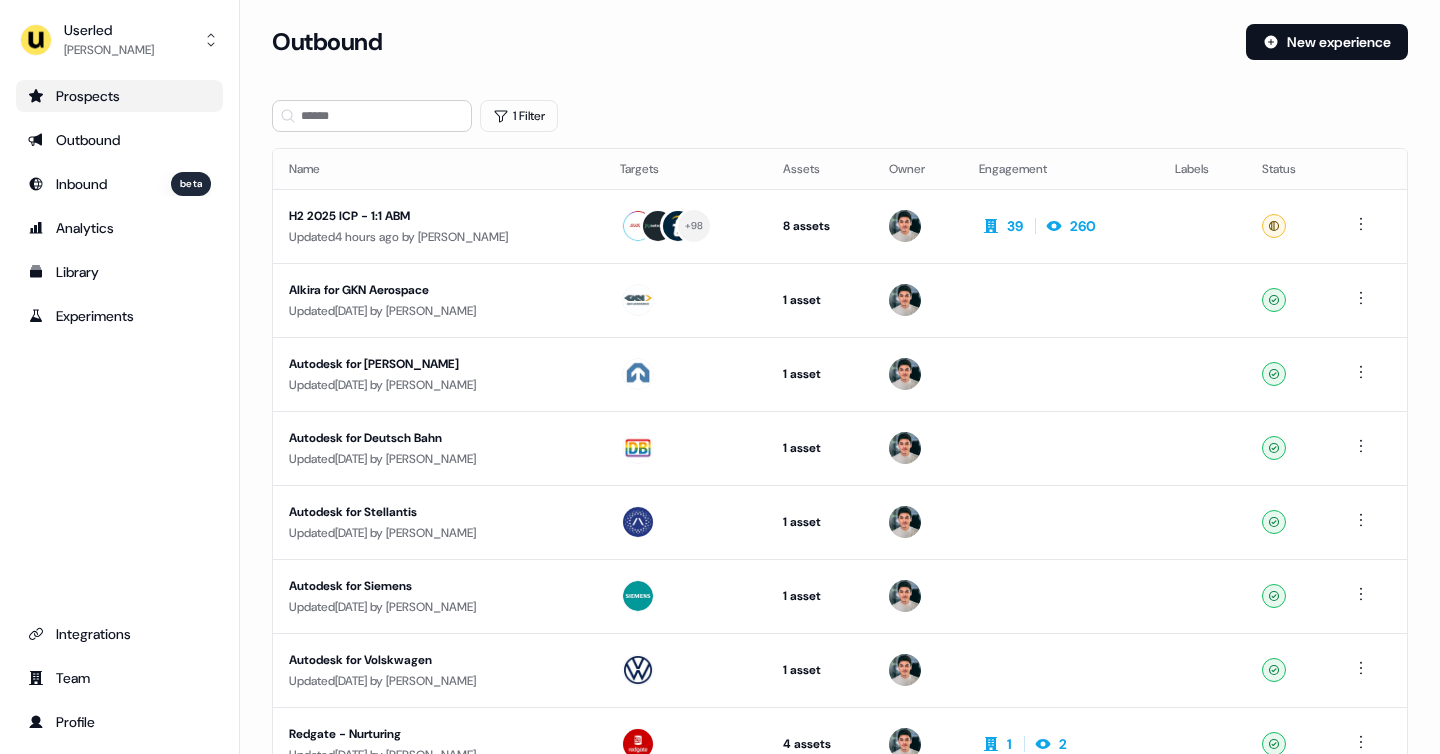 click on "Prospects" at bounding box center (119, 96) 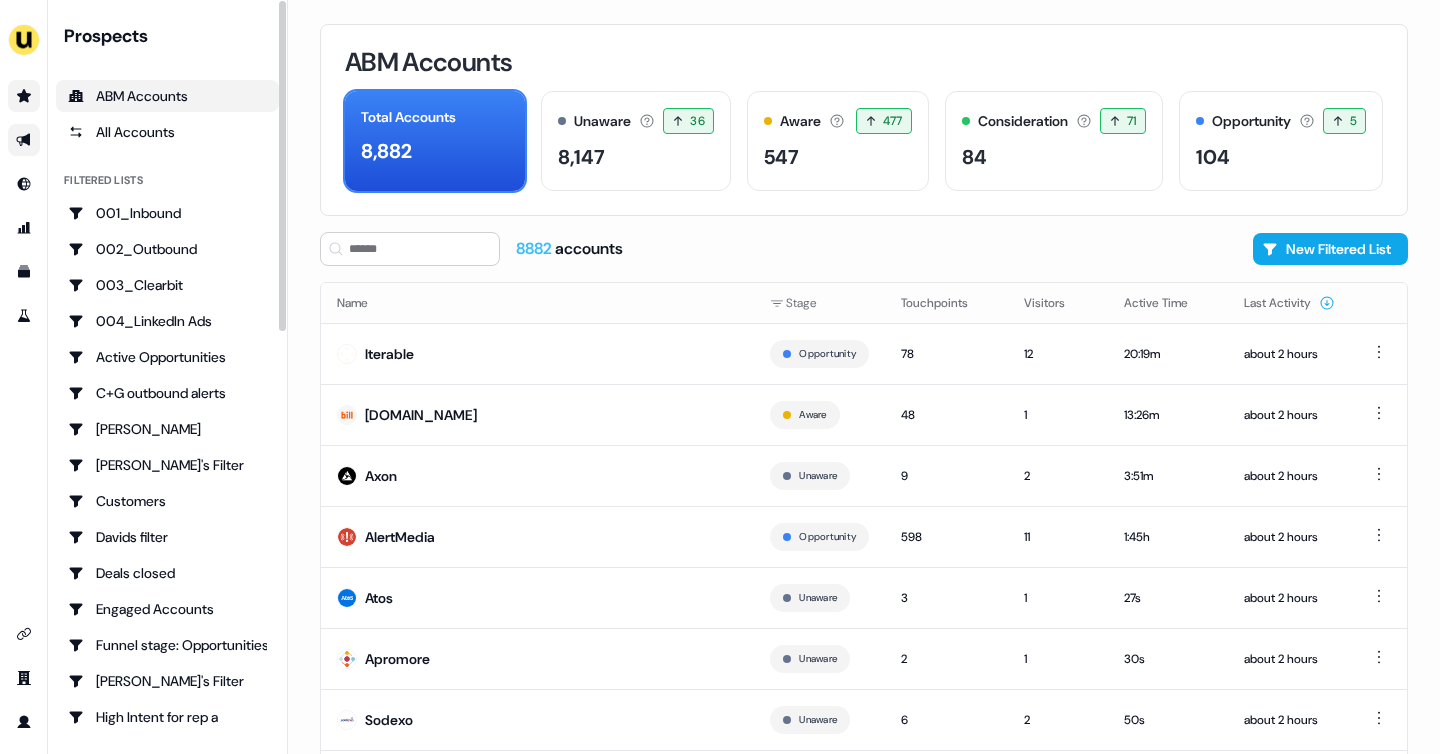 click 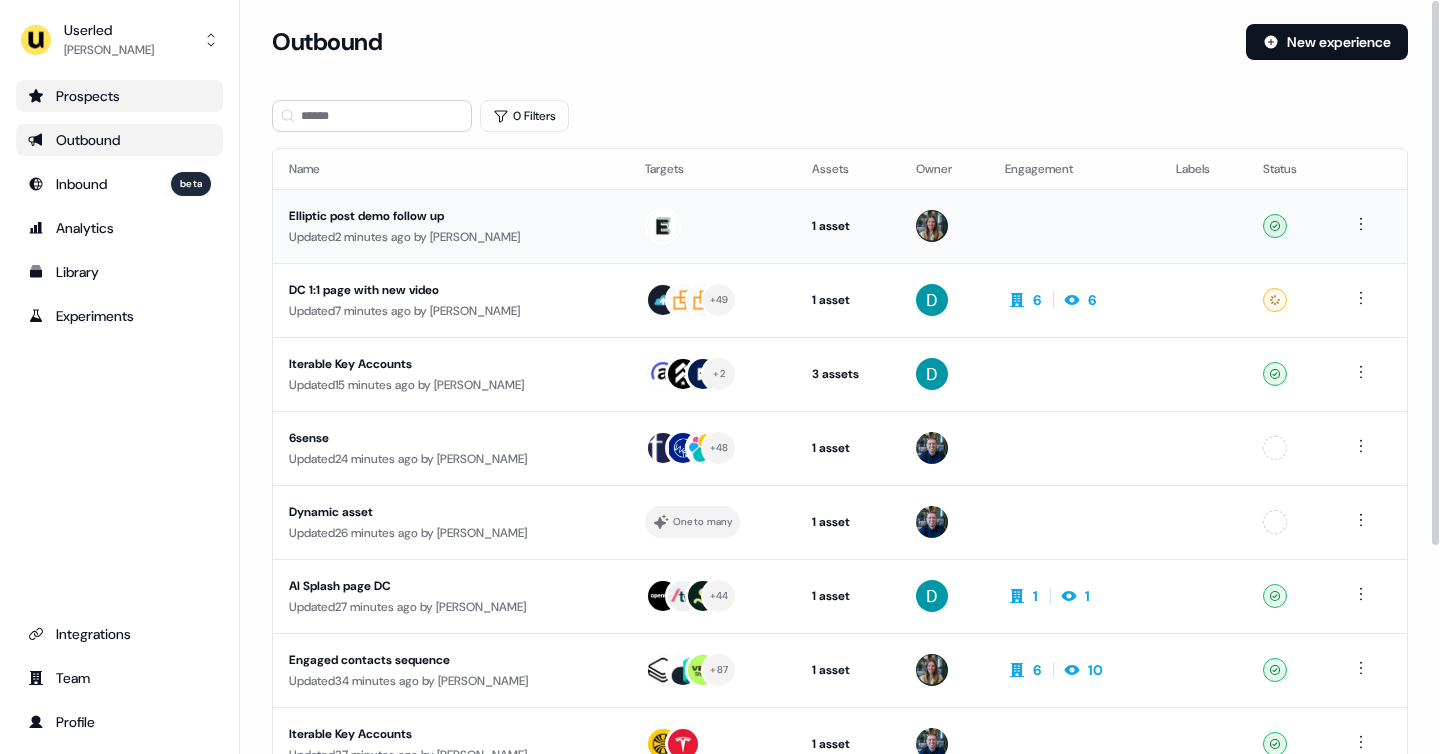 click at bounding box center [712, 226] 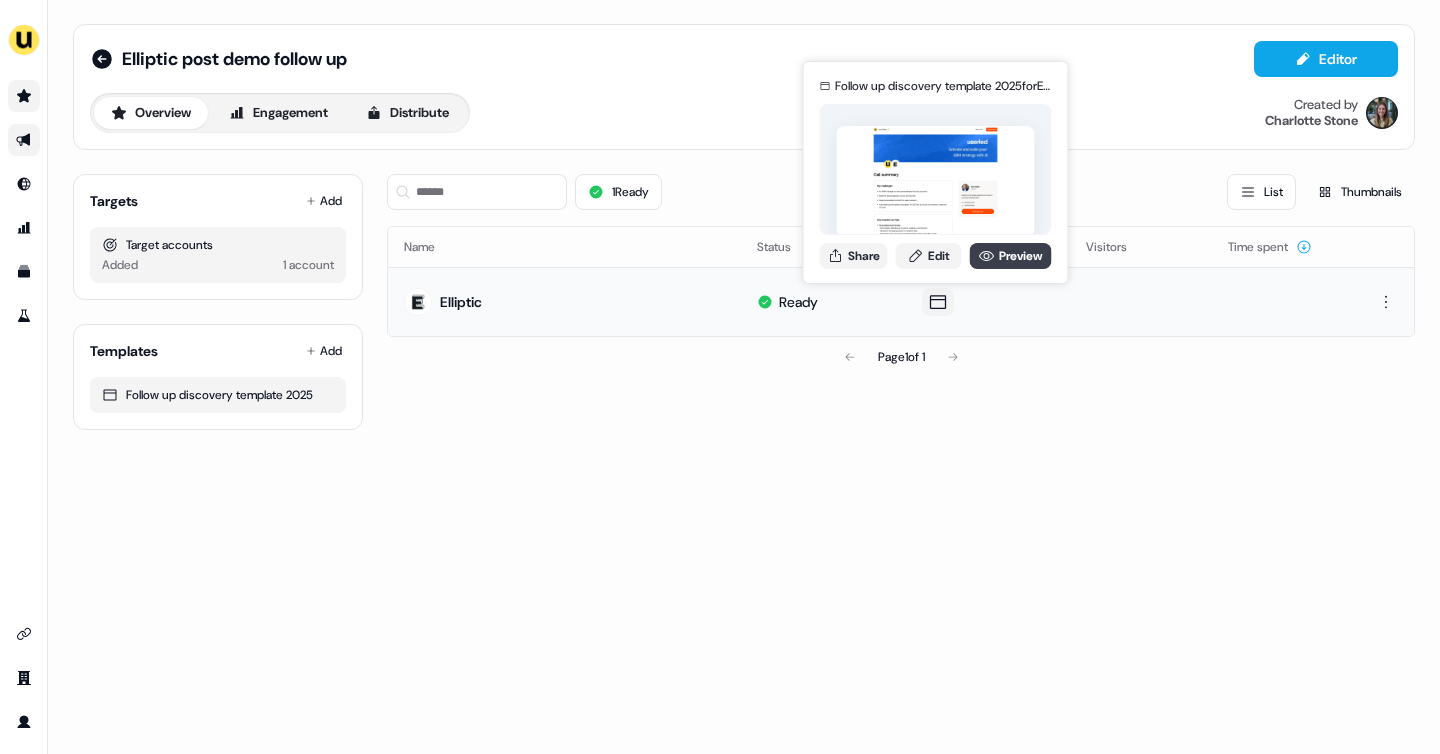 click on "Preview" at bounding box center (1011, 256) 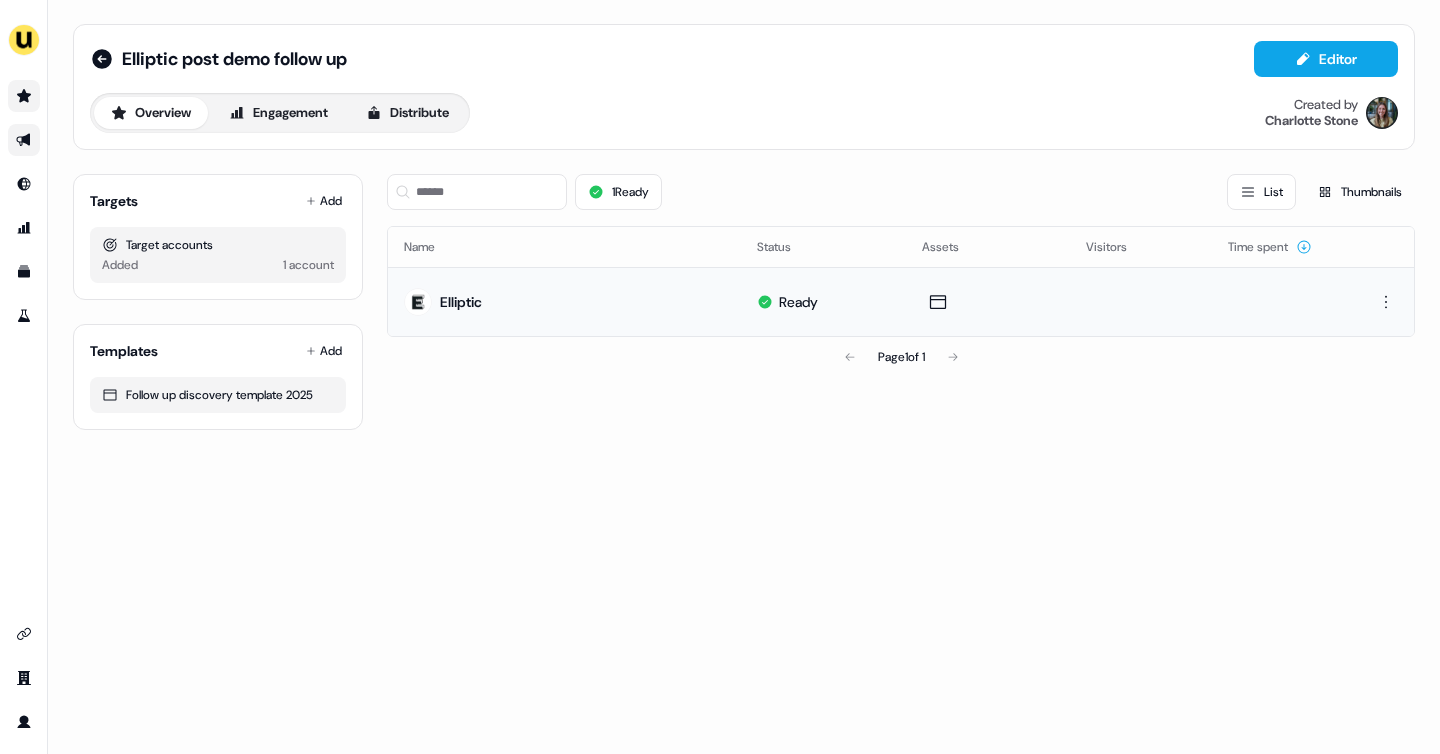 click at bounding box center [23, 96] 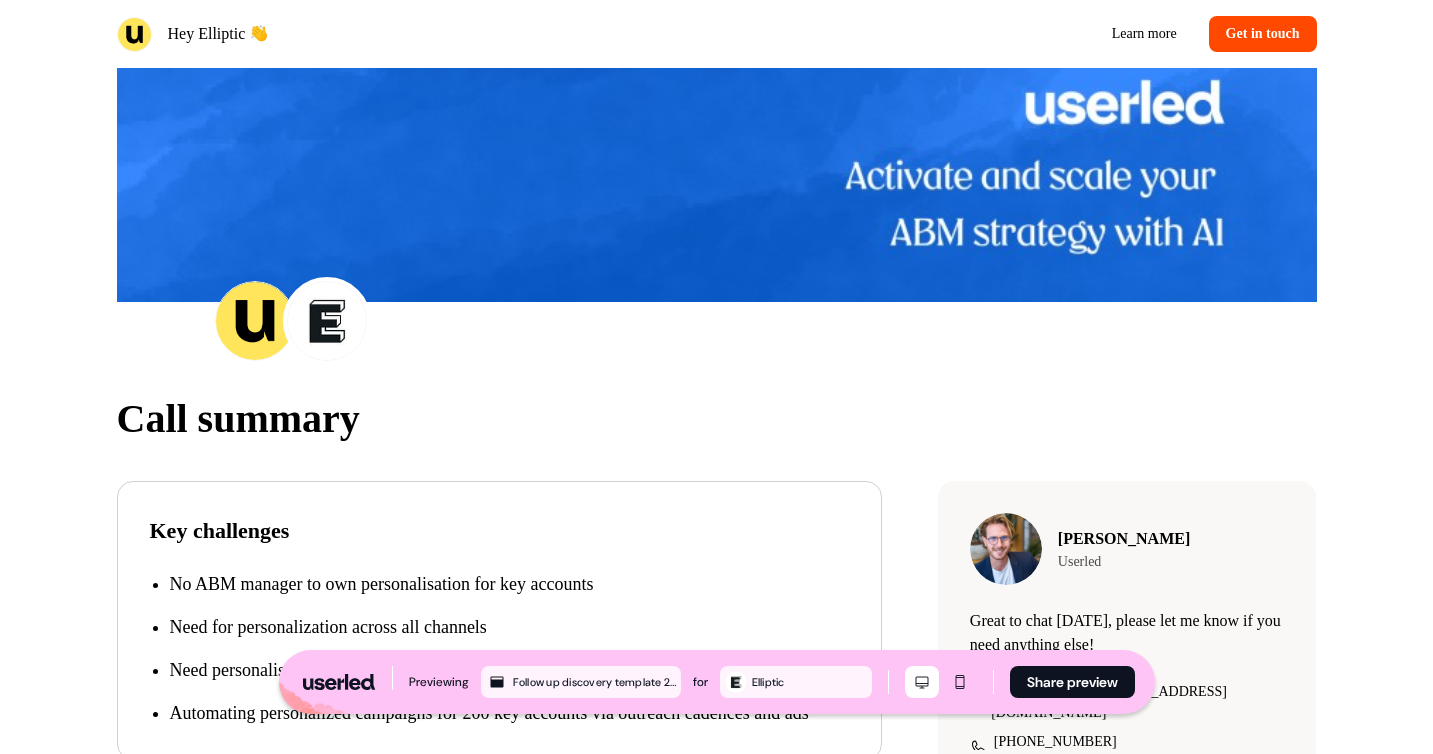 scroll, scrollTop: 0, scrollLeft: 0, axis: both 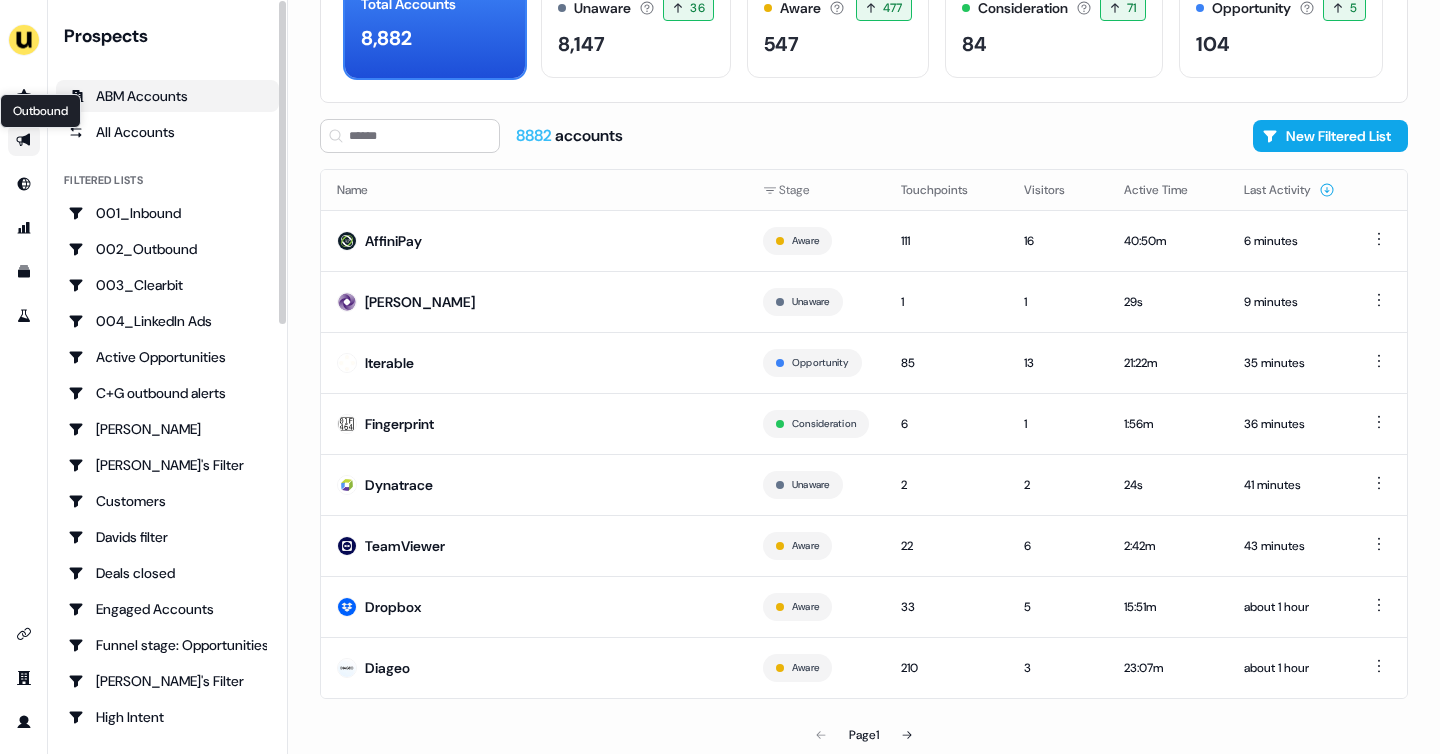 click 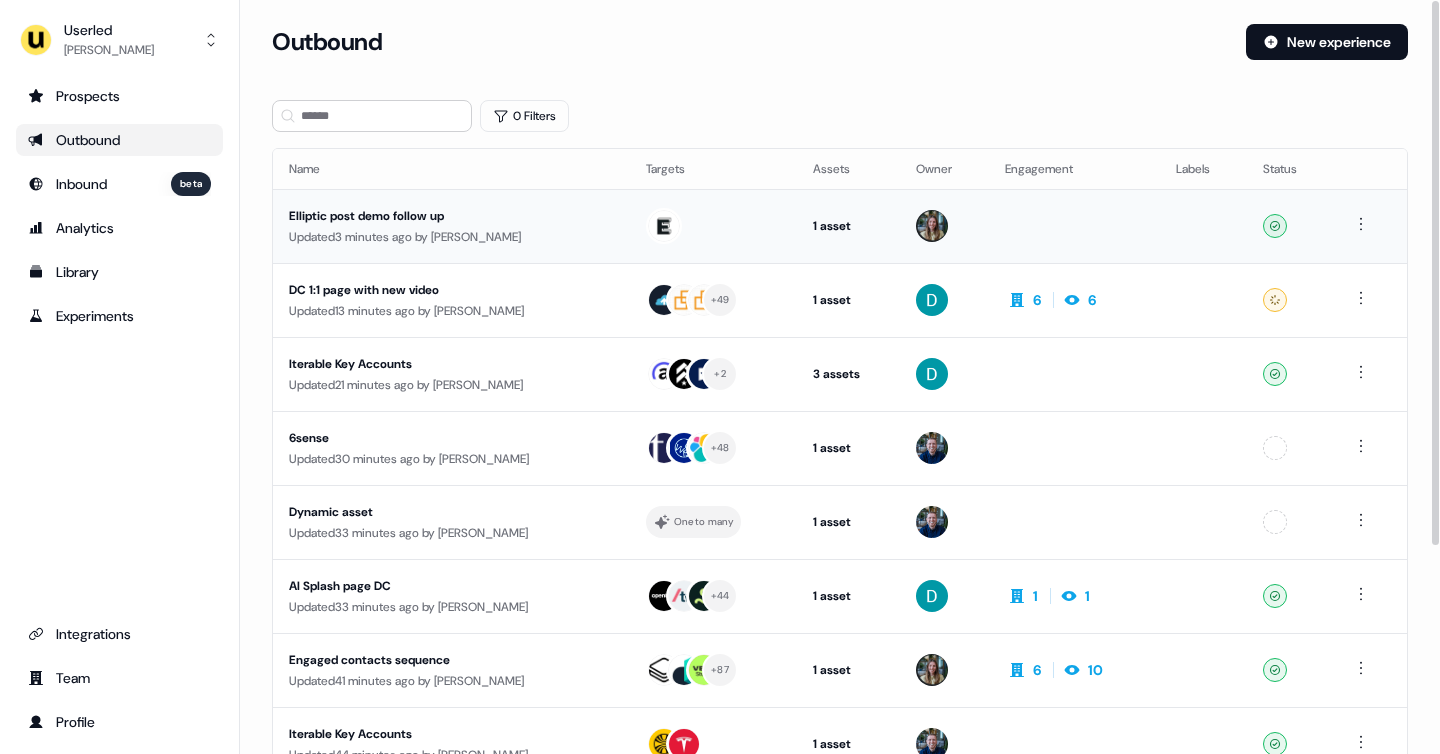 click on "Updated  3 minutes ago   by   [PERSON_NAME]" at bounding box center [451, 237] 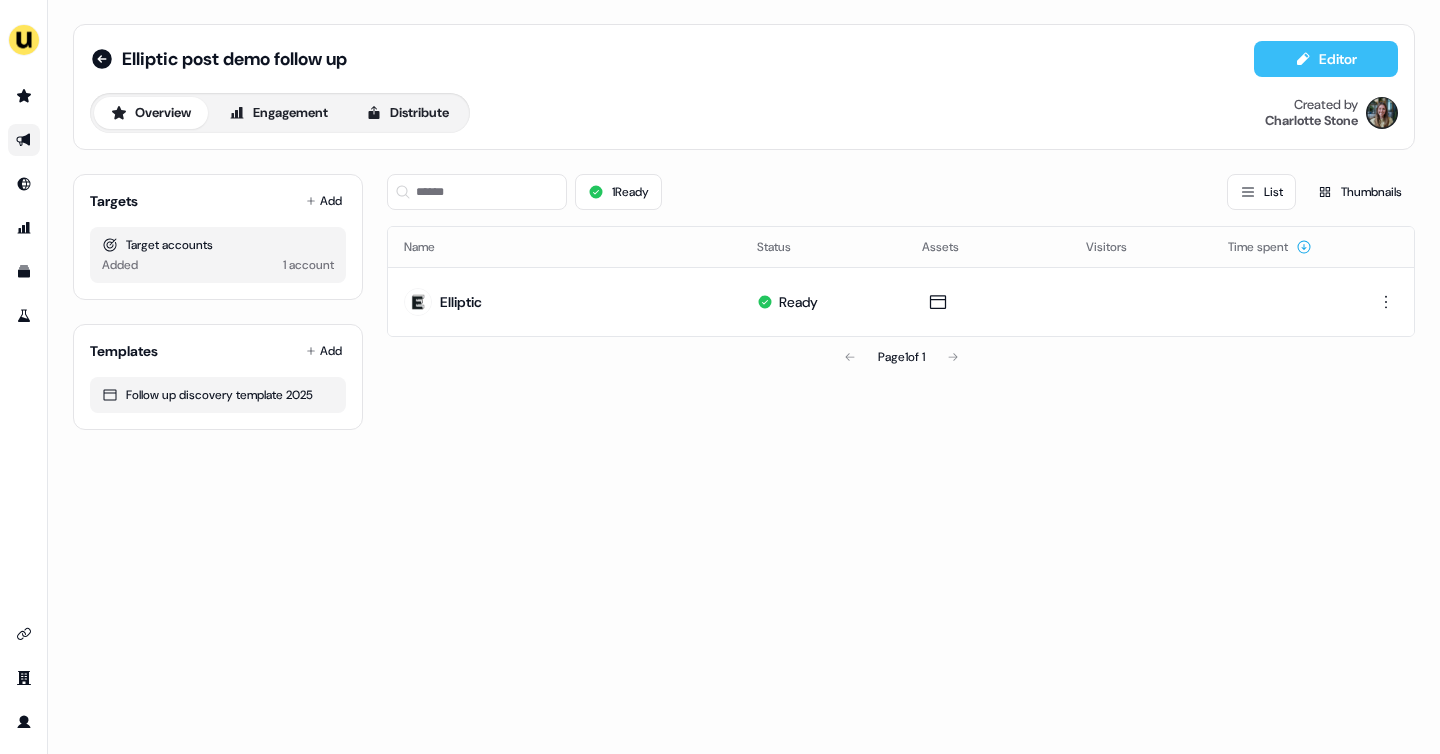click on "Editor" at bounding box center (1326, 59) 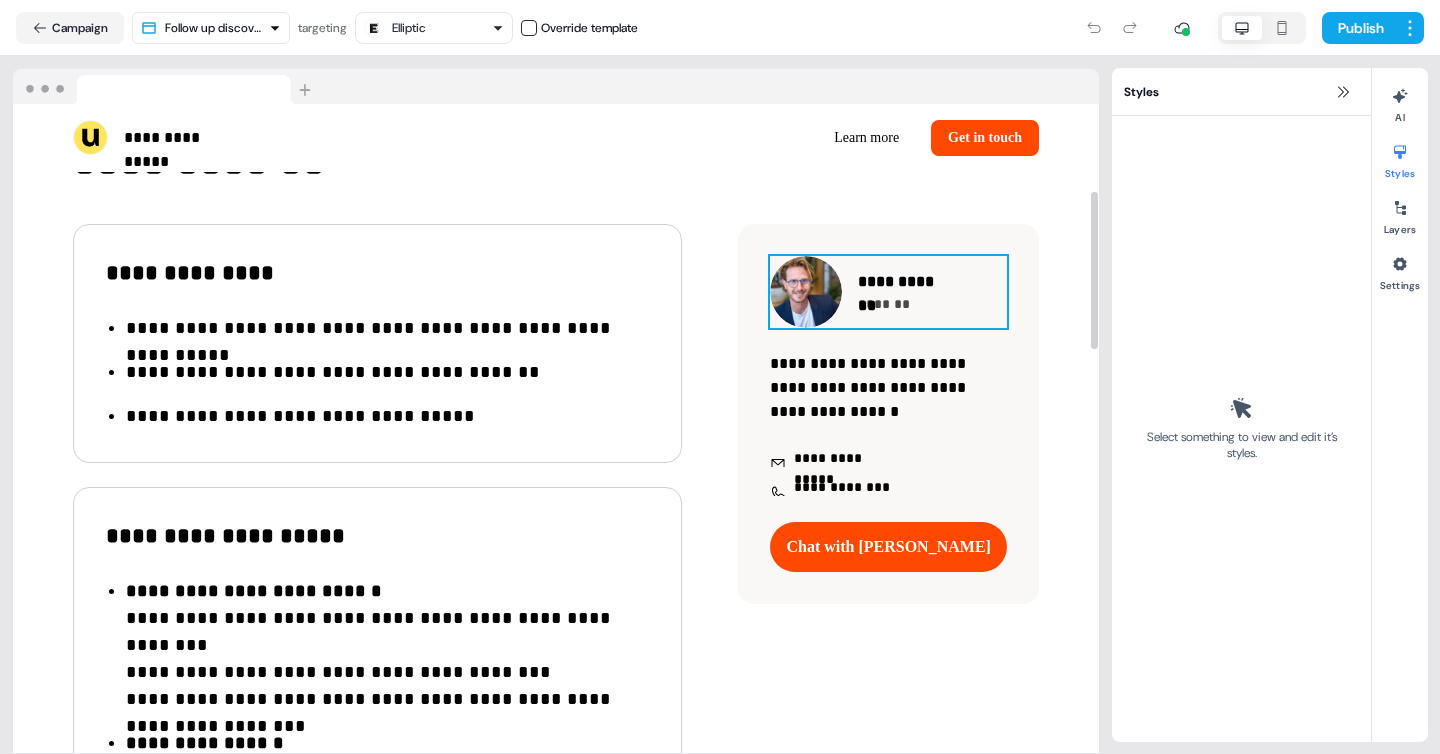 scroll, scrollTop: 359, scrollLeft: 0, axis: vertical 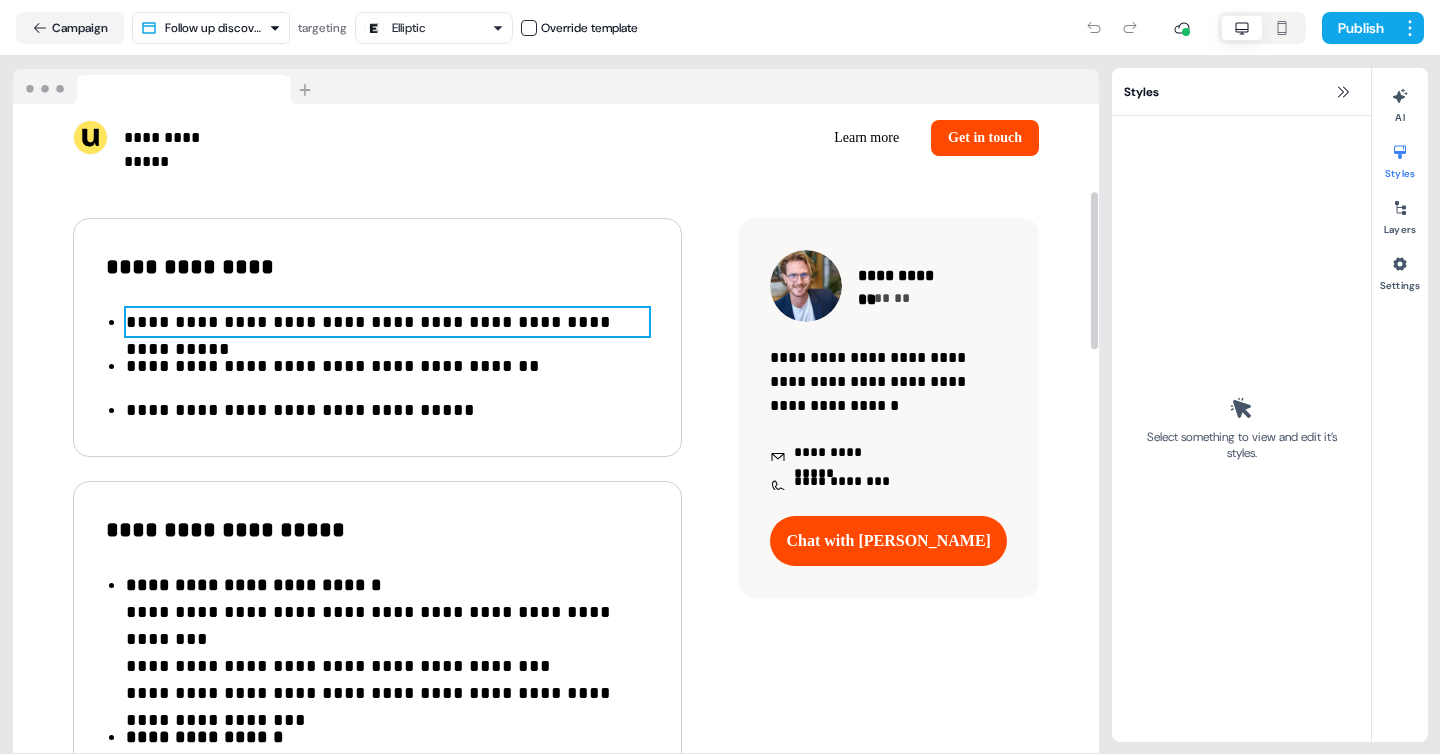 click on "**********" at bounding box center (387, 322) 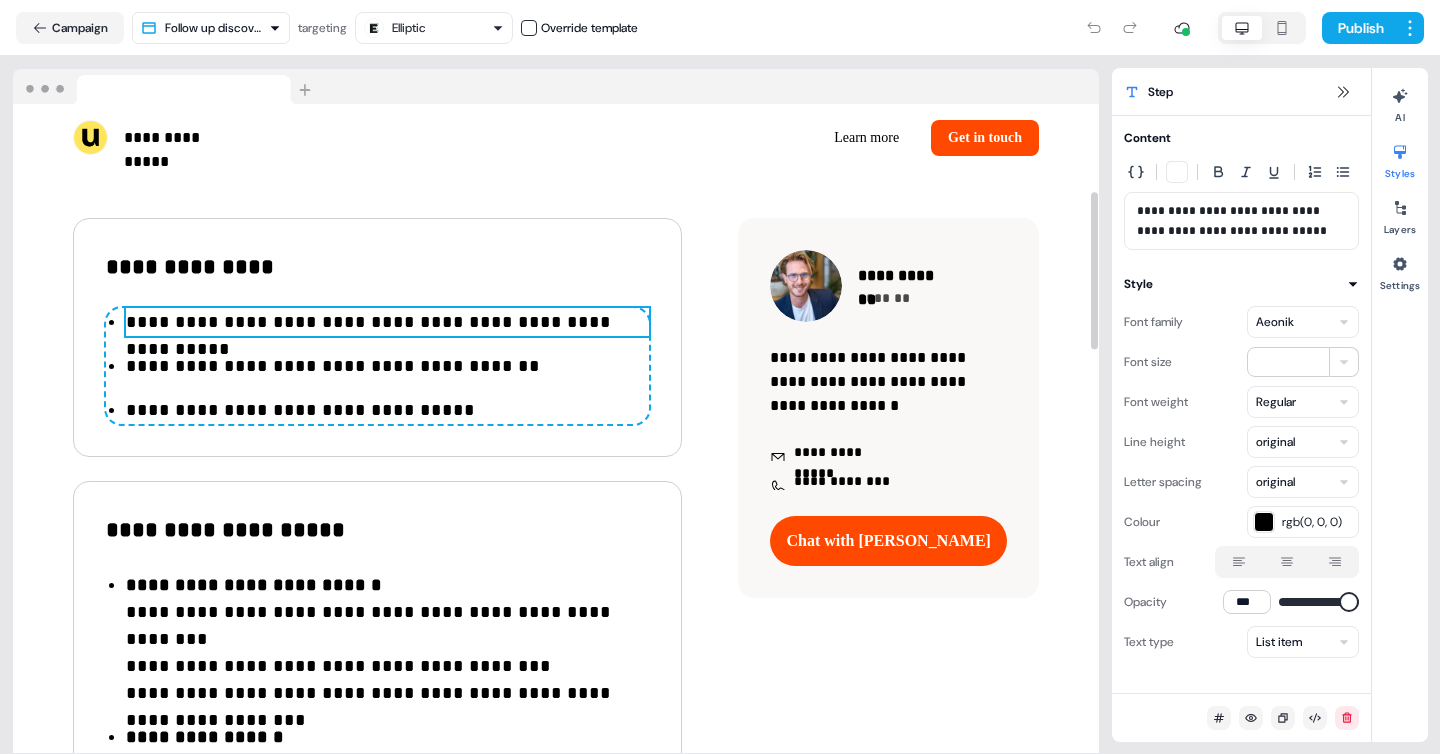 click on "**********" at bounding box center [387, 322] 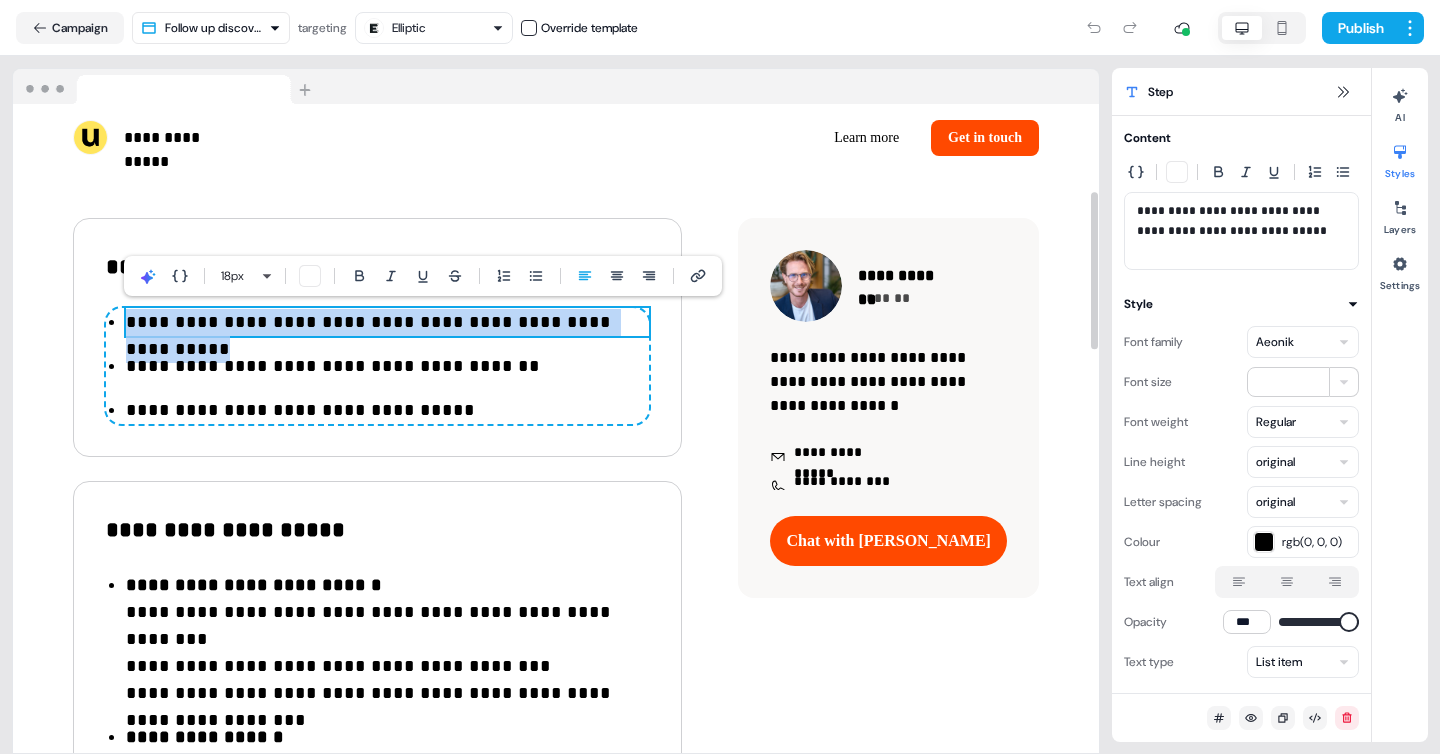 click on "**********" at bounding box center (387, 322) 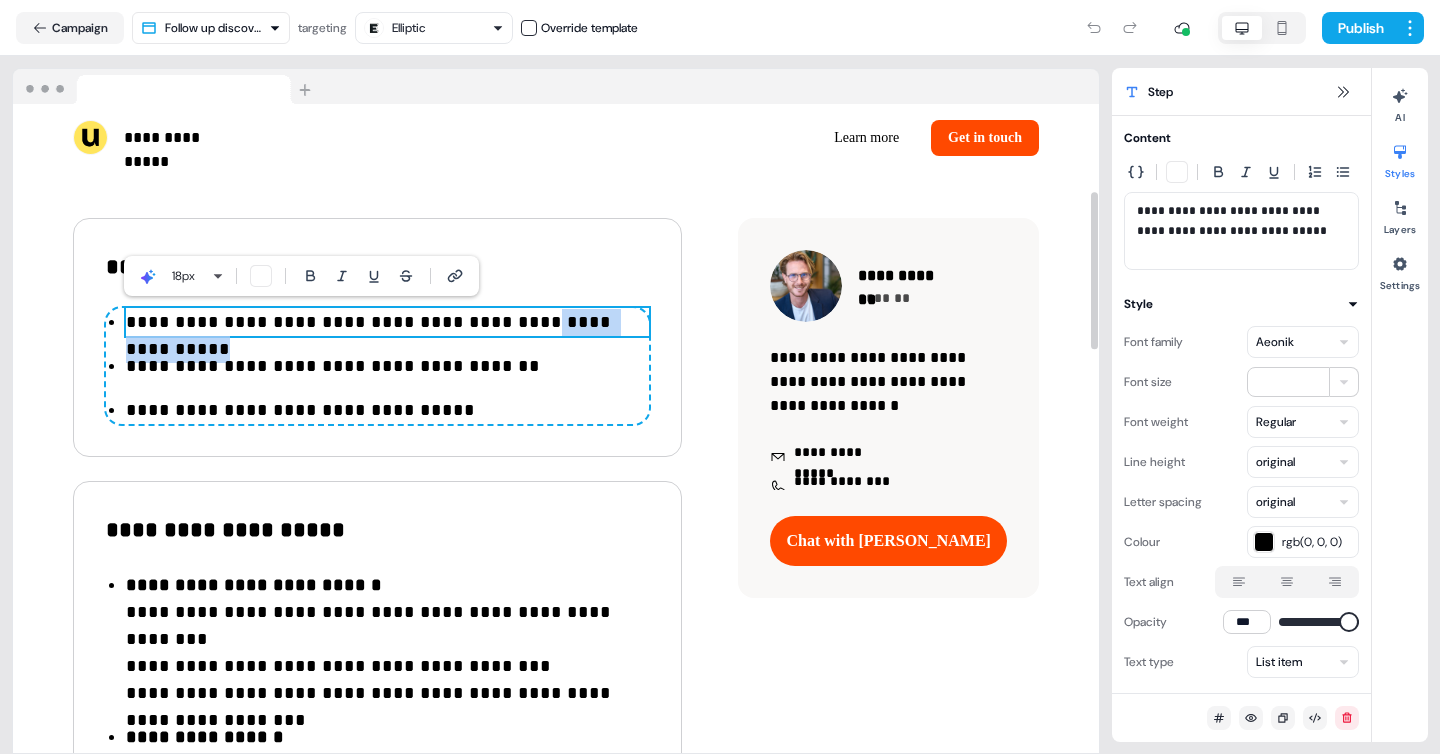 drag, startPoint x: 510, startPoint y: 322, endPoint x: 641, endPoint y: 317, distance: 131.09538 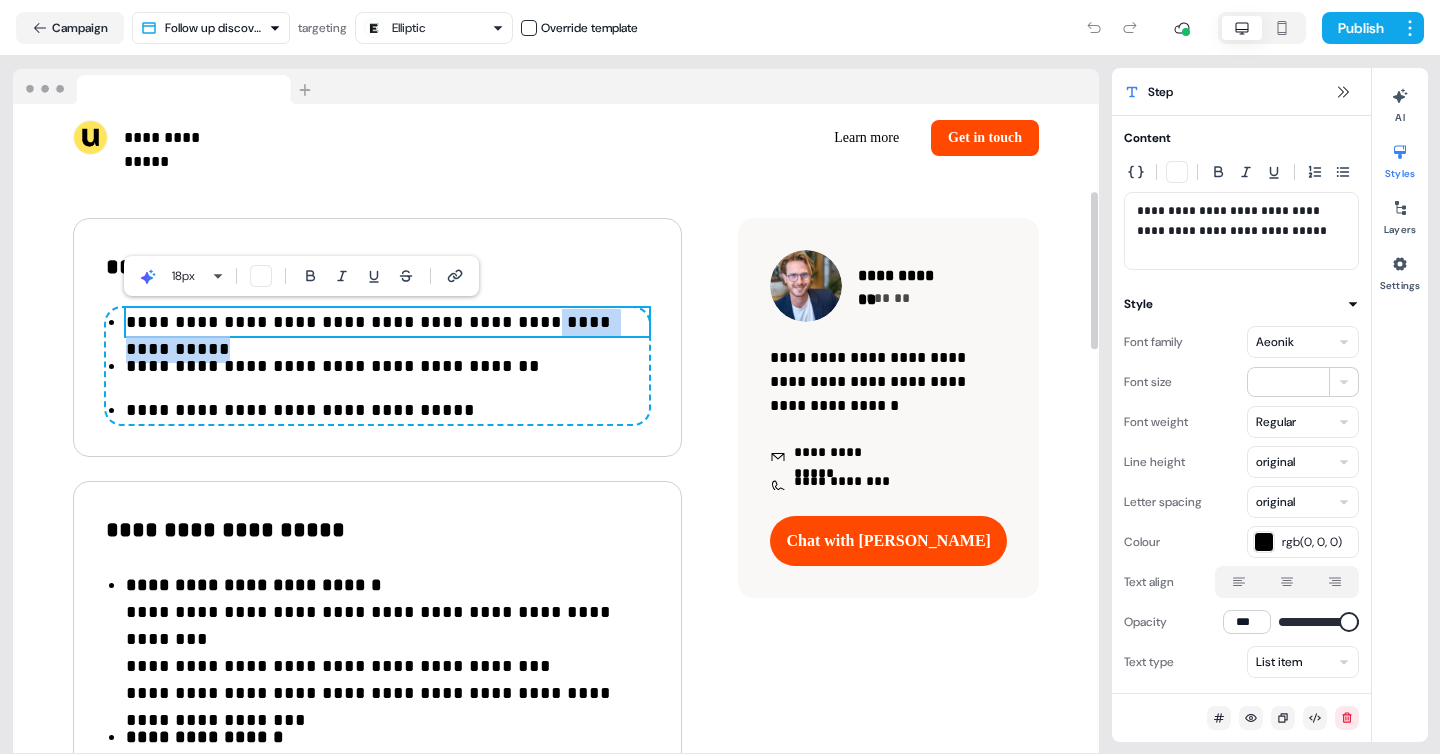 click on "**********" at bounding box center (387, 322) 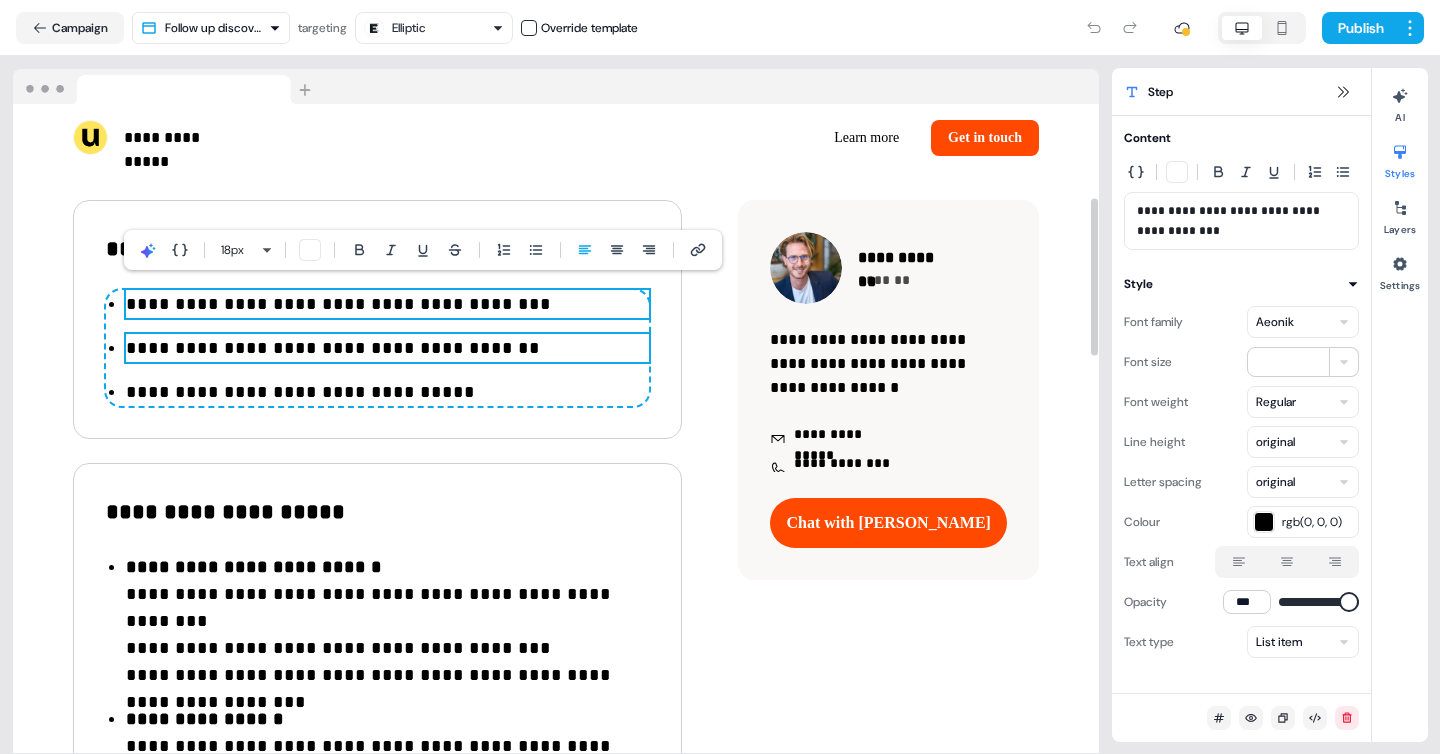 scroll, scrollTop: 388, scrollLeft: 0, axis: vertical 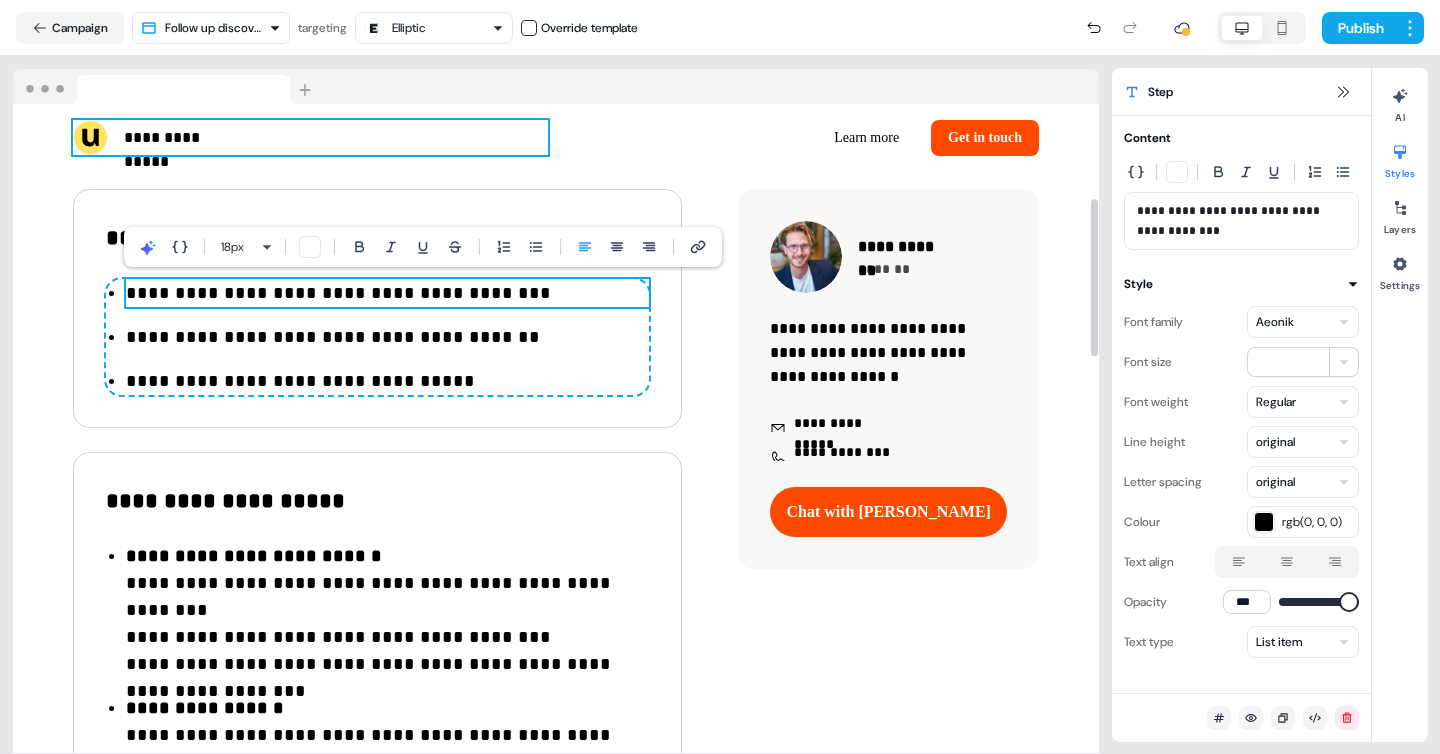 click on "**********" at bounding box center (310, 137) 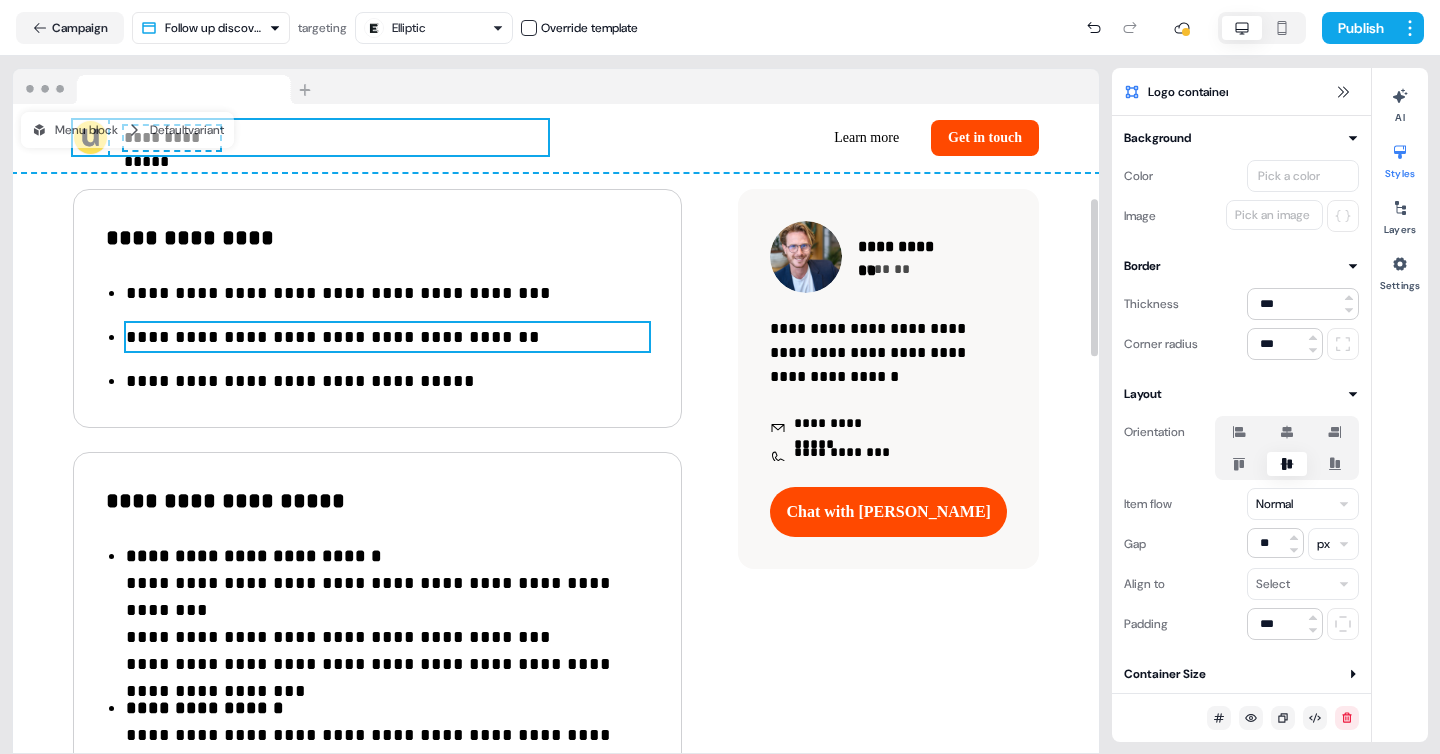 click on "**********" at bounding box center [387, 337] 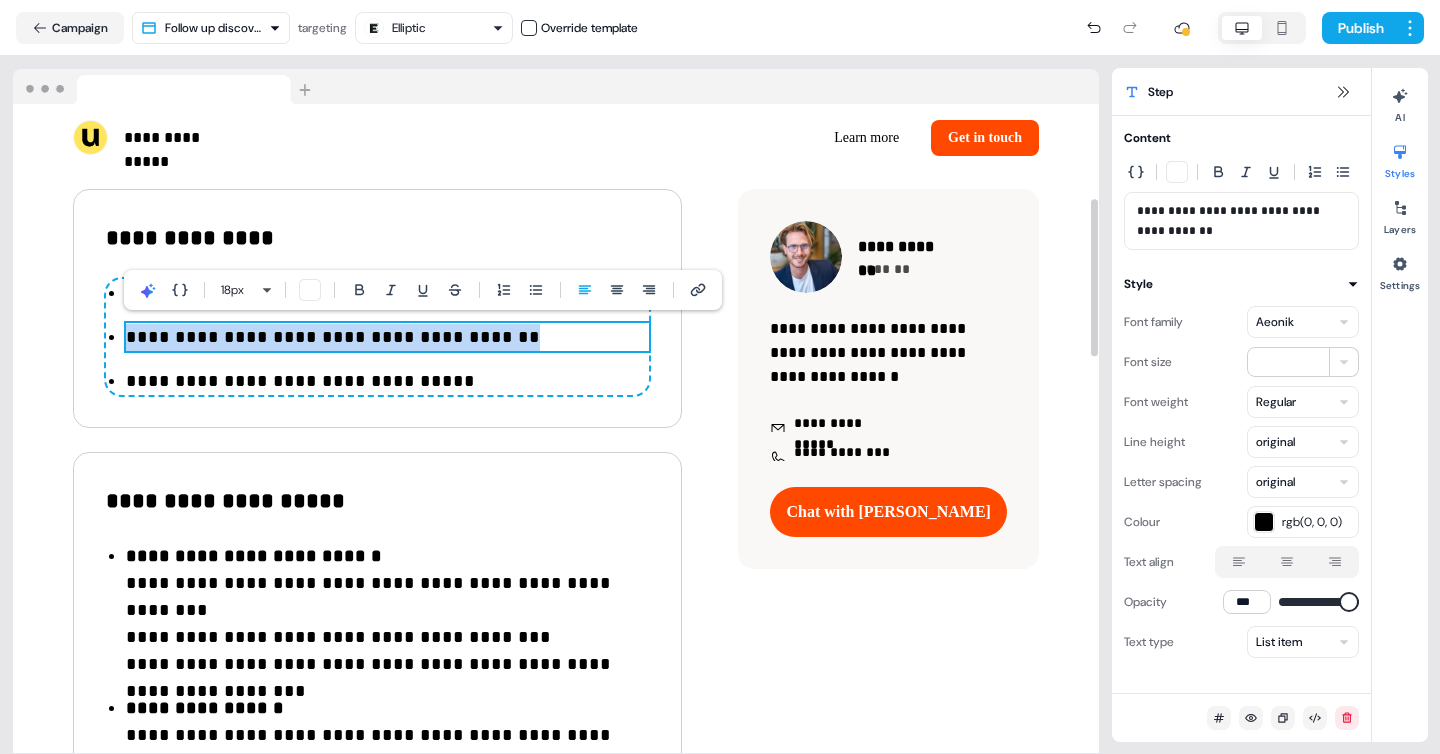 click on "**********" at bounding box center [387, 337] 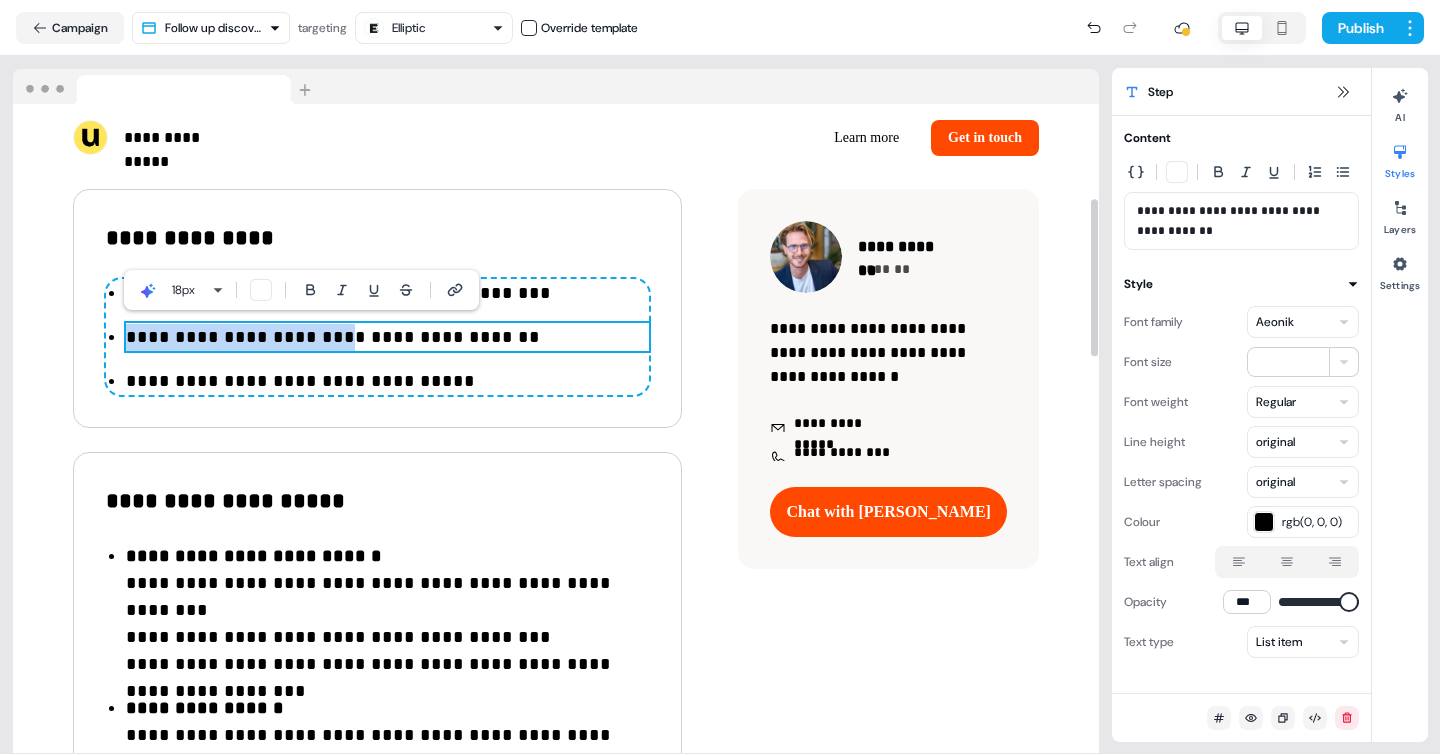drag, startPoint x: 327, startPoint y: 335, endPoint x: 129, endPoint y: 339, distance: 198.0404 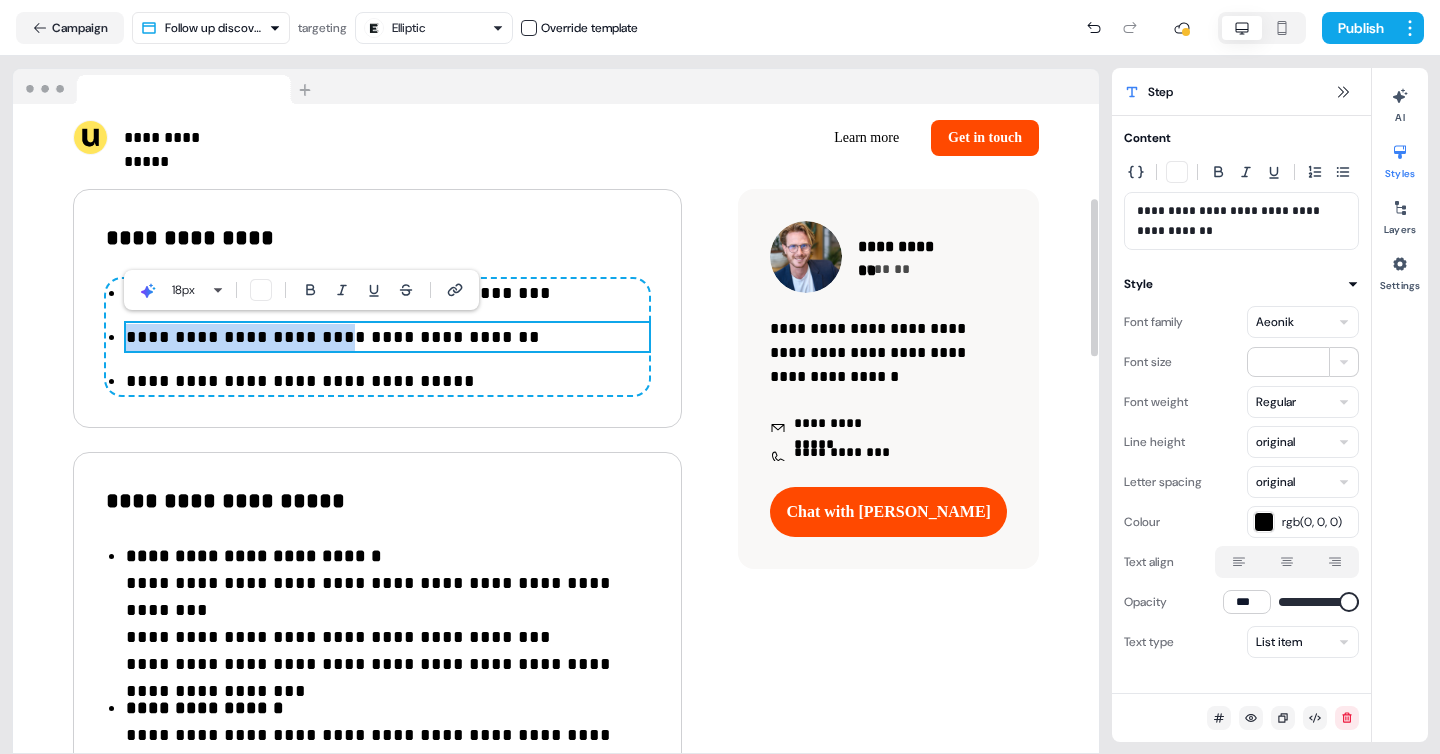 click on "**********" at bounding box center (387, 337) 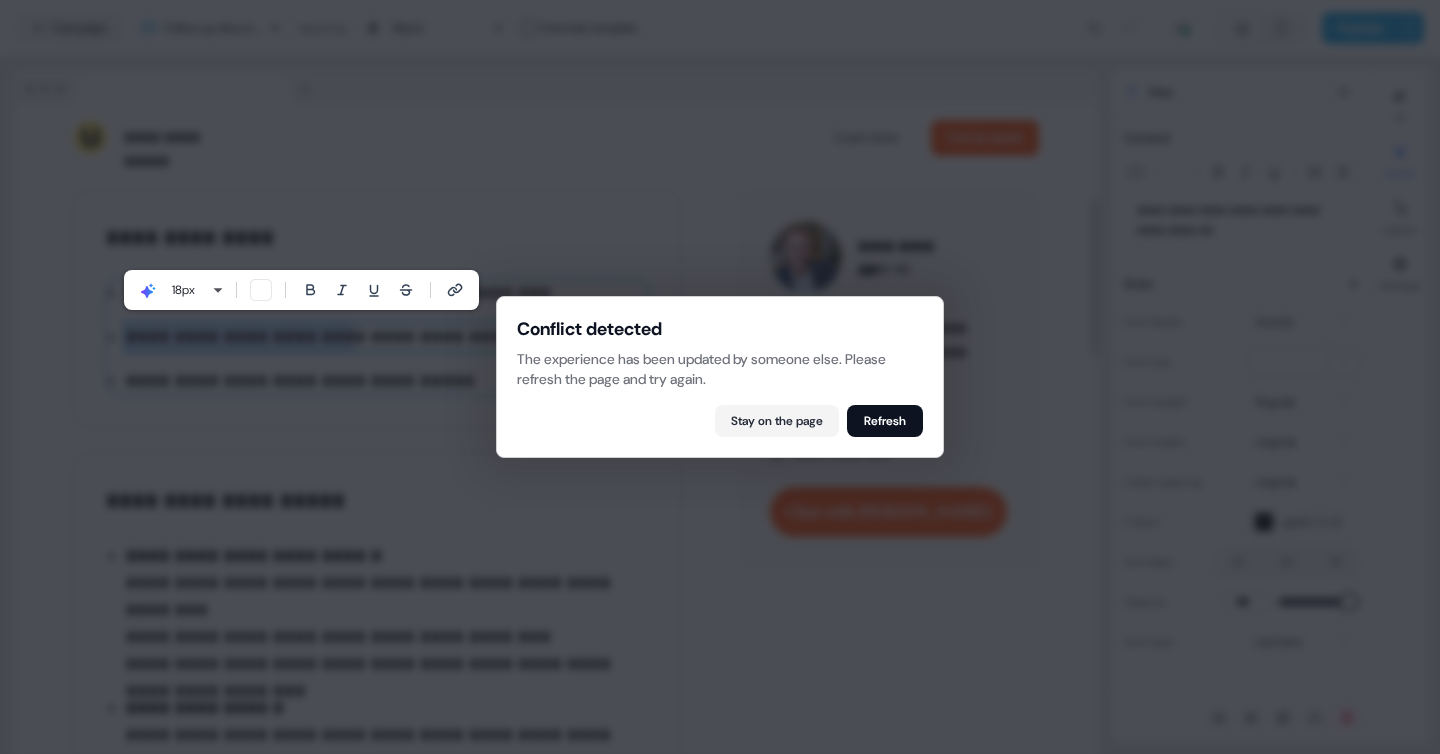 type 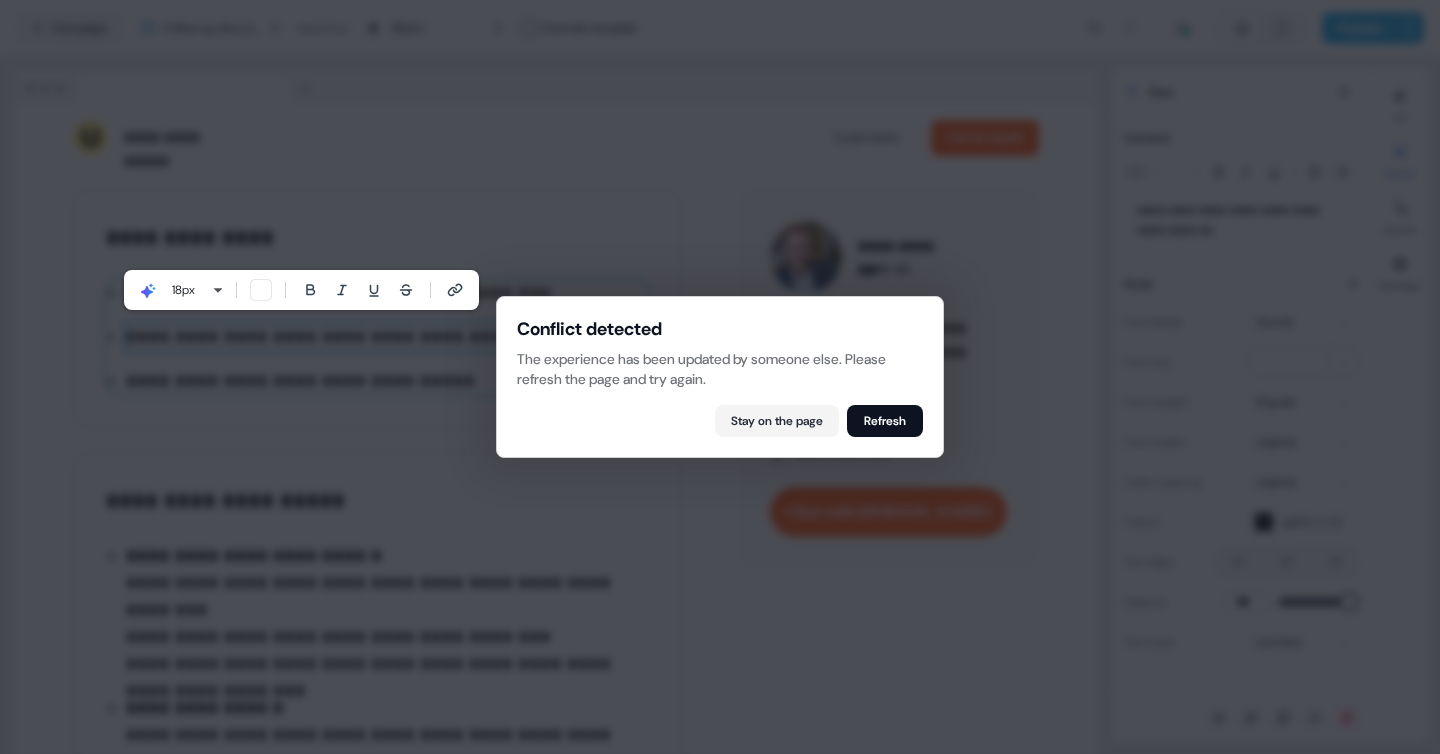 click at bounding box center (720, 377) 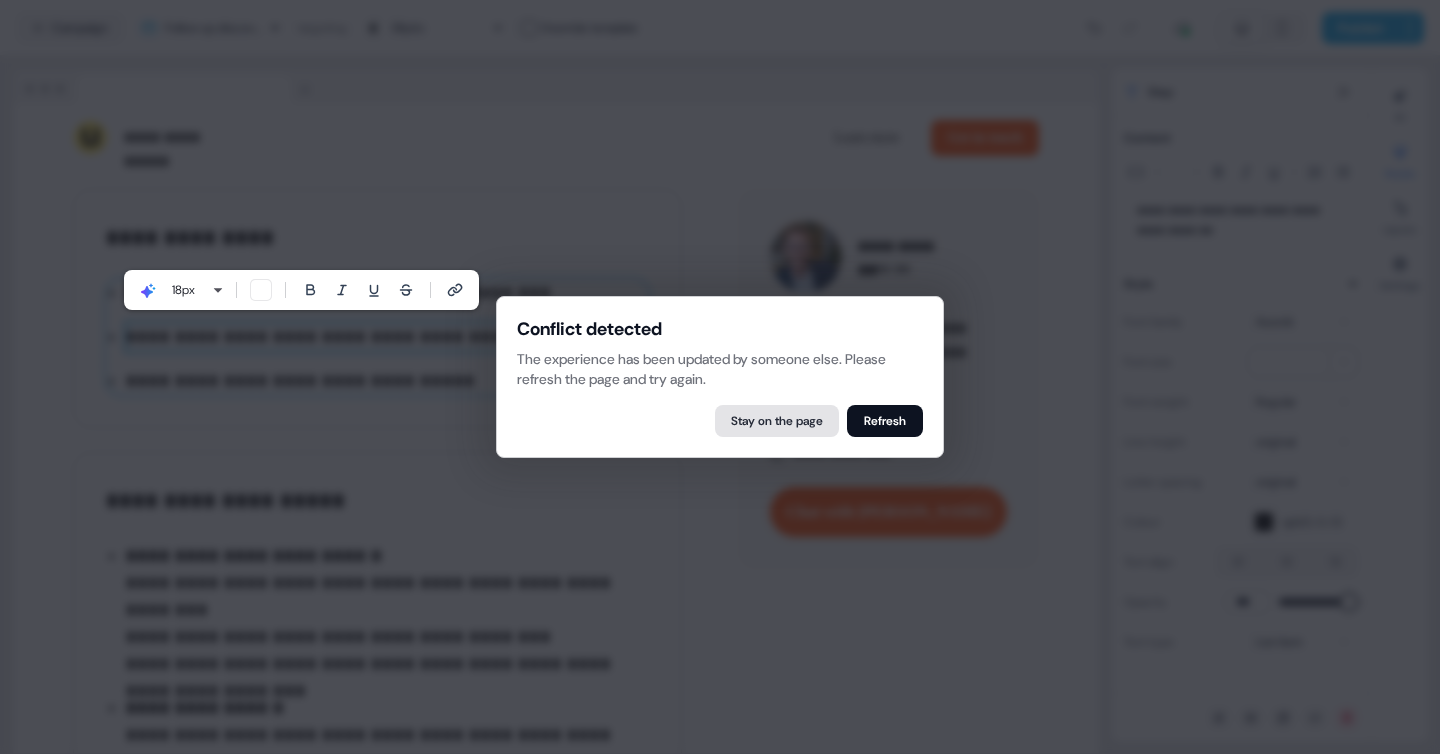click on "Stay on the page" at bounding box center (777, 421) 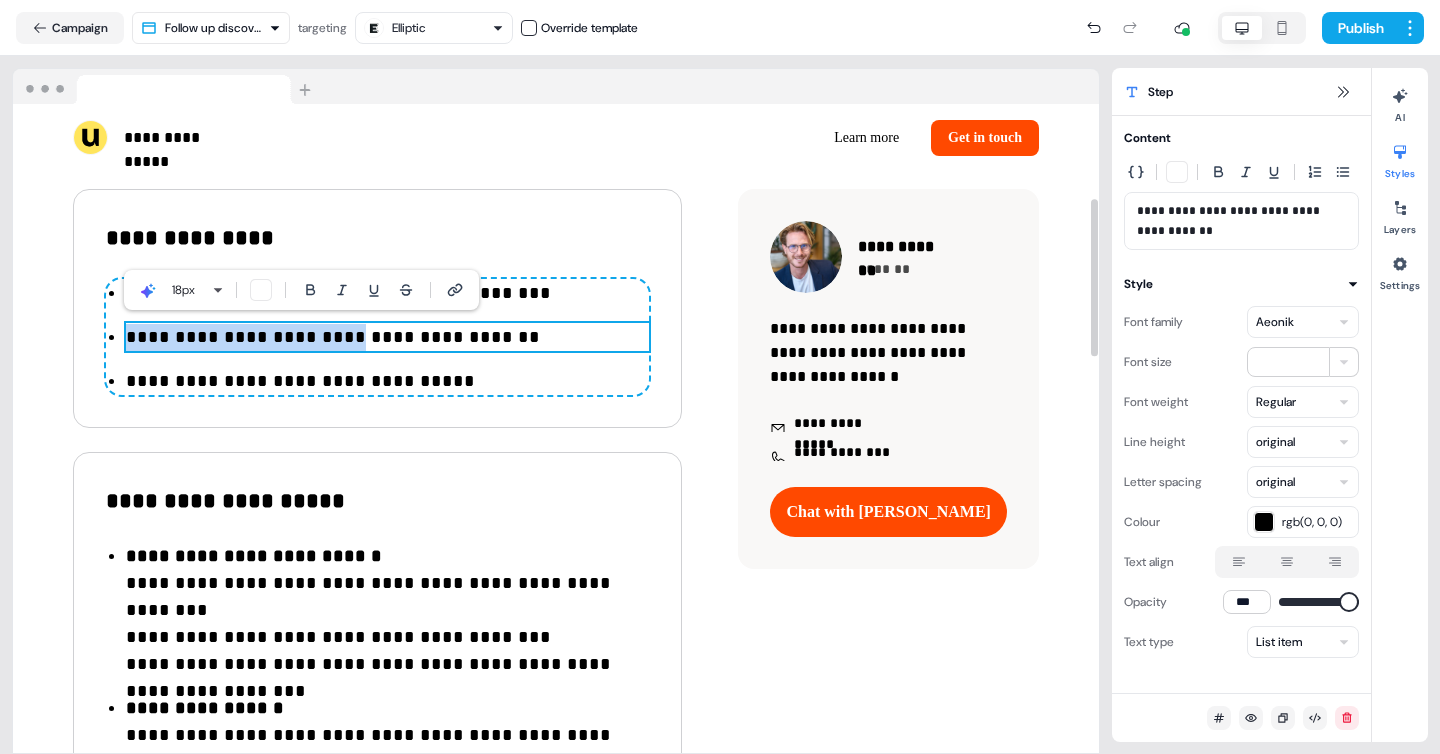 drag, startPoint x: 328, startPoint y: 332, endPoint x: 130, endPoint y: 330, distance: 198.0101 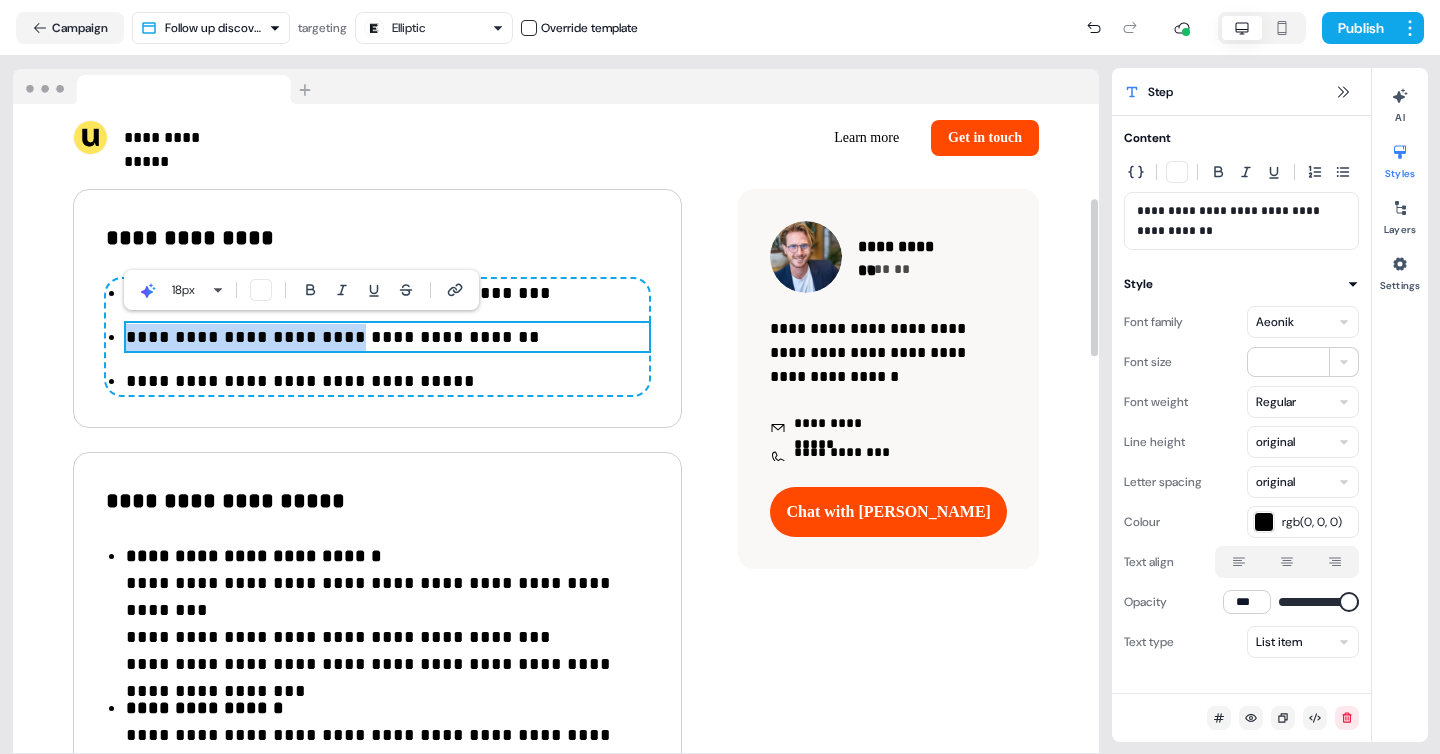 click on "**********" at bounding box center (387, 337) 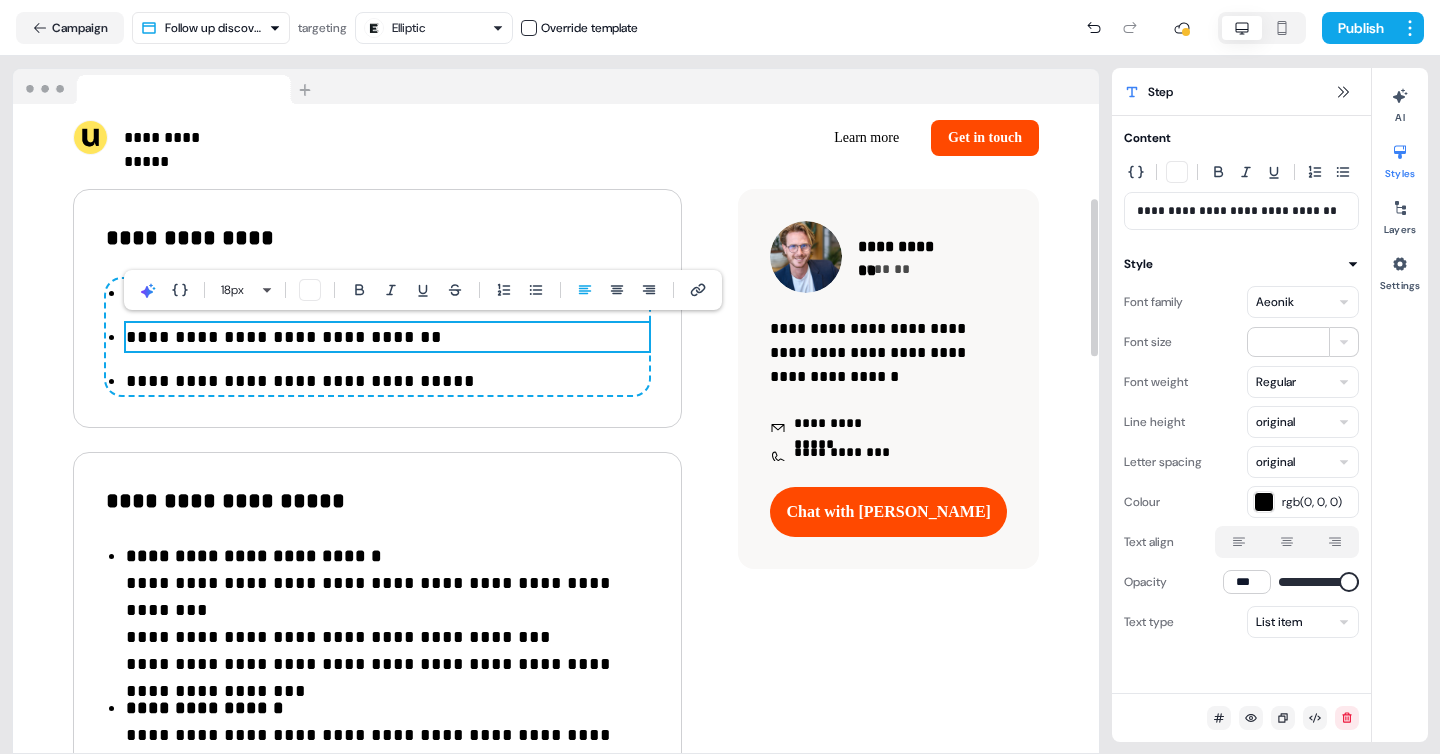click on "**********" at bounding box center (387, 337) 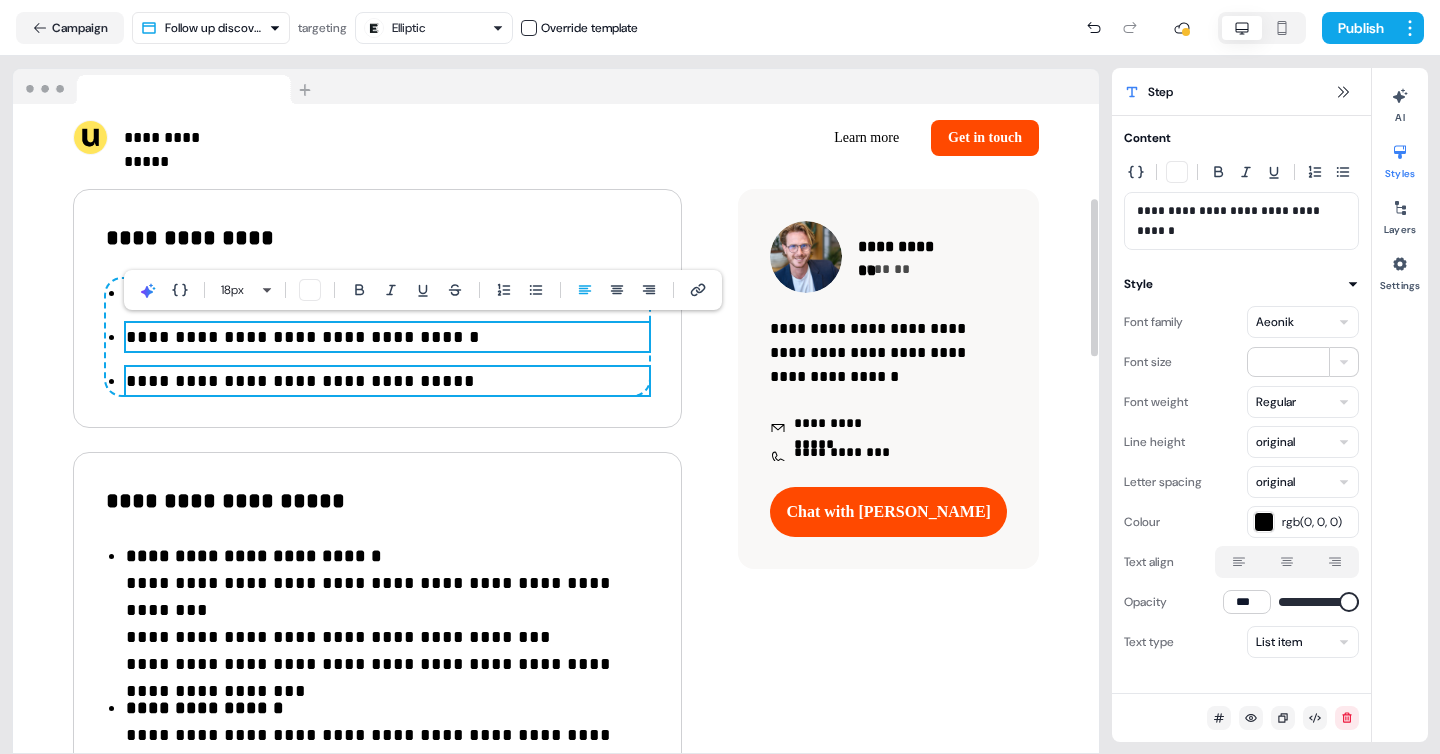 click on "**********" at bounding box center [387, 381] 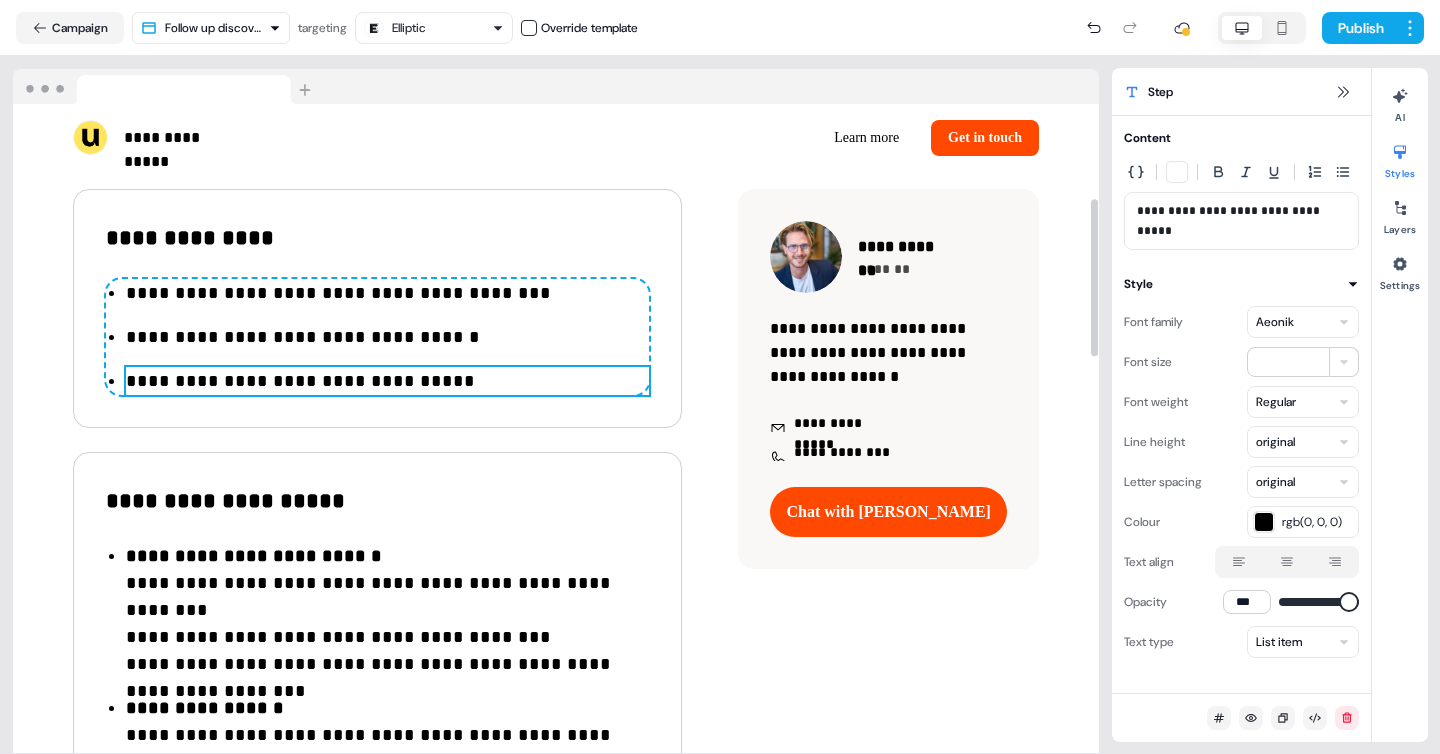 click on "**********" at bounding box center [387, 381] 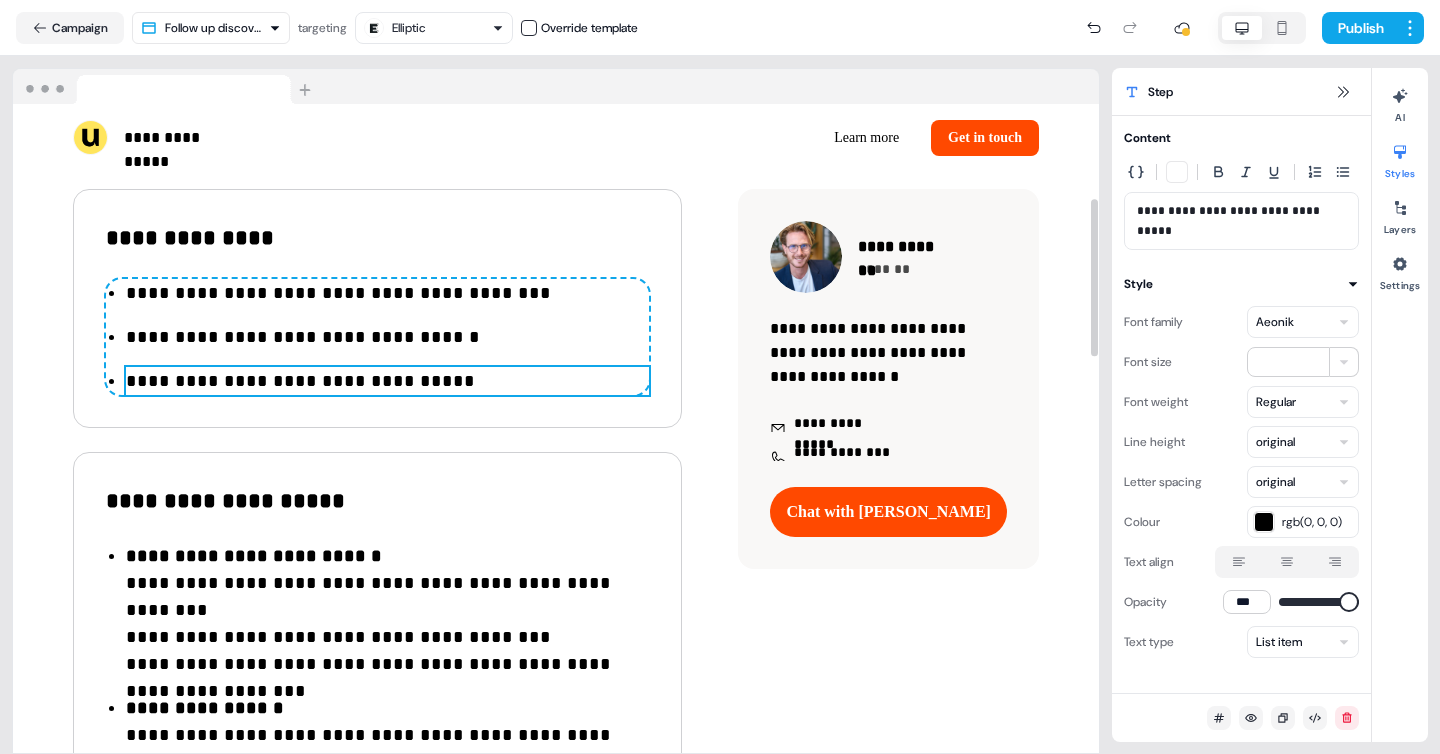 click on "**********" at bounding box center (387, 381) 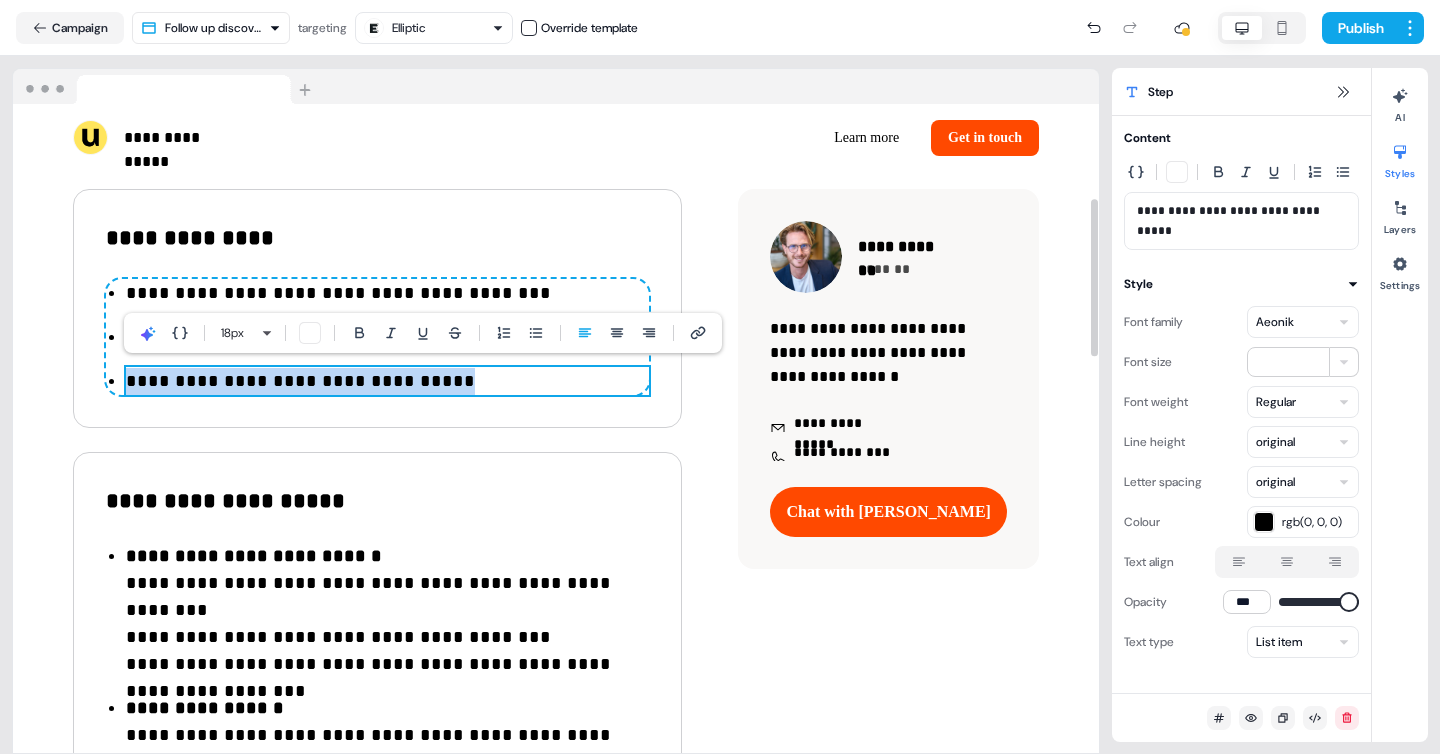 click on "**********" at bounding box center [387, 381] 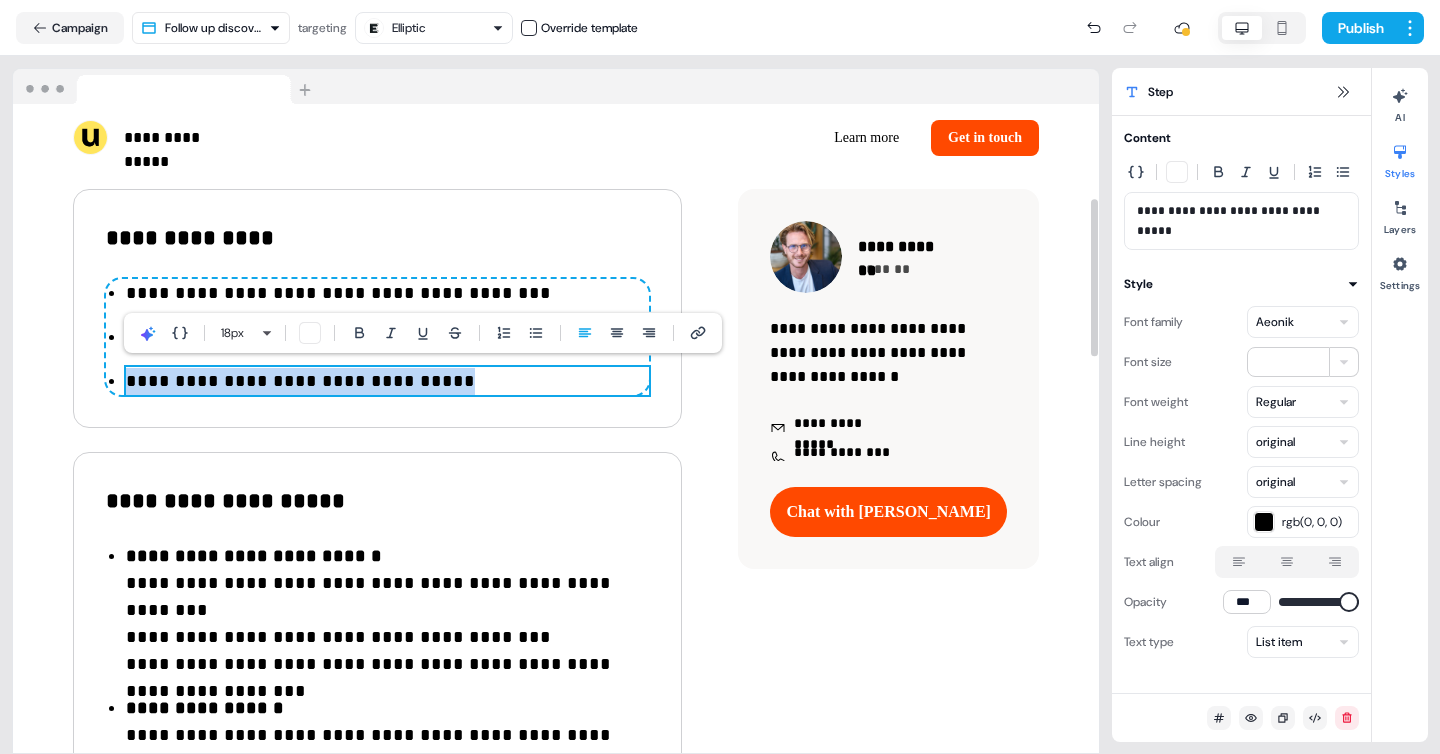 type 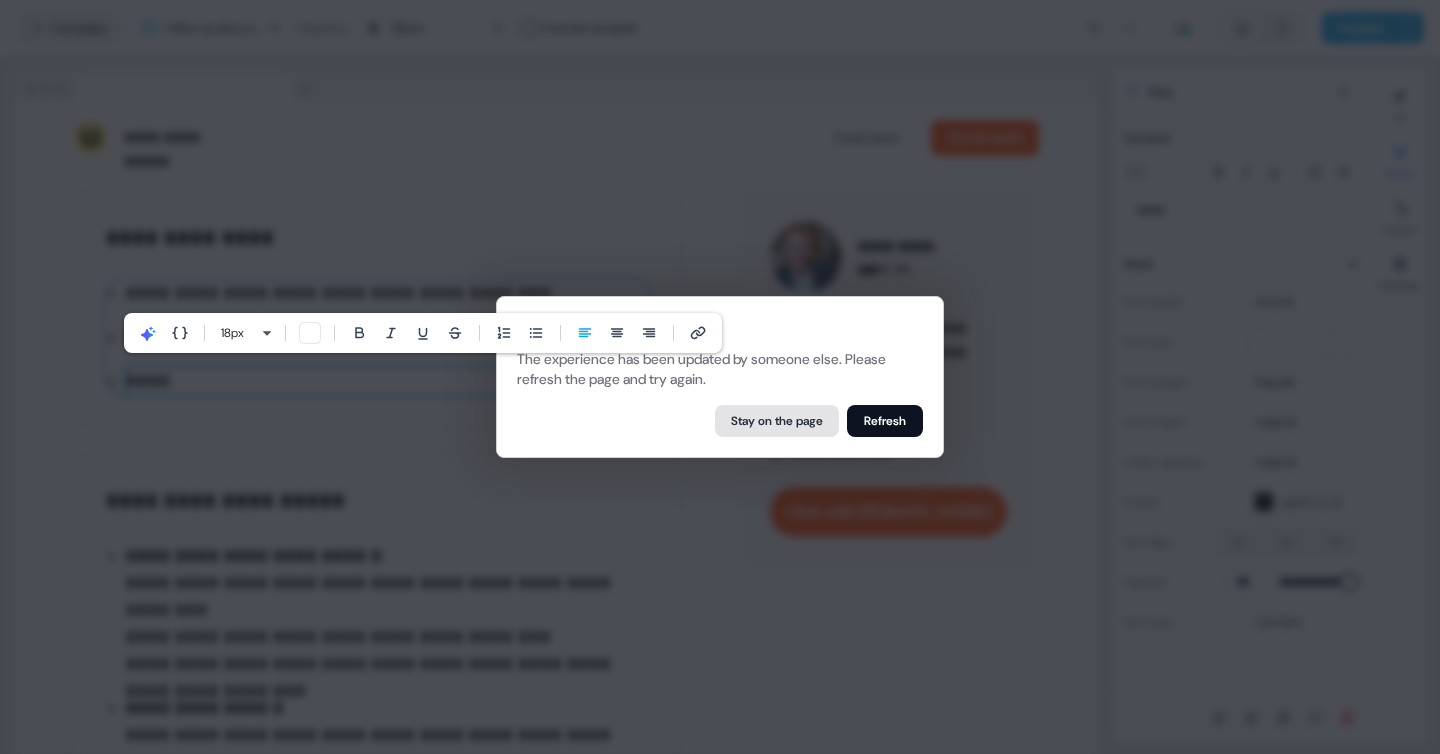 click on "Stay on the page" at bounding box center [777, 421] 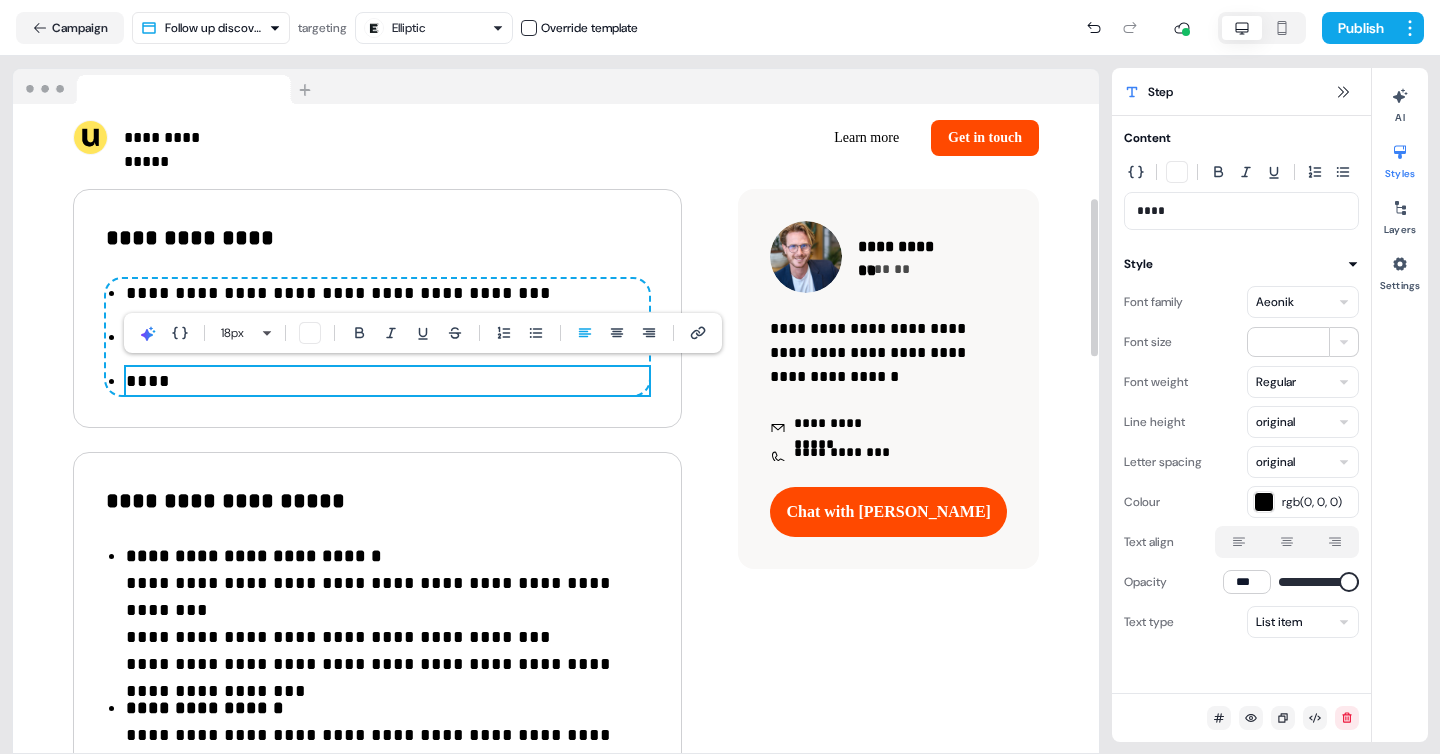 click on "****" at bounding box center [387, 381] 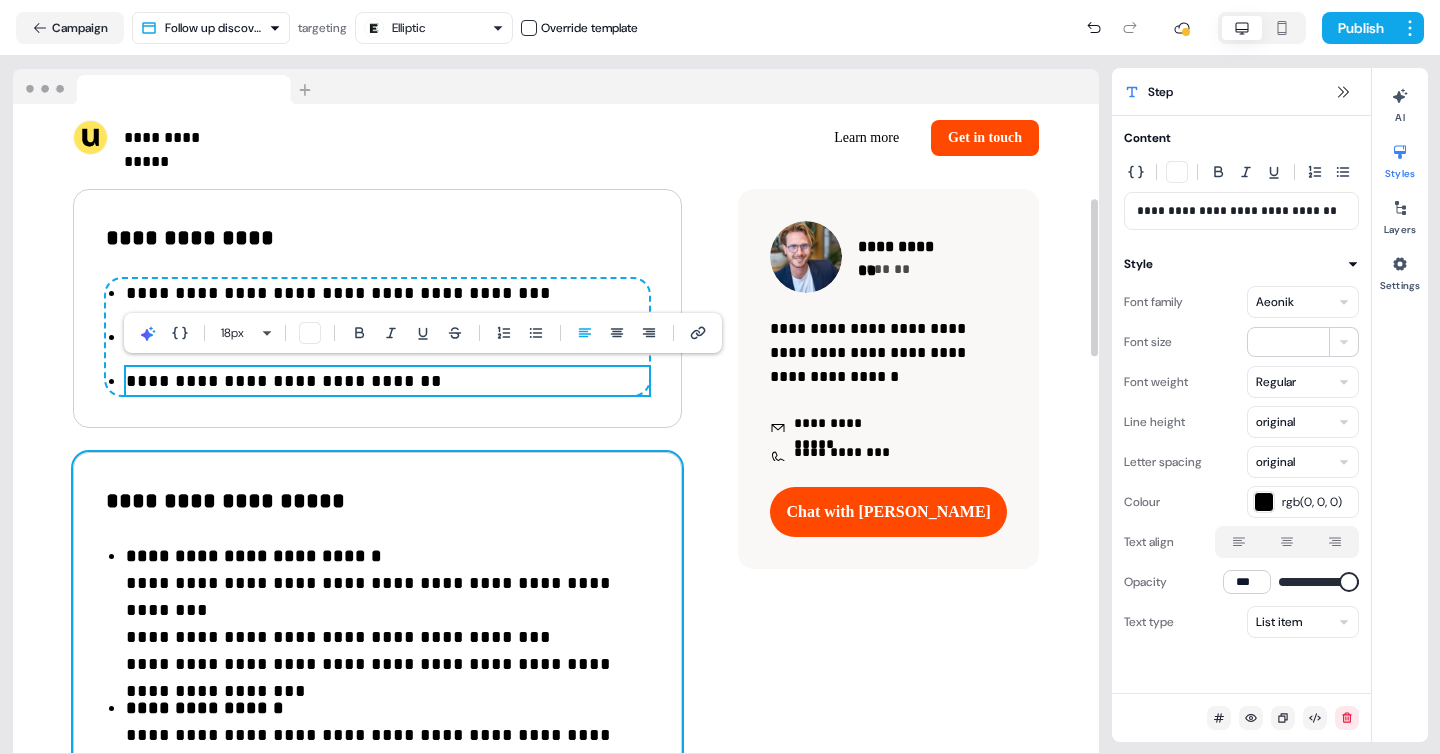 click on "**********" at bounding box center [377, 796] 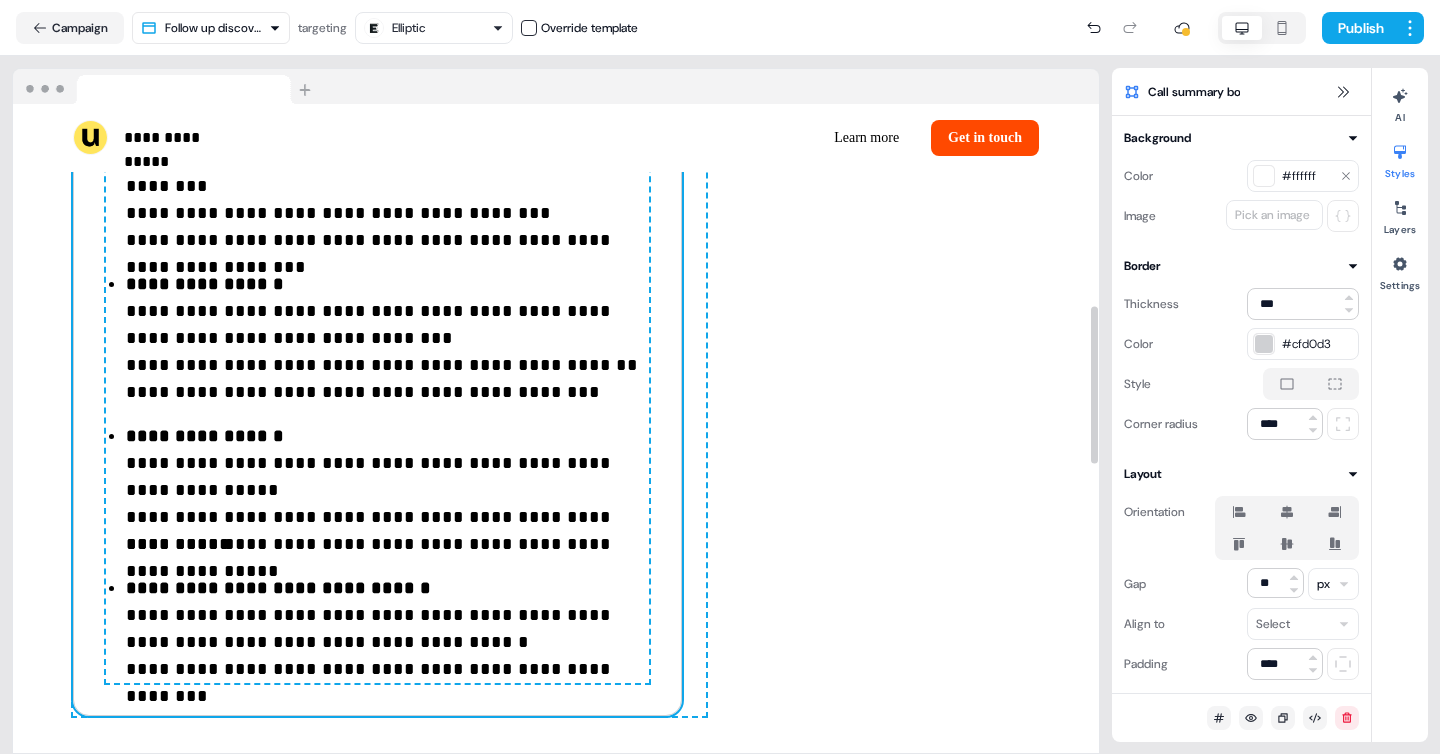 scroll, scrollTop: 830, scrollLeft: 0, axis: vertical 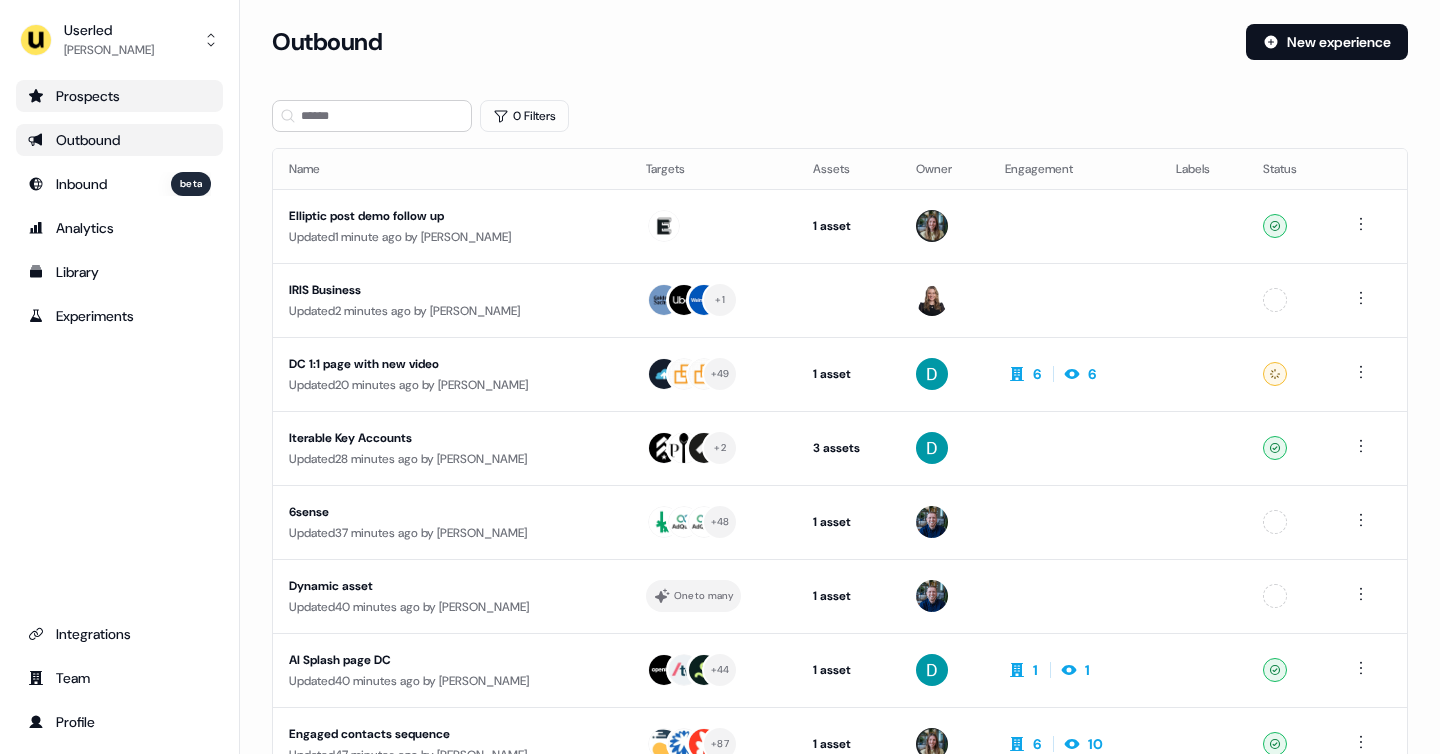 click on "Prospects" at bounding box center [119, 96] 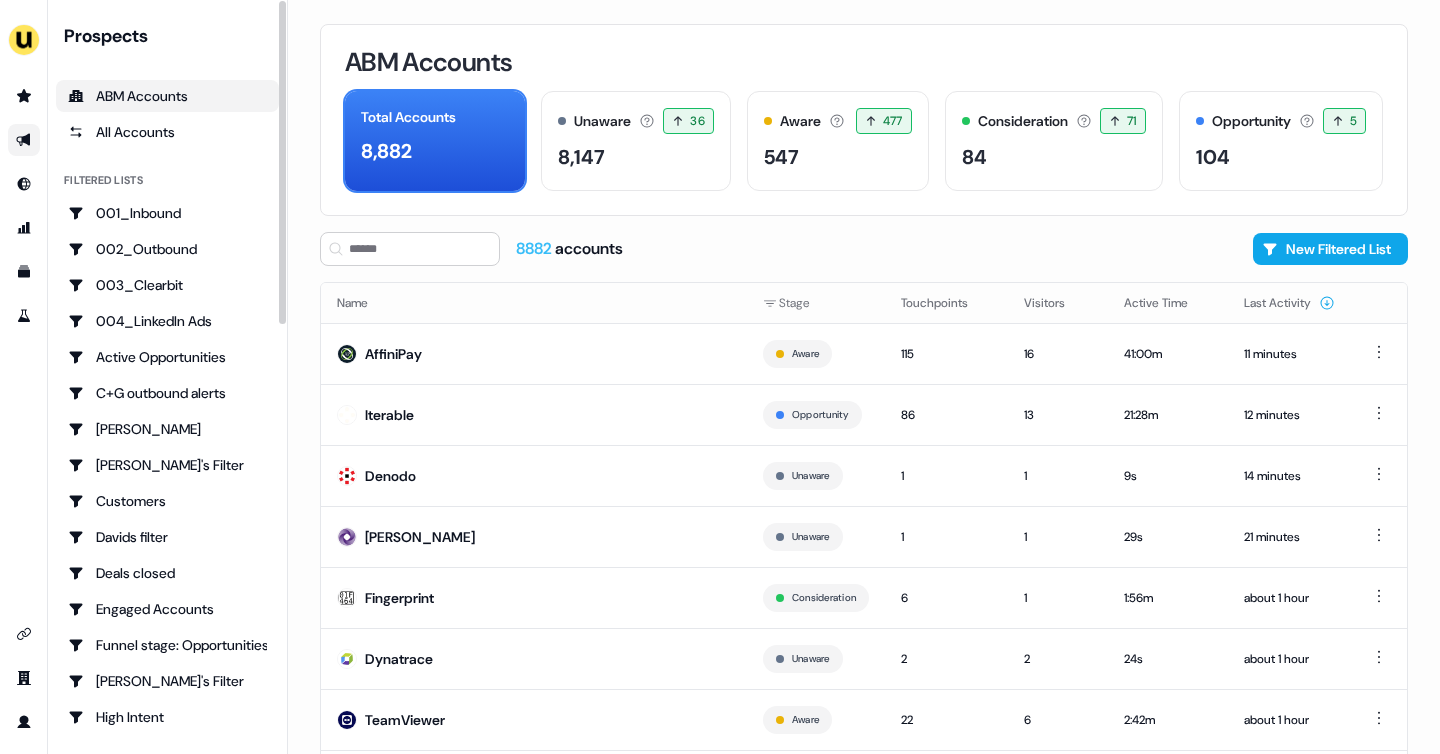 click 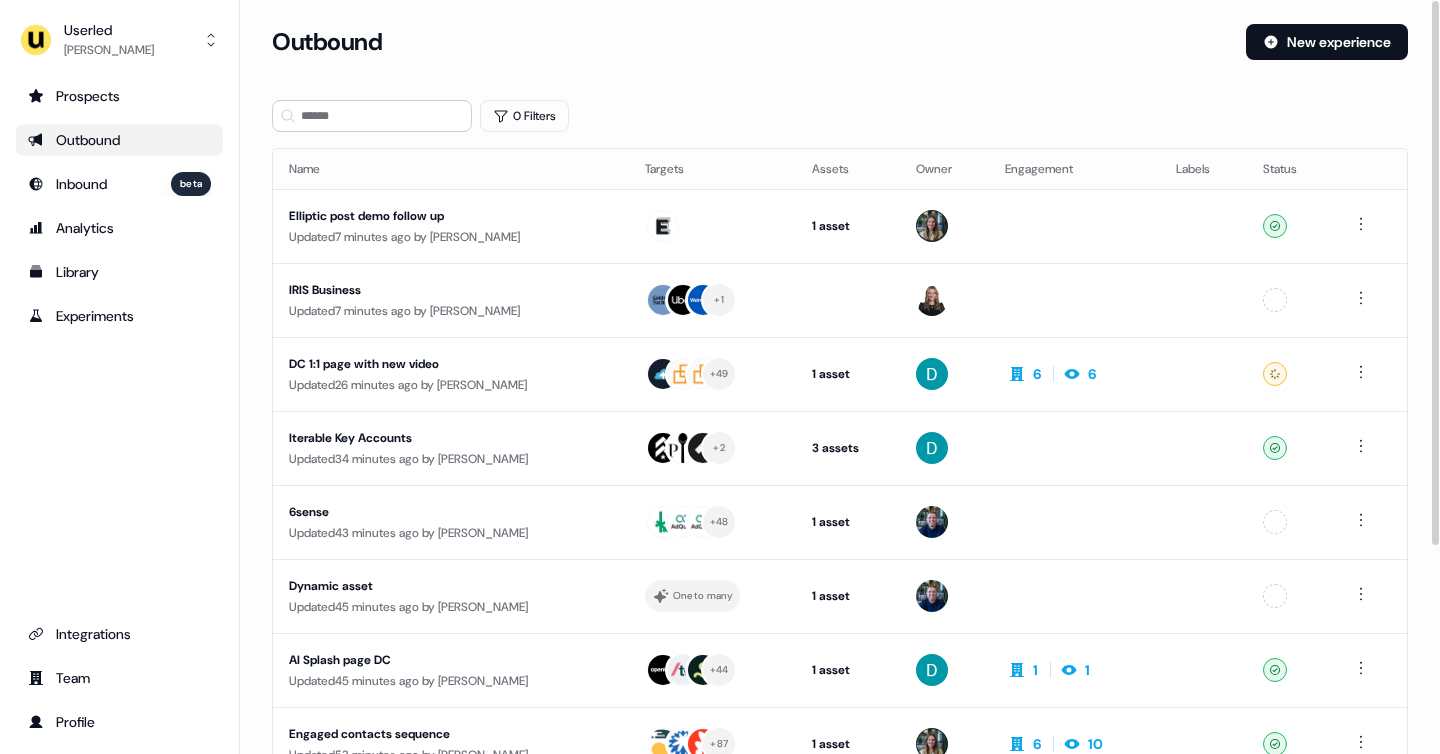 click on "Elliptic post demo follow up" at bounding box center (451, 216) 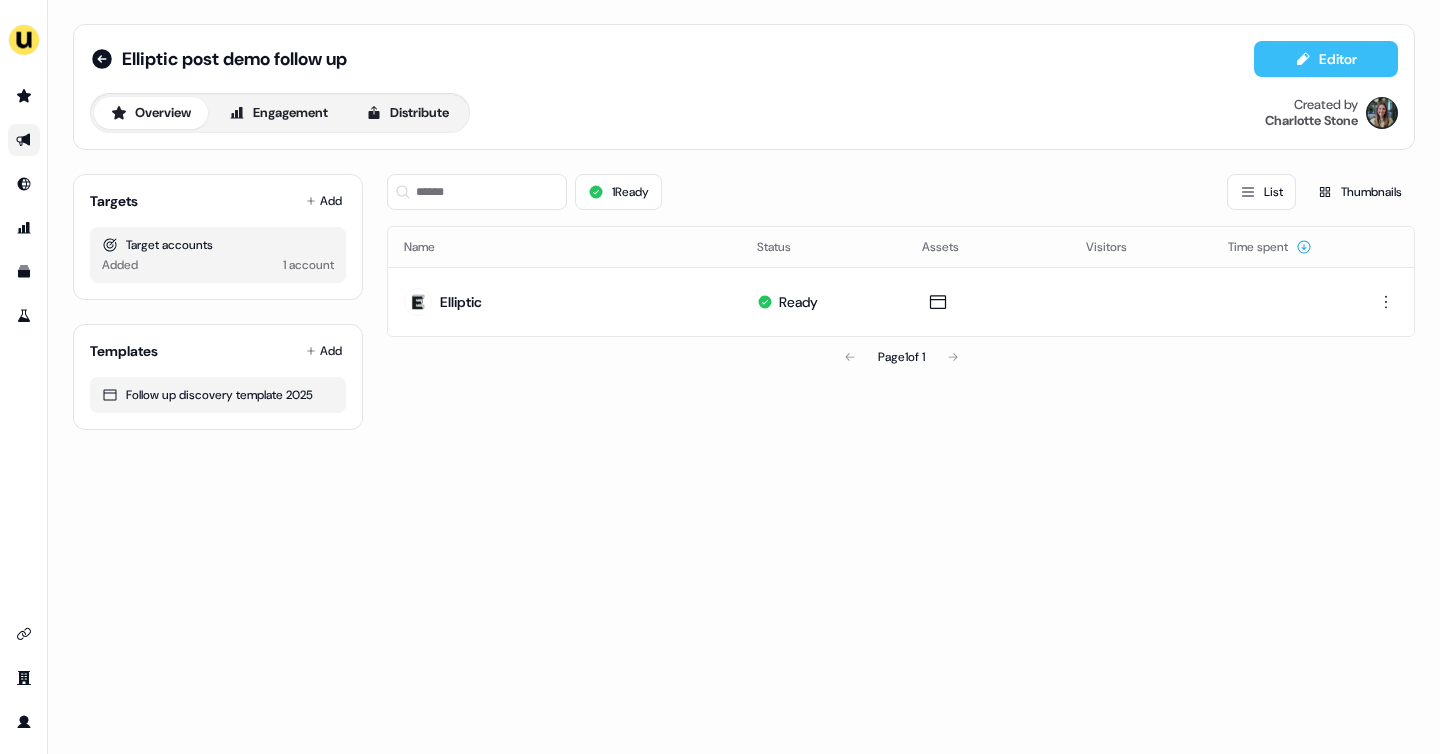 click 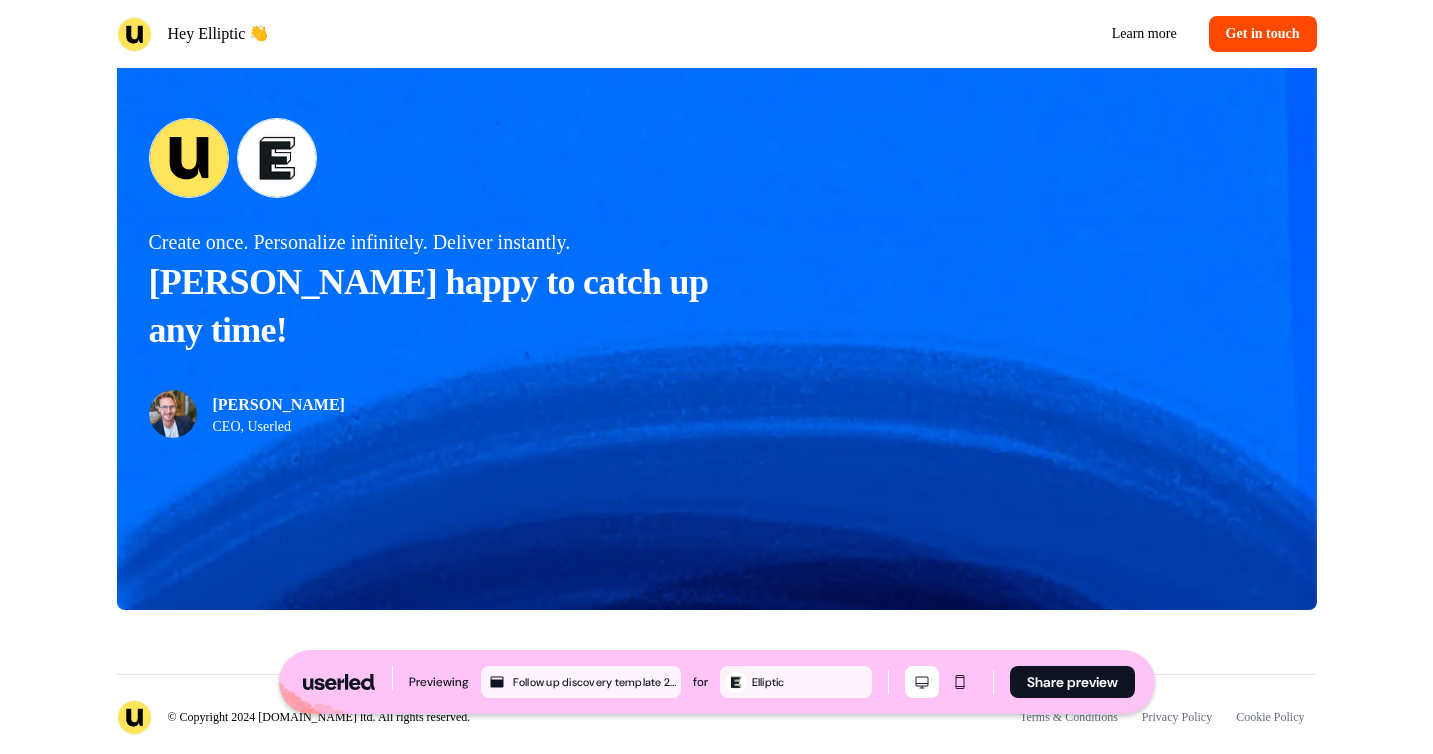 scroll, scrollTop: 1820, scrollLeft: 0, axis: vertical 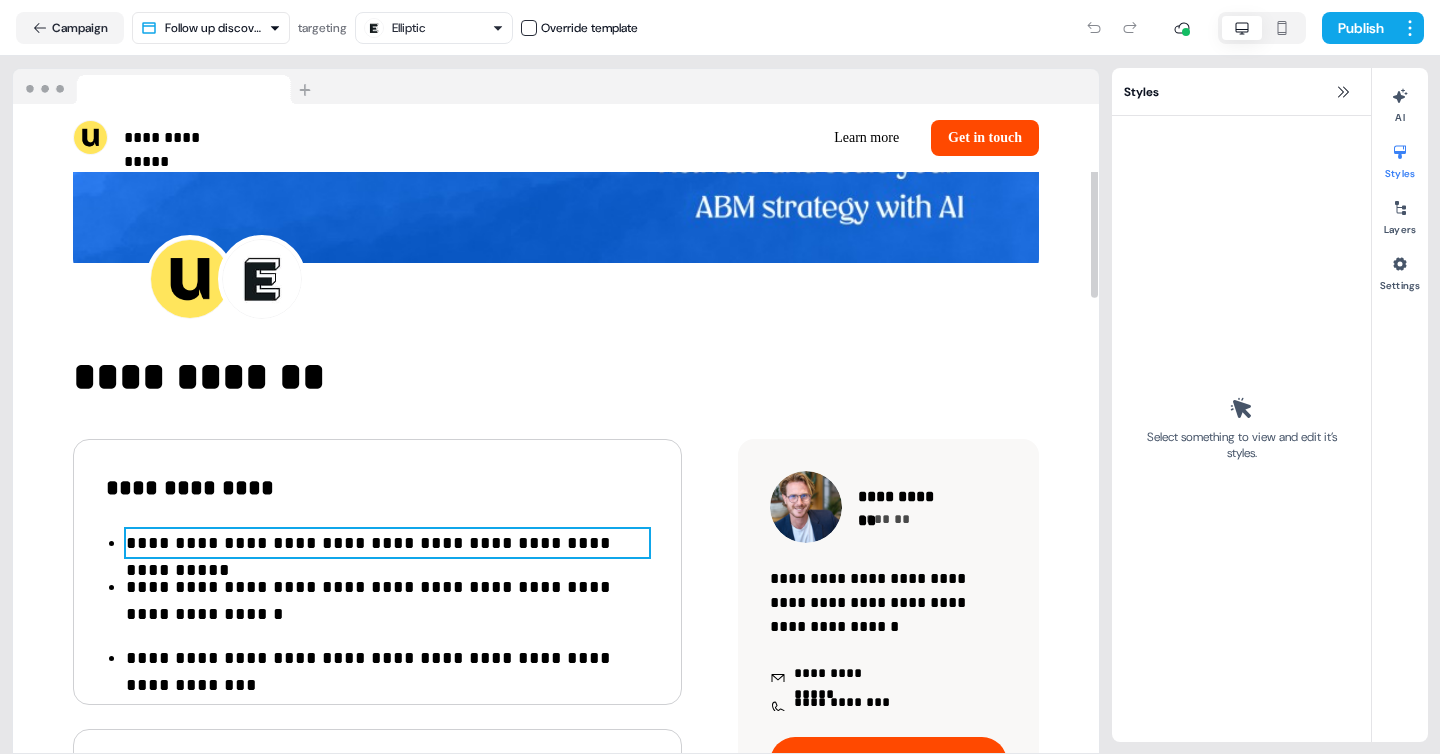click on "**********" at bounding box center (387, 543) 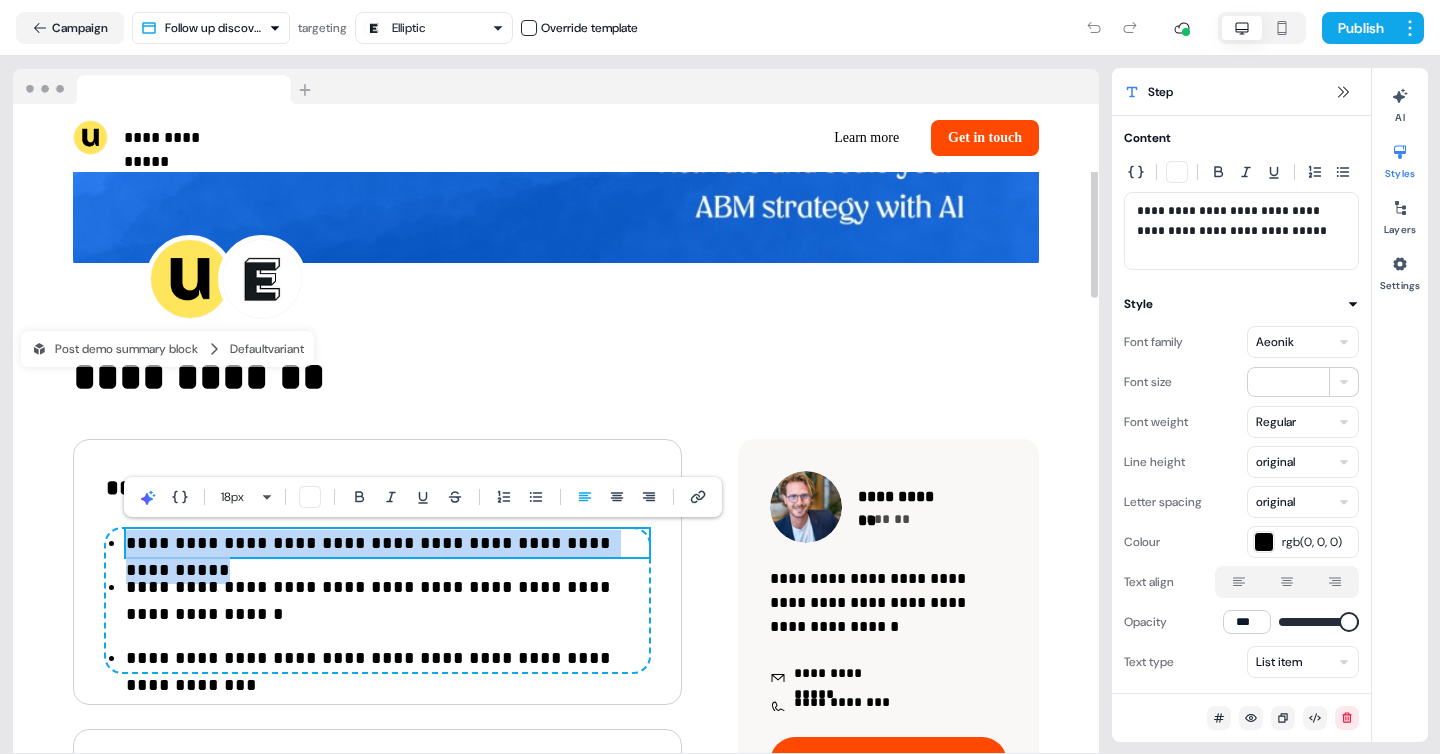 click on "**********" at bounding box center (387, 543) 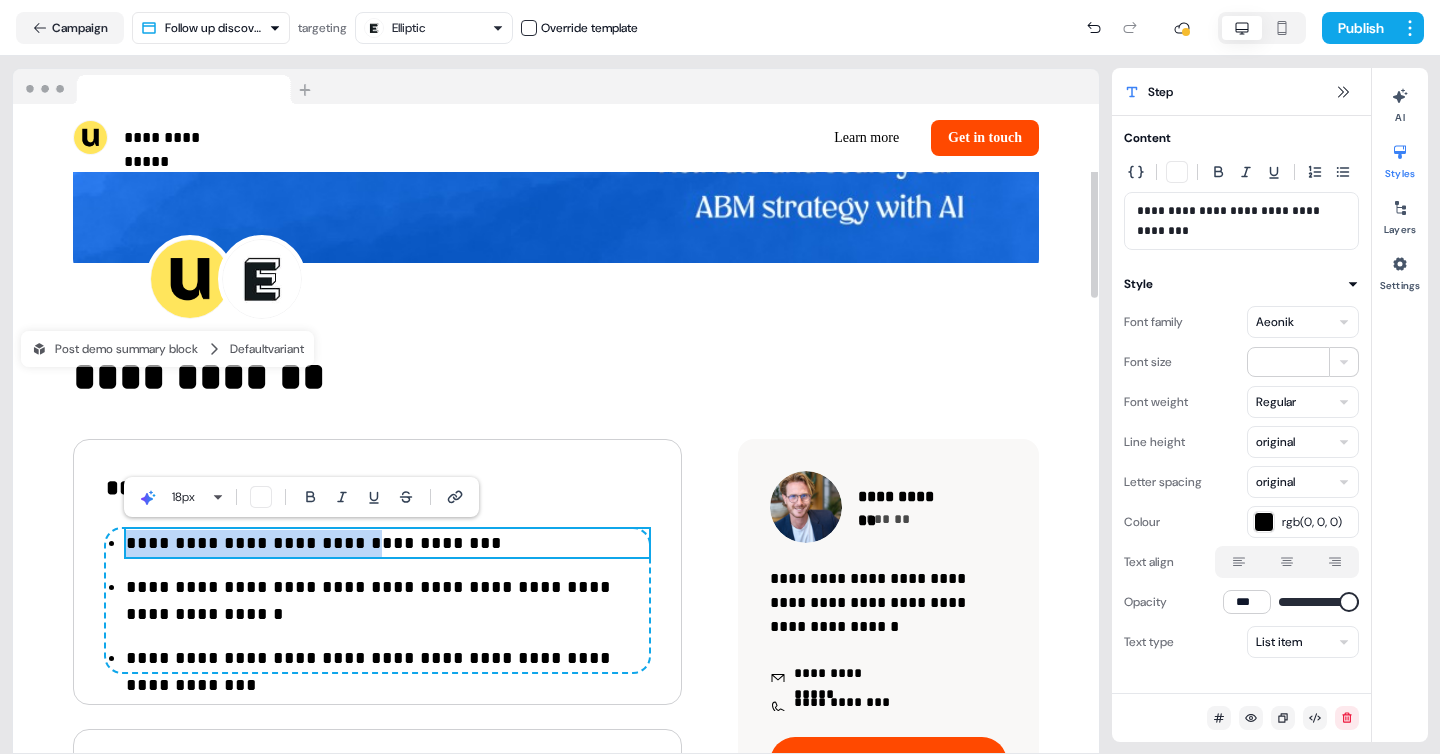 drag, startPoint x: 347, startPoint y: 545, endPoint x: 131, endPoint y: 548, distance: 216.02083 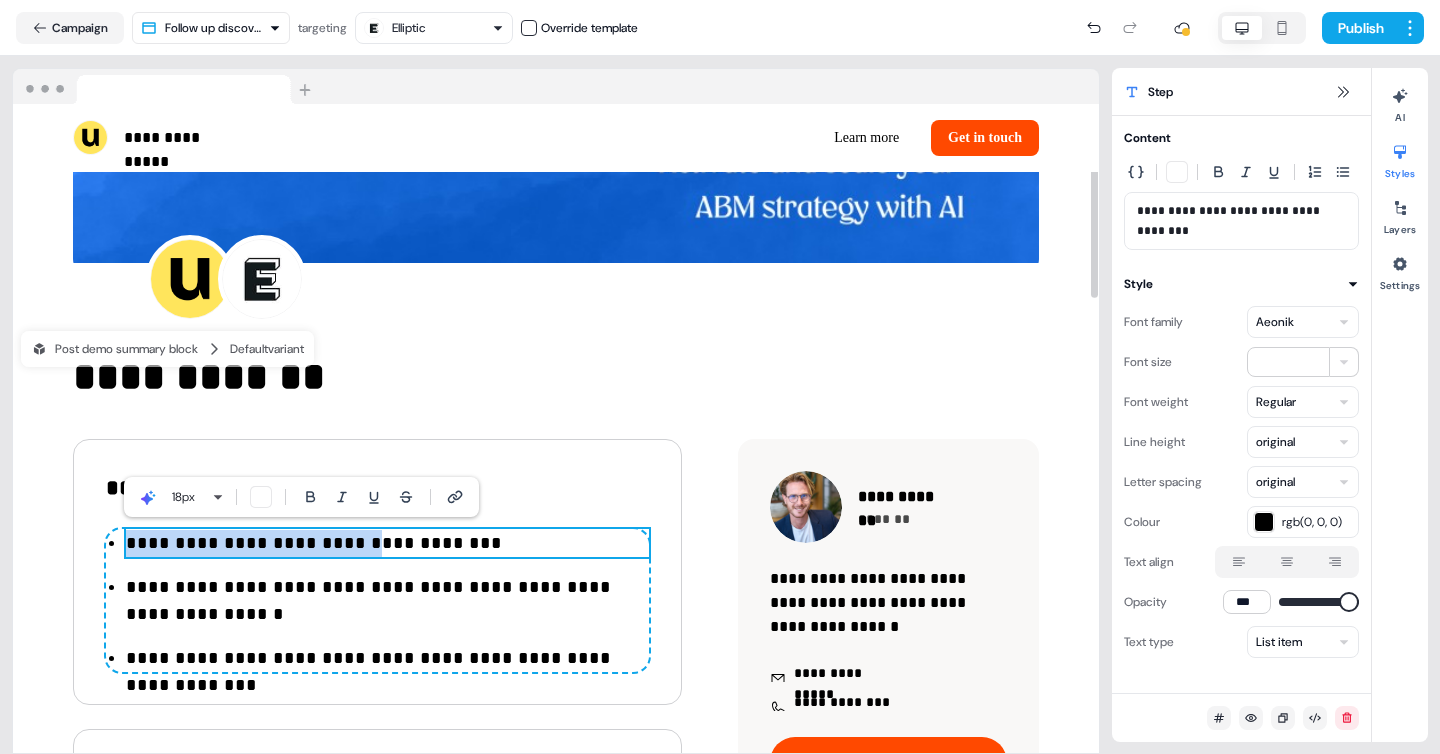 click on "**********" at bounding box center (387, 543) 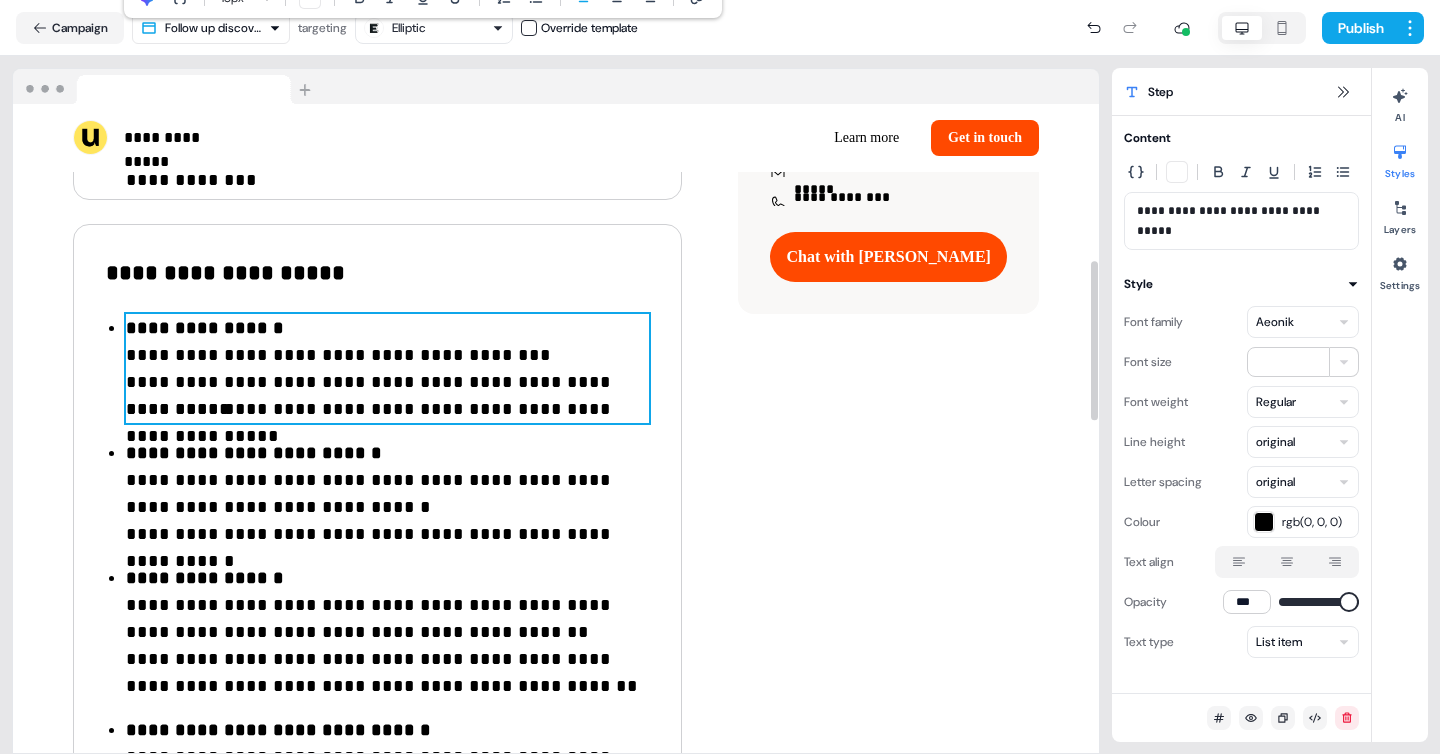 scroll, scrollTop: 644, scrollLeft: 0, axis: vertical 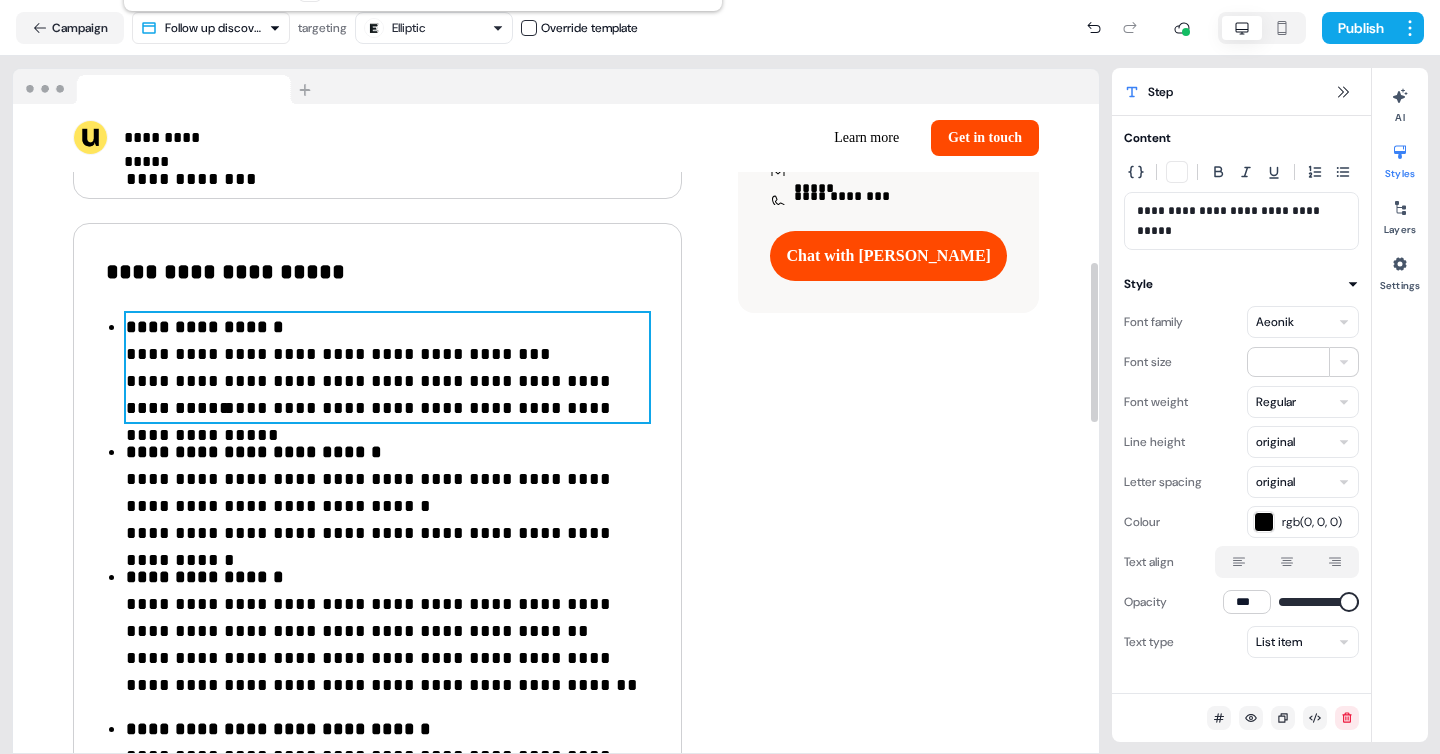 click on "**********" at bounding box center [387, 368] 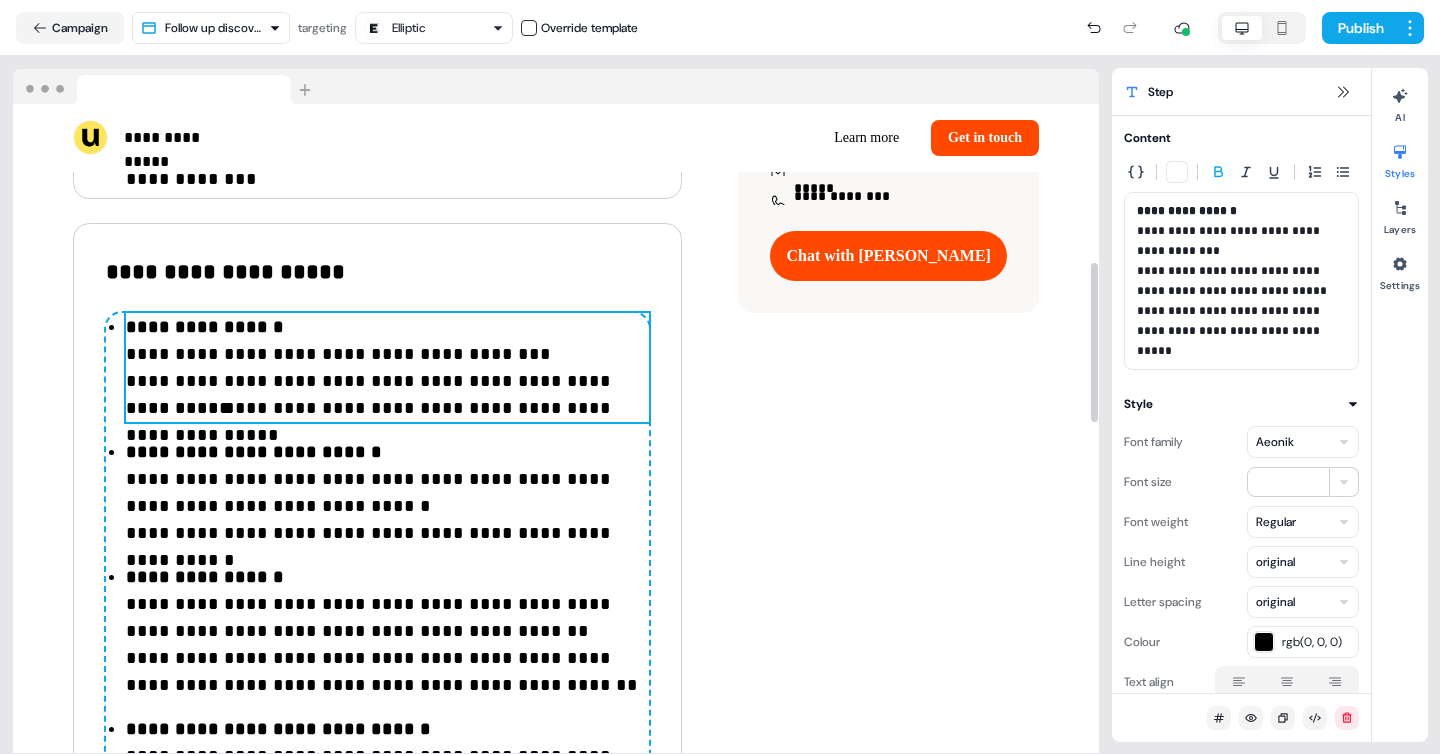 click on "**********" at bounding box center (387, 368) 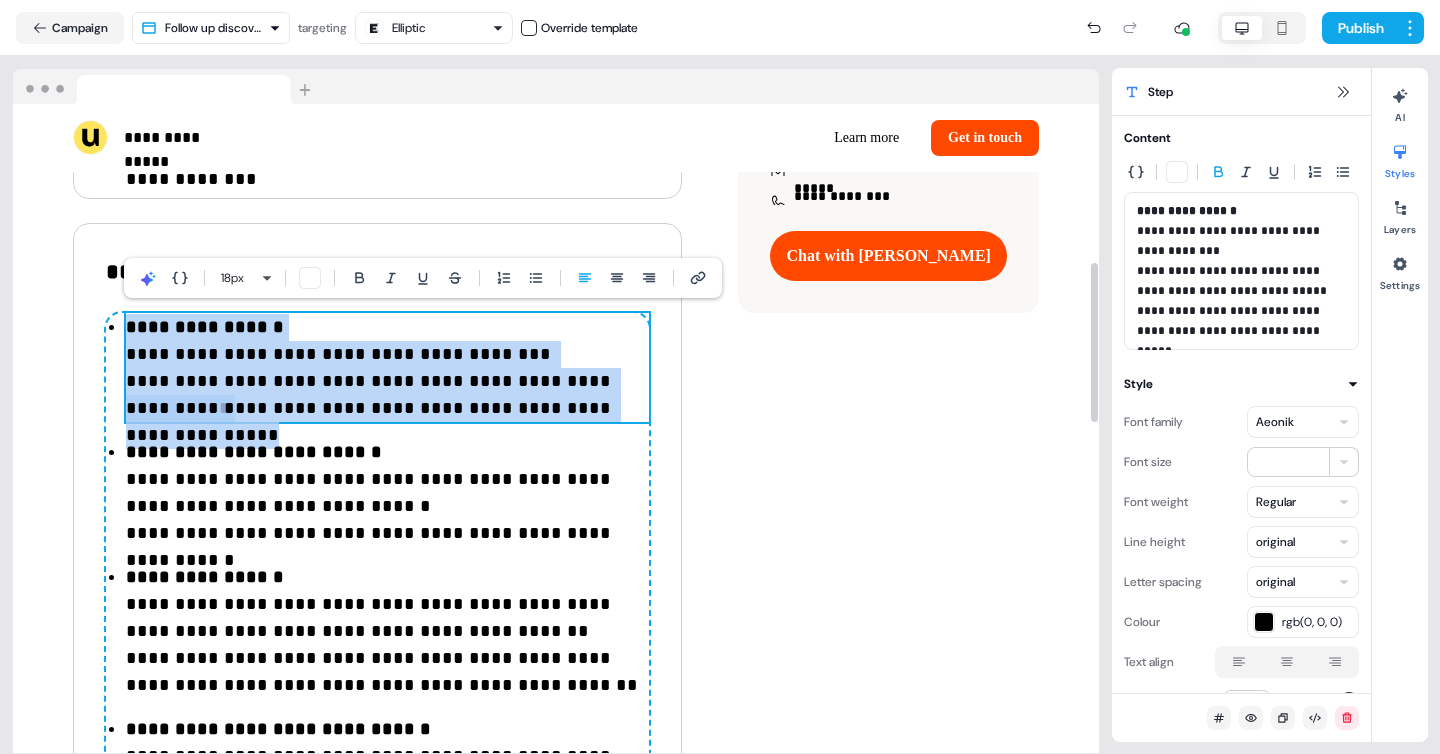 click on "**********" at bounding box center [387, 368] 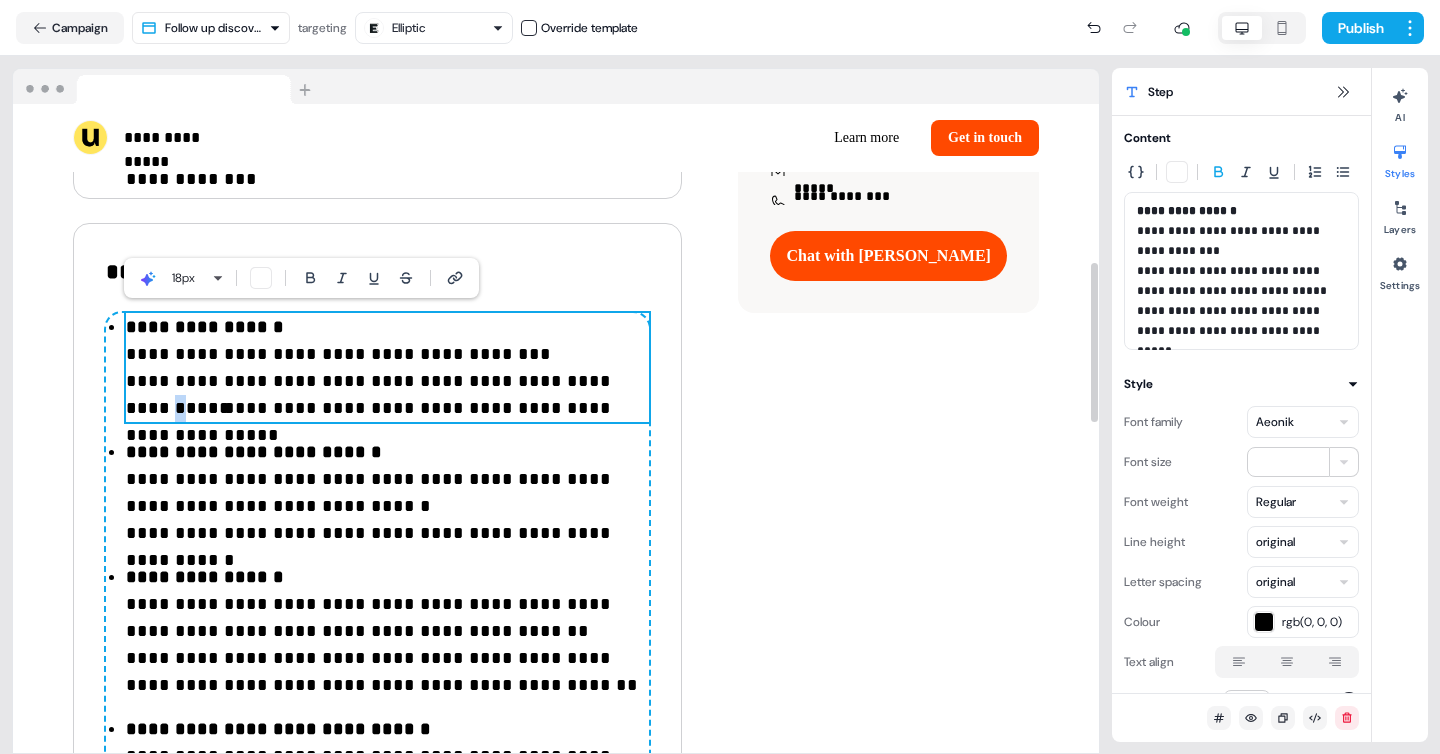 drag, startPoint x: 586, startPoint y: 378, endPoint x: 626, endPoint y: 391, distance: 42.059483 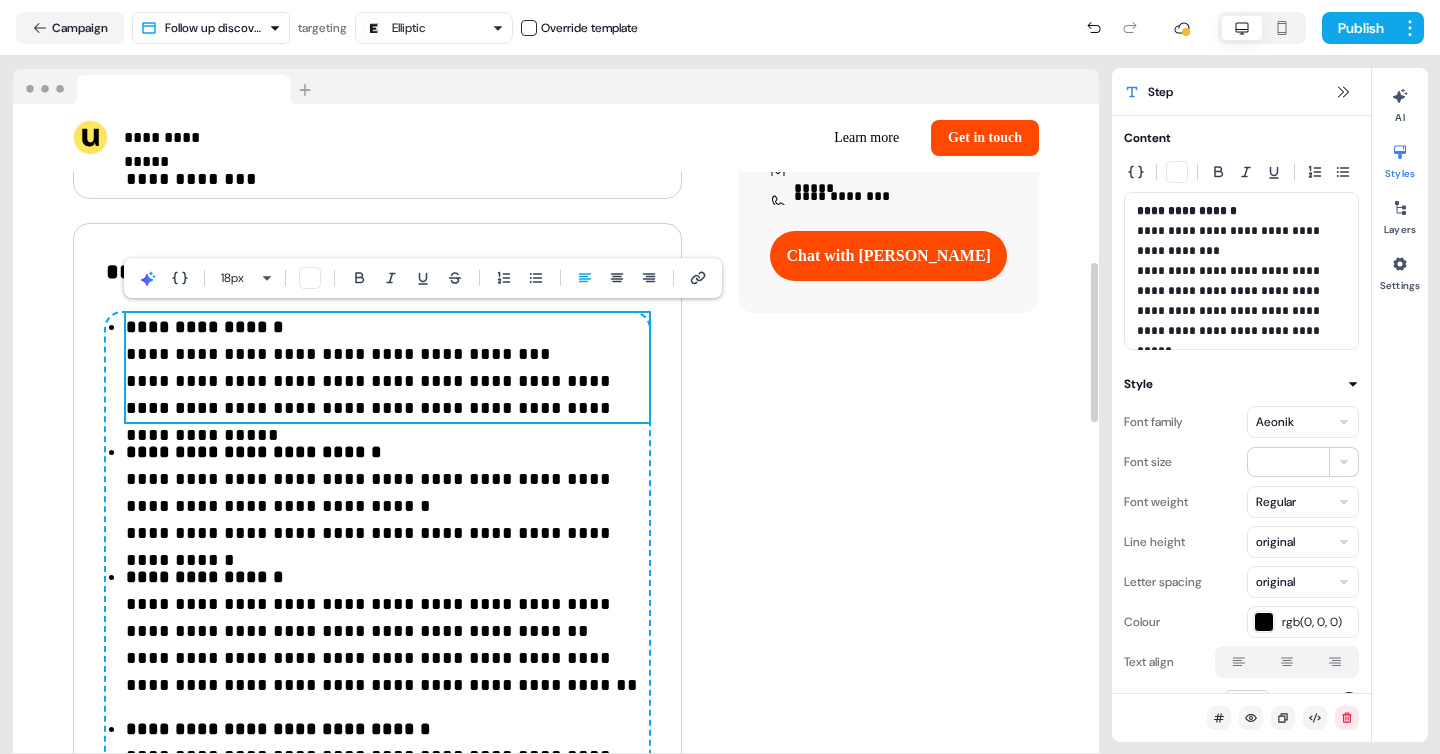 type 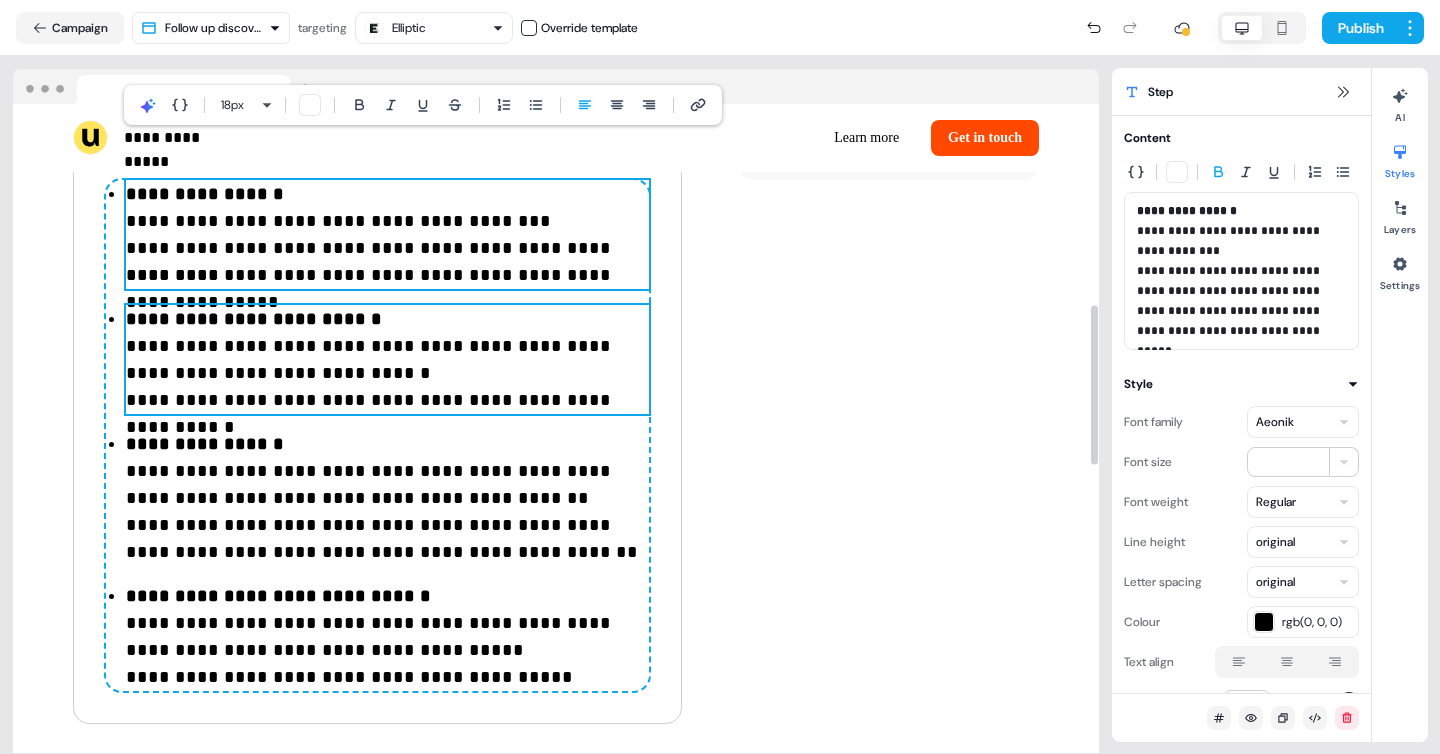 scroll, scrollTop: 838, scrollLeft: 0, axis: vertical 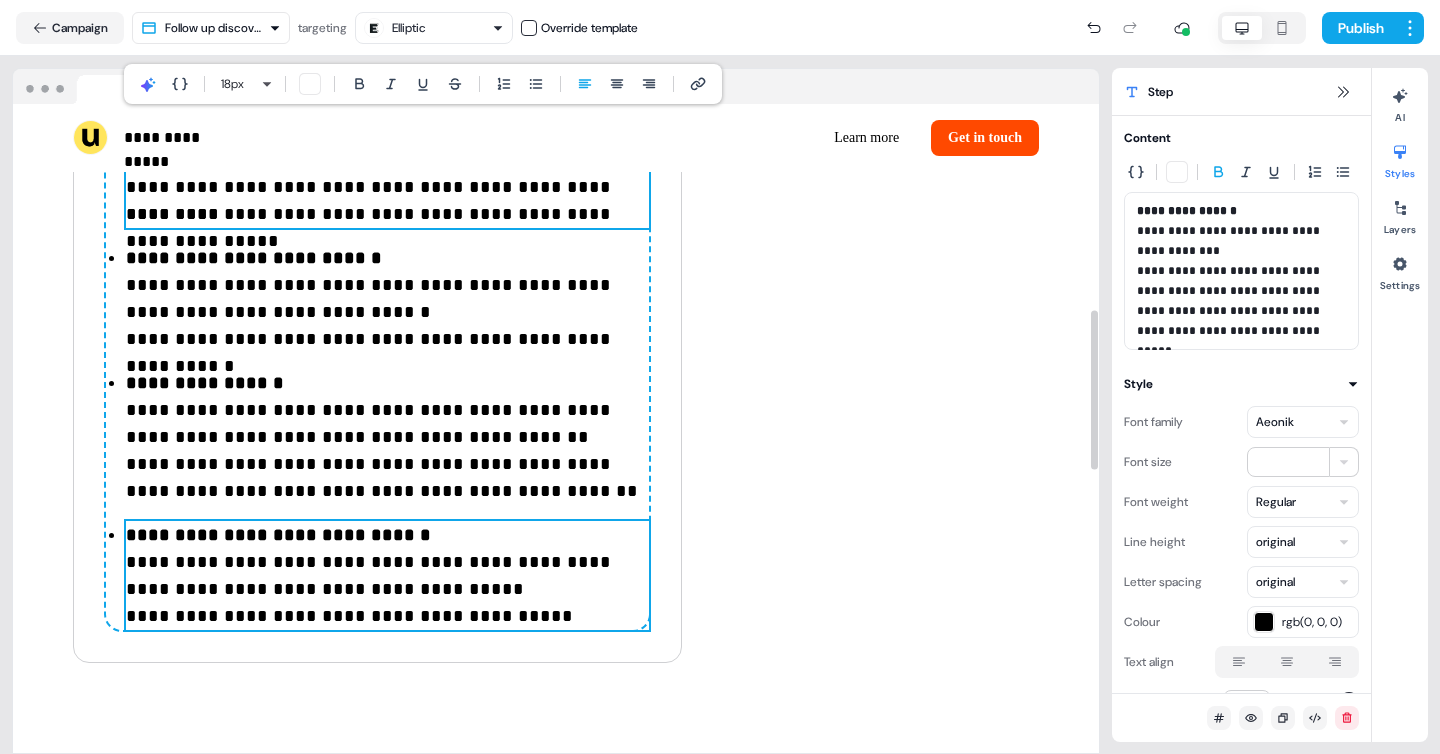 click on "**********" at bounding box center (387, 589) 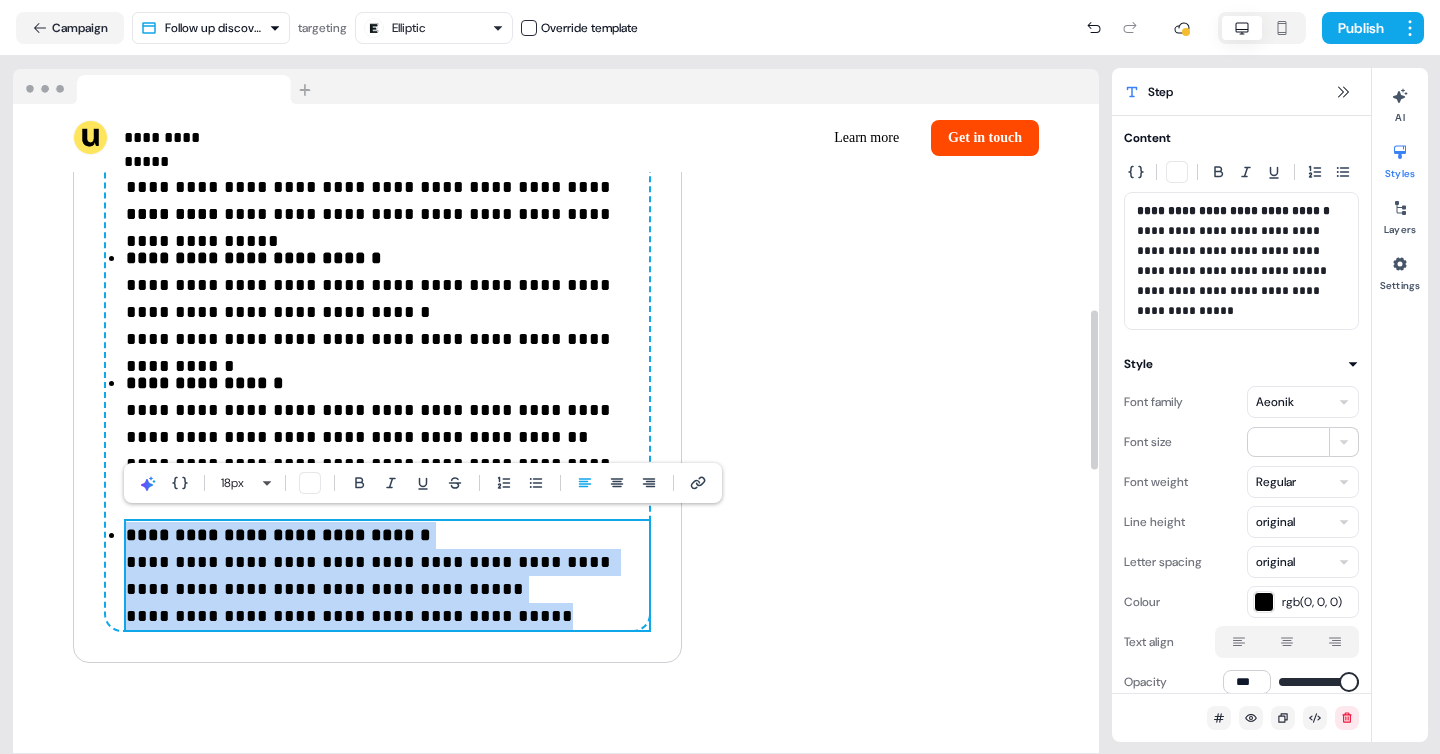 click on "**********" at bounding box center (387, 589) 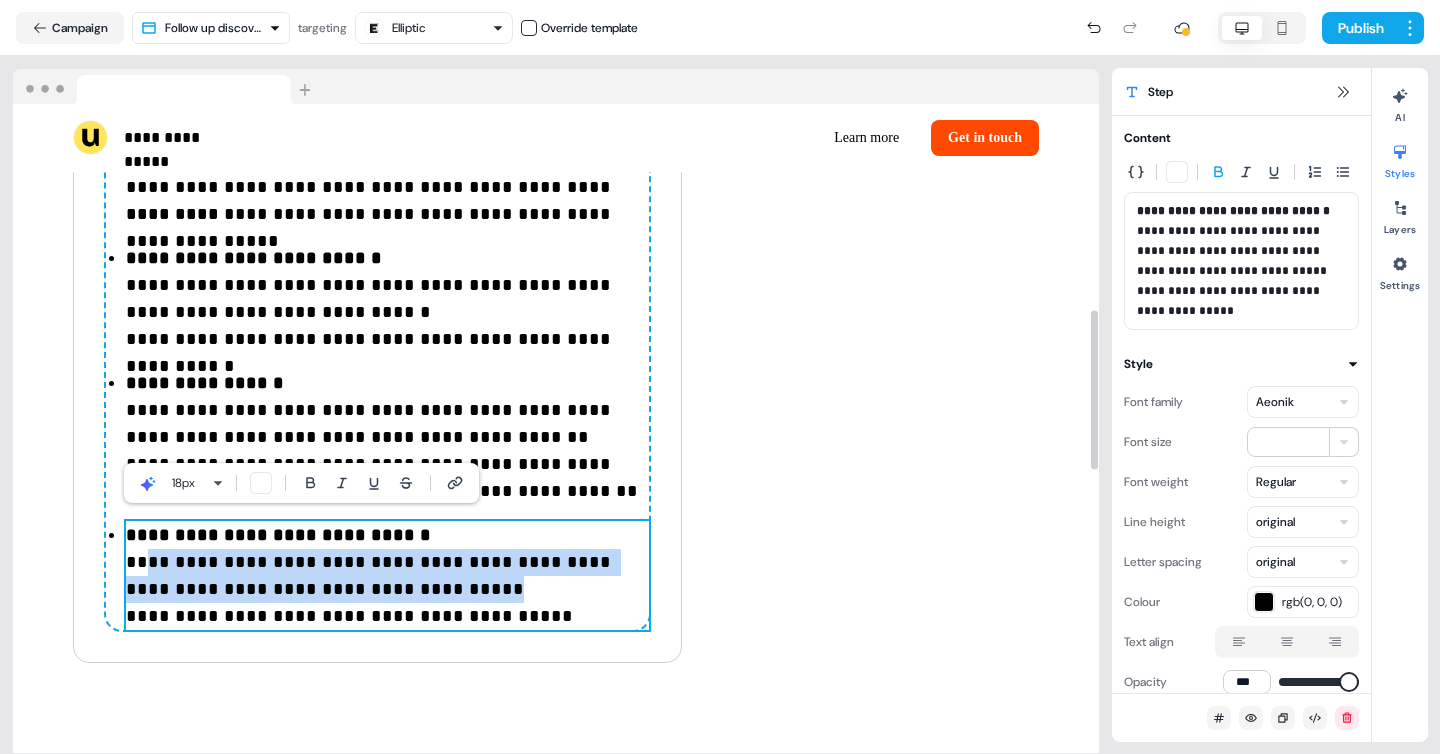 drag, startPoint x: 371, startPoint y: 575, endPoint x: 143, endPoint y: 563, distance: 228.31557 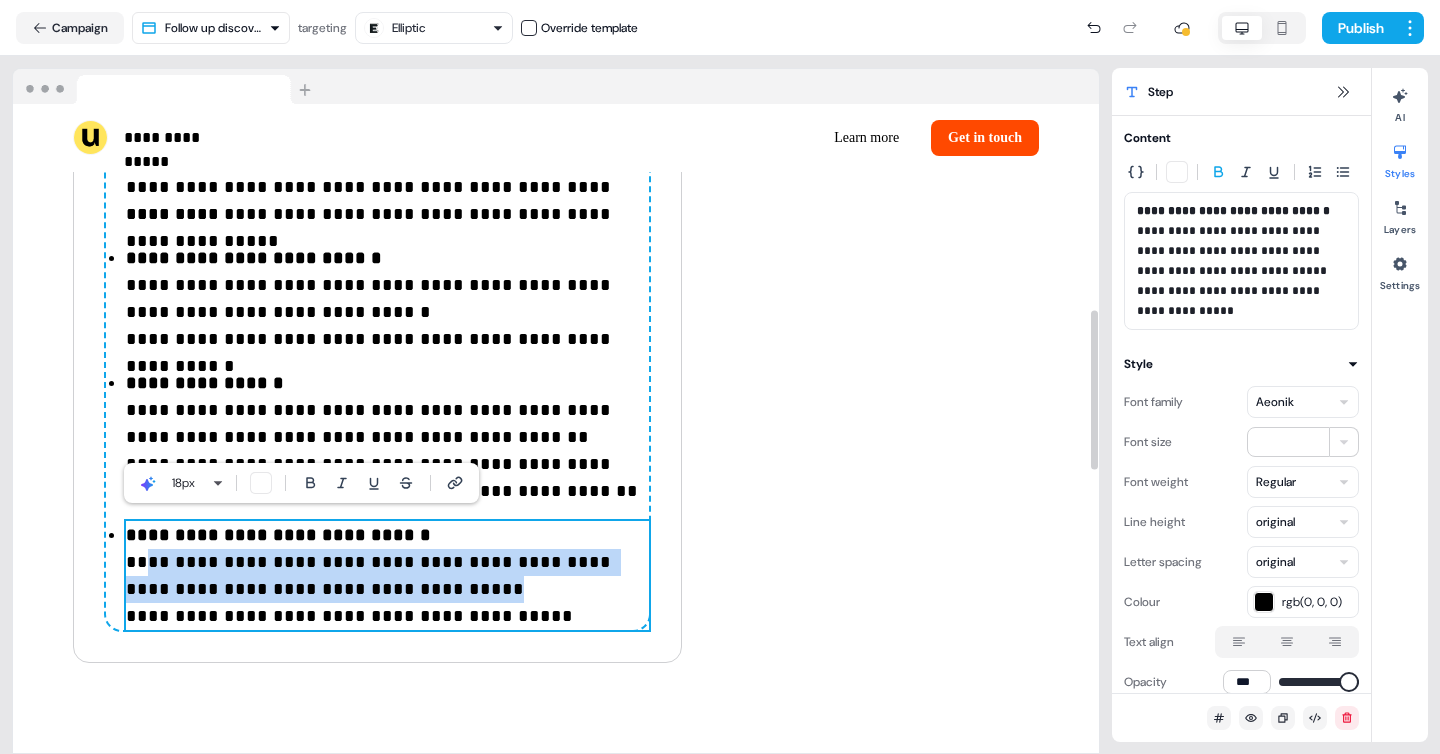 click on "**********" at bounding box center [387, 589] 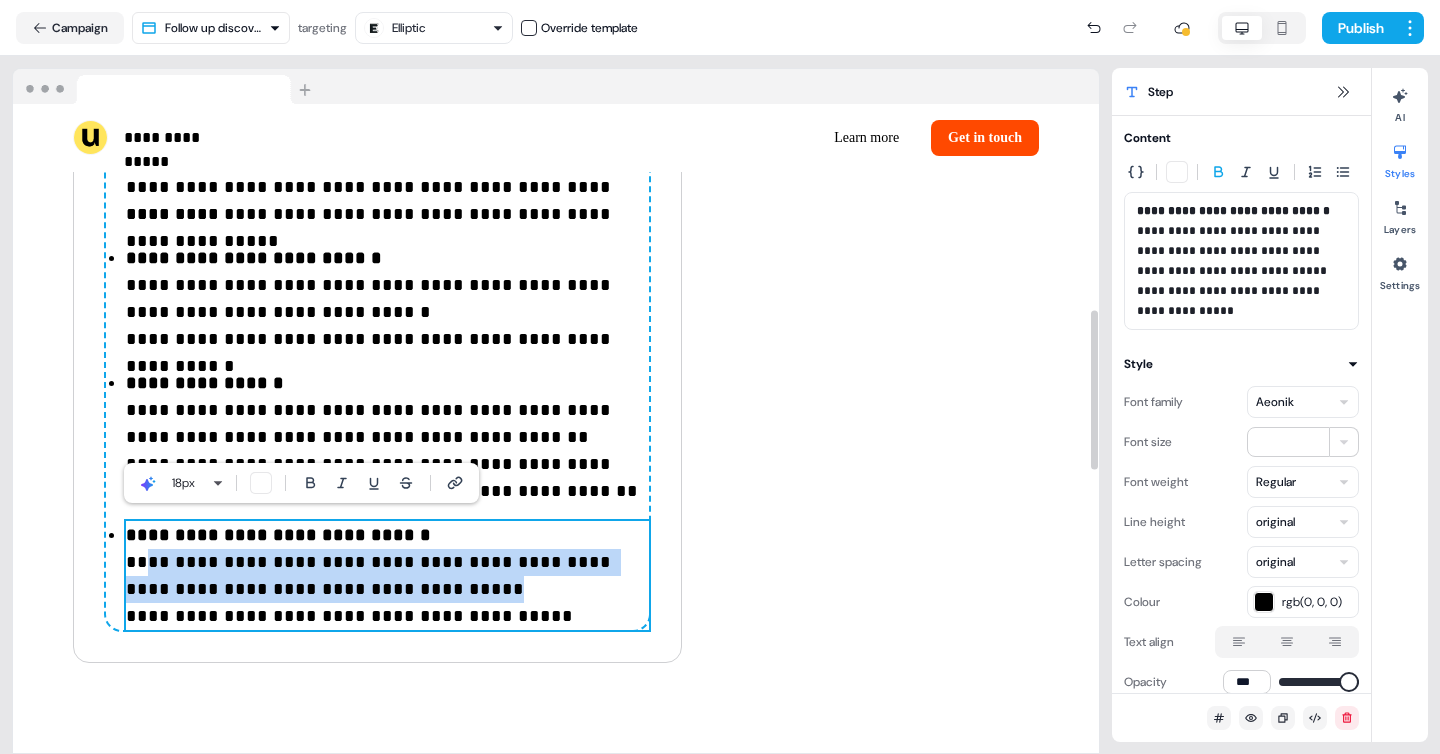 type 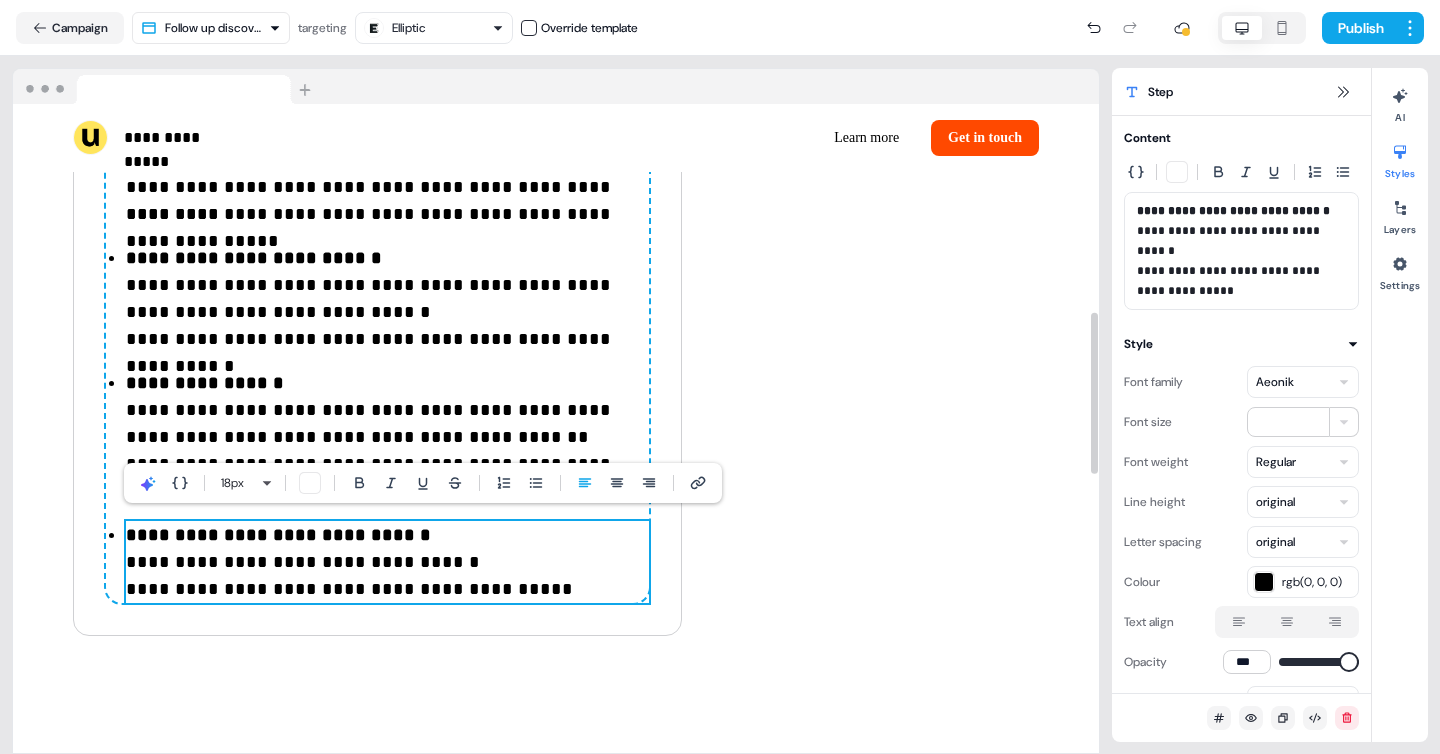 click on "**********" at bounding box center [387, 576] 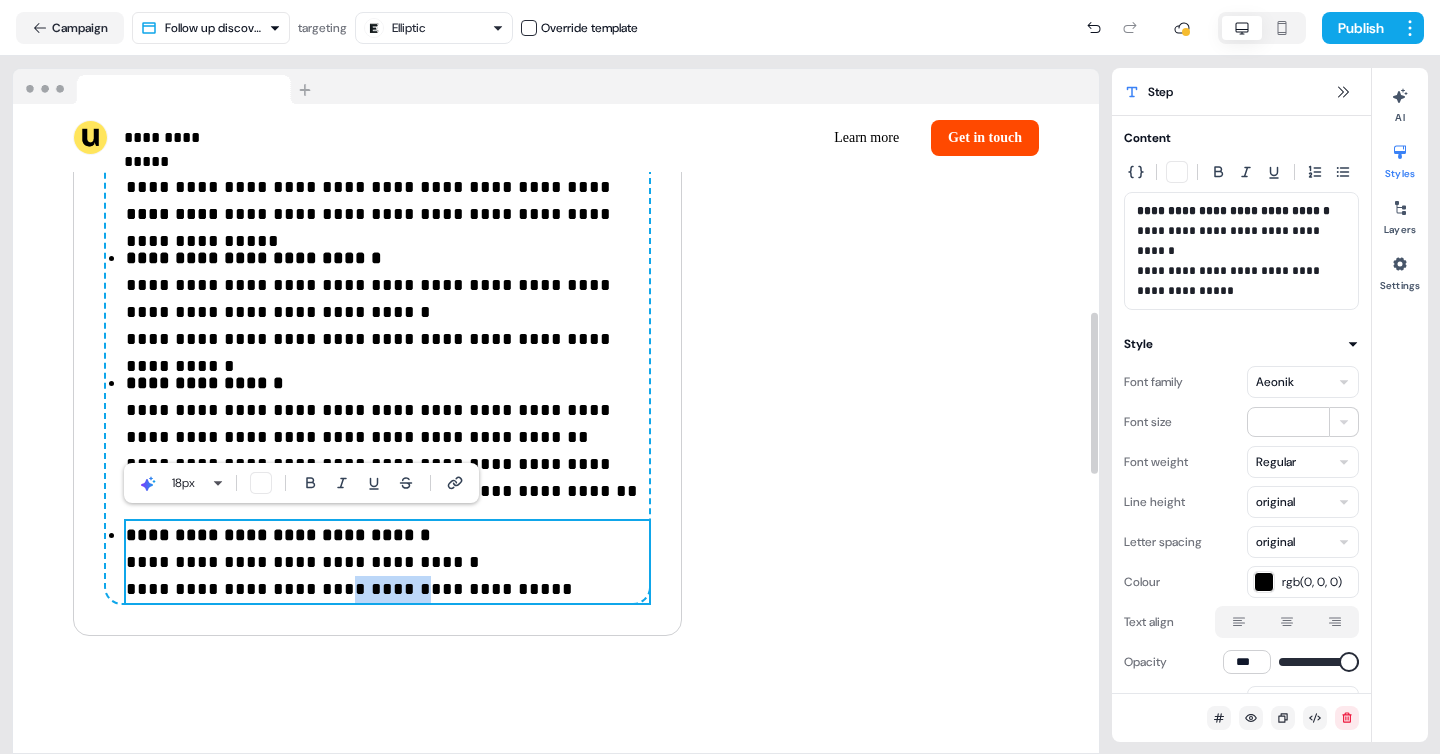 click on "**********" at bounding box center (387, 576) 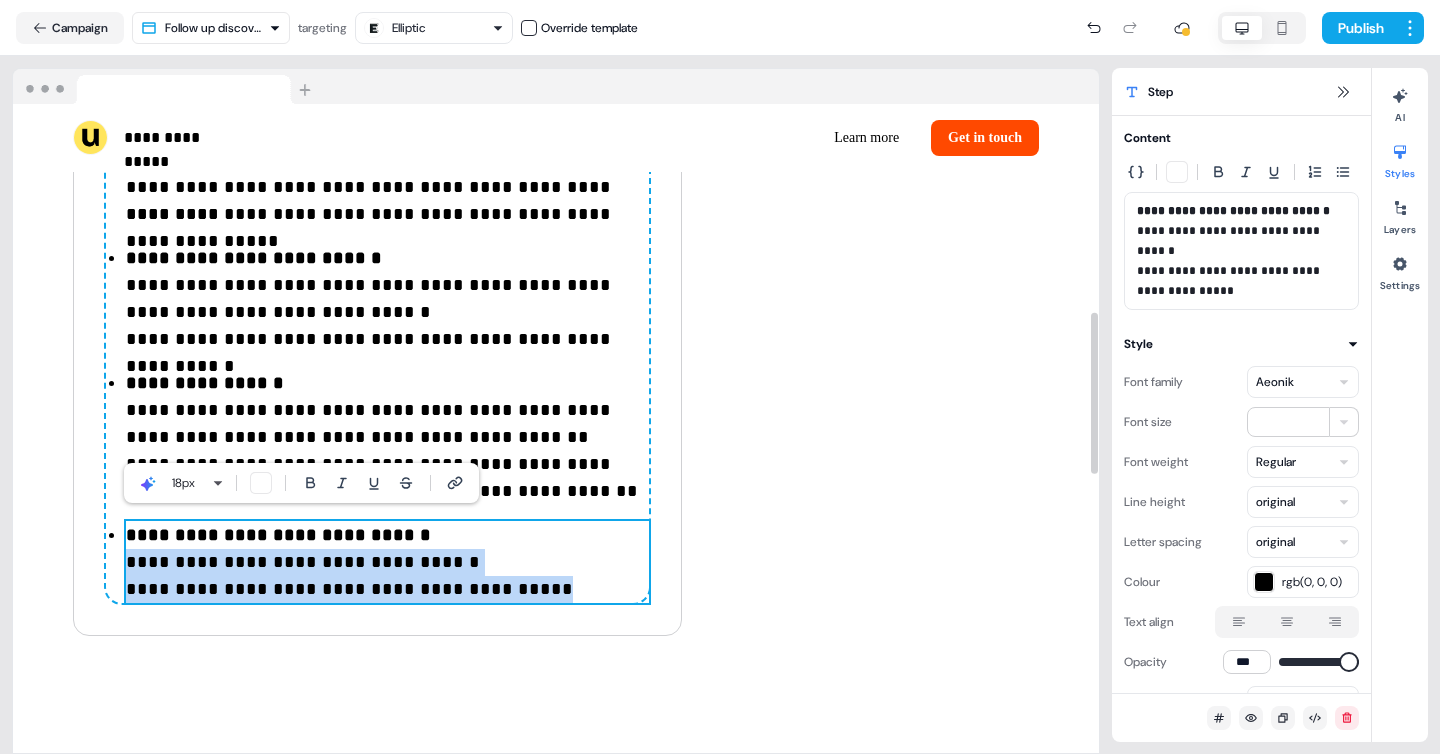 click on "**********" at bounding box center (387, 576) 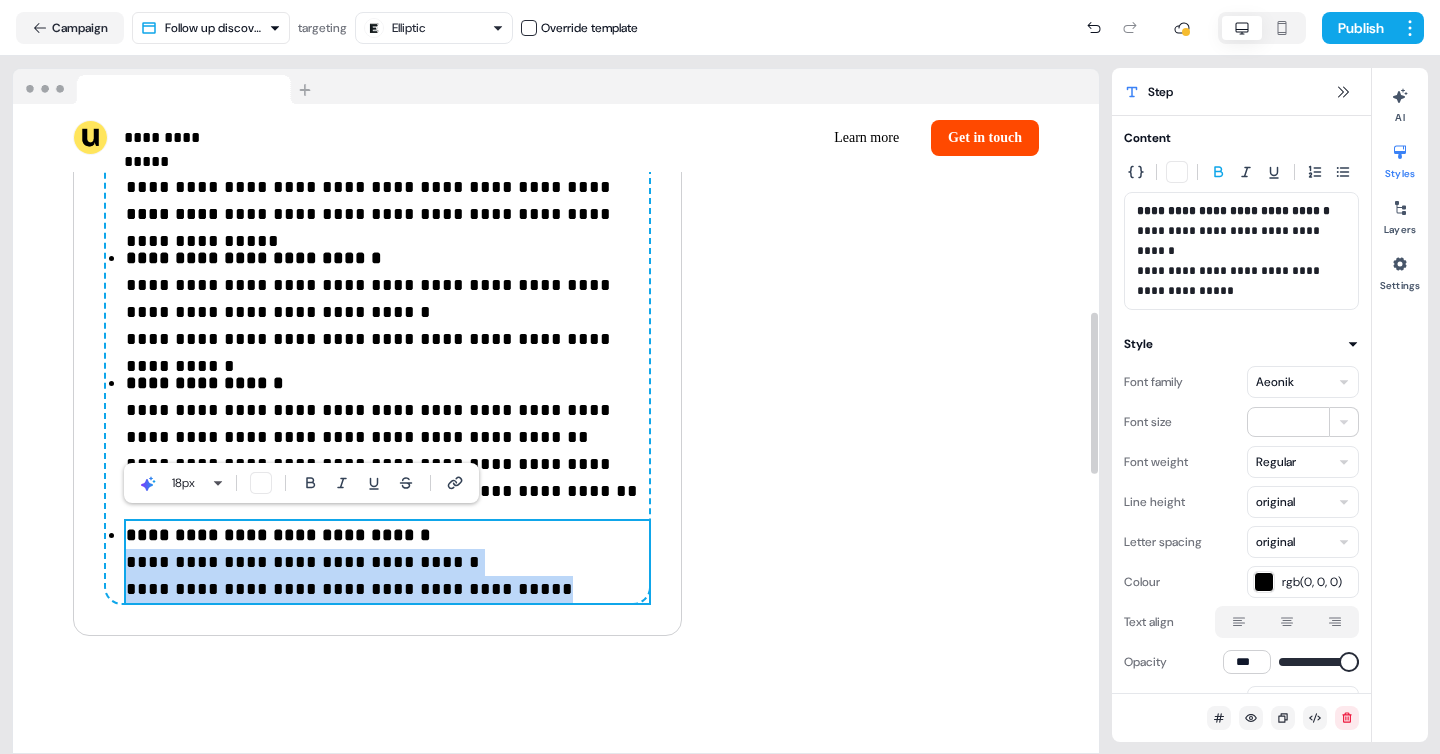 click on "**********" at bounding box center [387, 576] 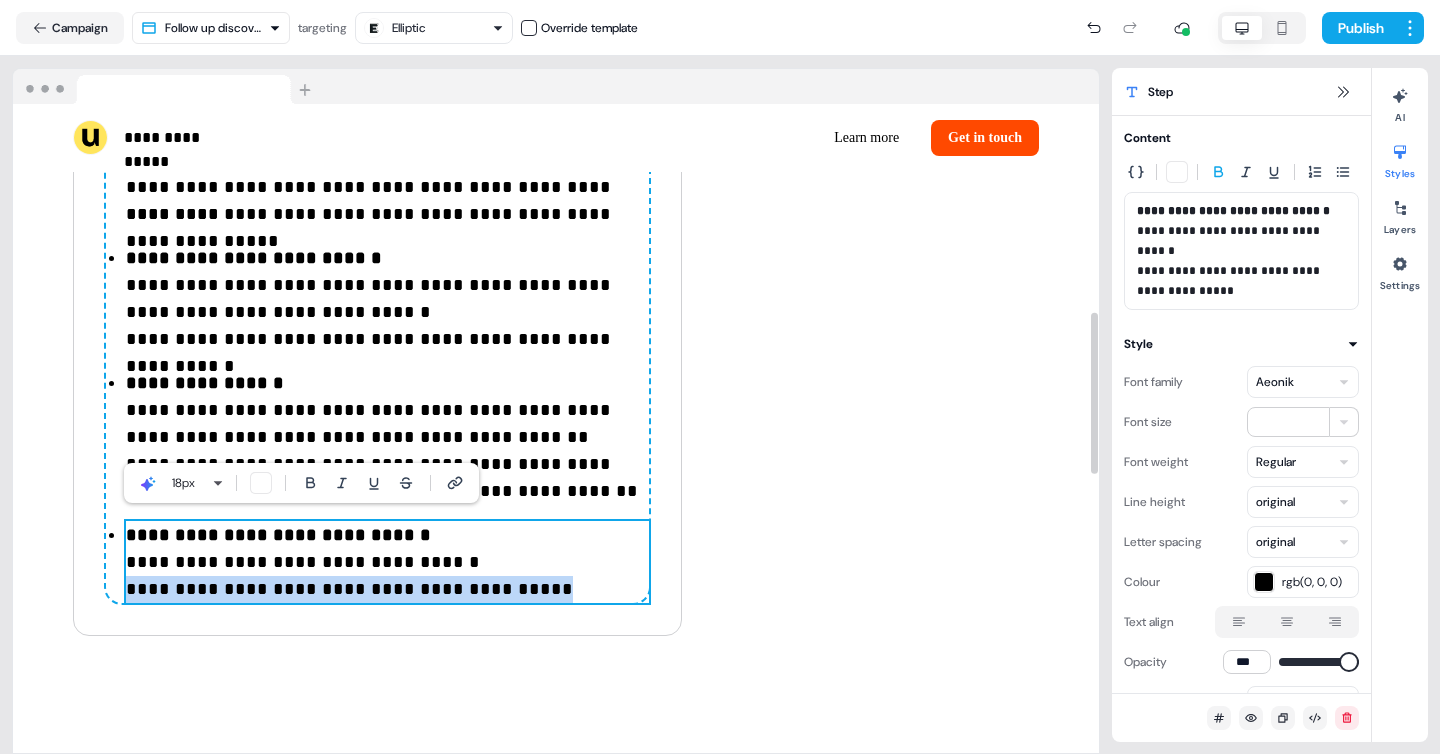 drag, startPoint x: 523, startPoint y: 583, endPoint x: 128, endPoint y: 580, distance: 395.01138 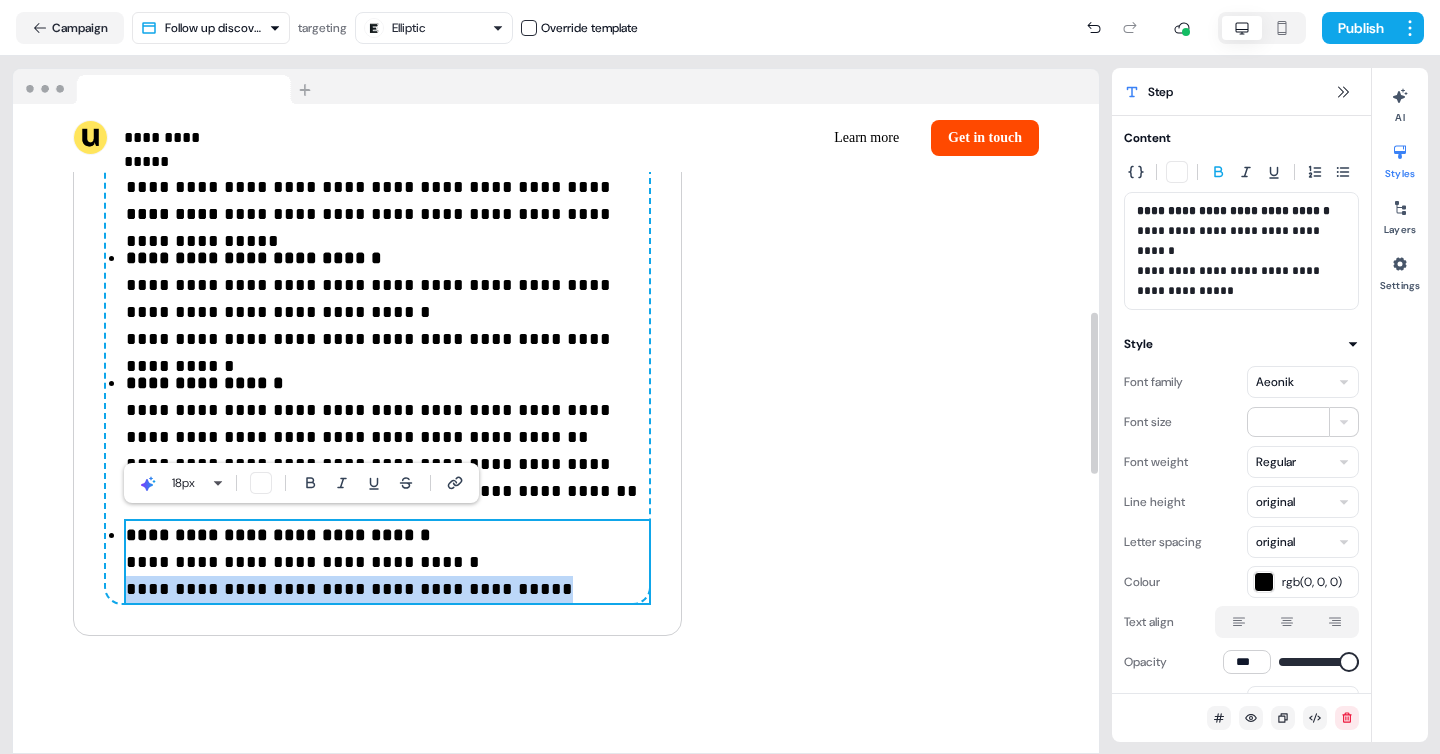 click on "**********" at bounding box center (387, 576) 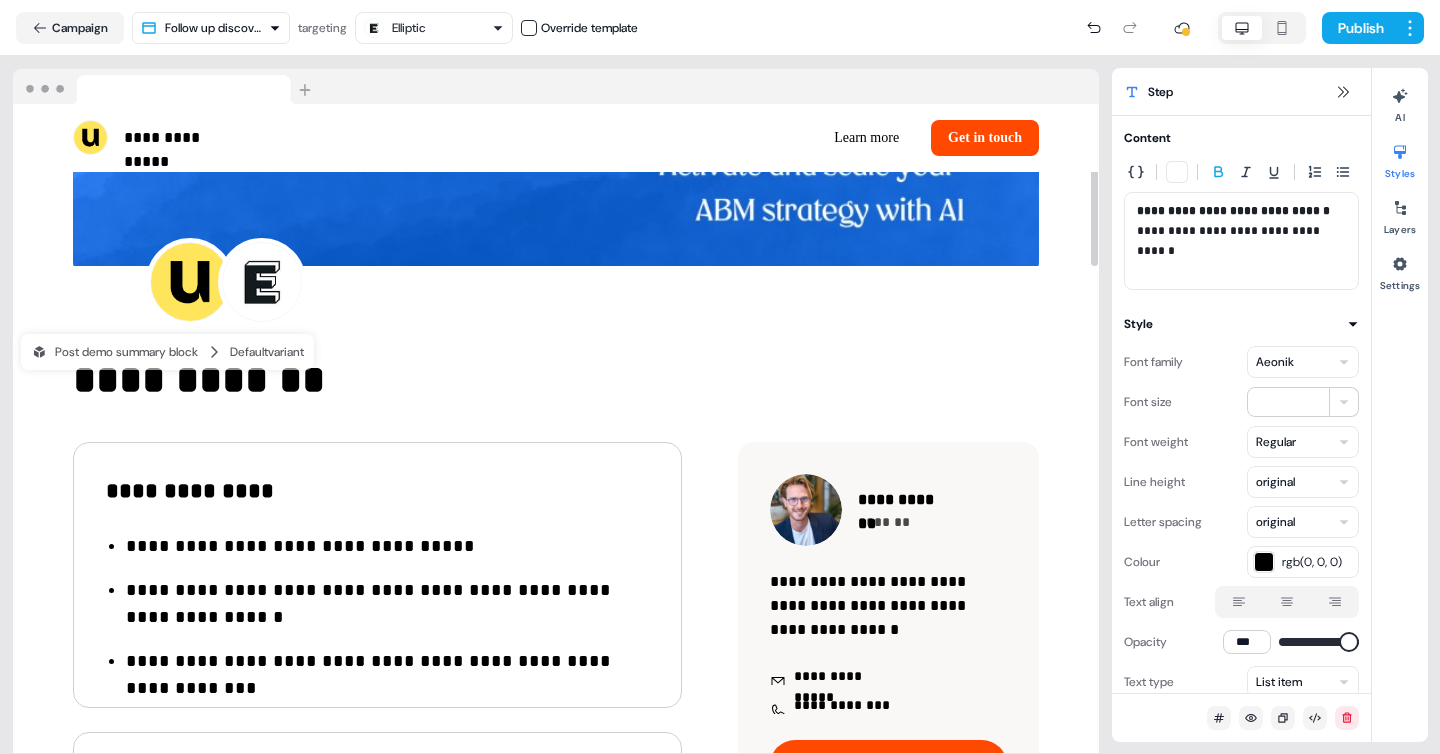 scroll, scrollTop: 0, scrollLeft: 0, axis: both 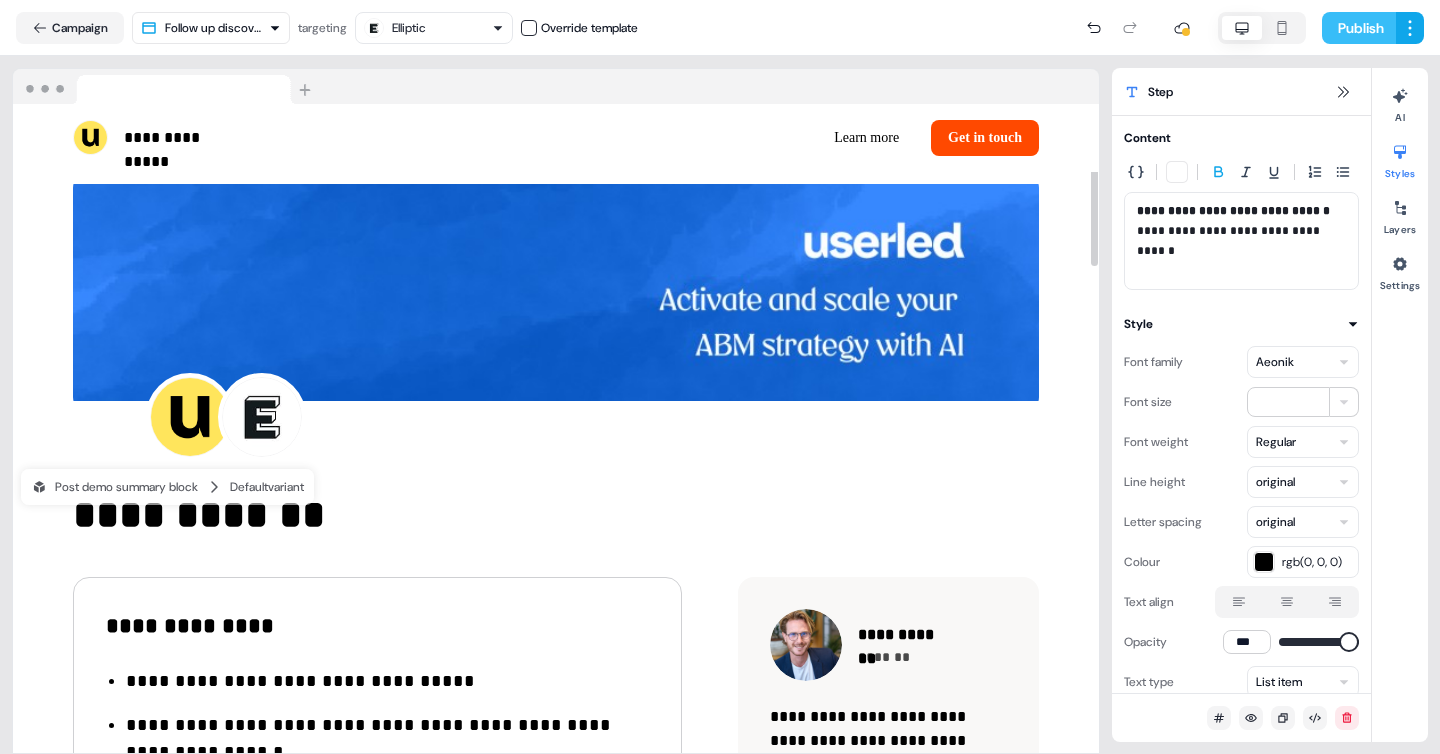 click on "Publish" at bounding box center [1359, 28] 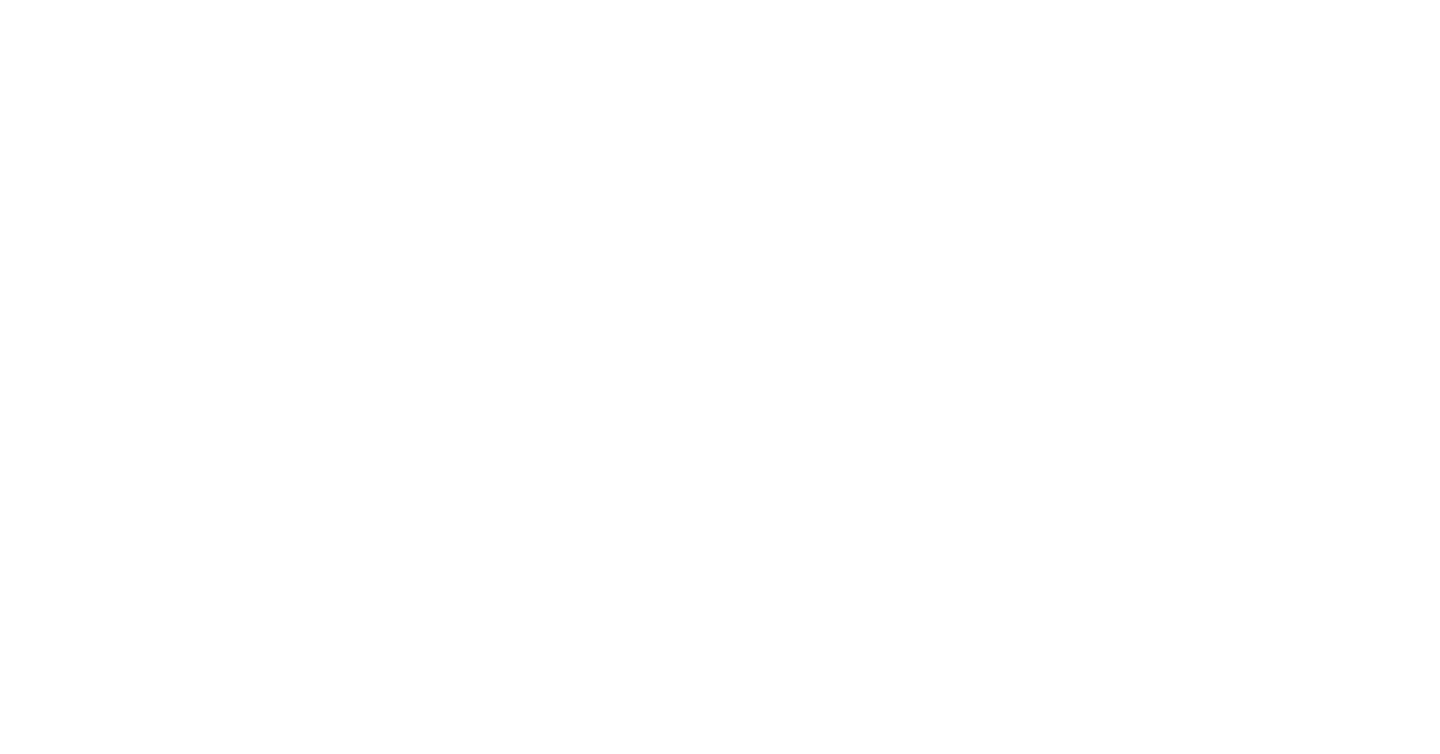 scroll, scrollTop: 0, scrollLeft: 0, axis: both 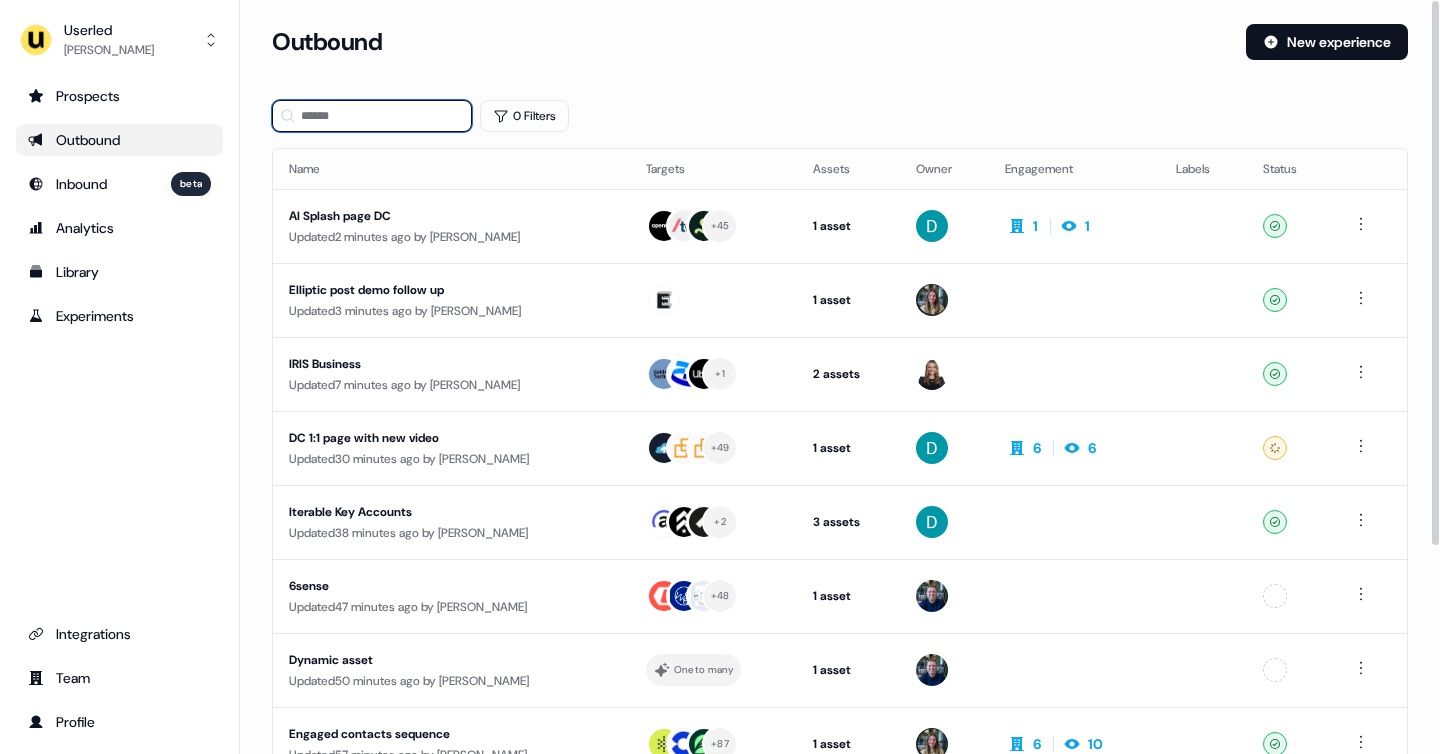 click at bounding box center (372, 116) 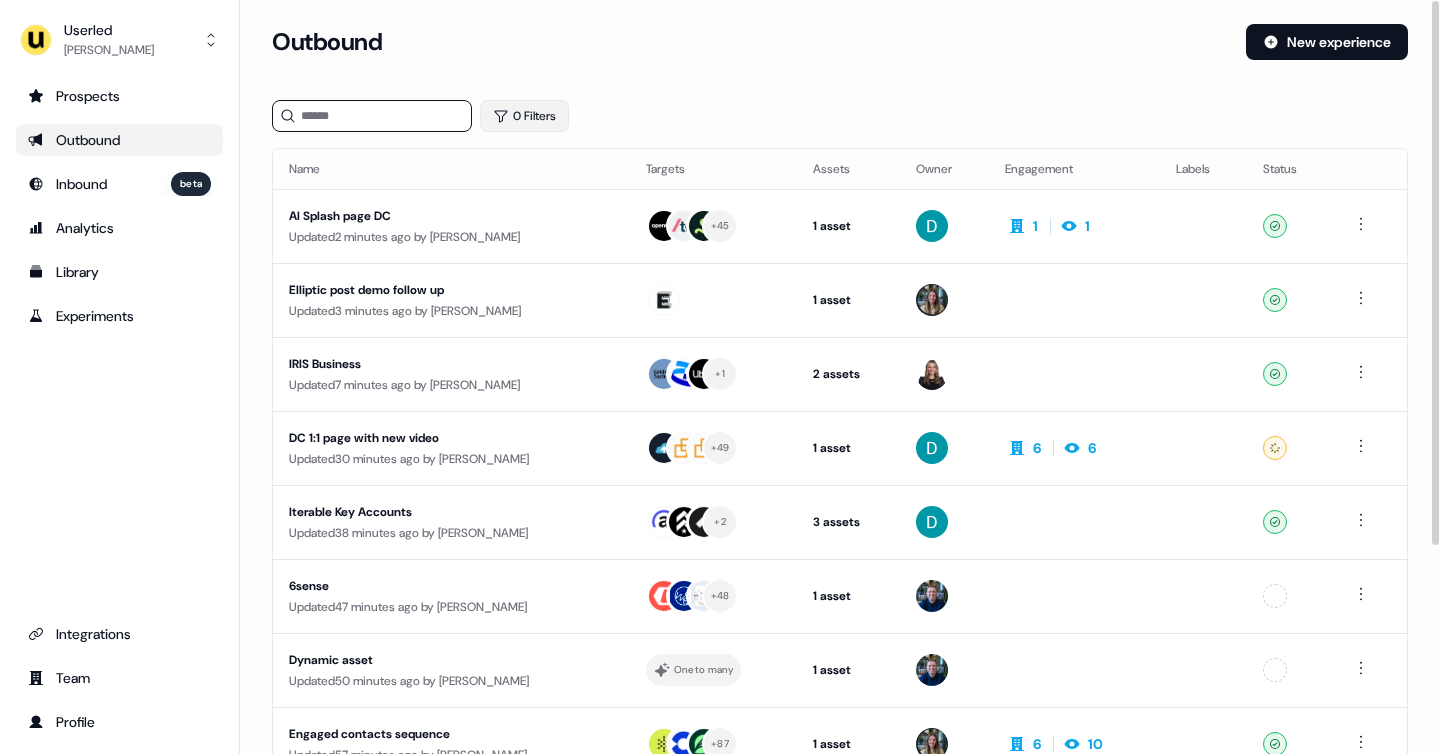click on "0   Filters" at bounding box center (524, 116) 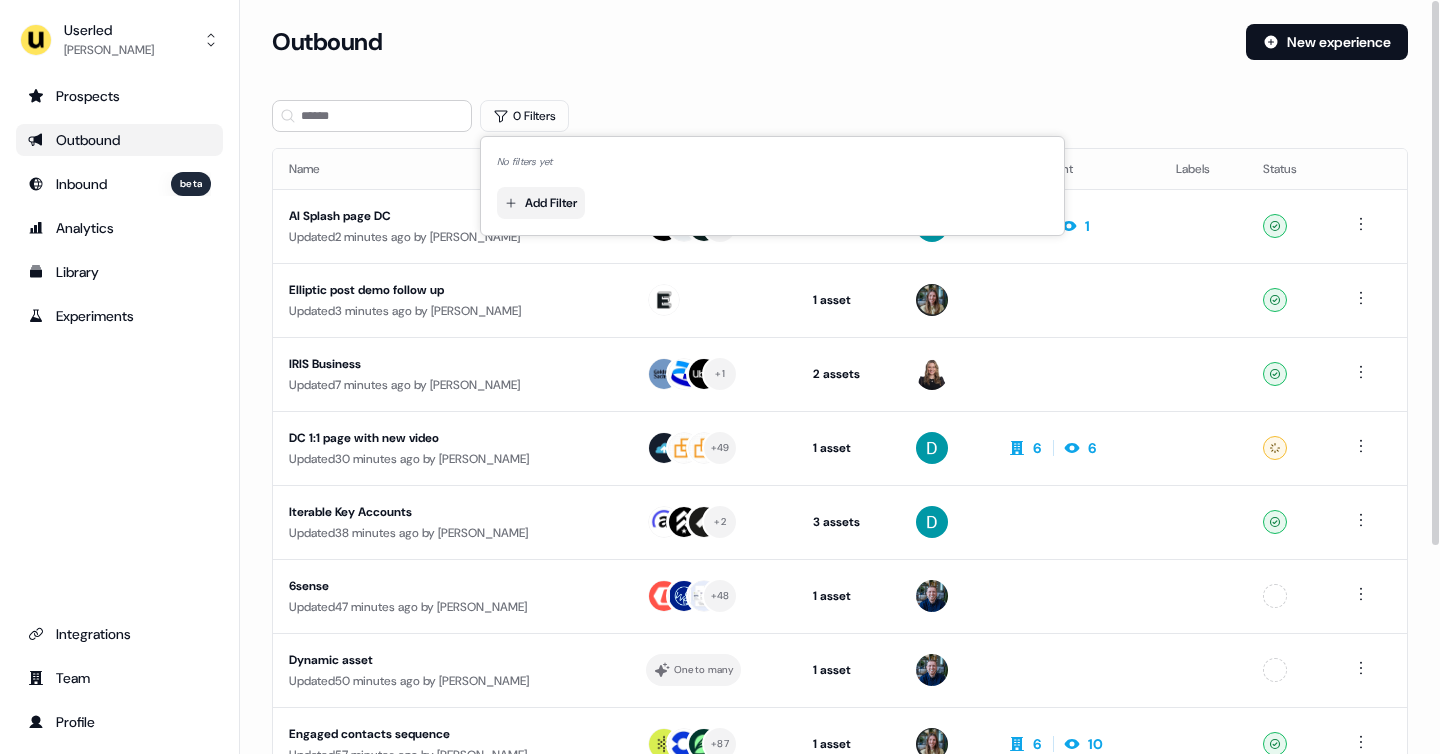 click on "For the best experience switch devices to a bigger screen. Go to [DOMAIN_NAME] Userled [PERSON_NAME] Prospects Outbound Inbound beta Analytics Library Experiments Integrations Team Profile Loading... Outbound New experience 0   Filters Name Targets Assets Owner Engagement Labels Status AI Splash page DC Updated  2 minutes ago   by   [PERSON_NAME] + 45 1   asset Web page 1 1 Ready Elliptic post demo follow up Updated  3 minutes ago   by   [PERSON_NAME] 1   asset Post-demo follow-up Ready IRIS Business Updated  7 minutes ago   by   [PERSON_NAME] + 1 2   assets Outreach (Starter), Post-discovery follow-up Ready DC 1:1 page with new video Updated  30 minutes ago   by   [PERSON_NAME] + 49 1   asset Outreach (Starter) 6 6 Generating Iterable Key Accounts Updated  38 minutes ago   by   [PERSON_NAME] + 2 3   assets Outreach (Starter), Webinar, LinkedIn Square Ready 6sense Updated  47 minutes ago   by   [PERSON_NAME] + 48 1   asset Webinar Unconfigured Dynamic asset Updated  50 minutes ago   by   1" at bounding box center (720, 377) 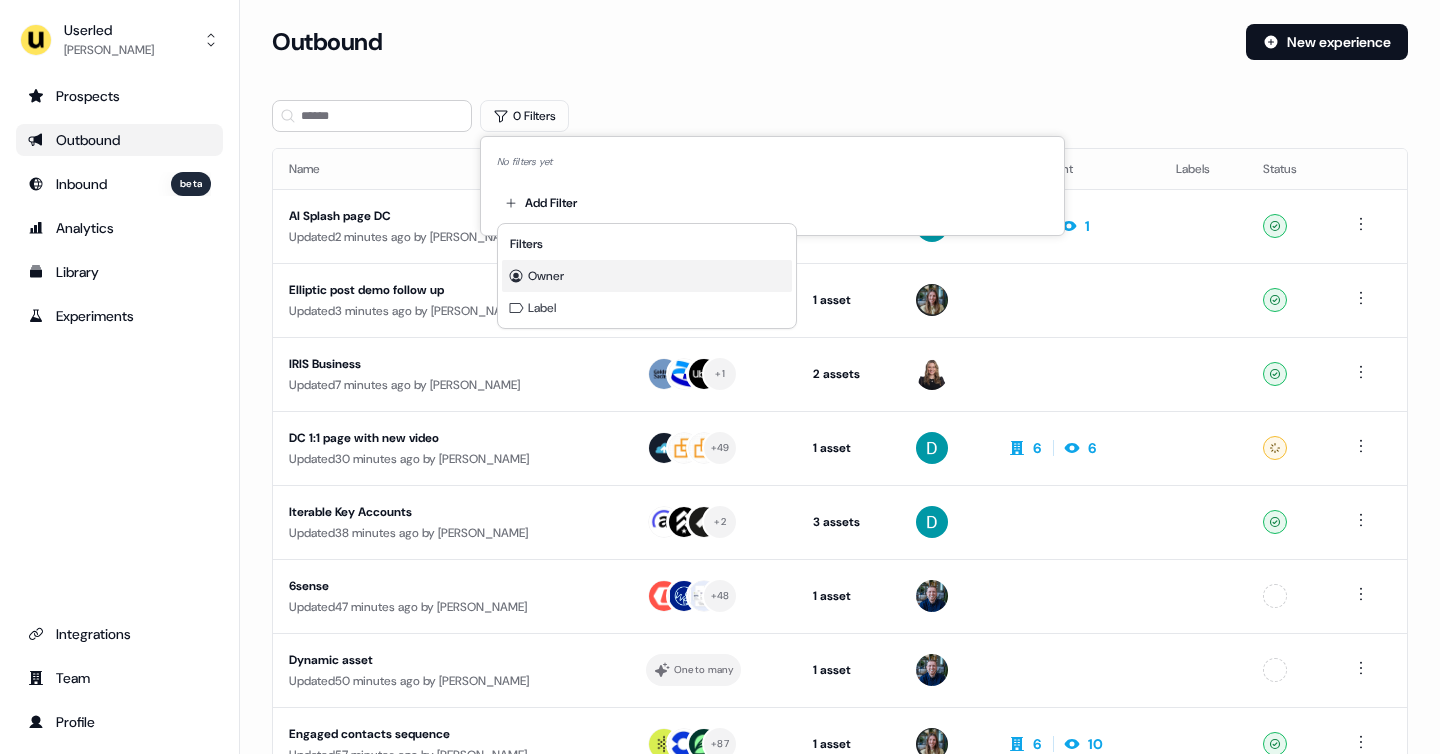 click on "Owner" at bounding box center (546, 276) 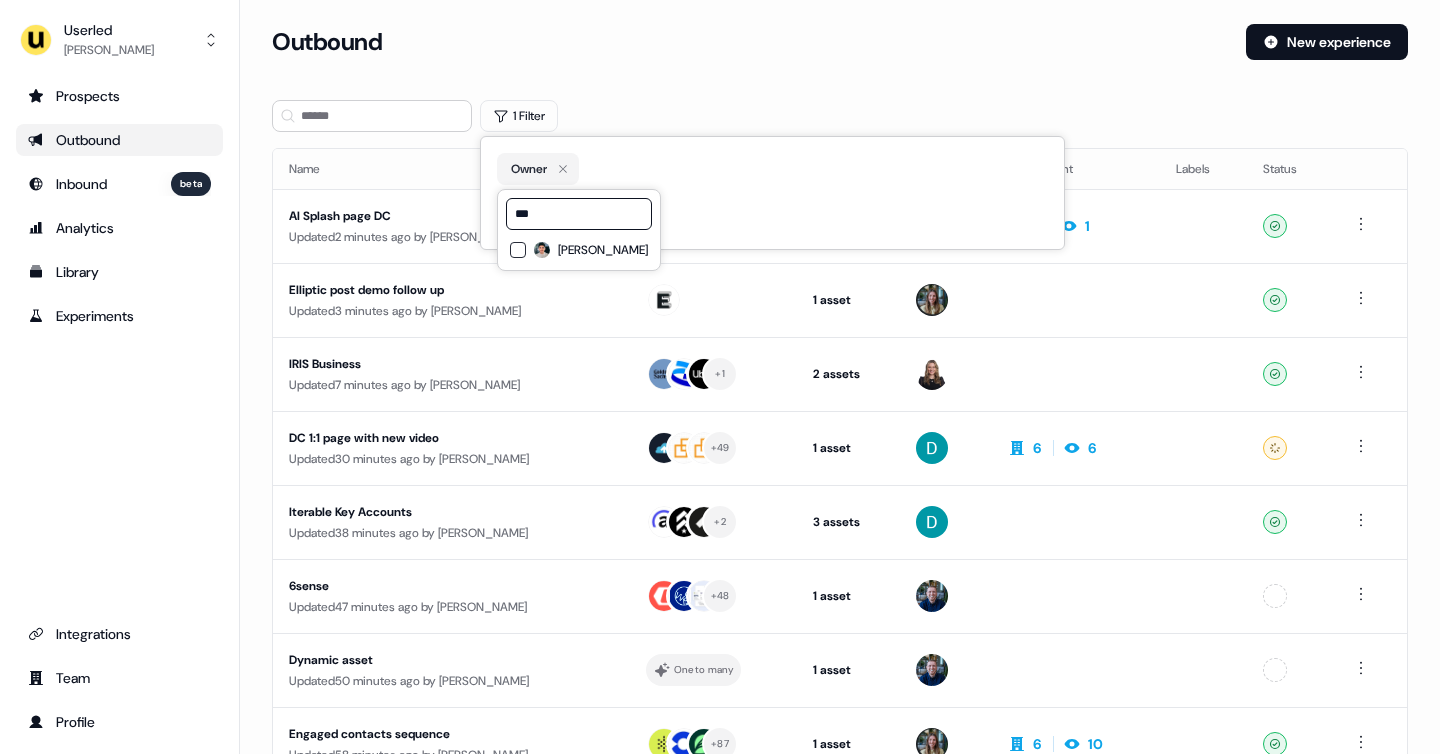 type on "***" 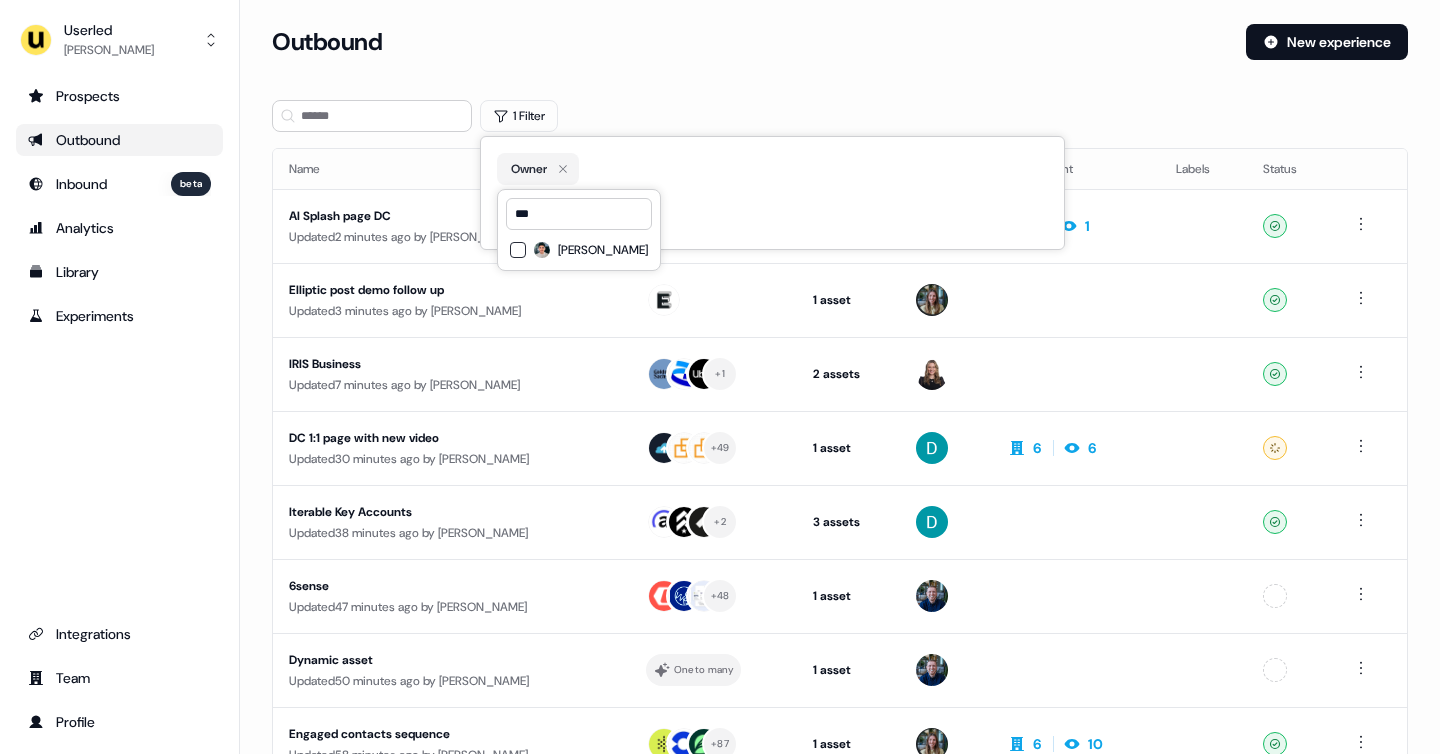 click on "[PERSON_NAME]" at bounding box center (518, 250) 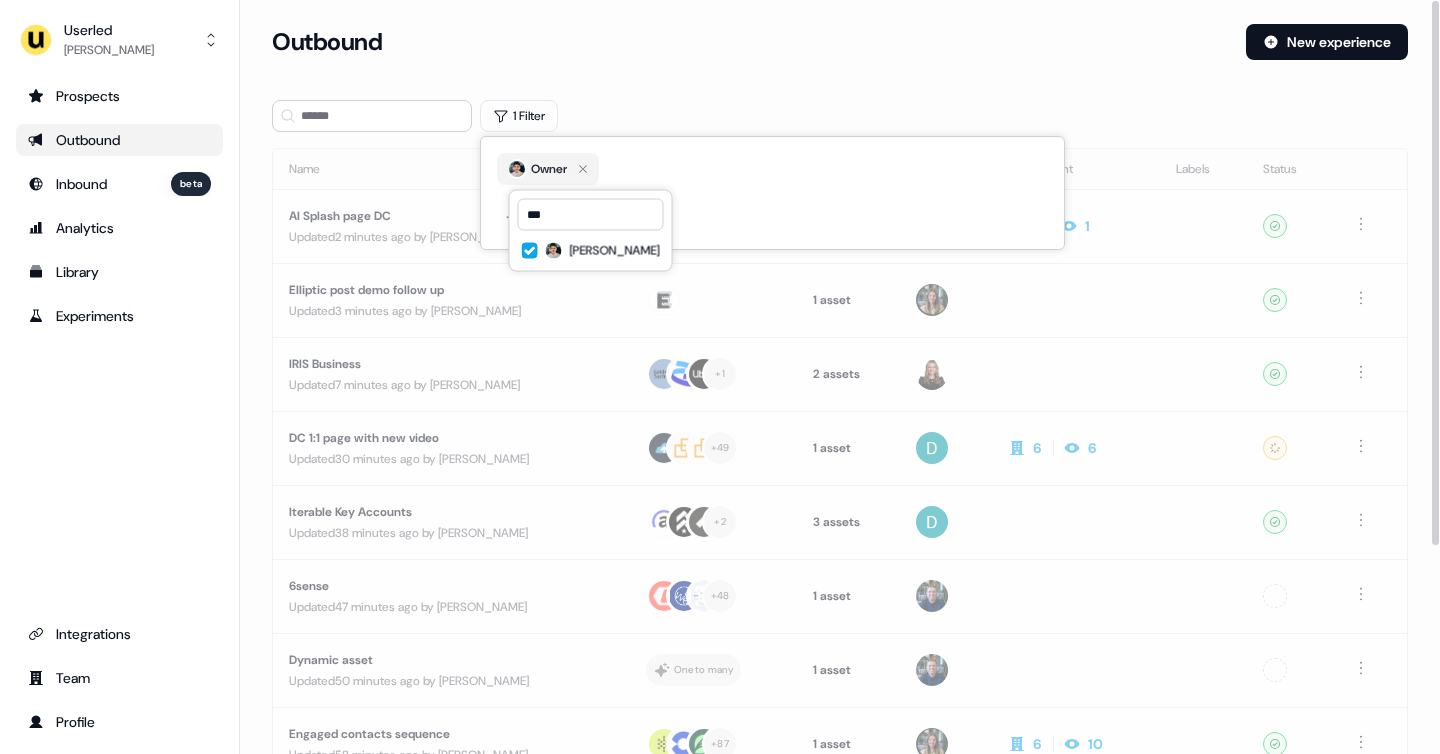 click on "1   Filter" at bounding box center (840, 116) 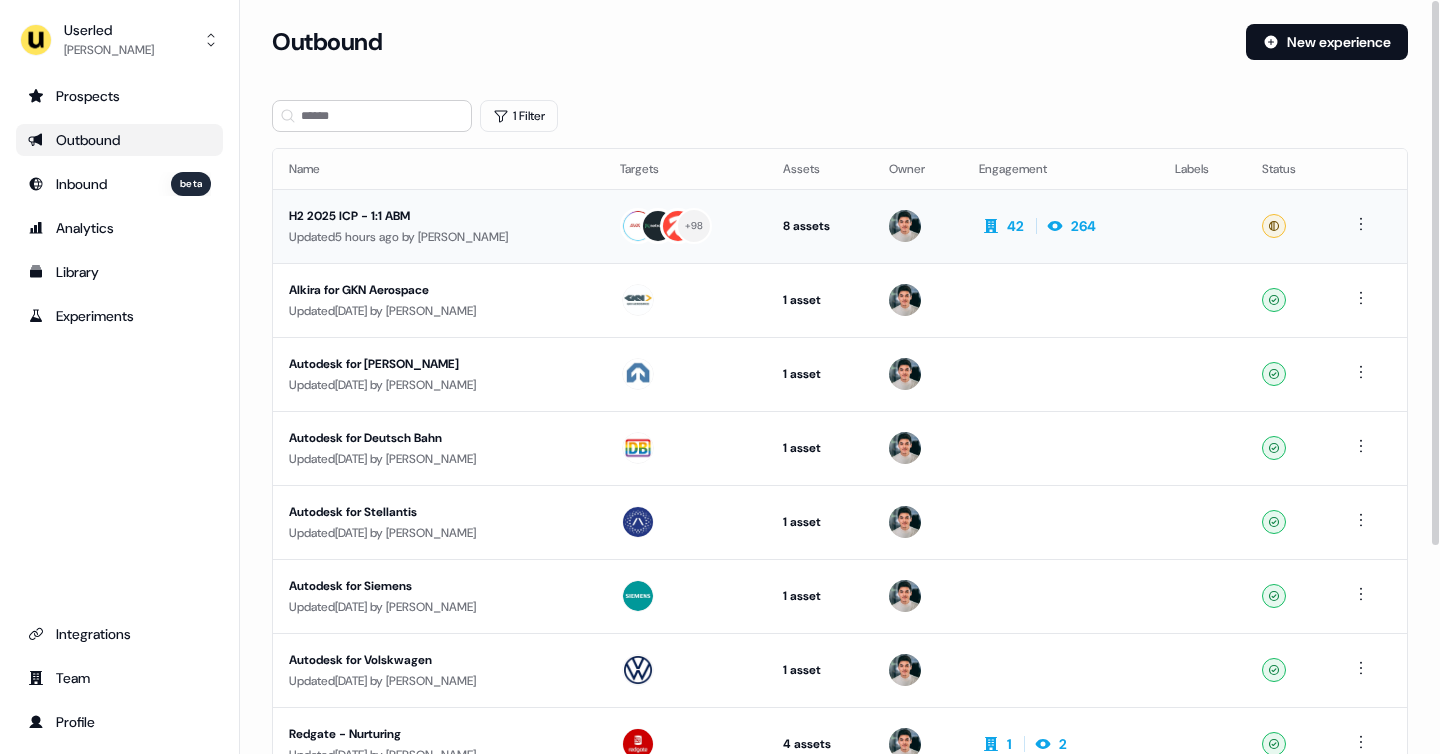 click on "Updated  5 hours ago   by   [PERSON_NAME]" at bounding box center [438, 237] 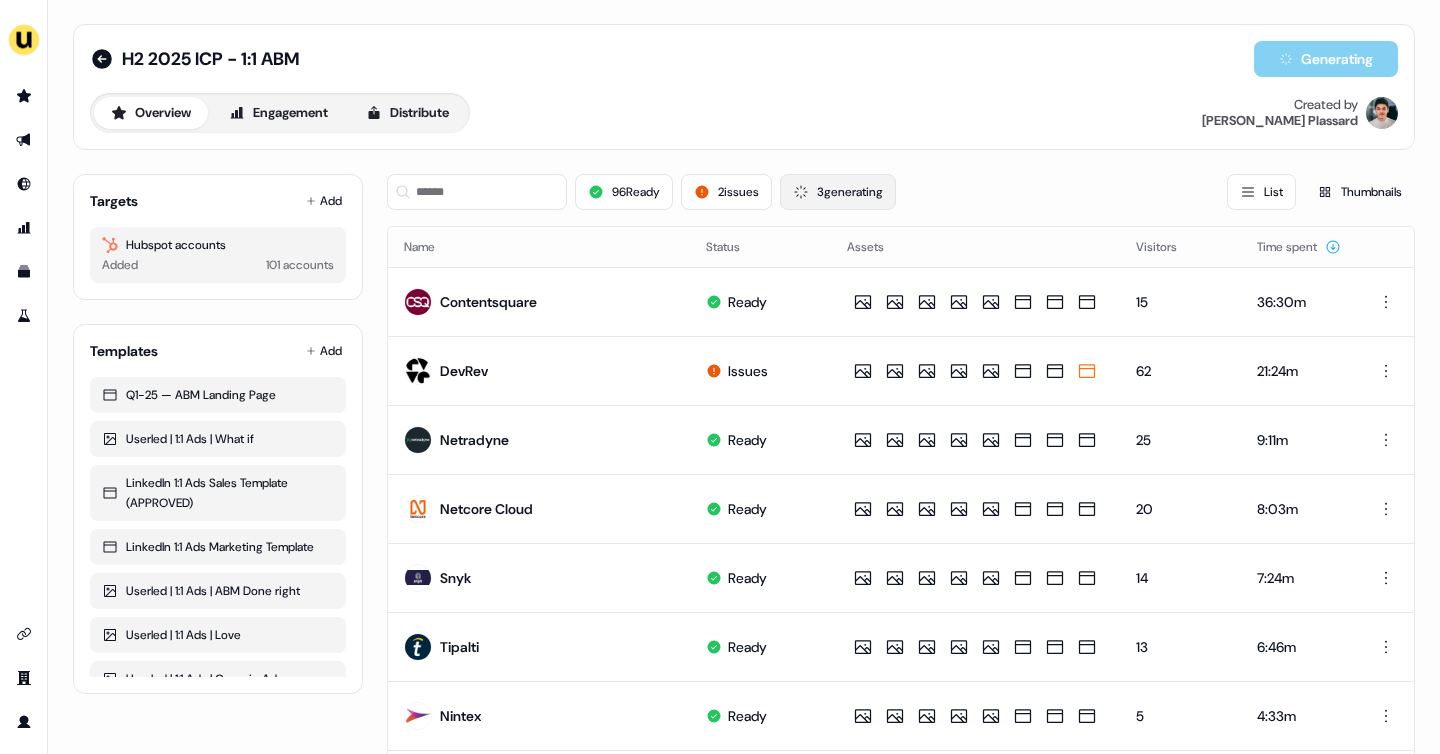 click on "3  generating" at bounding box center [838, 192] 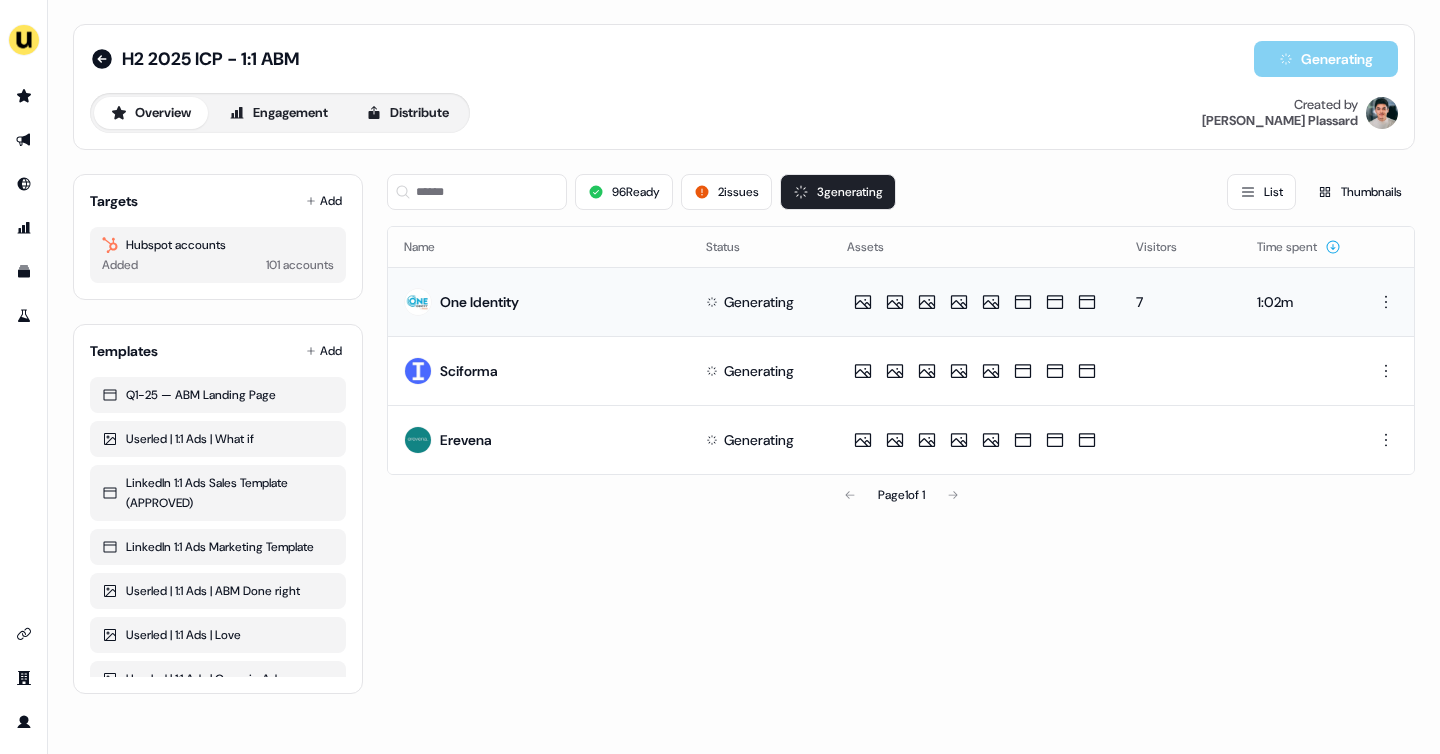 click 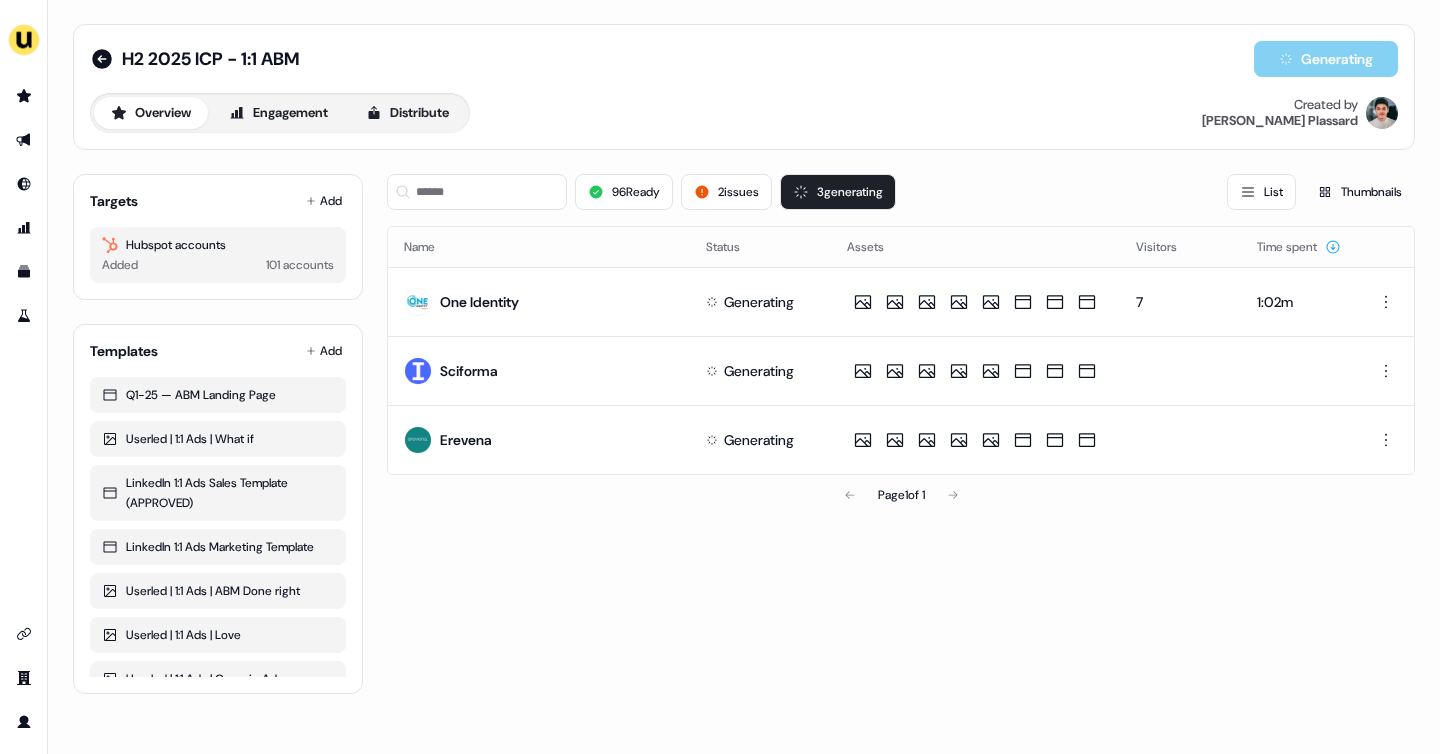 click on "H2 2025 ICP - 1:1 ABM Generating" at bounding box center (744, 59) 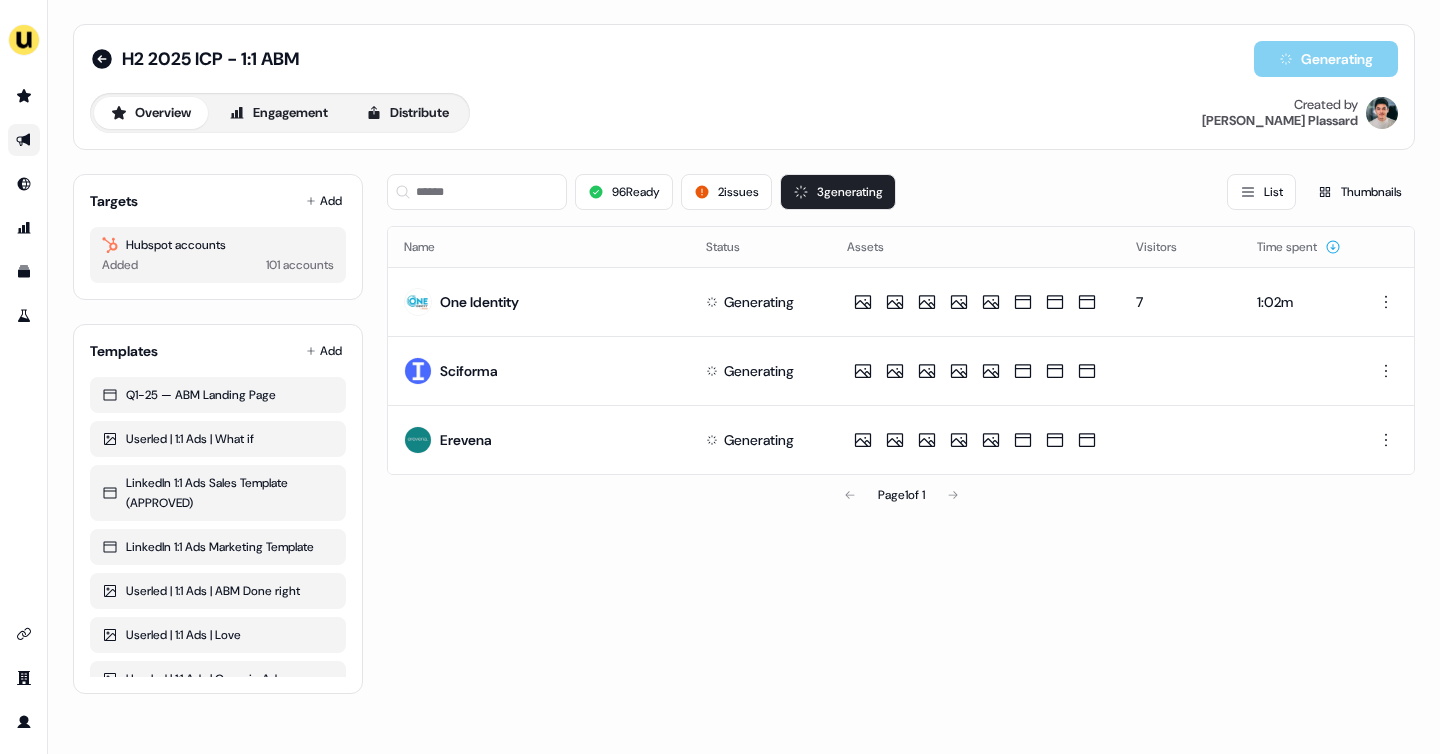 click 